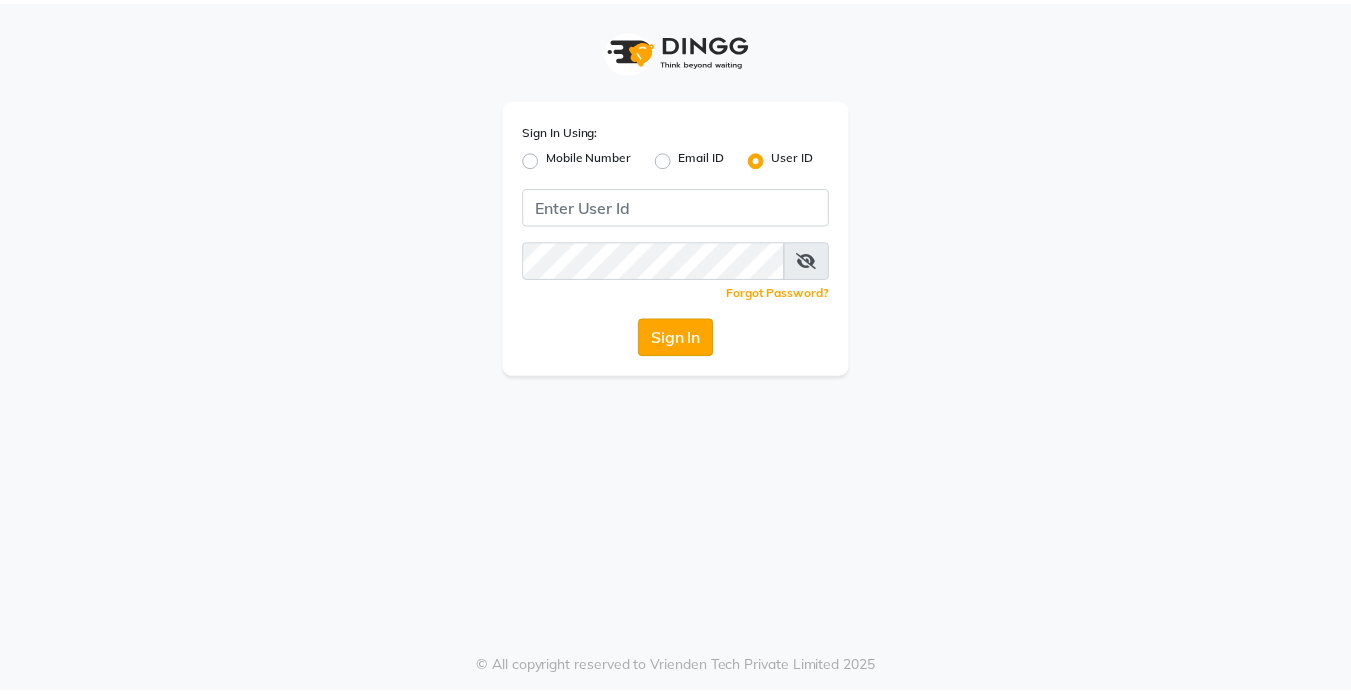 scroll, scrollTop: 0, scrollLeft: 0, axis: both 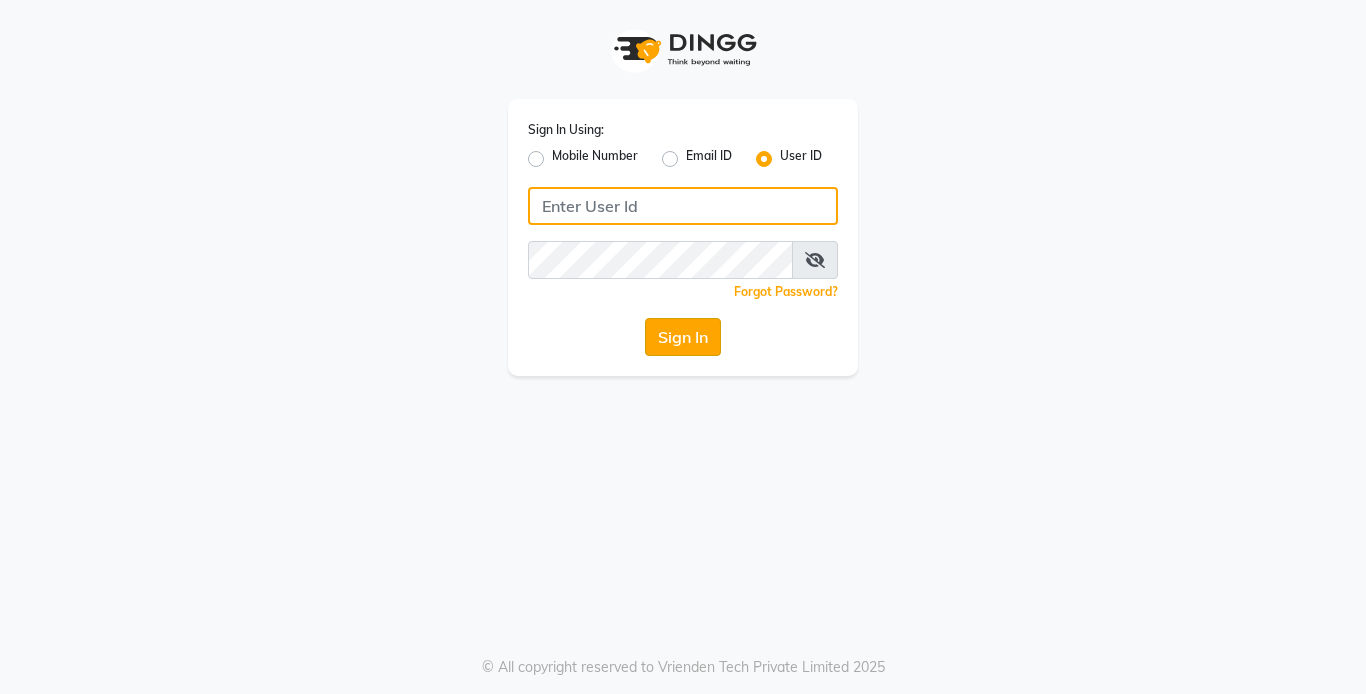 type on "styleplus" 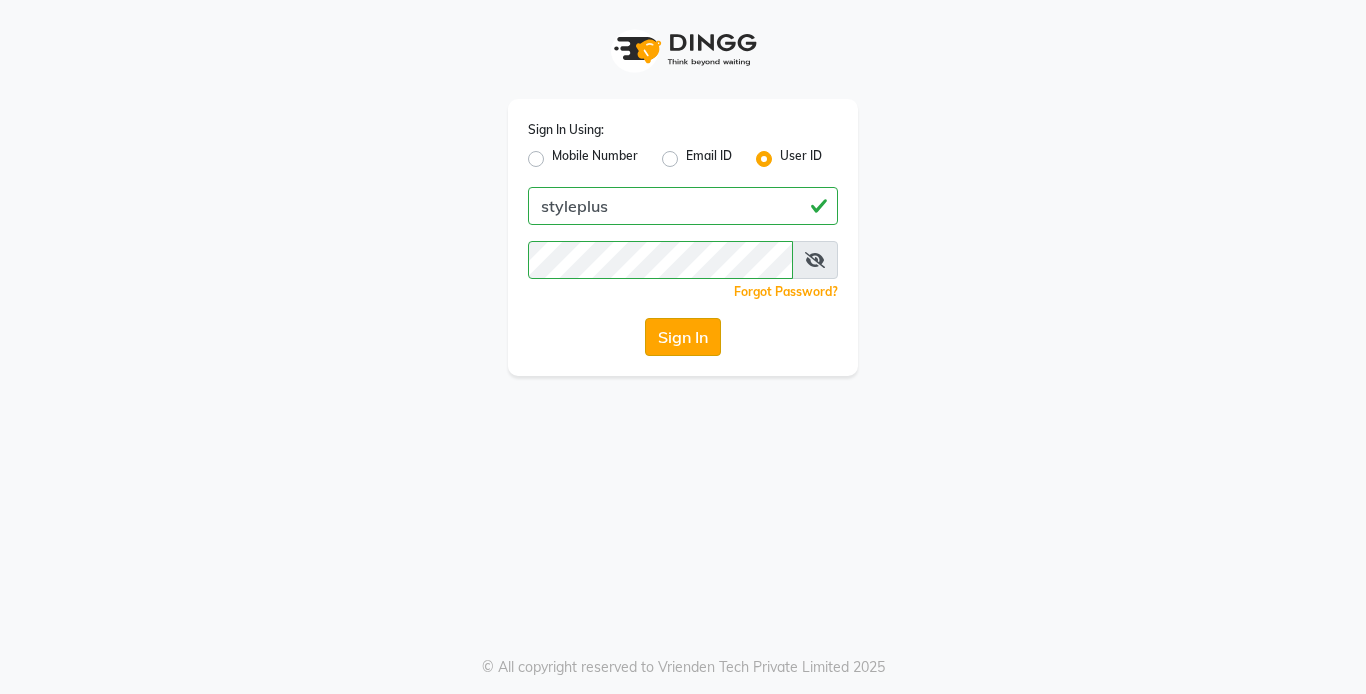 click on "Sign In" 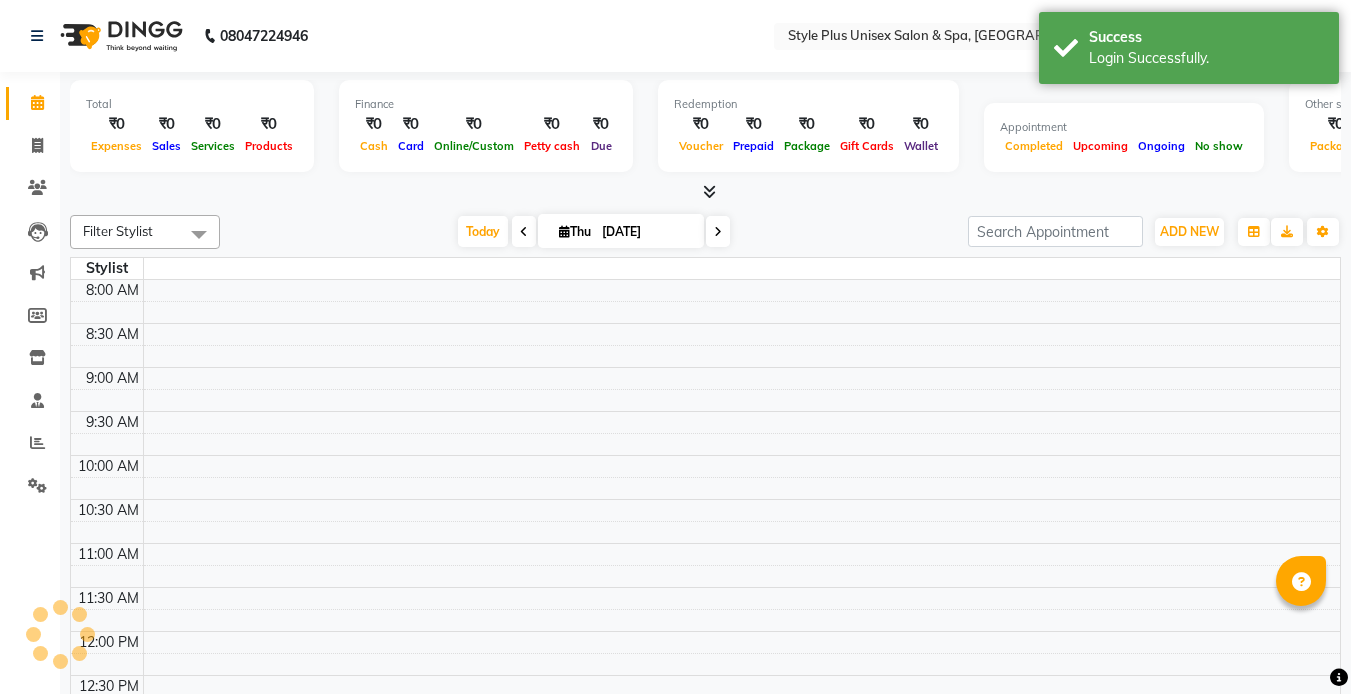 select on "en" 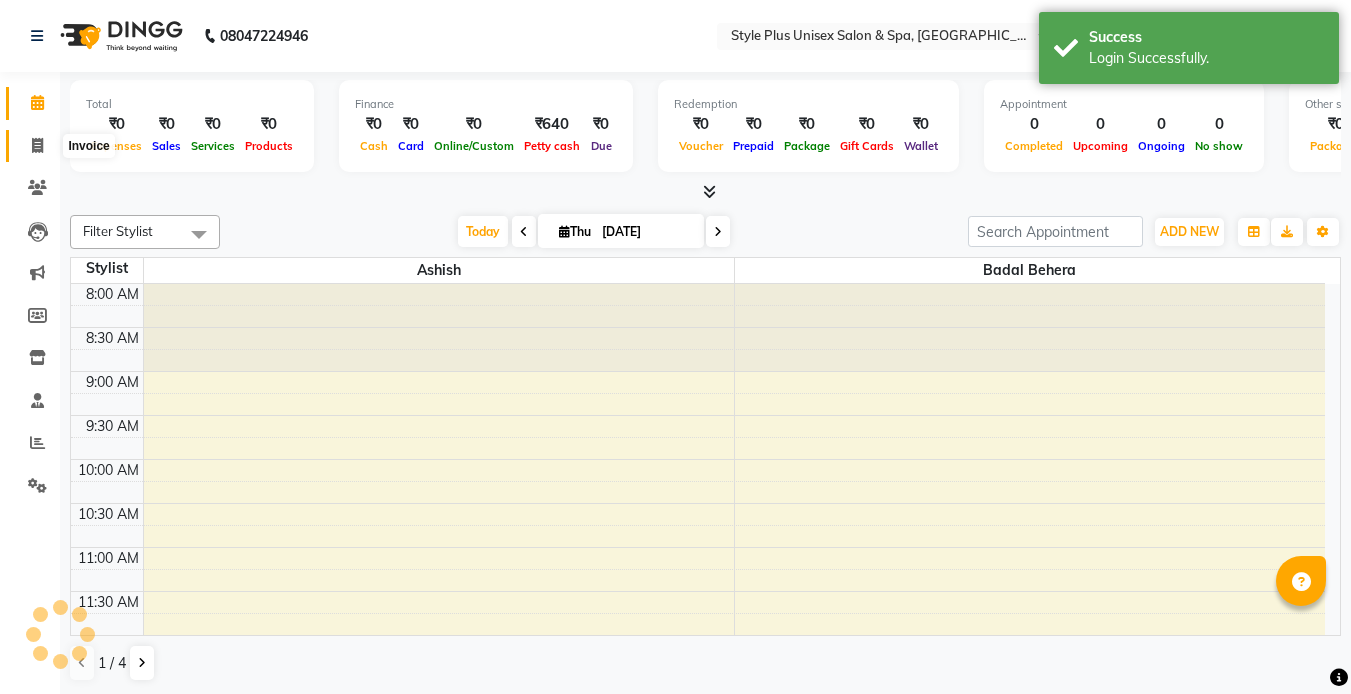 scroll, scrollTop: 754, scrollLeft: 0, axis: vertical 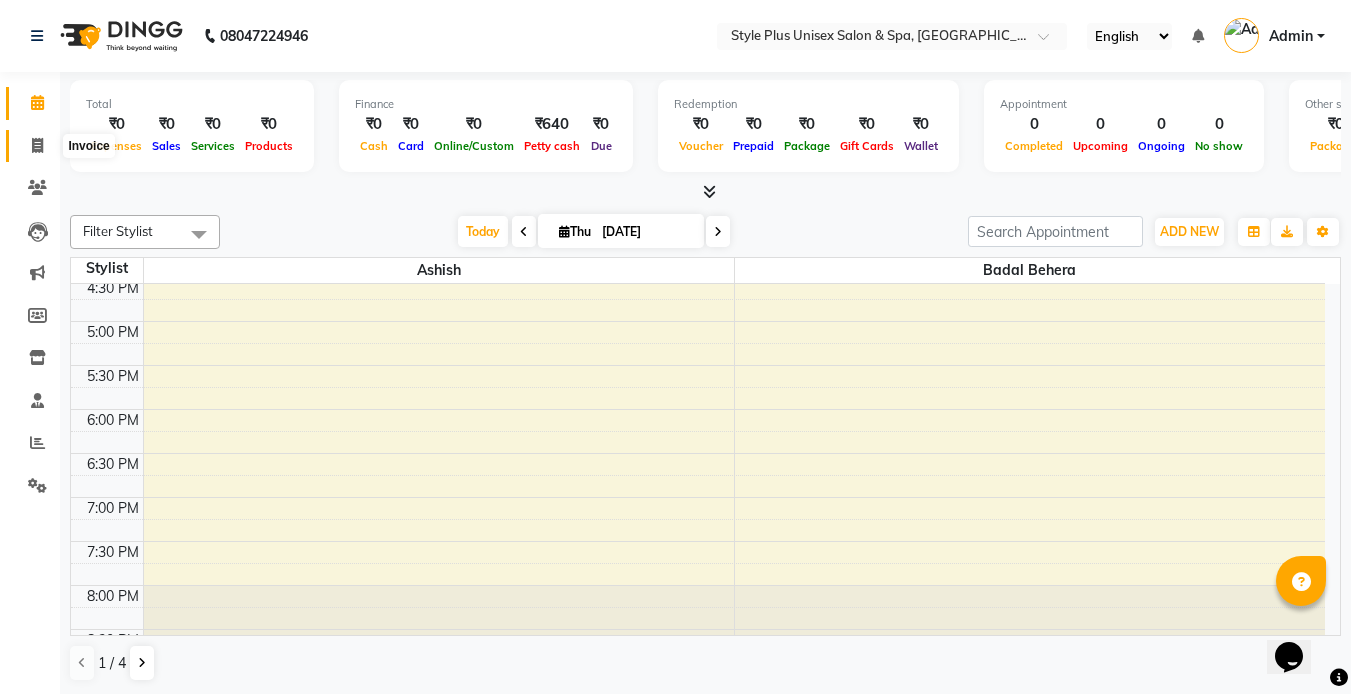 click 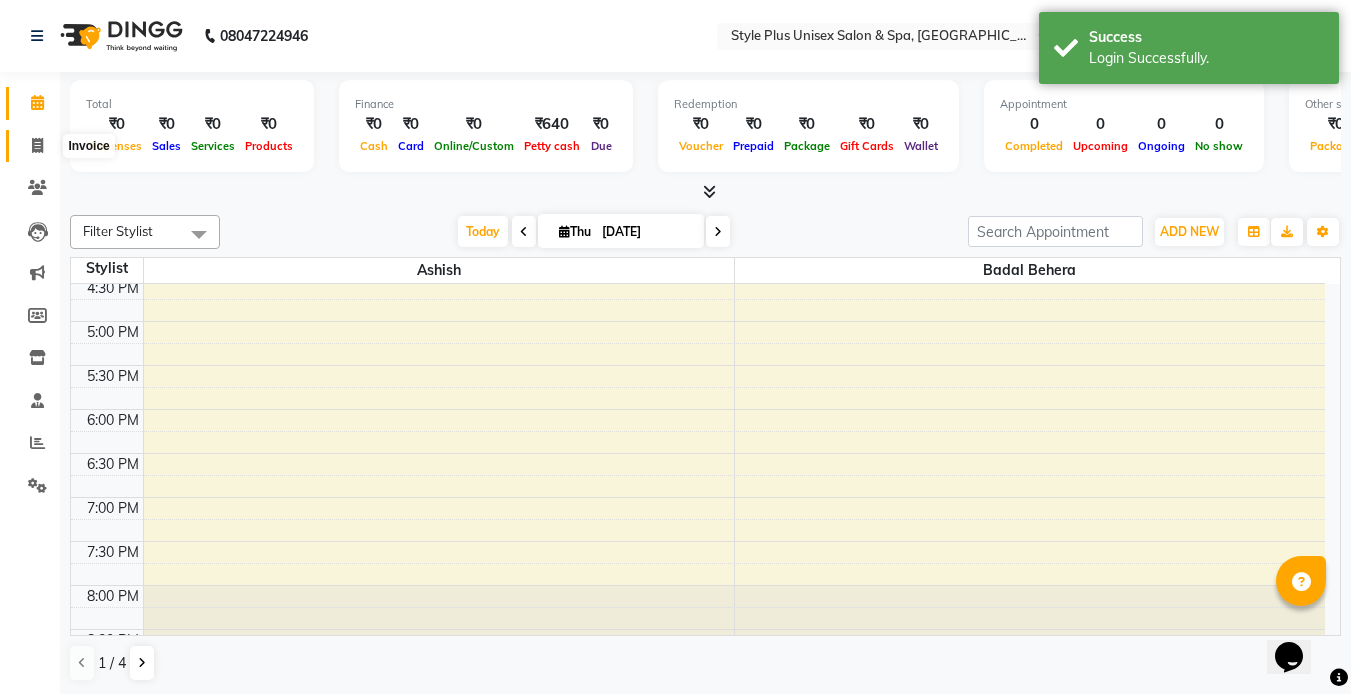 select on "7084" 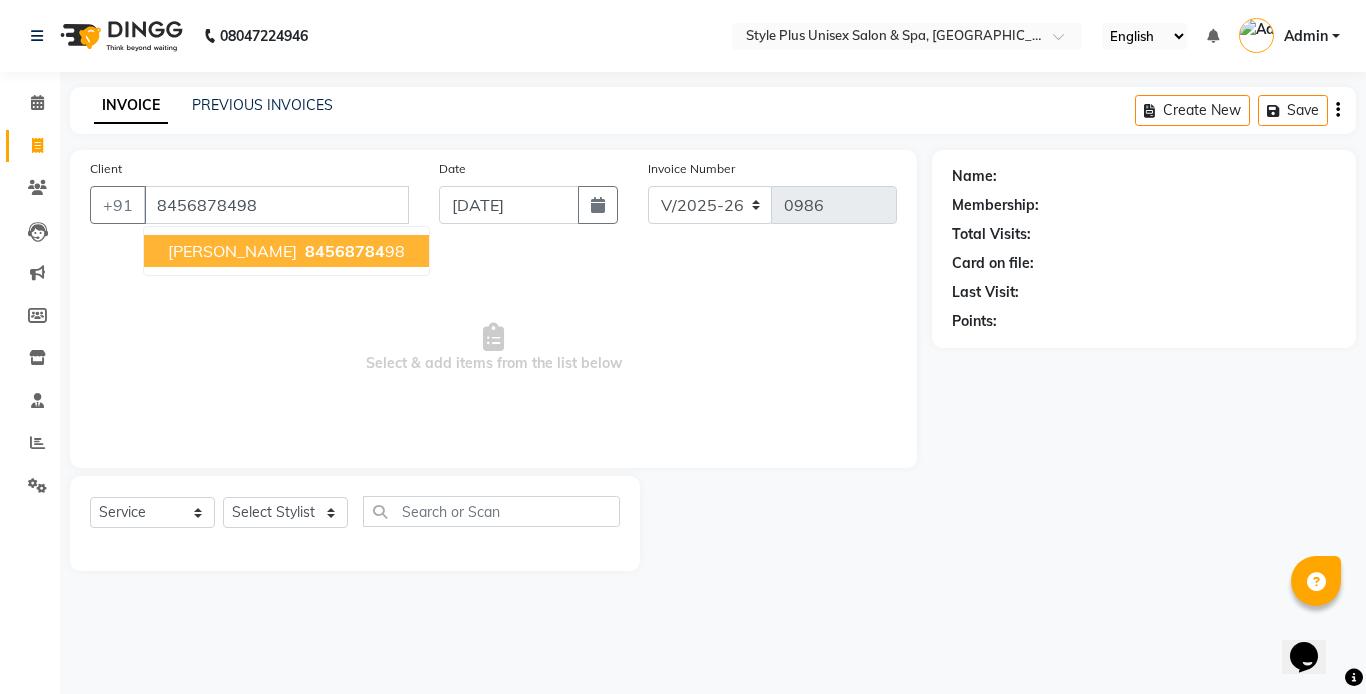 type on "8456878498" 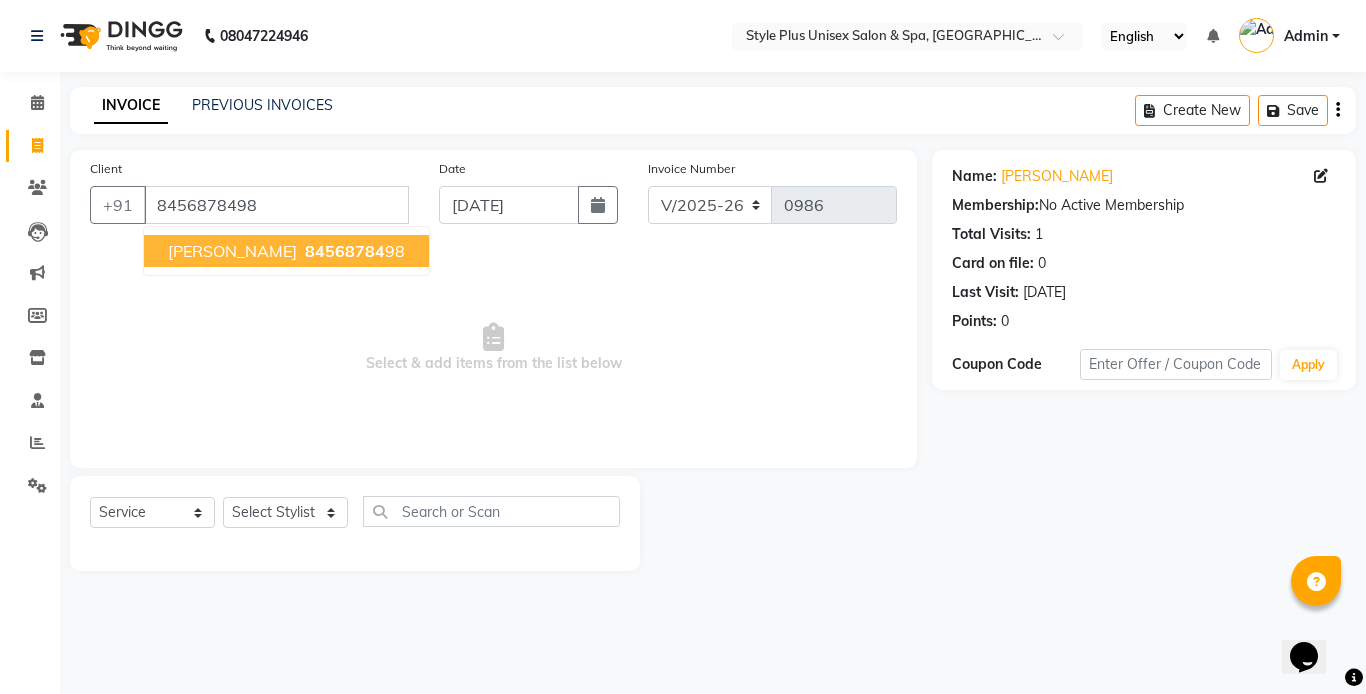click on "84568784" at bounding box center [345, 251] 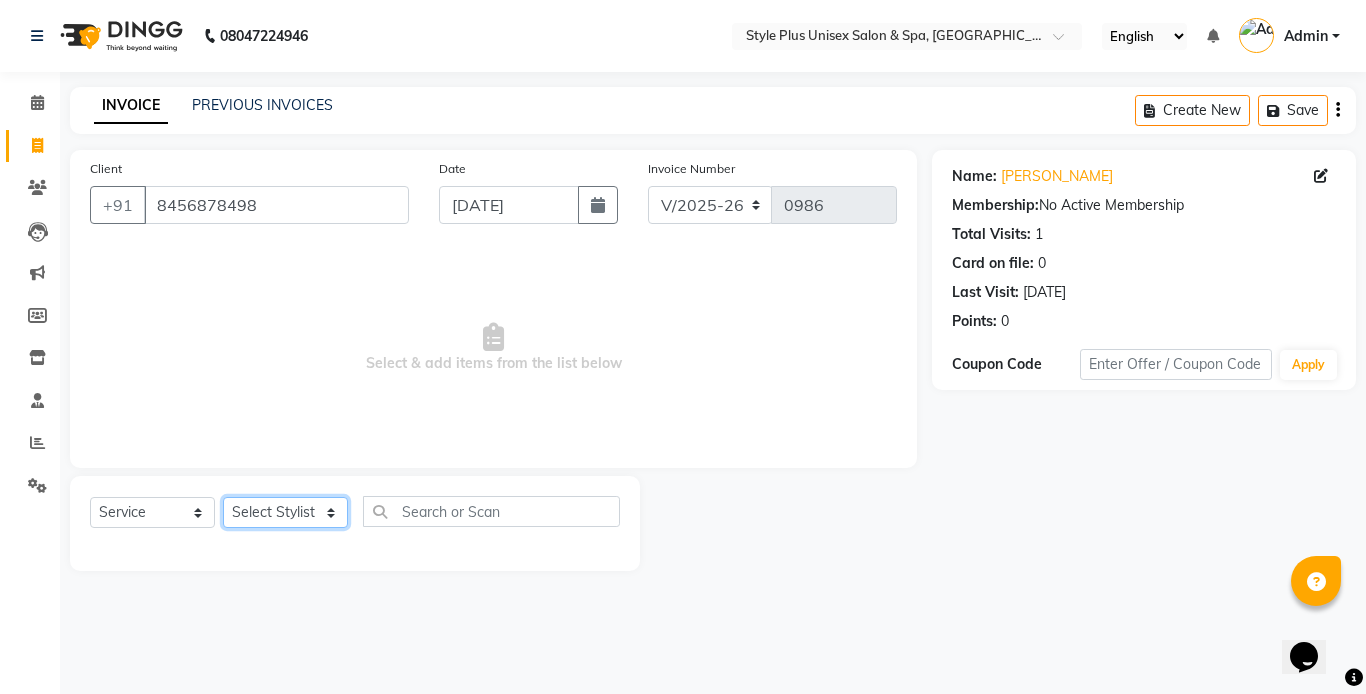 click on "Select Stylist [PERSON_NAME] [PERSON_NAME] J [PERSON_NAME] MD [PERSON_NAME] [PERSON_NAME] [PERSON_NAME]" 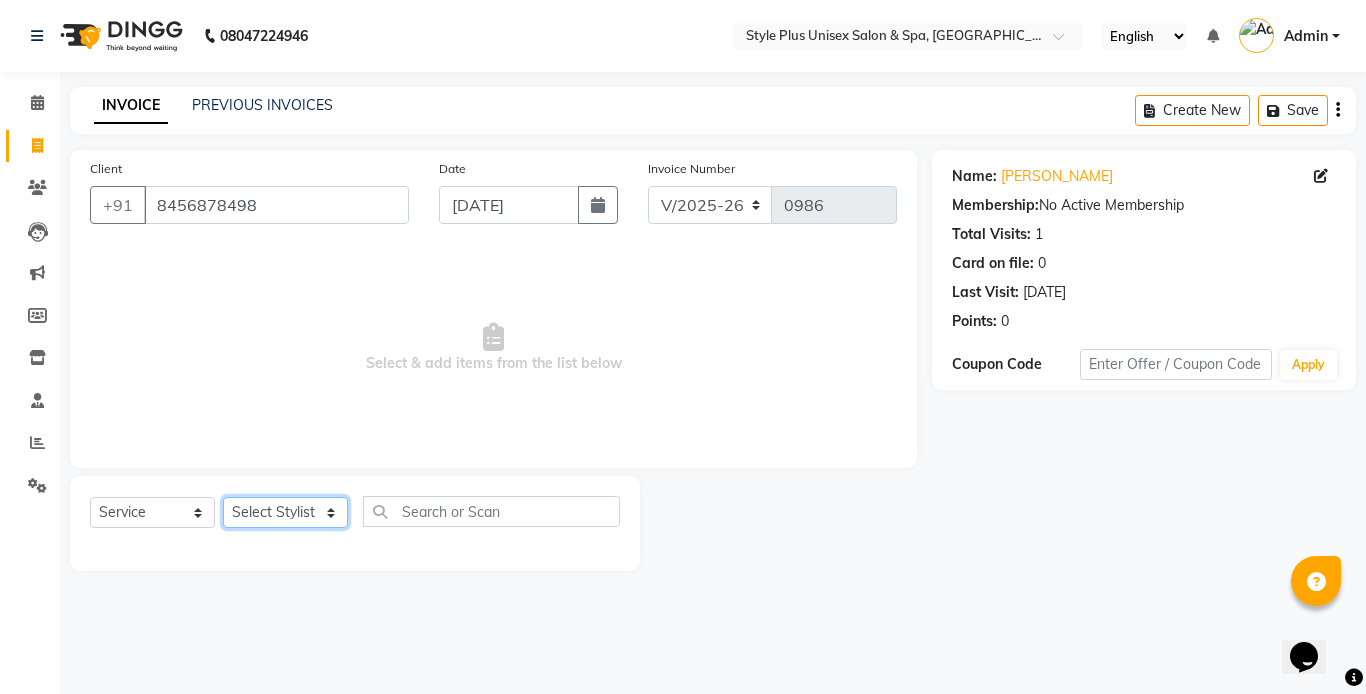 select on "60152" 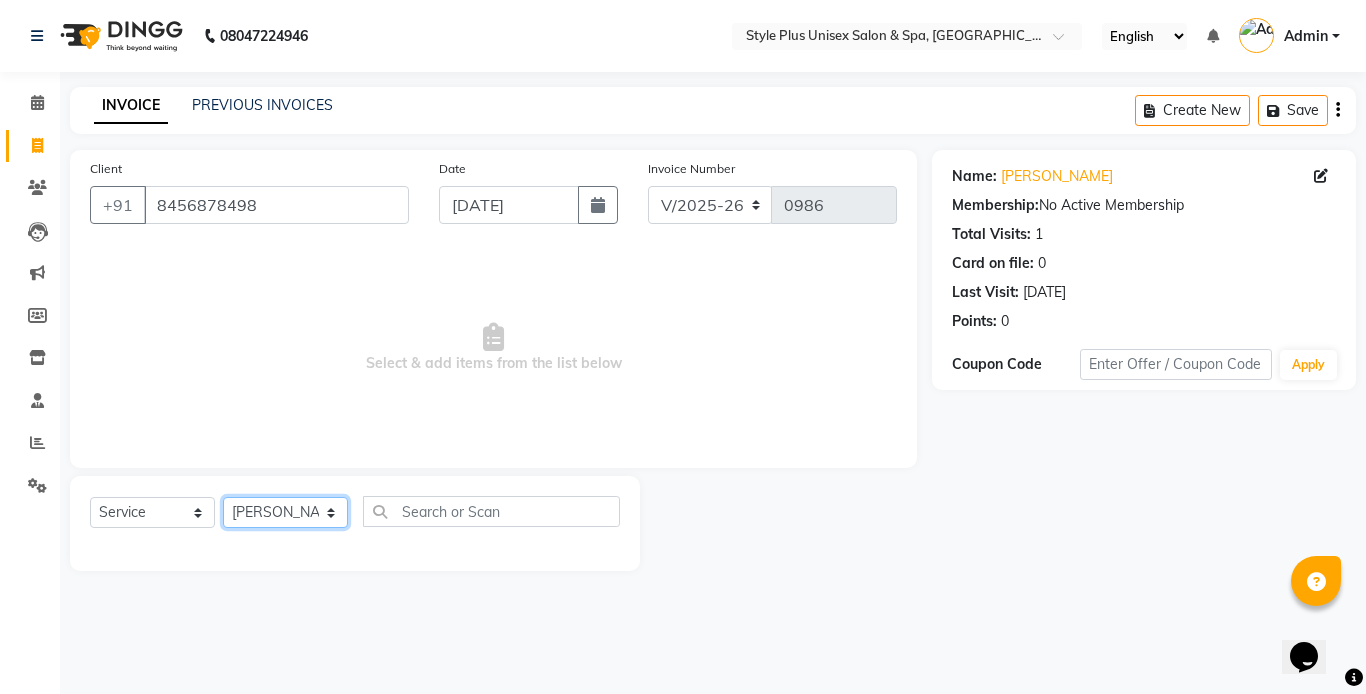 click on "Select Stylist [PERSON_NAME] [PERSON_NAME] J [PERSON_NAME] MD [PERSON_NAME] [PERSON_NAME] [PERSON_NAME]" 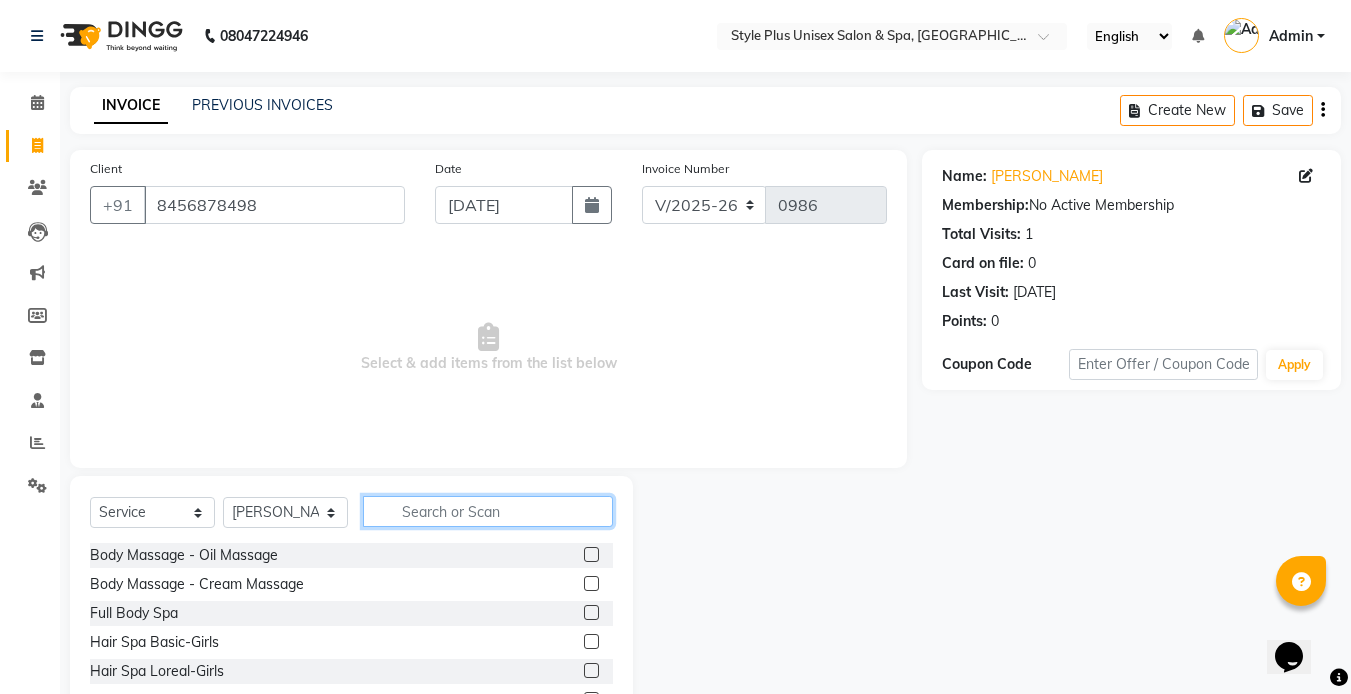 click 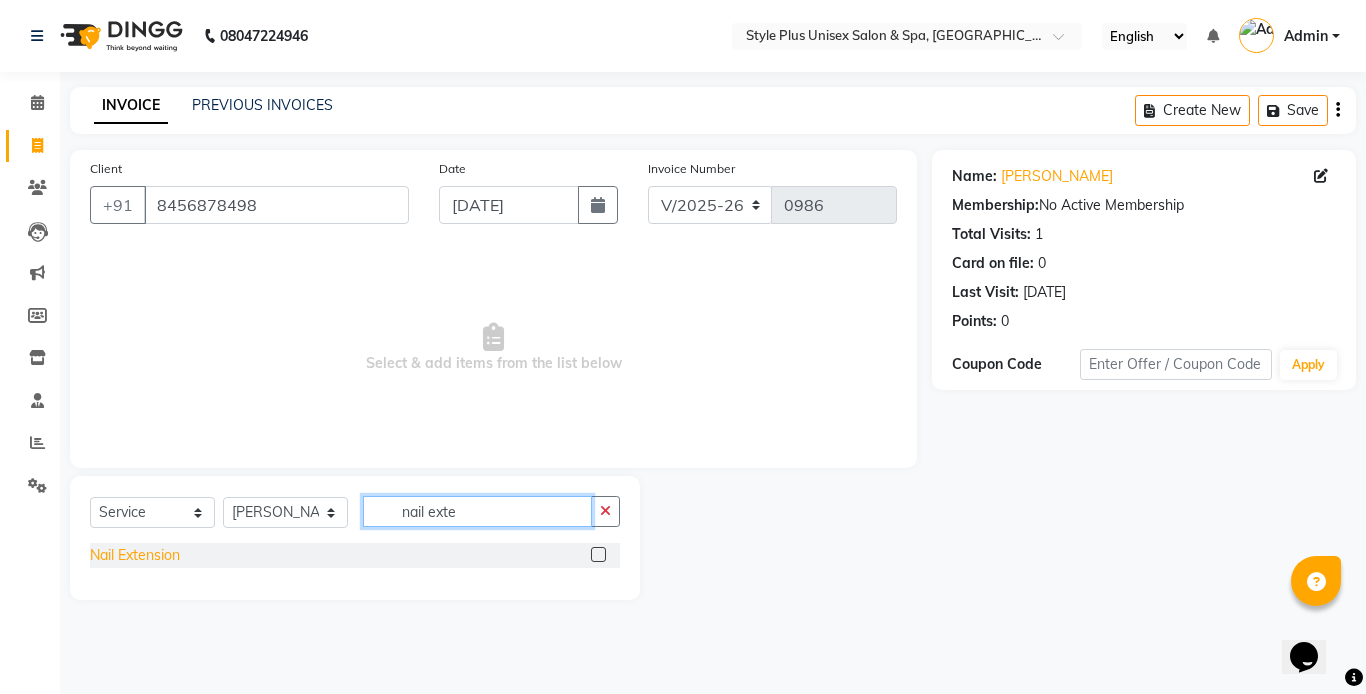 type on "nail exte" 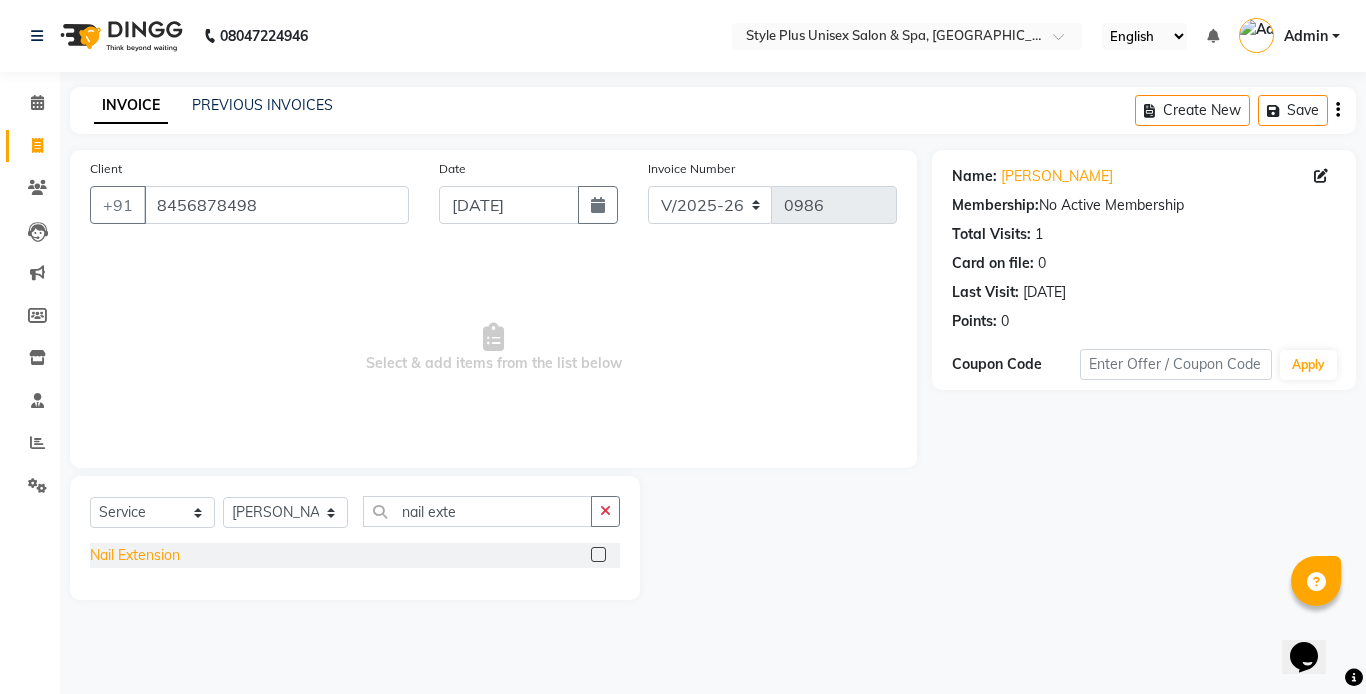 click on "Nail Extension" 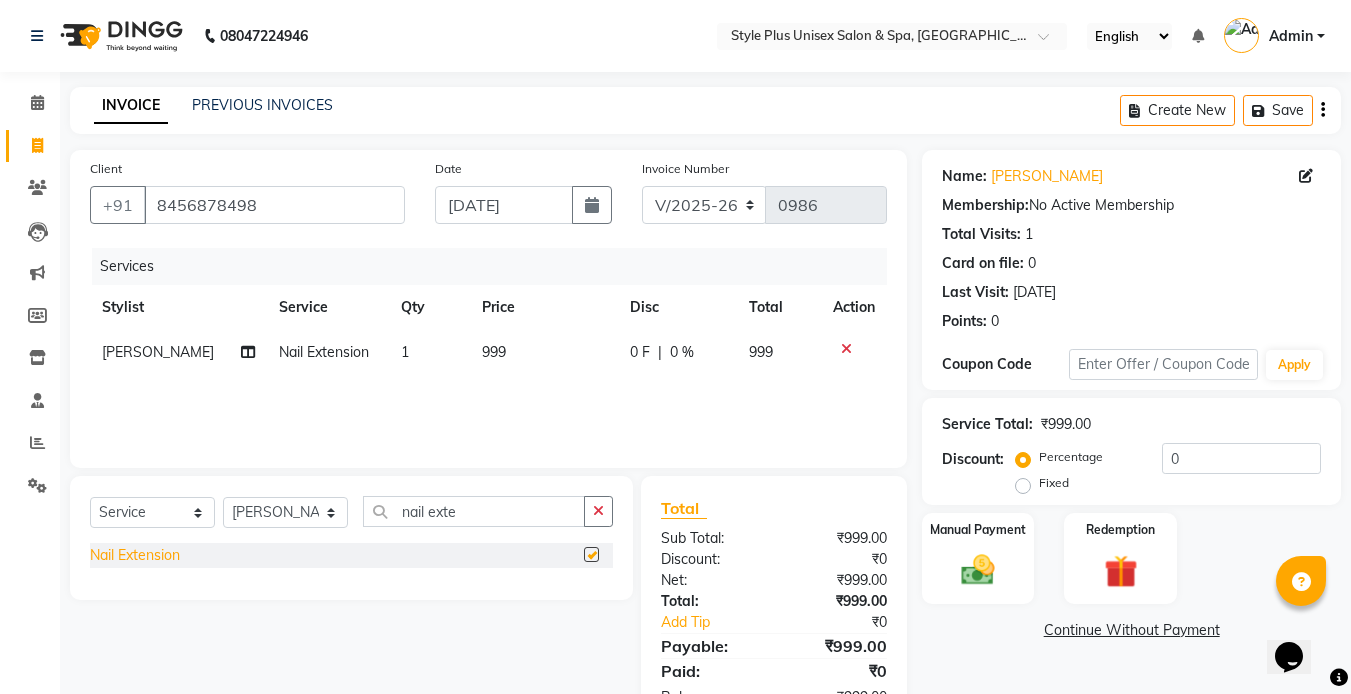 checkbox on "false" 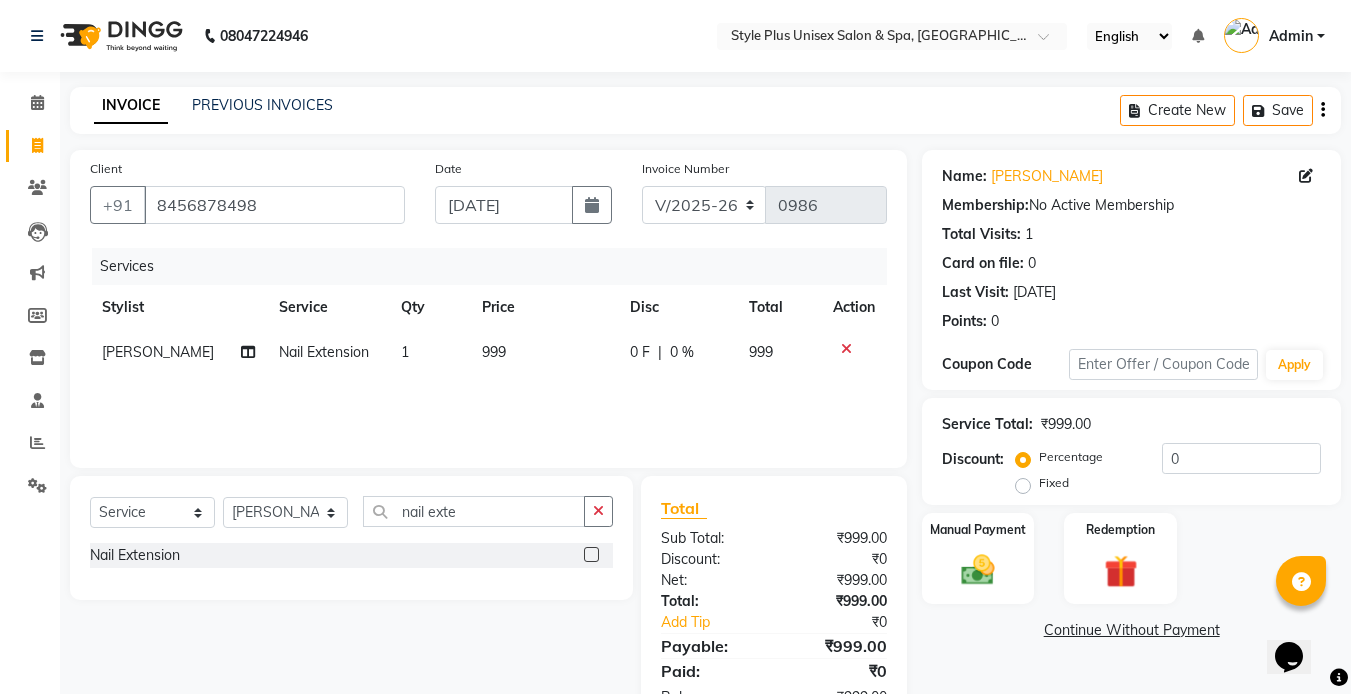 click on "999" 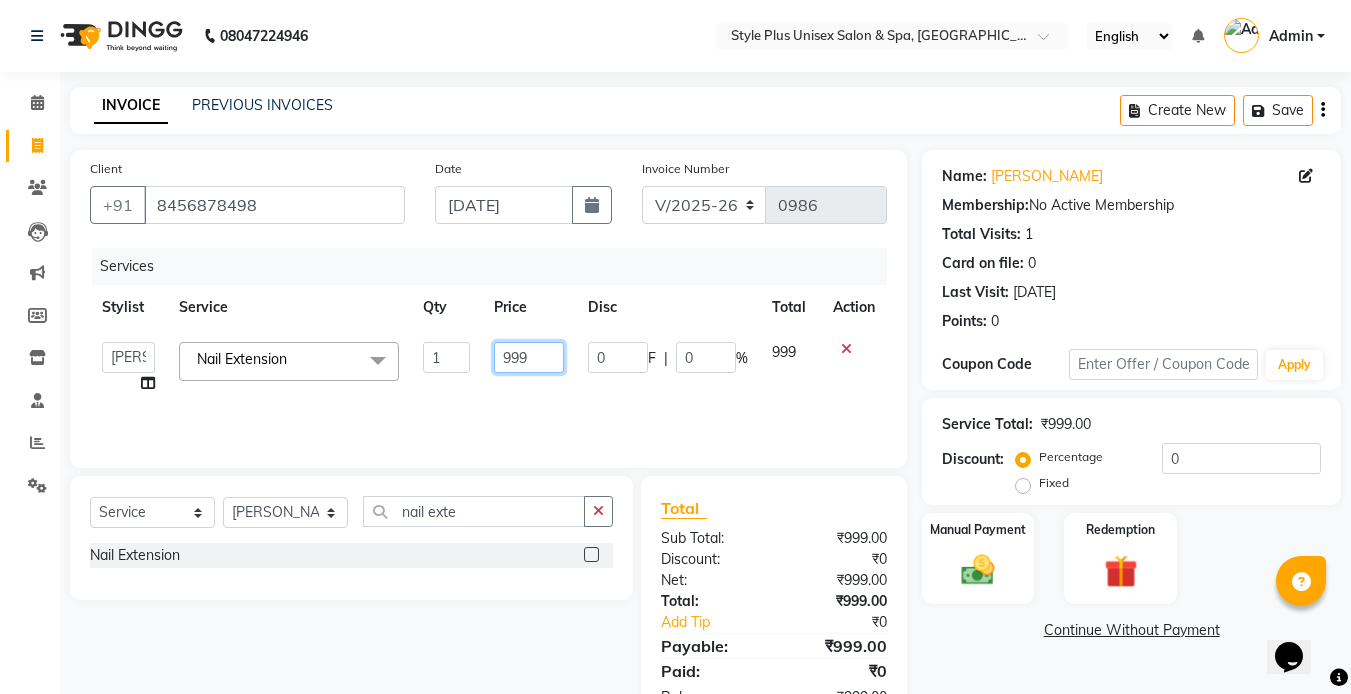 click on "999" 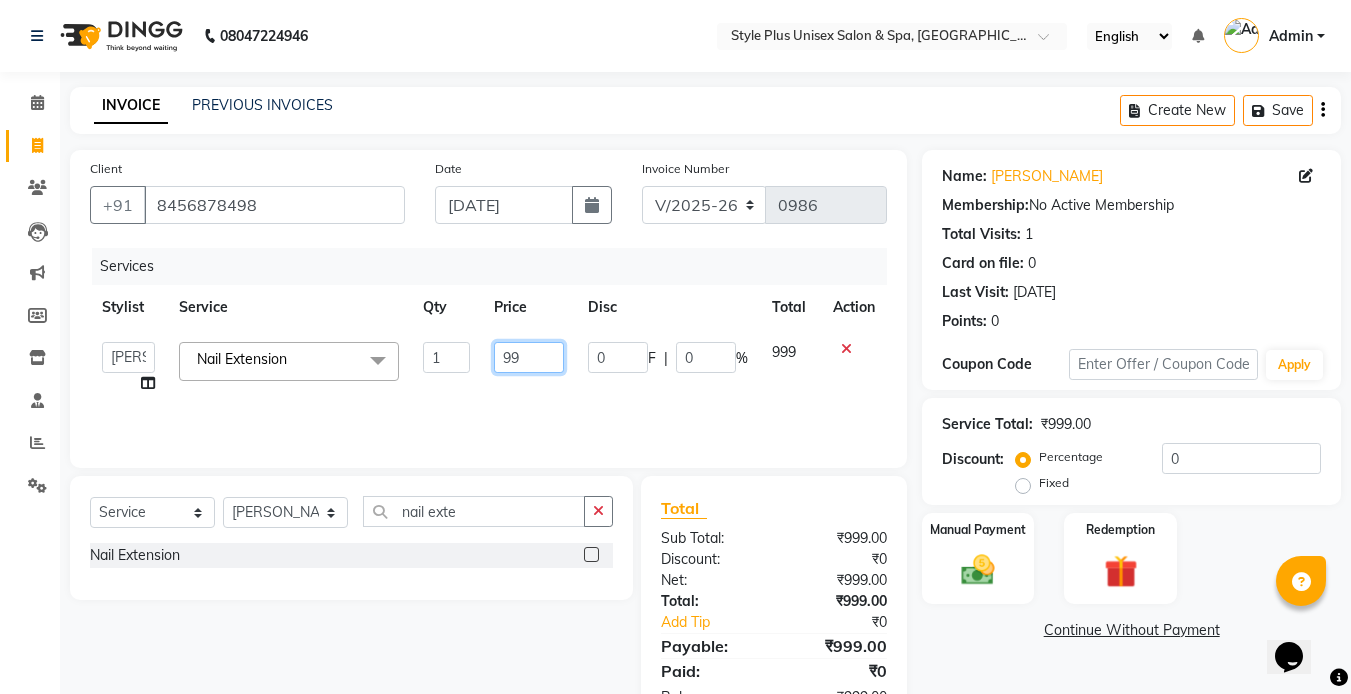 type on "9" 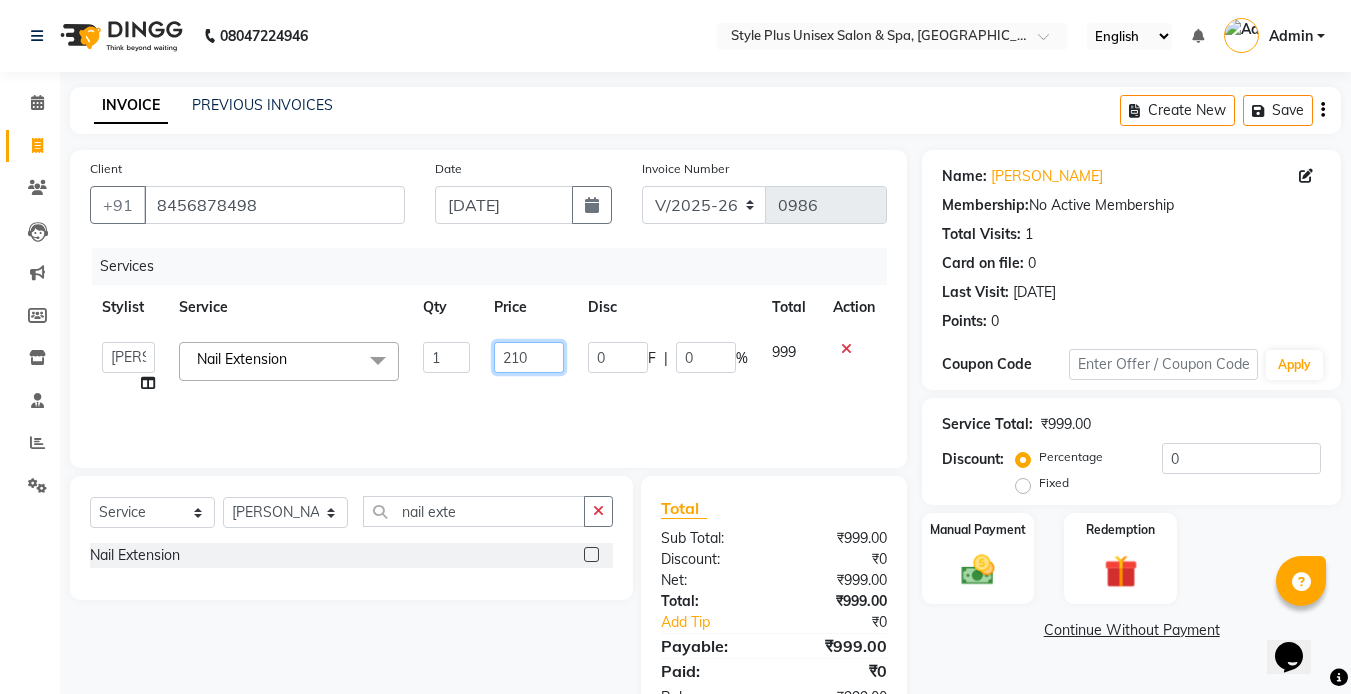 type on "2100" 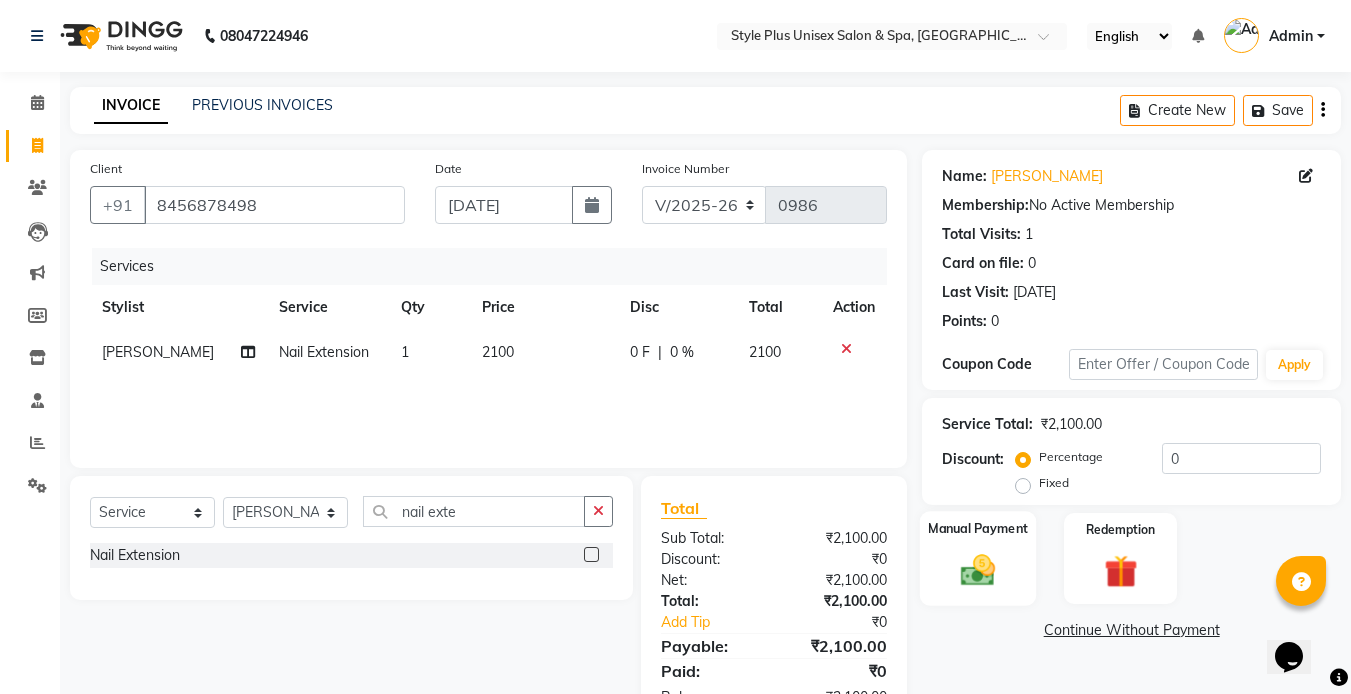 click 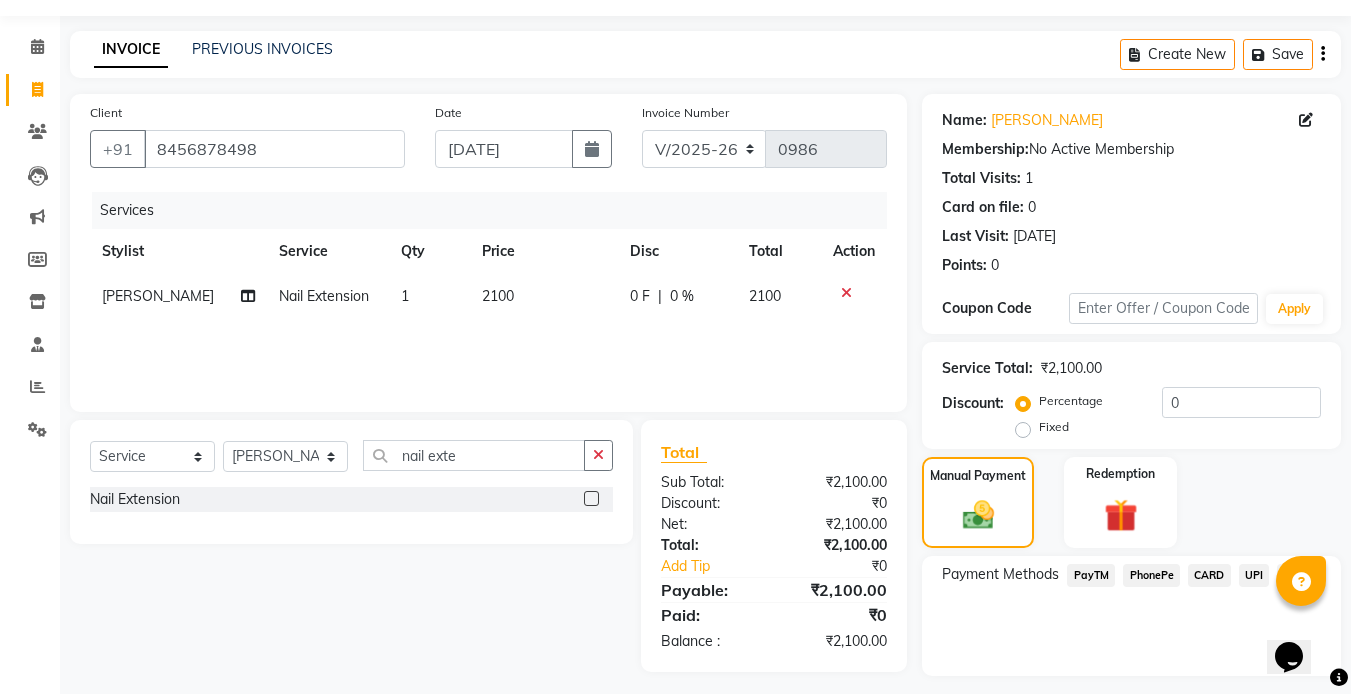 scroll, scrollTop: 109, scrollLeft: 0, axis: vertical 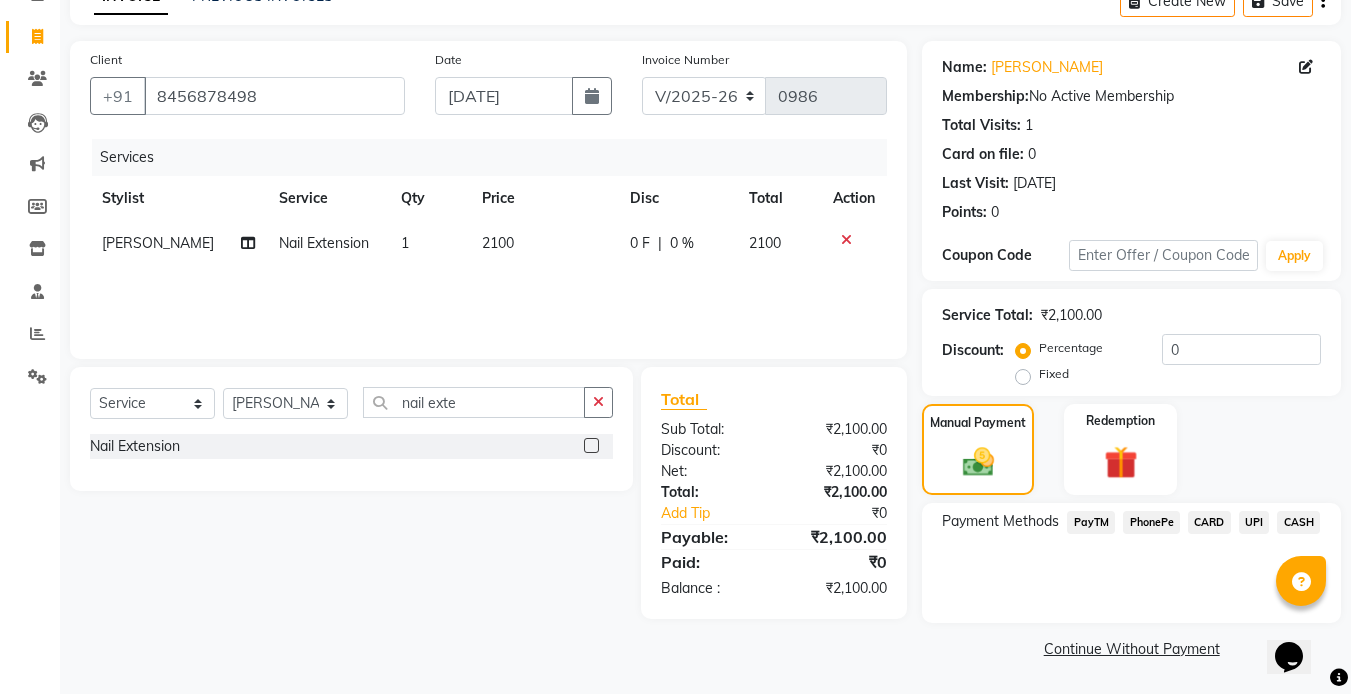 click on "UPI" 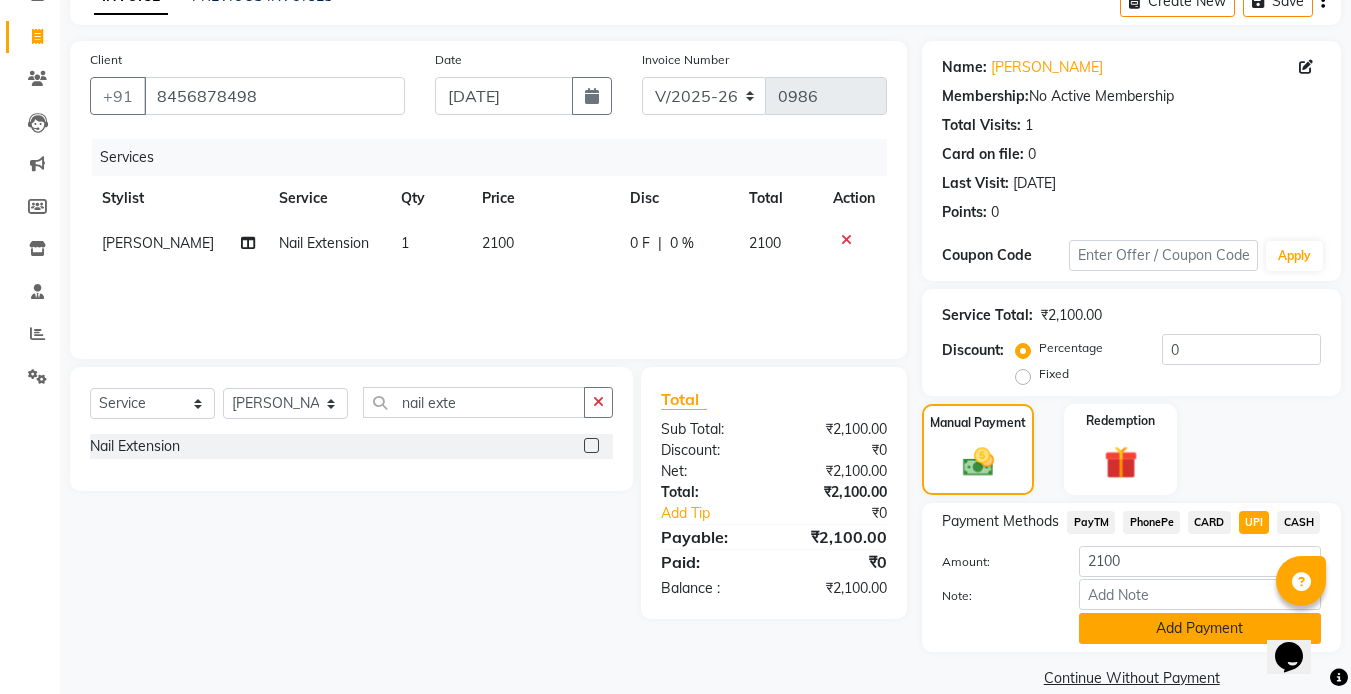 click on "Add Payment" 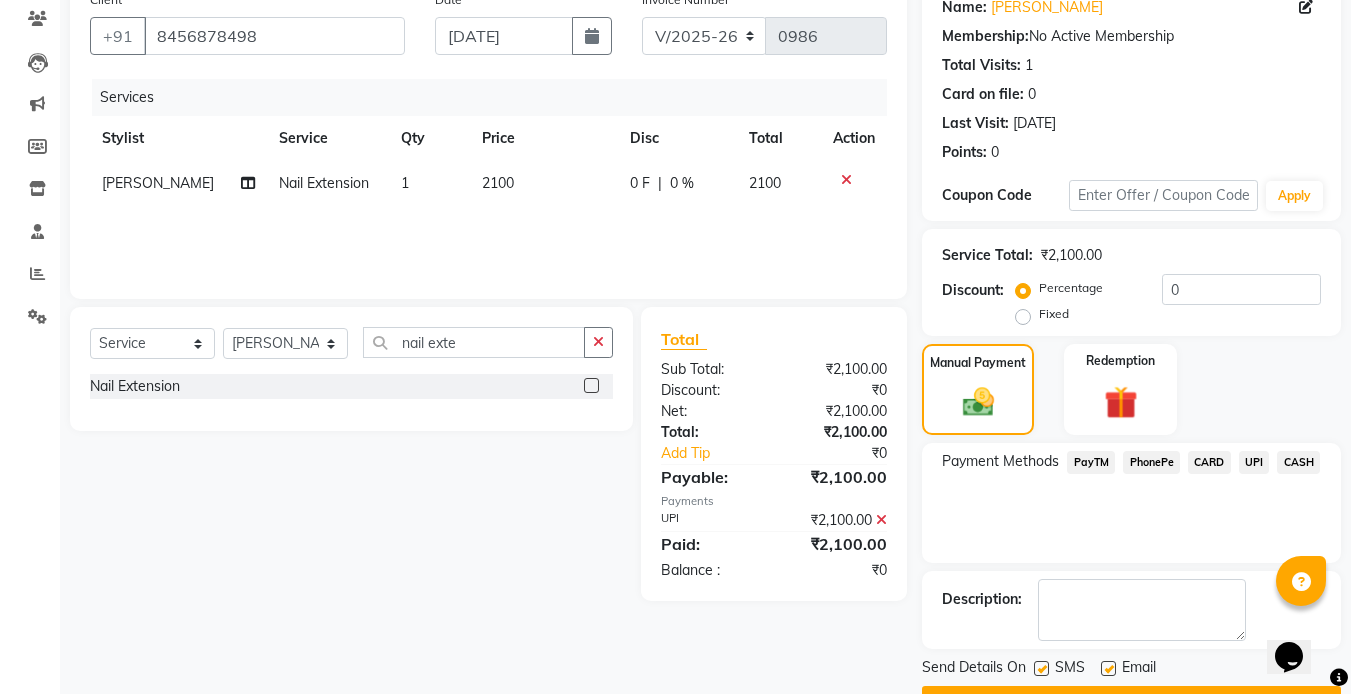scroll, scrollTop: 222, scrollLeft: 0, axis: vertical 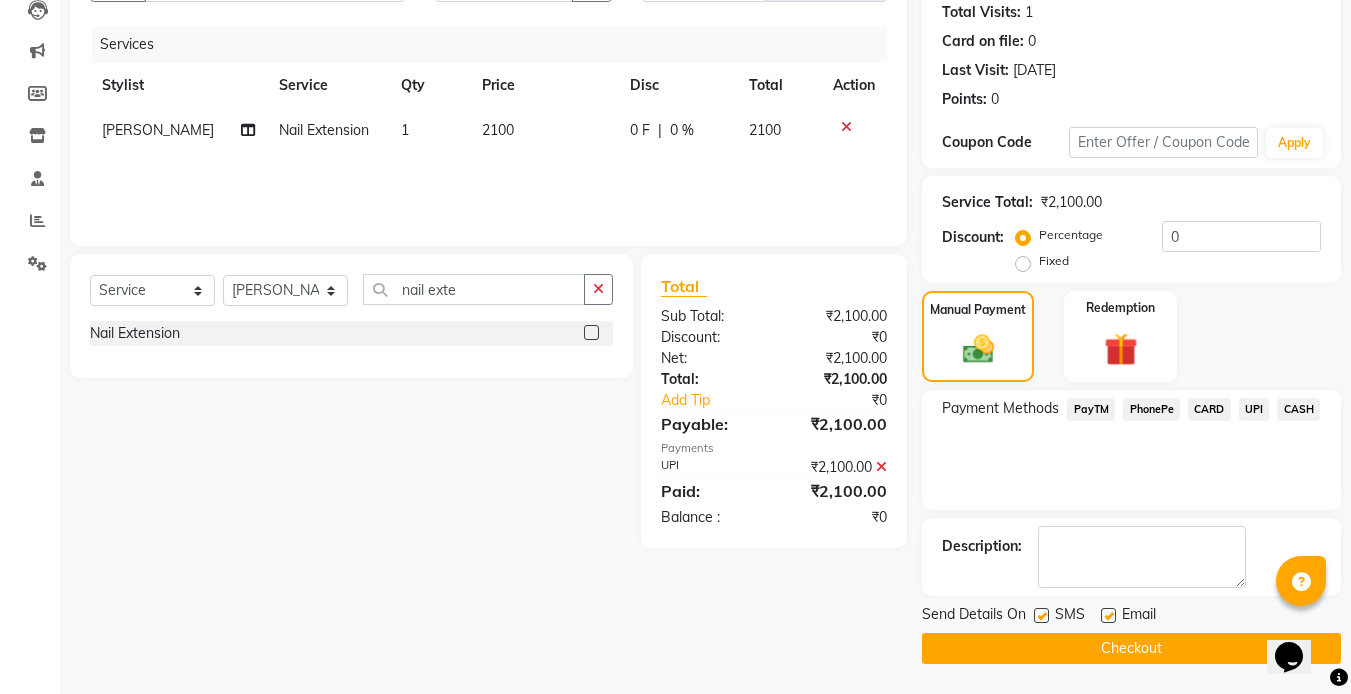 click 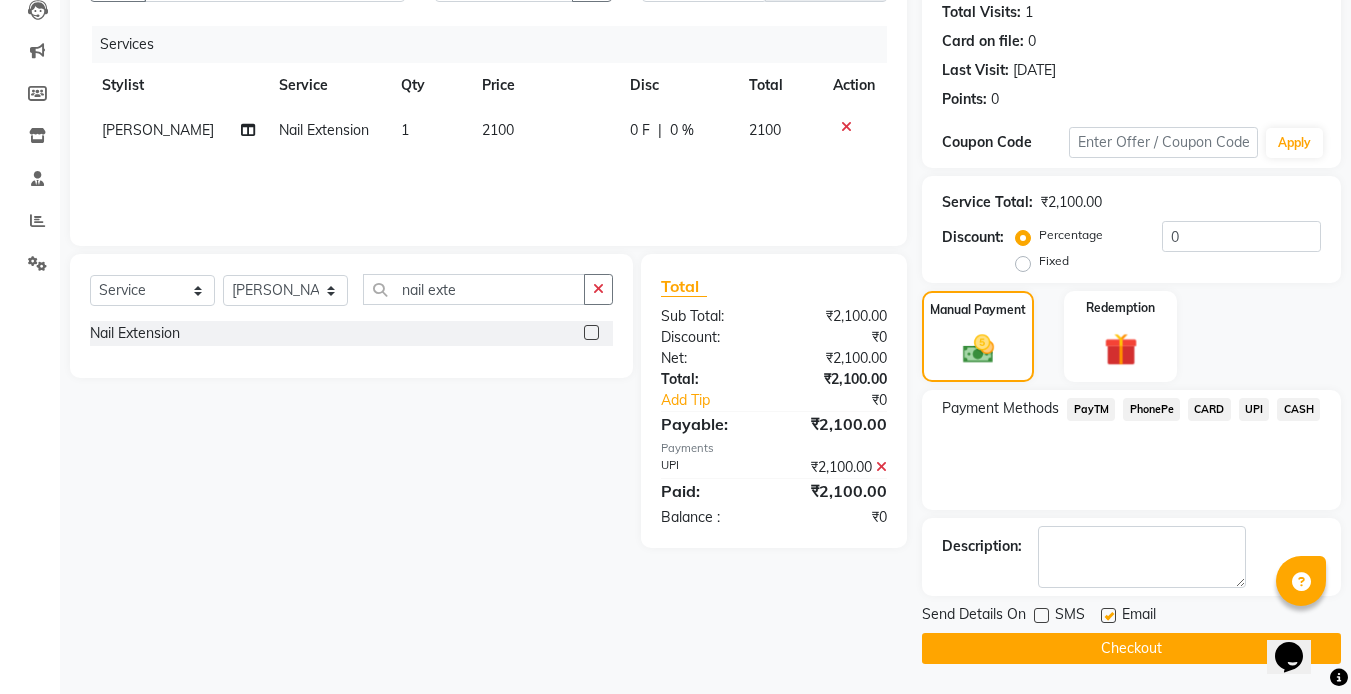 click 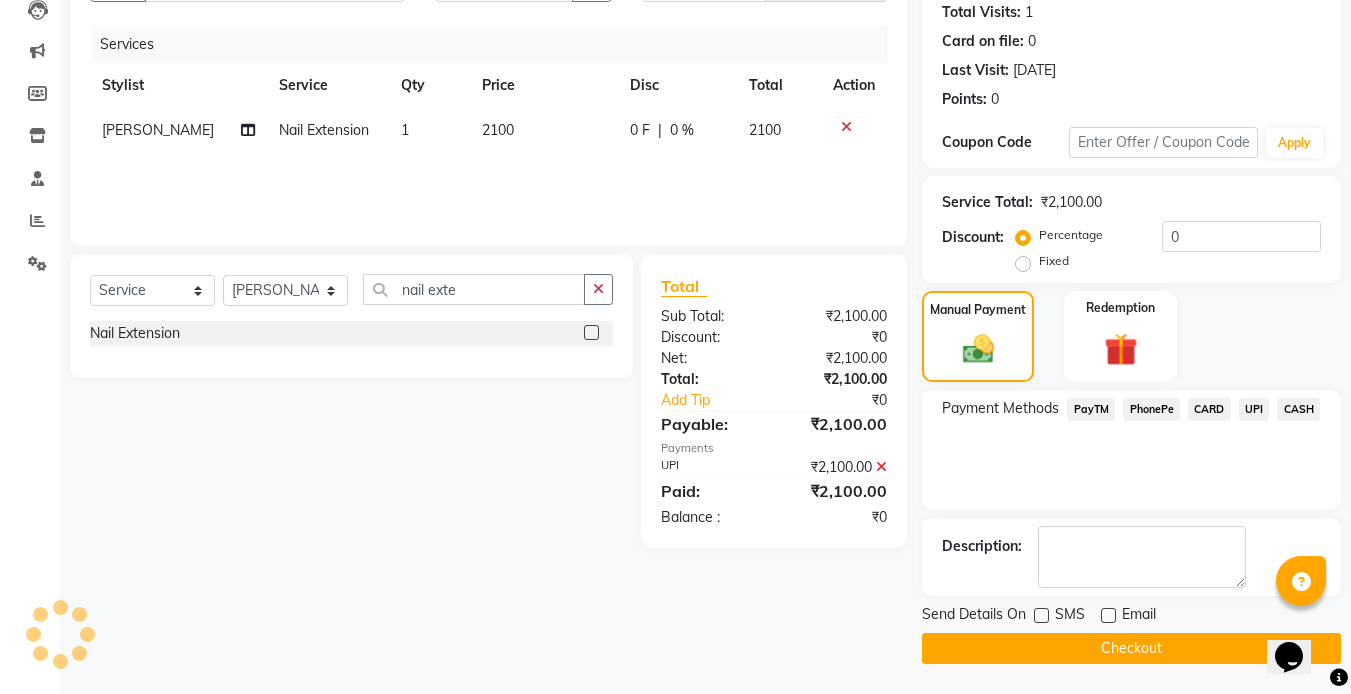 click on "Checkout" 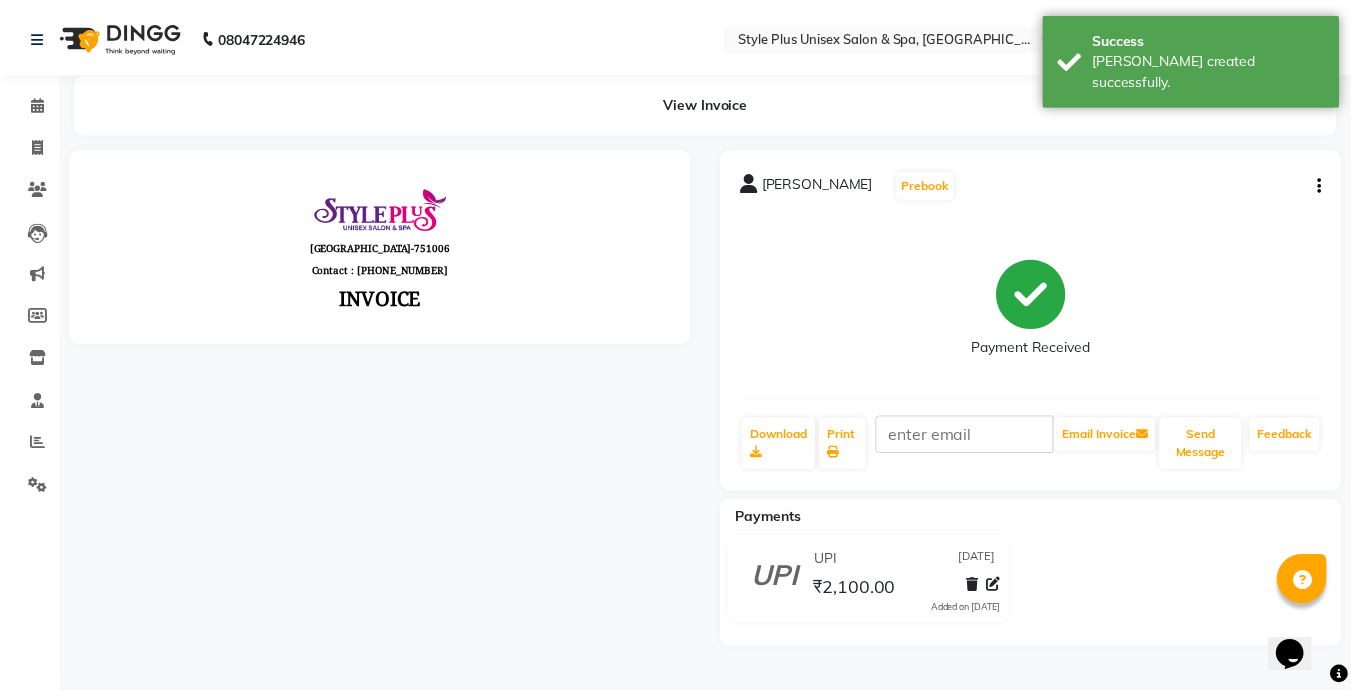 scroll, scrollTop: 0, scrollLeft: 0, axis: both 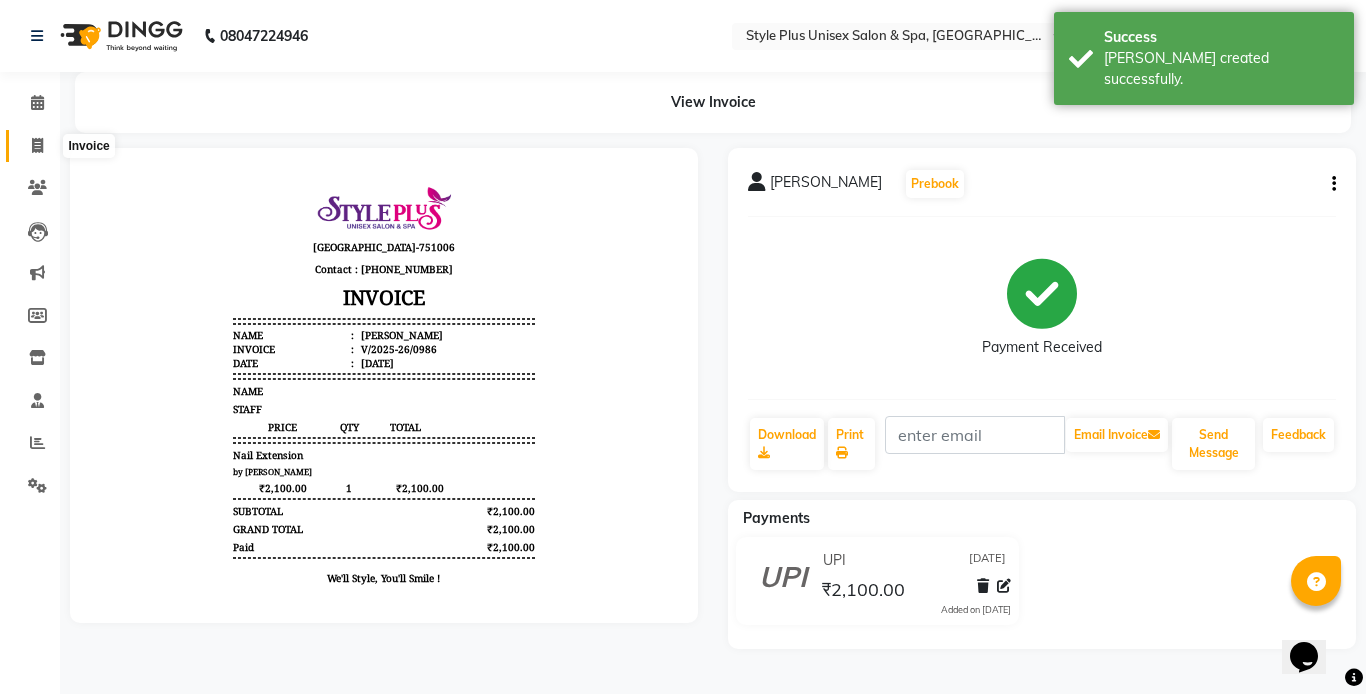 click 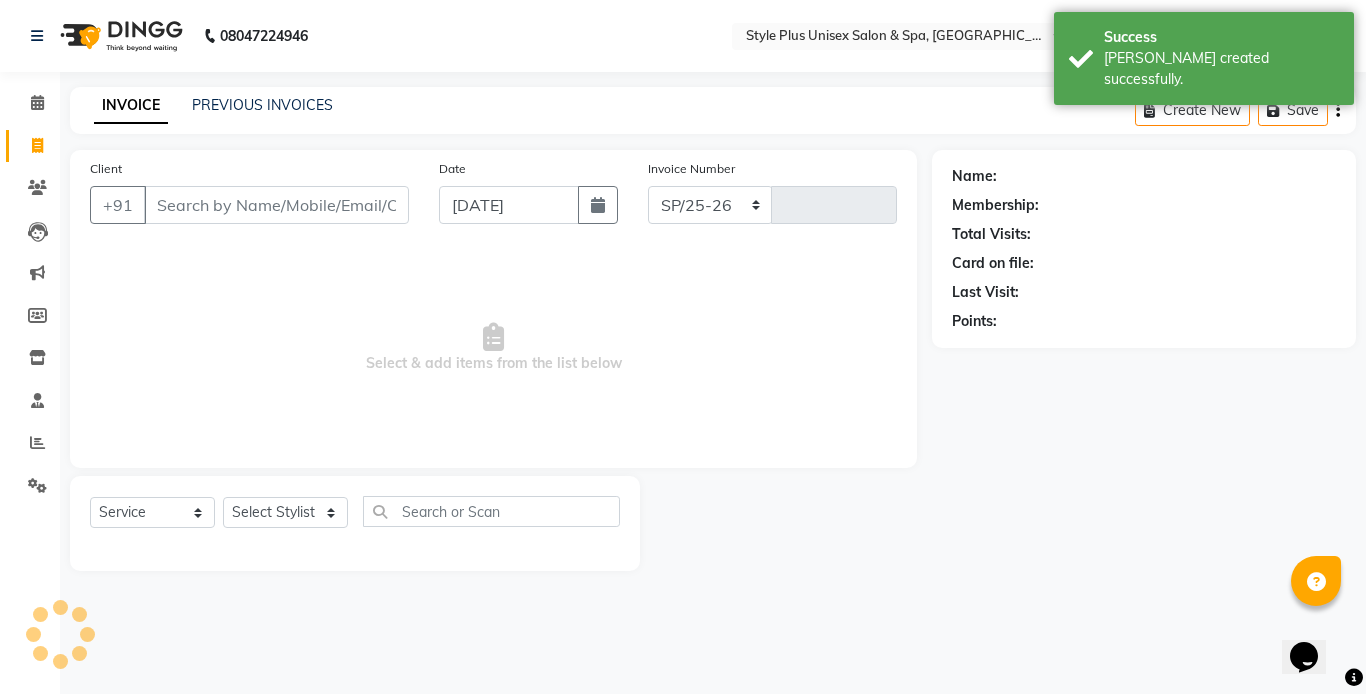 select on "7084" 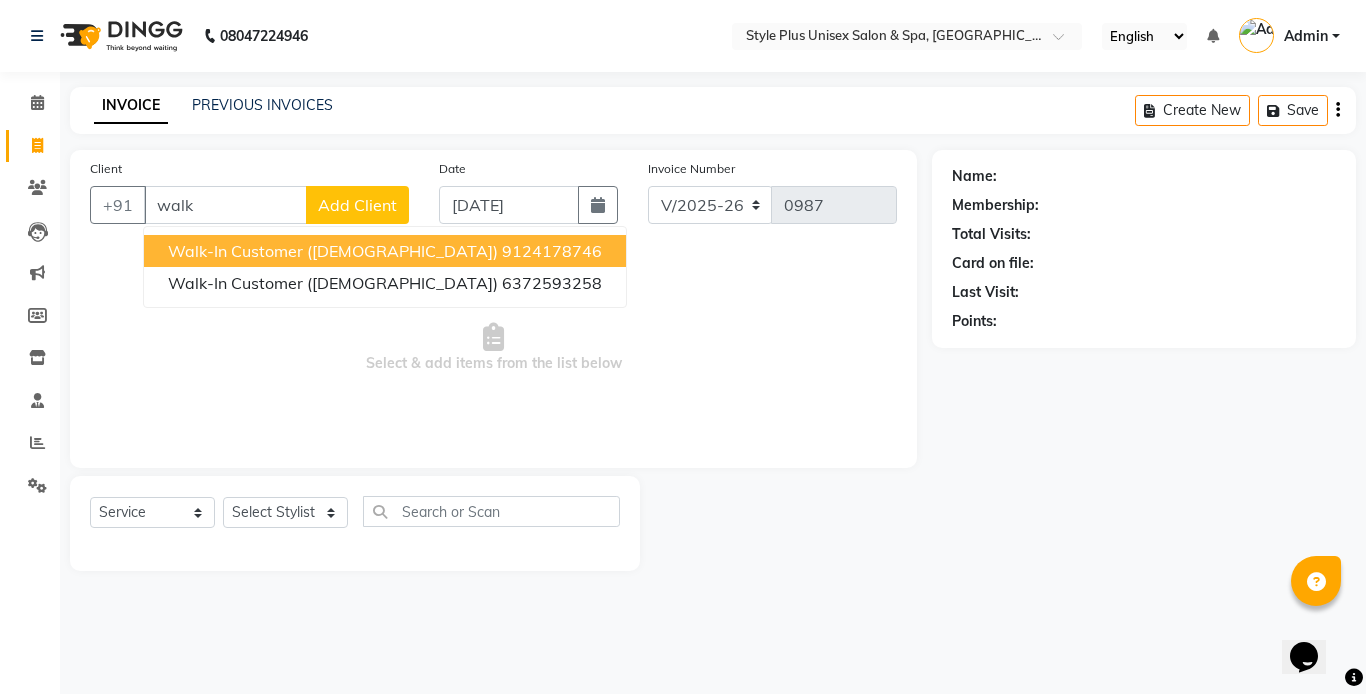 click on "Walk-in Customer ([DEMOGRAPHIC_DATA])" at bounding box center (333, 251) 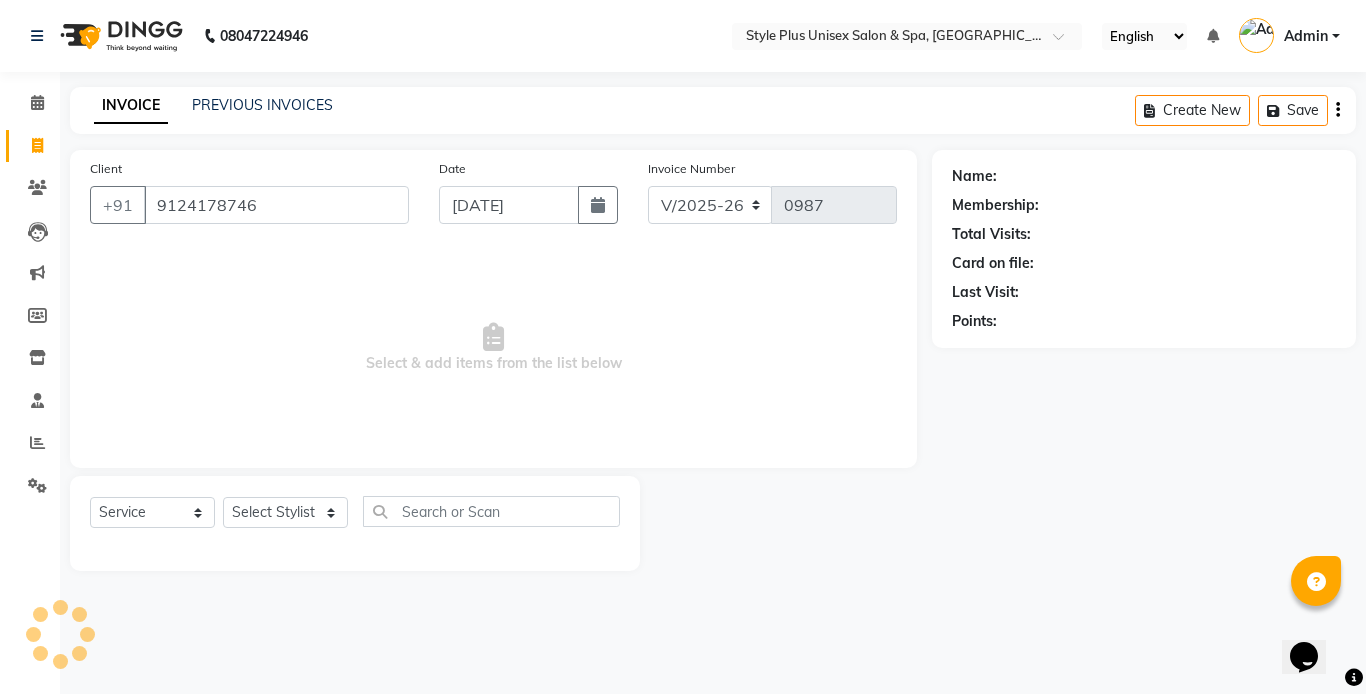 type on "9124178746" 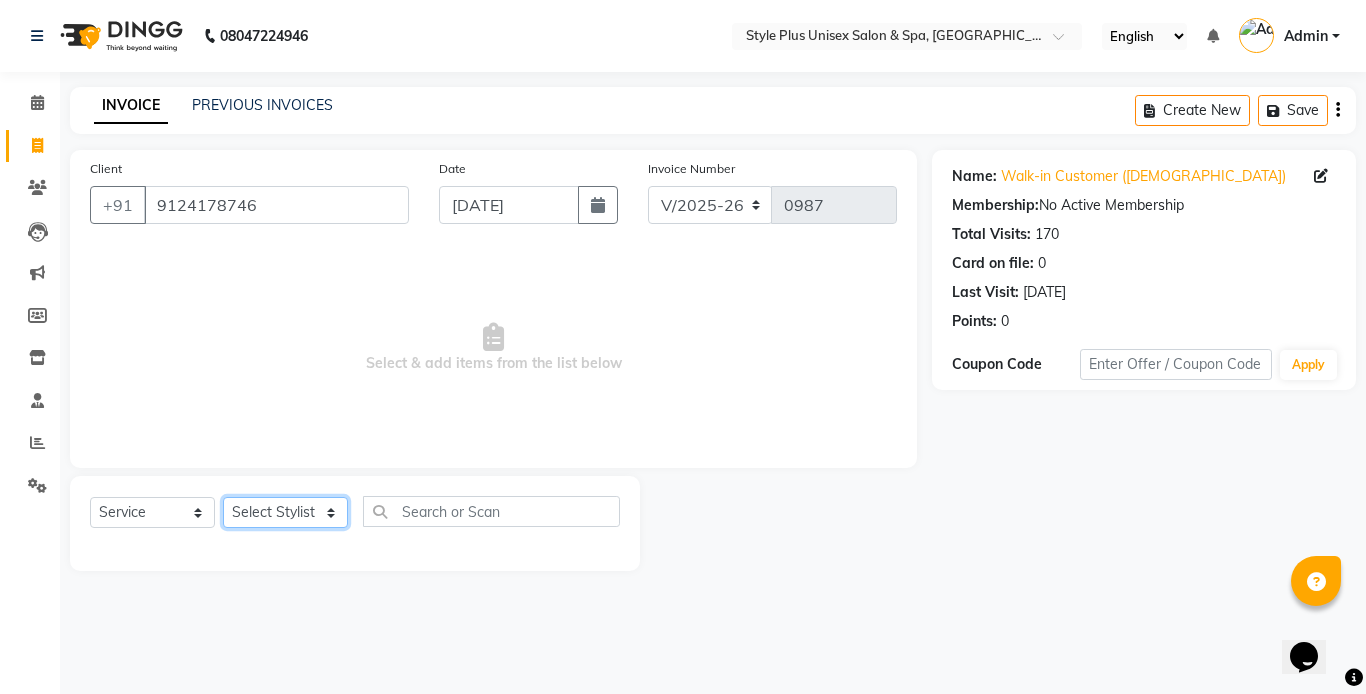 click on "Select Stylist [PERSON_NAME] [PERSON_NAME] J [PERSON_NAME] MD [PERSON_NAME] [PERSON_NAME] [PERSON_NAME]" 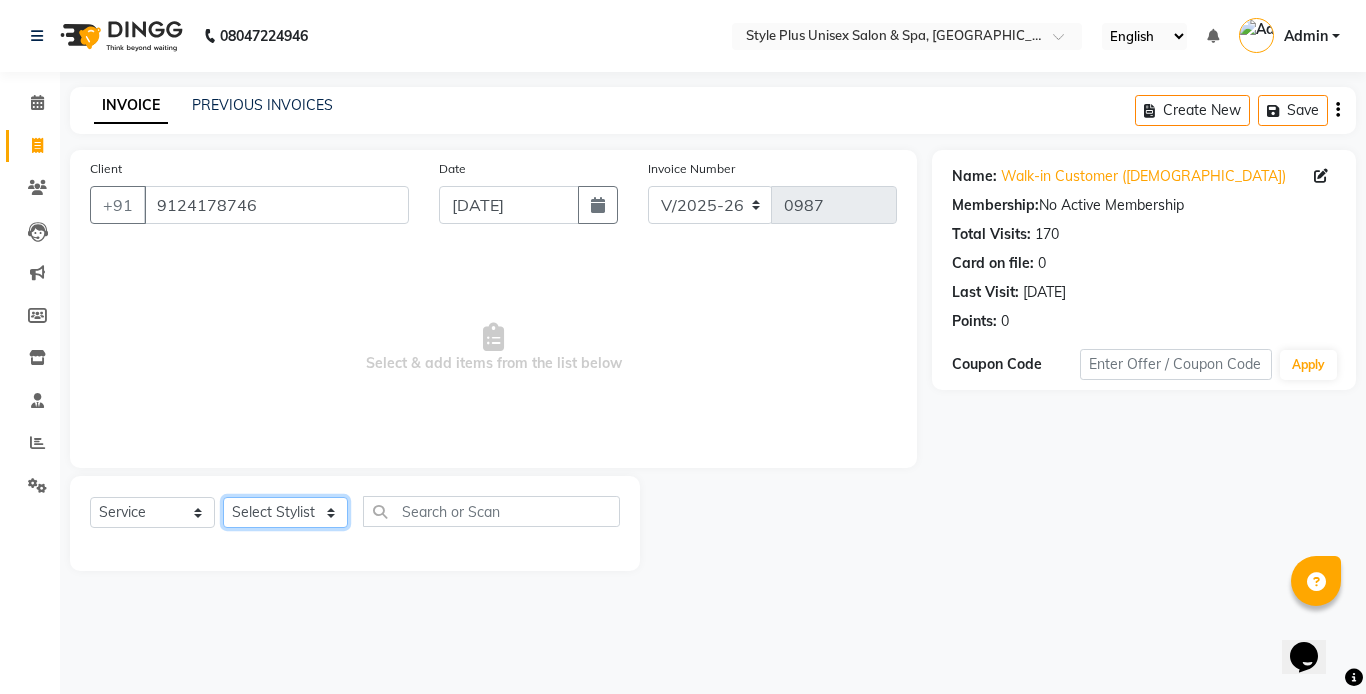select on "58991" 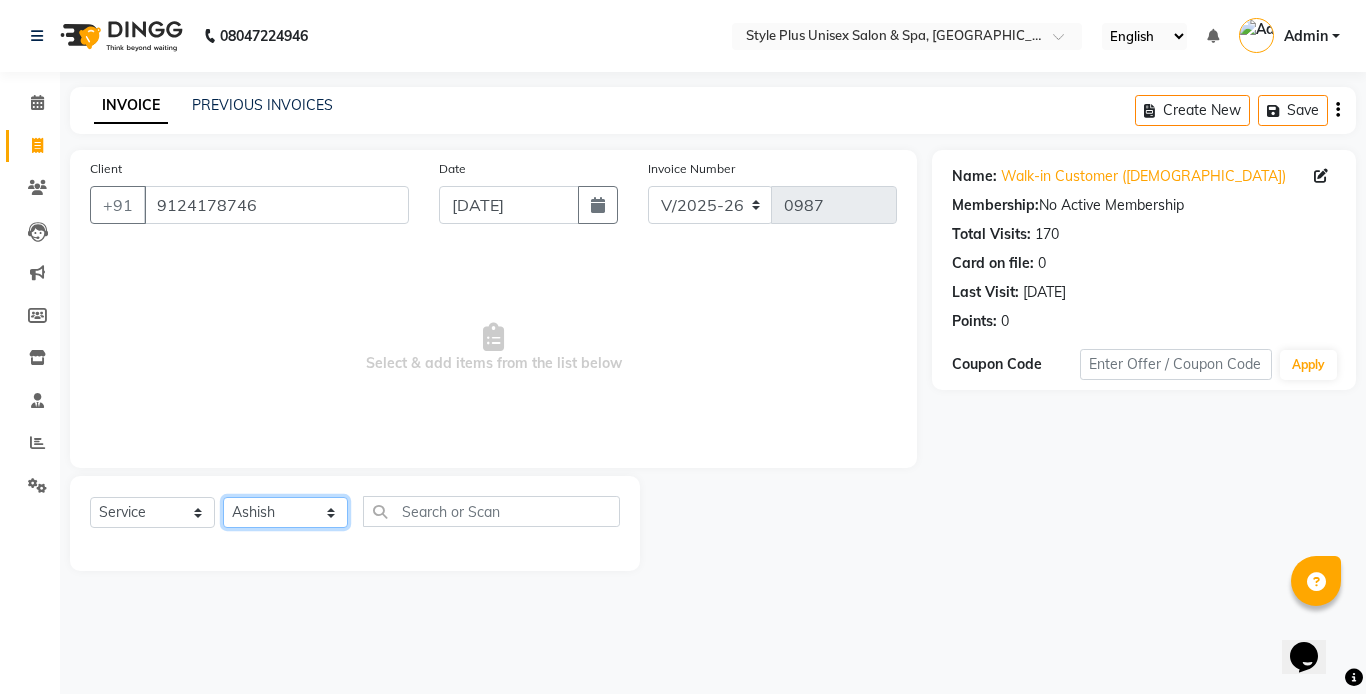 click on "Select Stylist [PERSON_NAME] [PERSON_NAME] J [PERSON_NAME] MD [PERSON_NAME] [PERSON_NAME] [PERSON_NAME]" 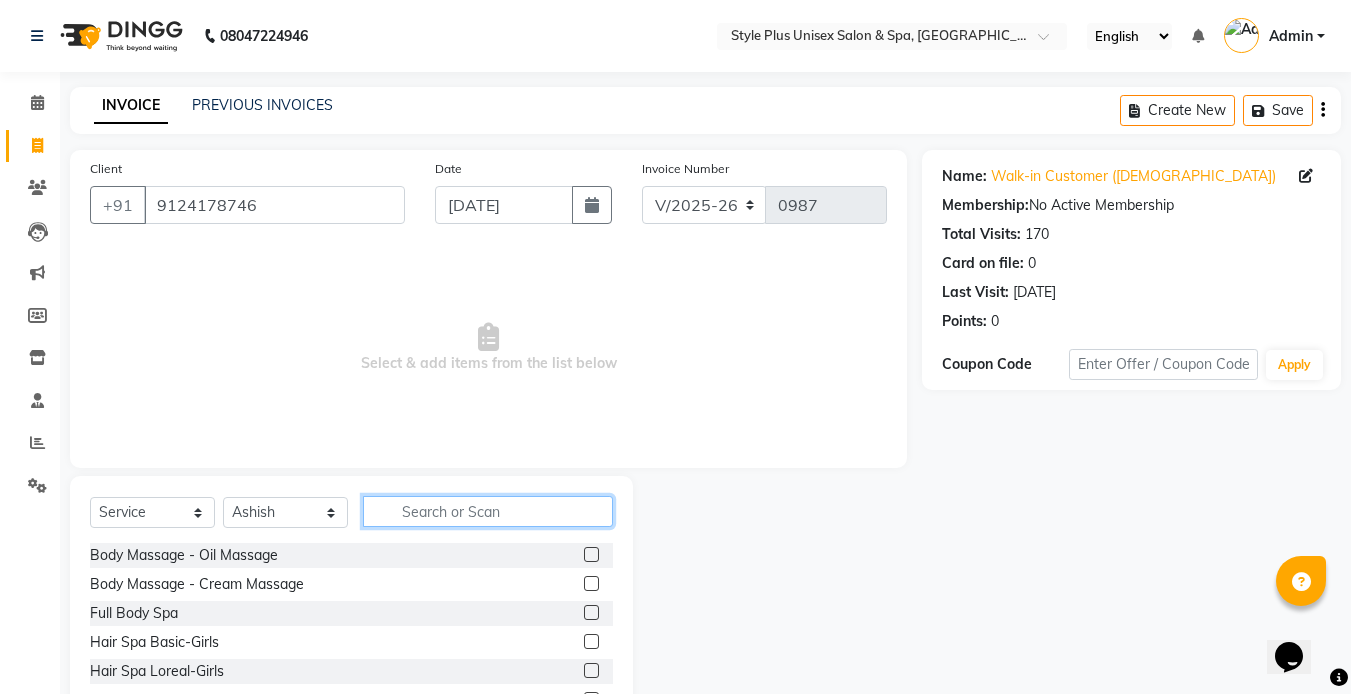 click 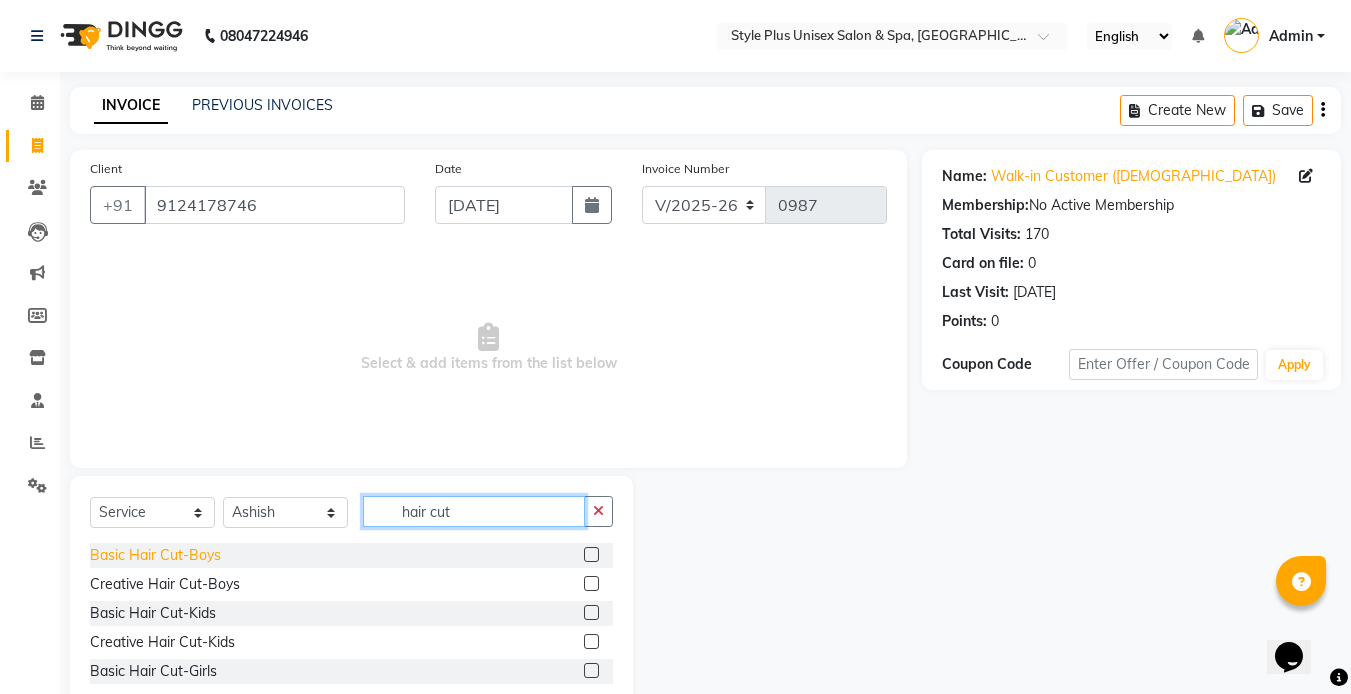 type on "hair cut" 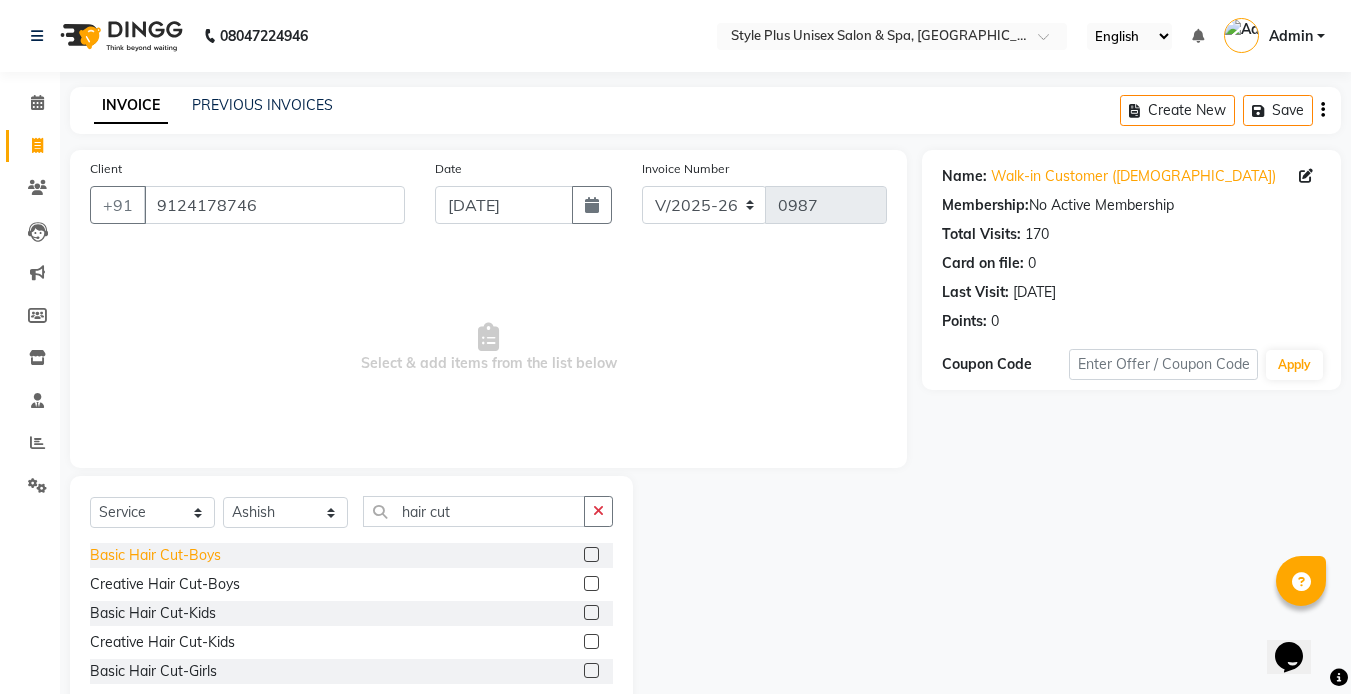 click on "Basic Hair Cut-Boys" 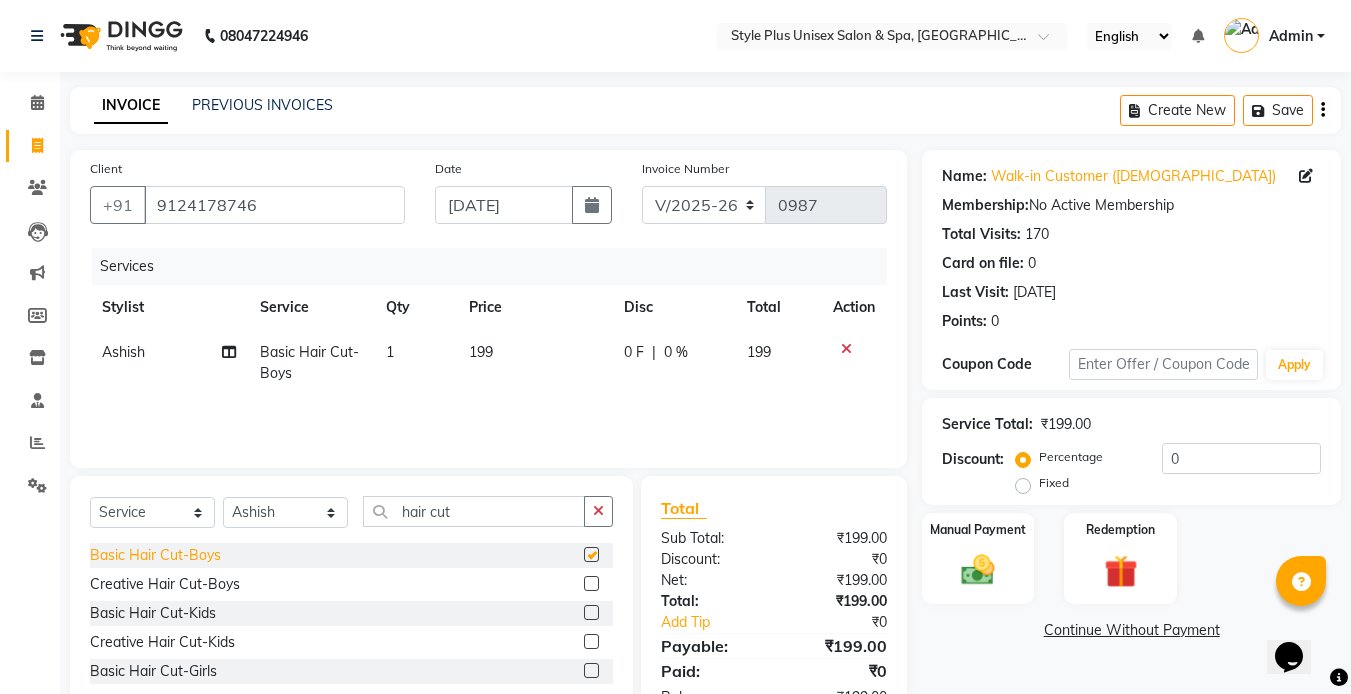 checkbox on "false" 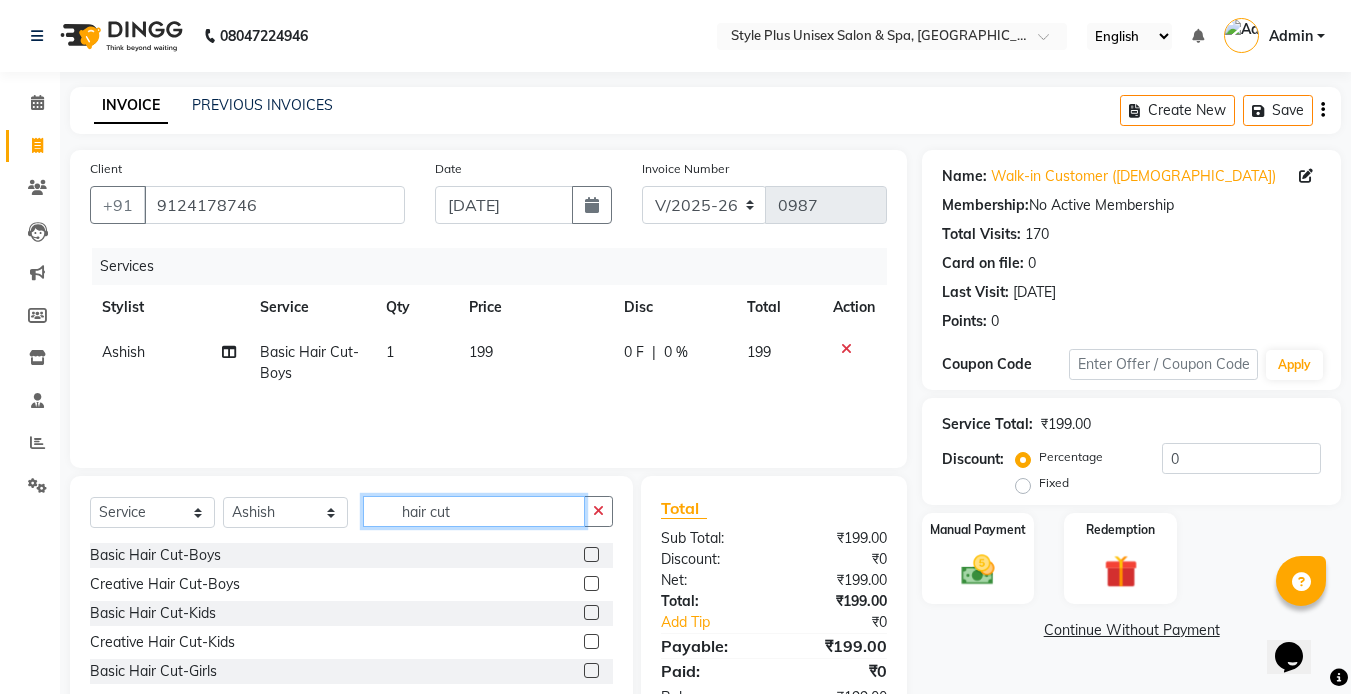 click on "hair cut" 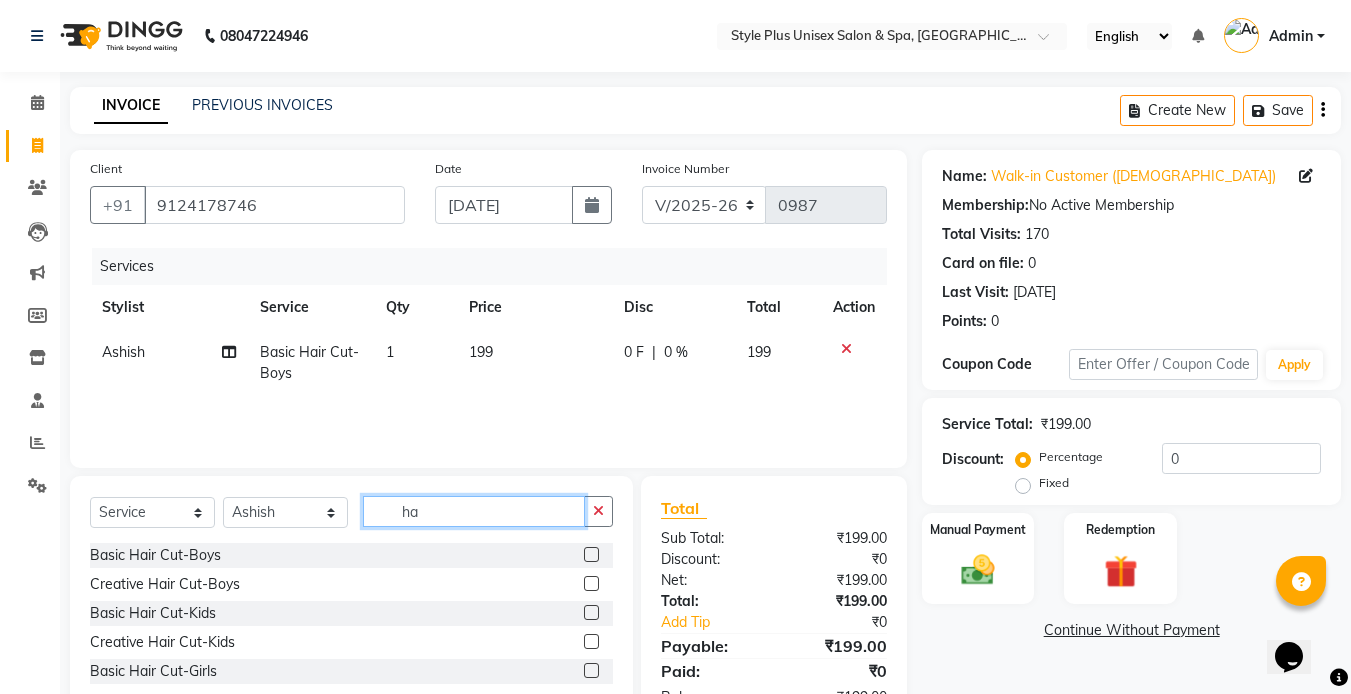 type on "h" 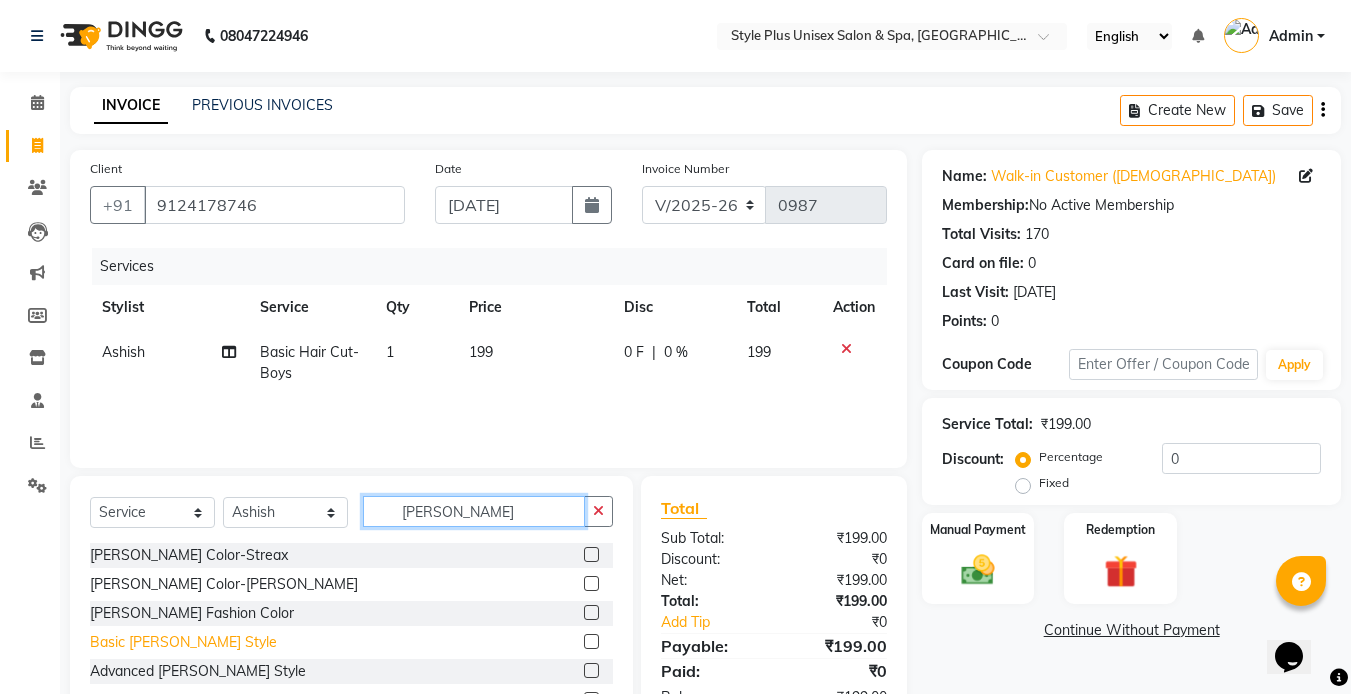 type on "[PERSON_NAME]" 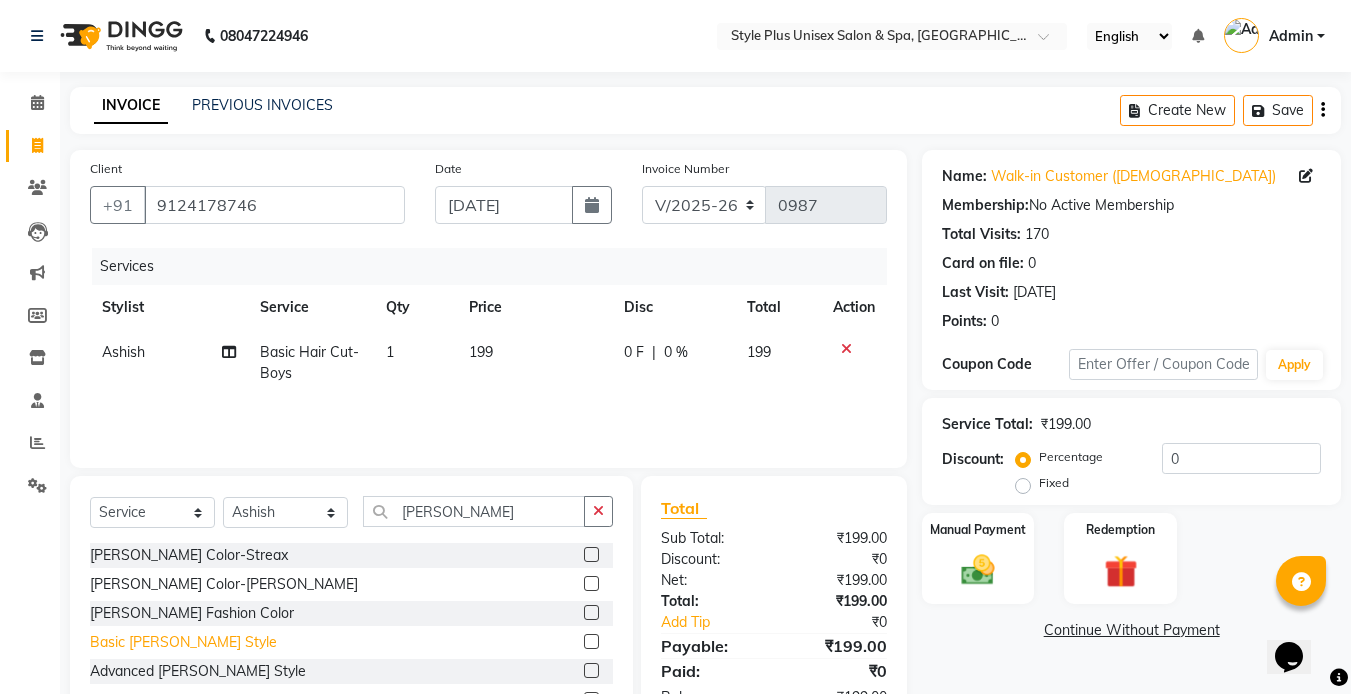 click on "Basic [PERSON_NAME] Style" 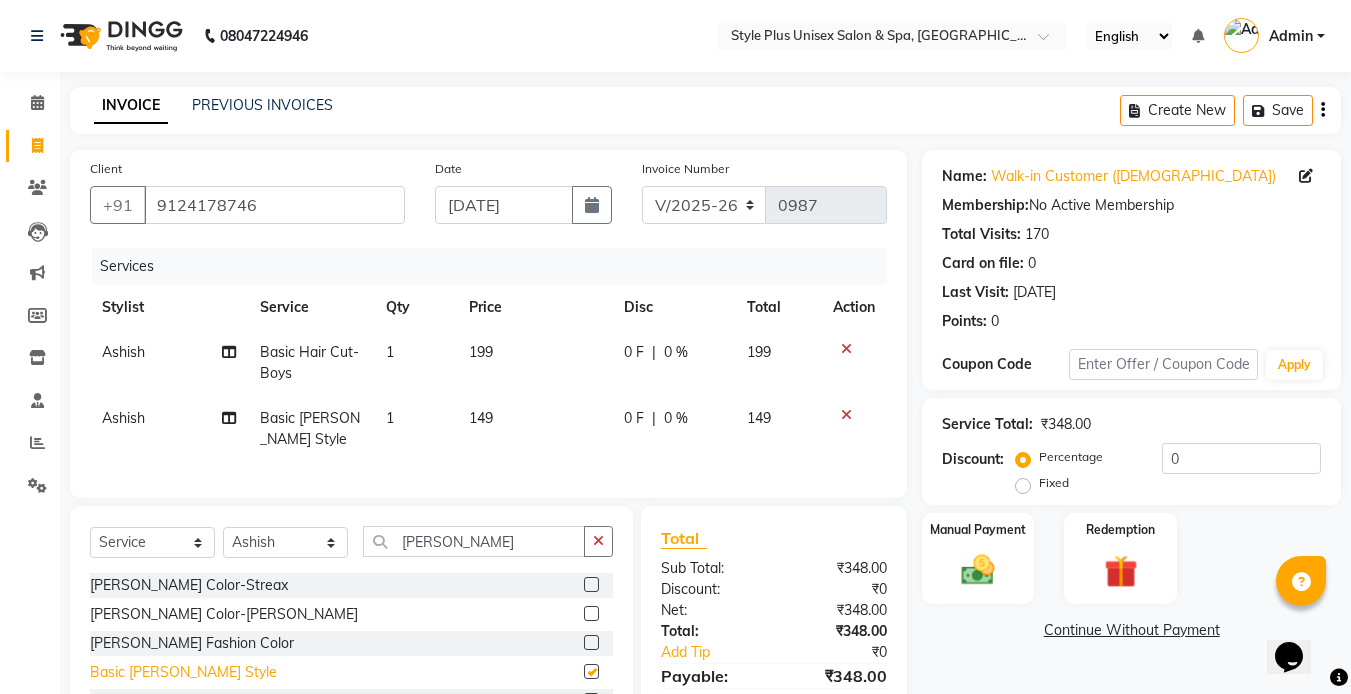 checkbox on "false" 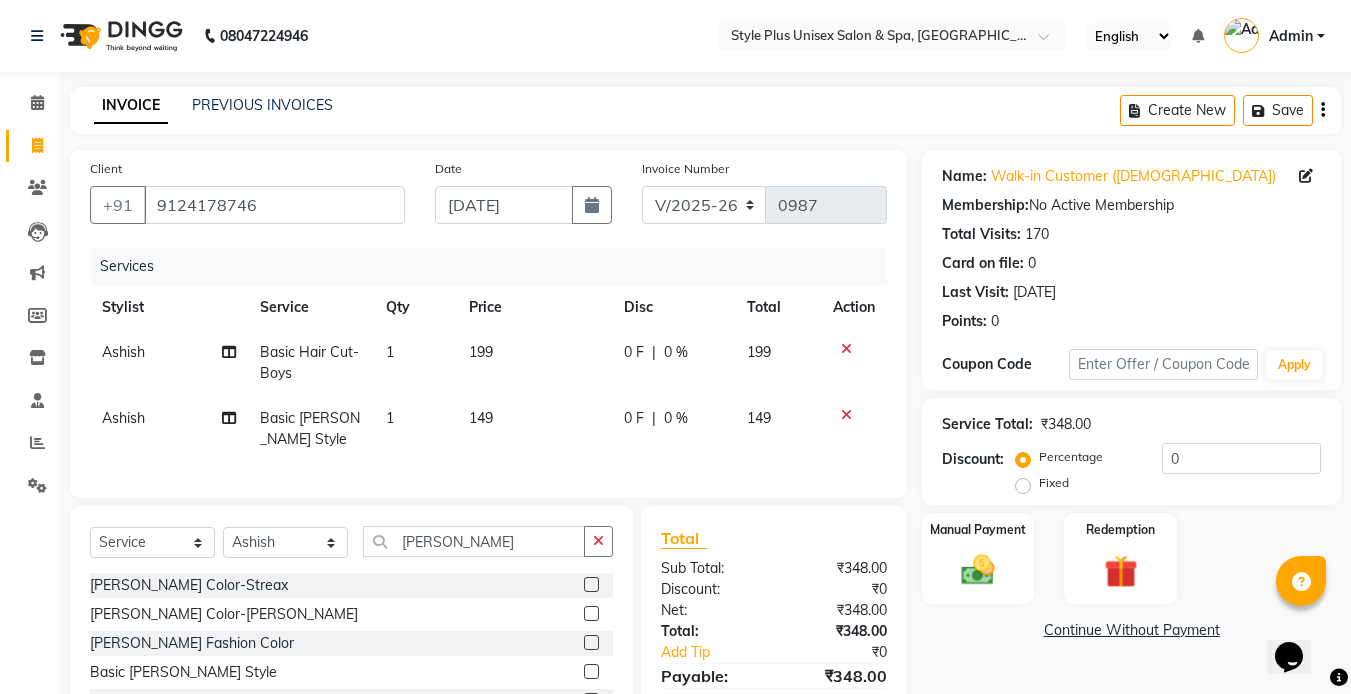 click on "199" 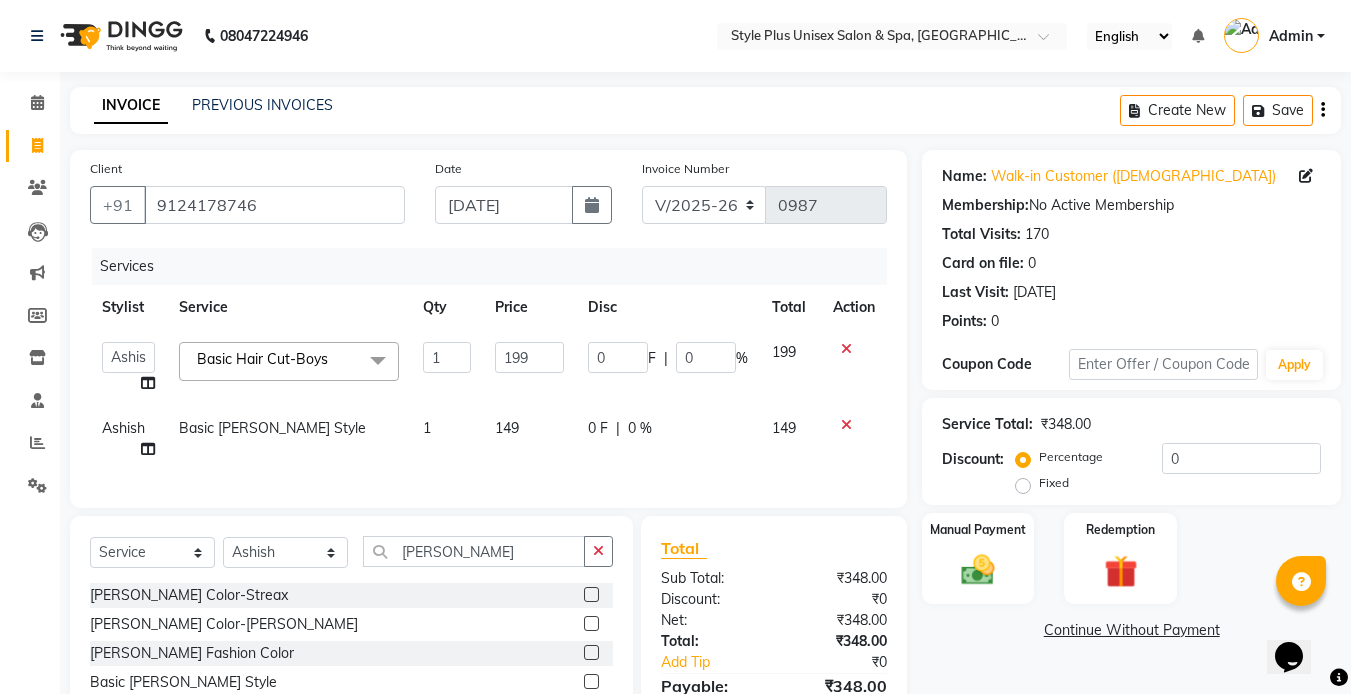 click 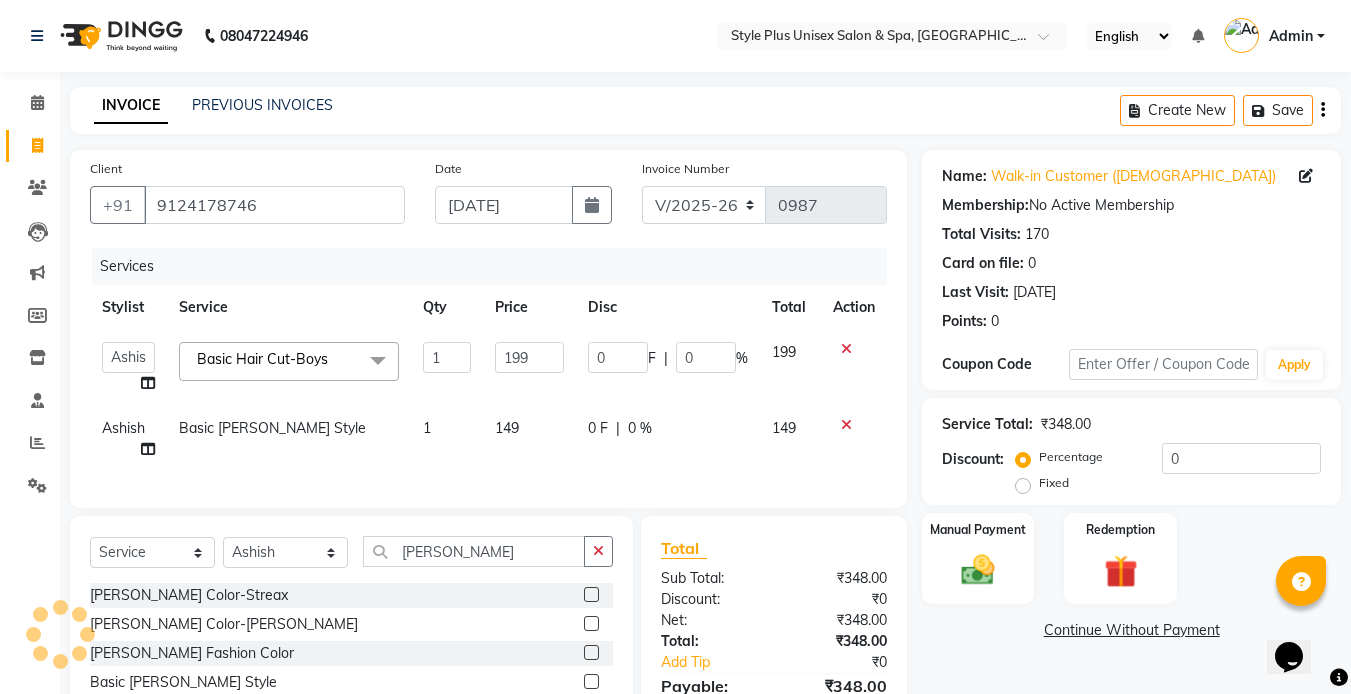 click 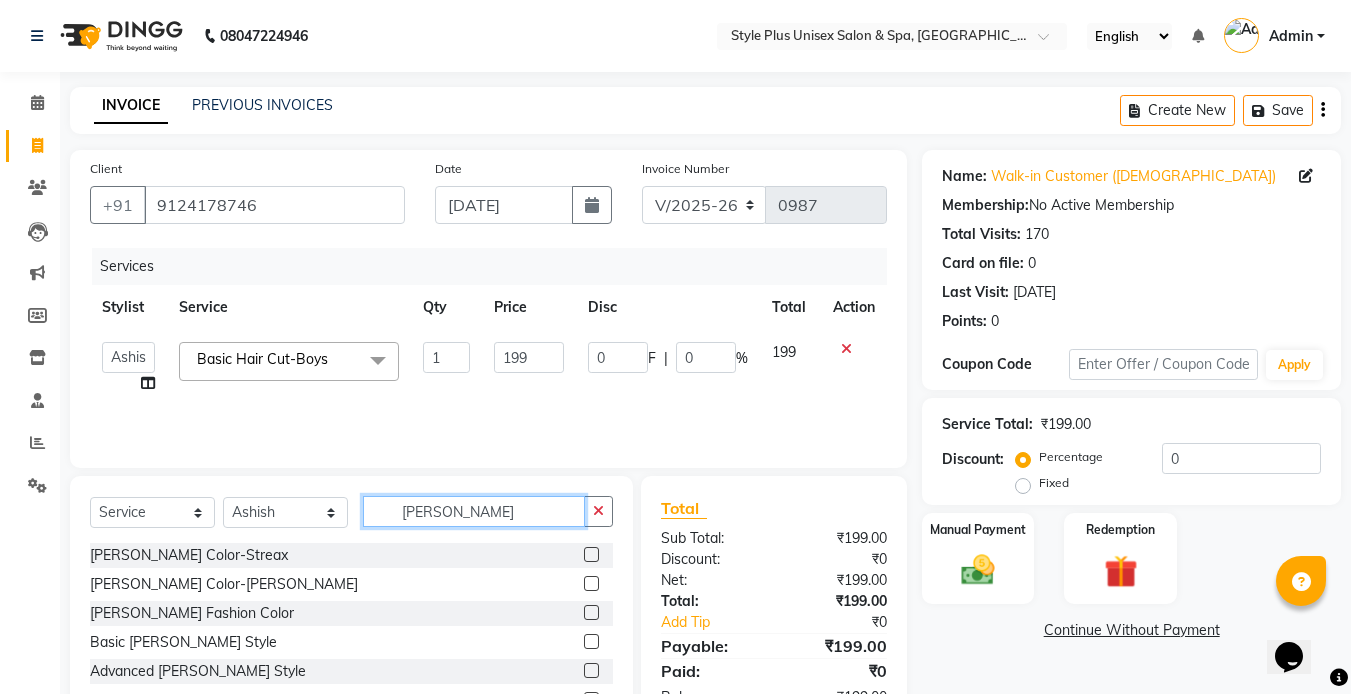 click on "[PERSON_NAME]" 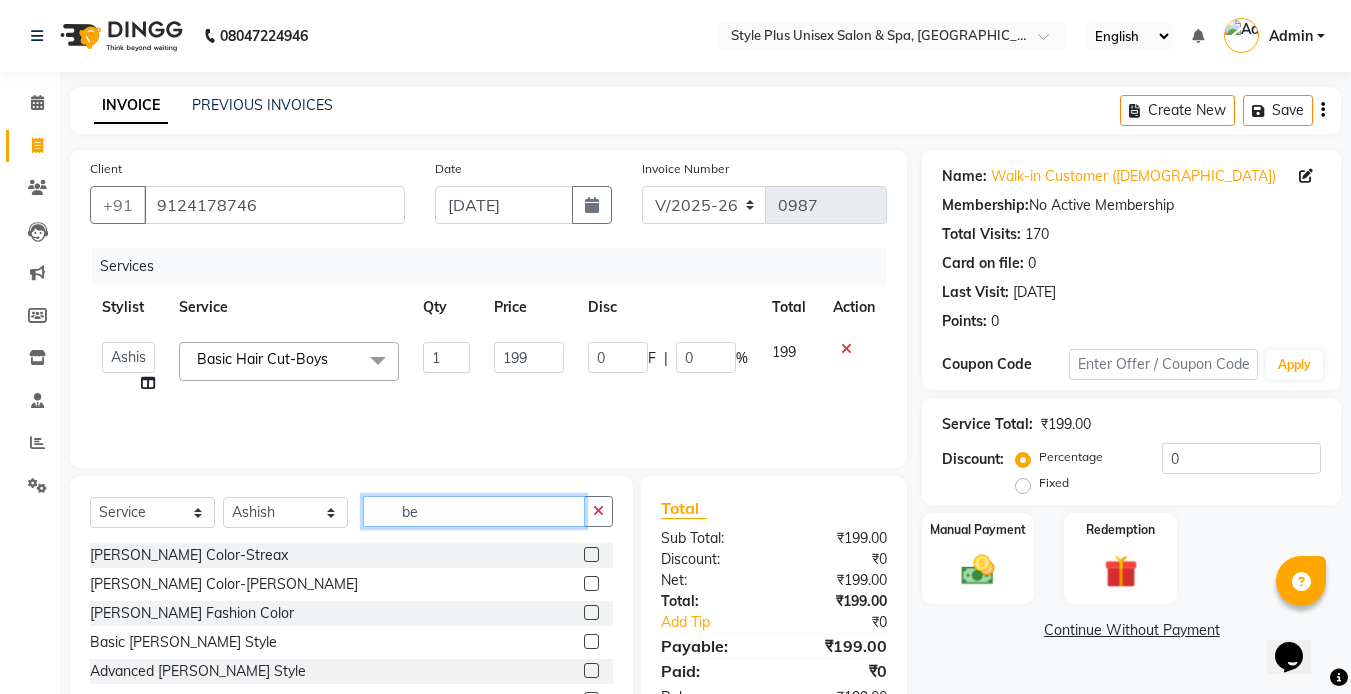 type on "b" 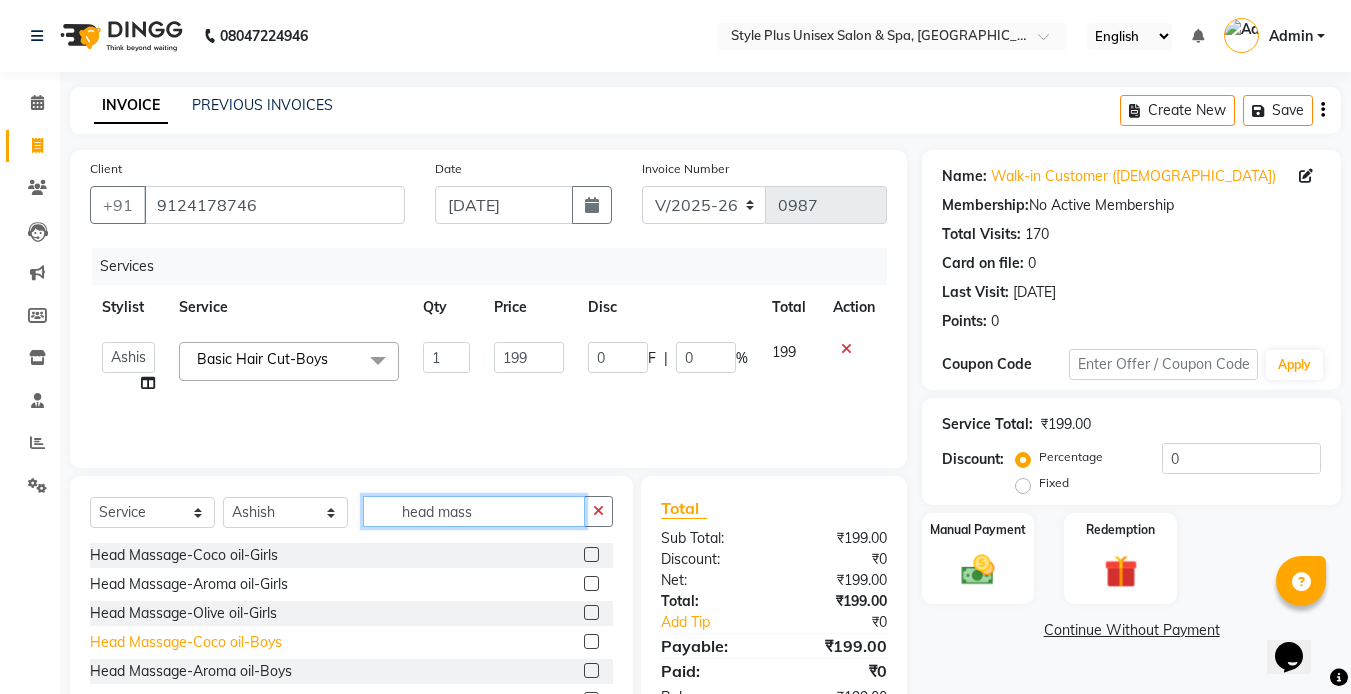type on "head mass" 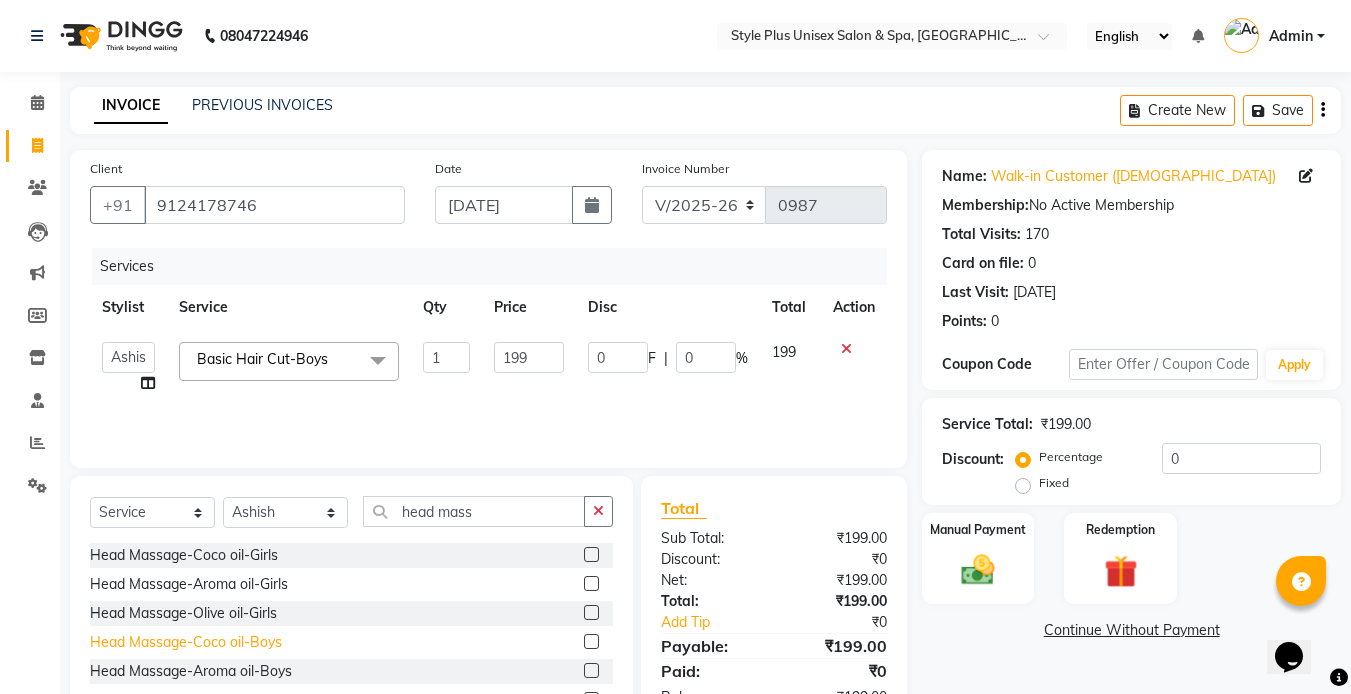 click on "Head Massage-Coco oil-Boys" 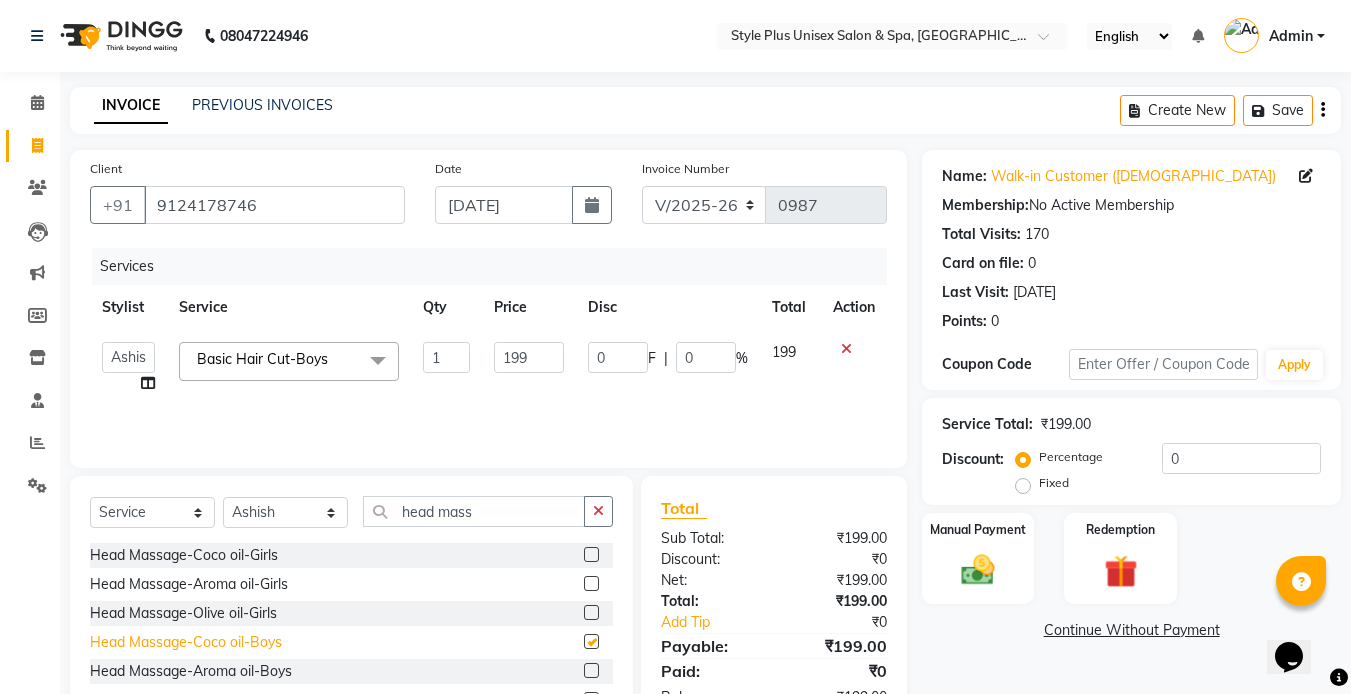 checkbox on "false" 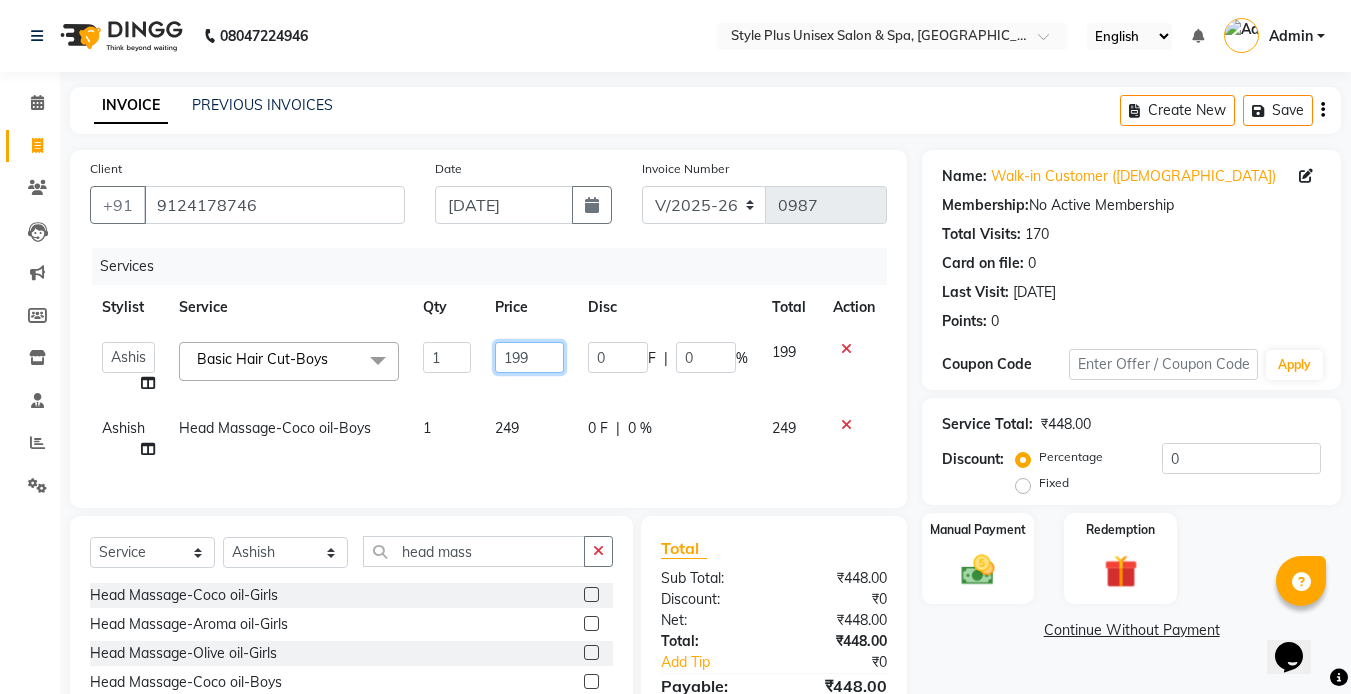 click on "199" 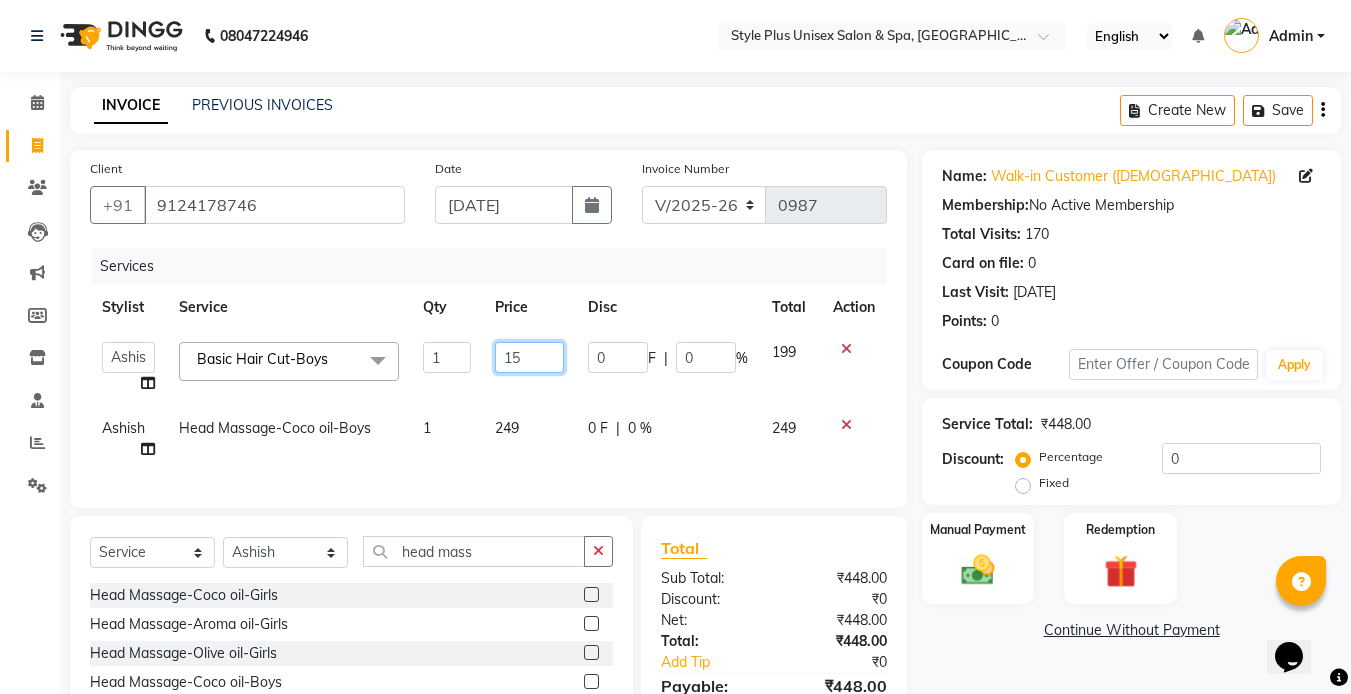 type on "150" 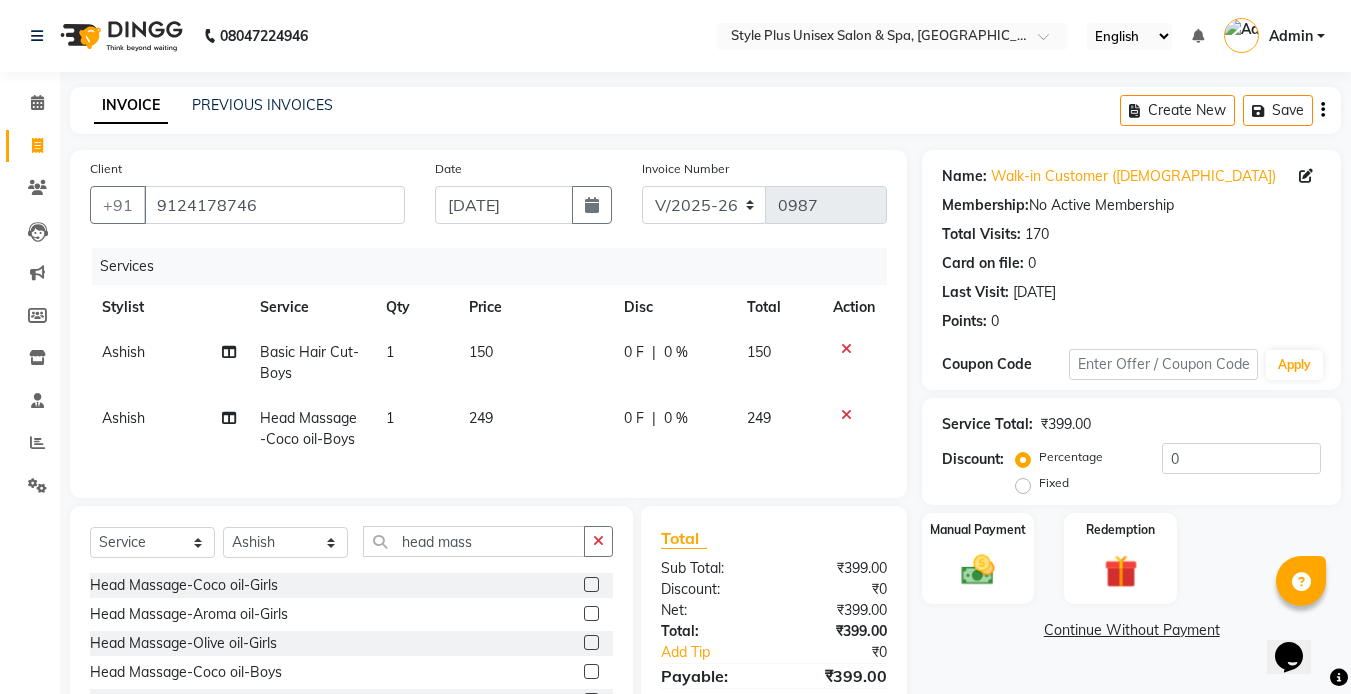 click on "249" 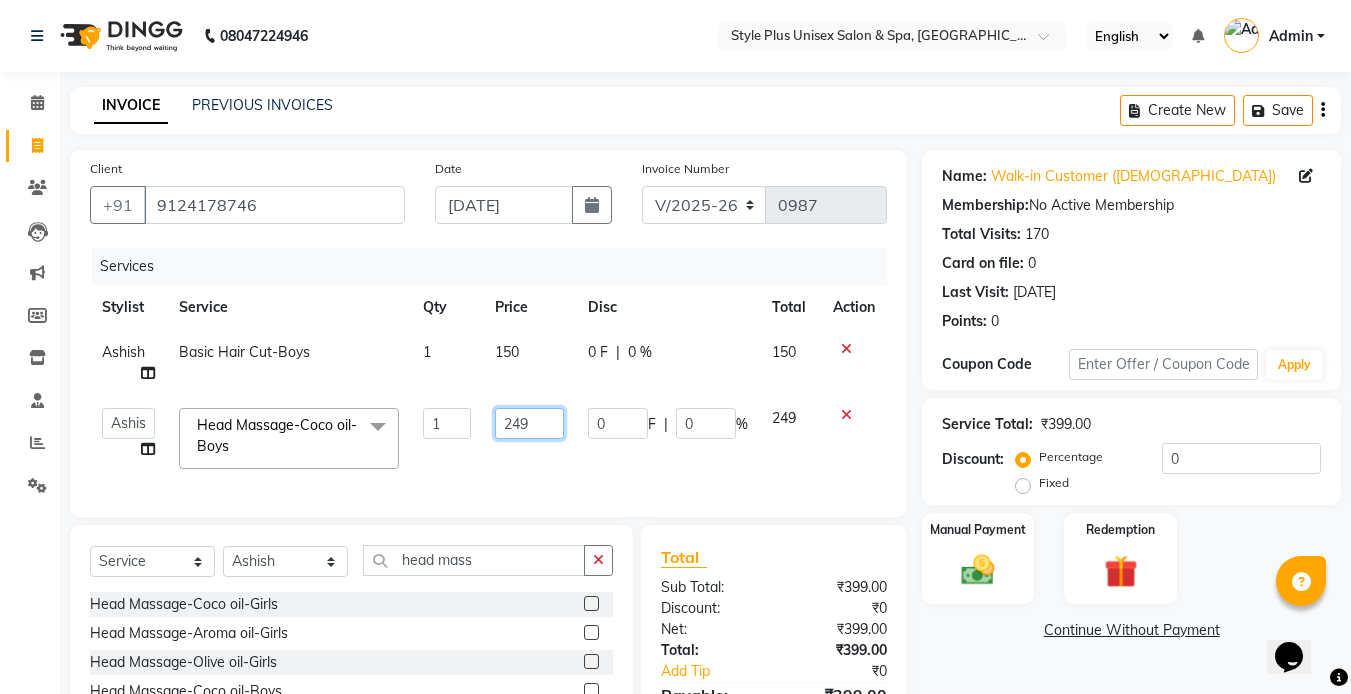 click on "249" 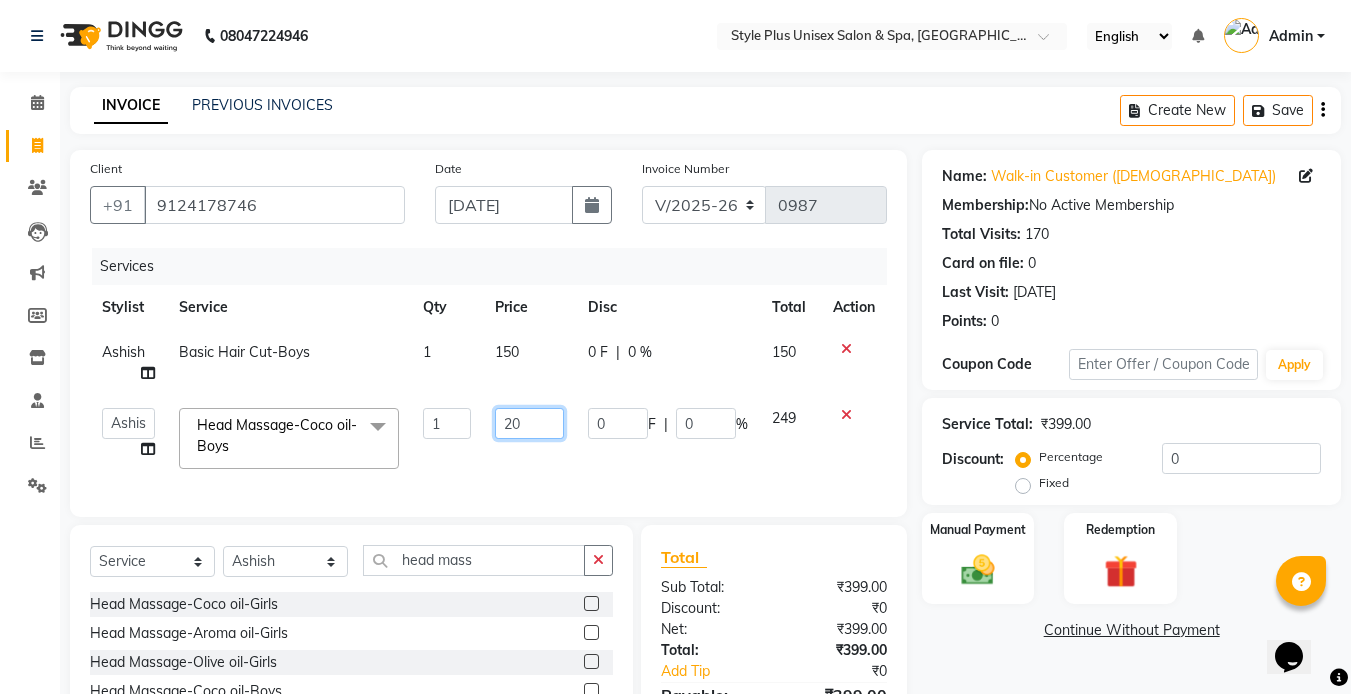 type on "200" 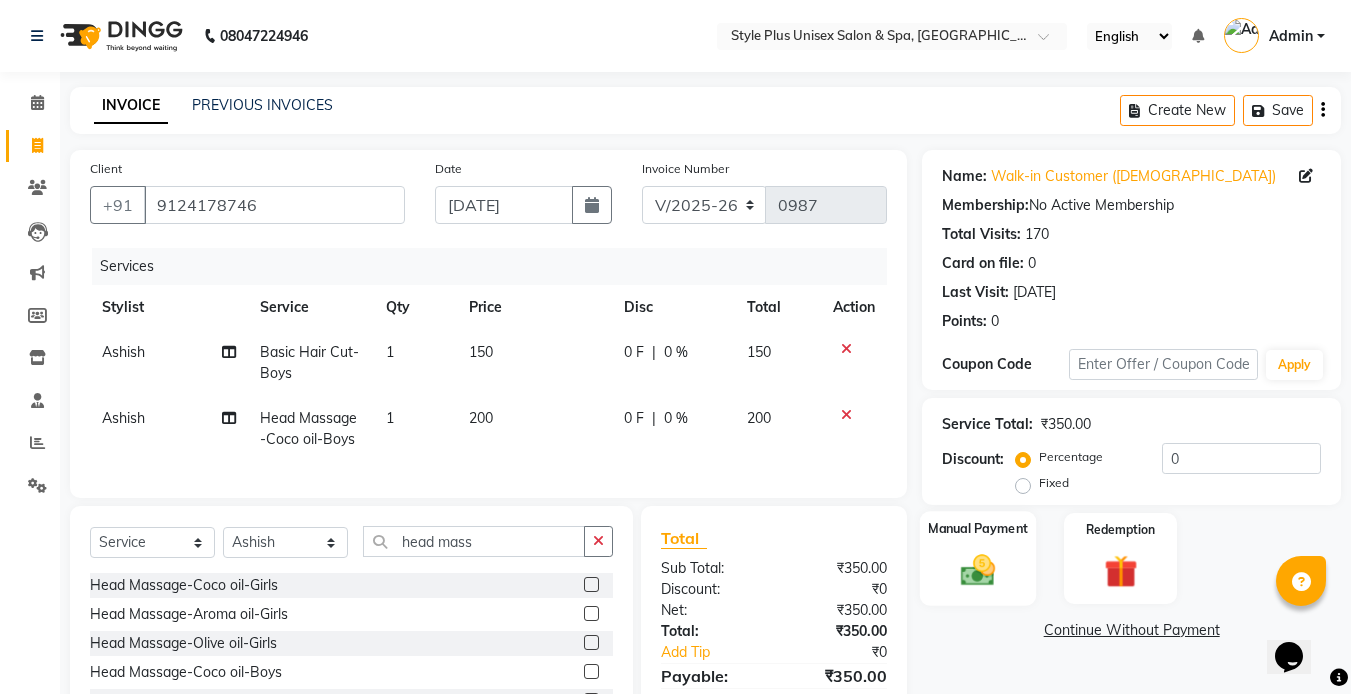 click 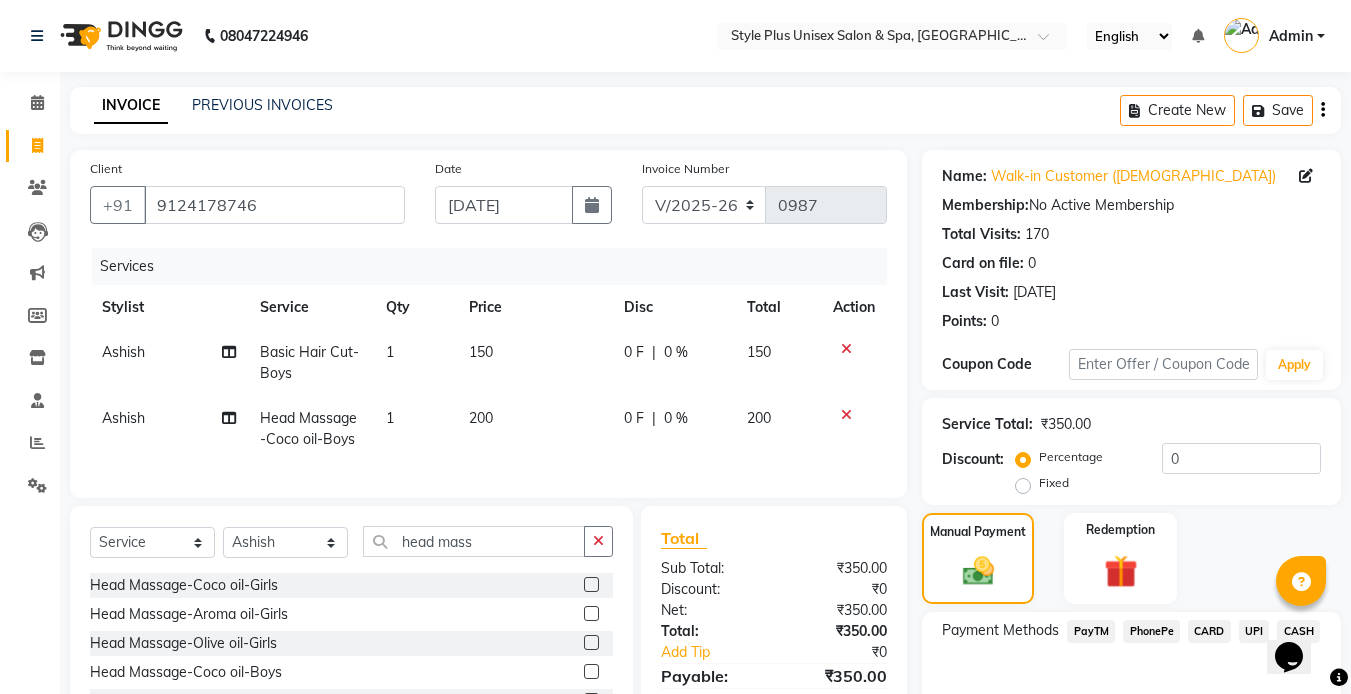 scroll, scrollTop: 126, scrollLeft: 0, axis: vertical 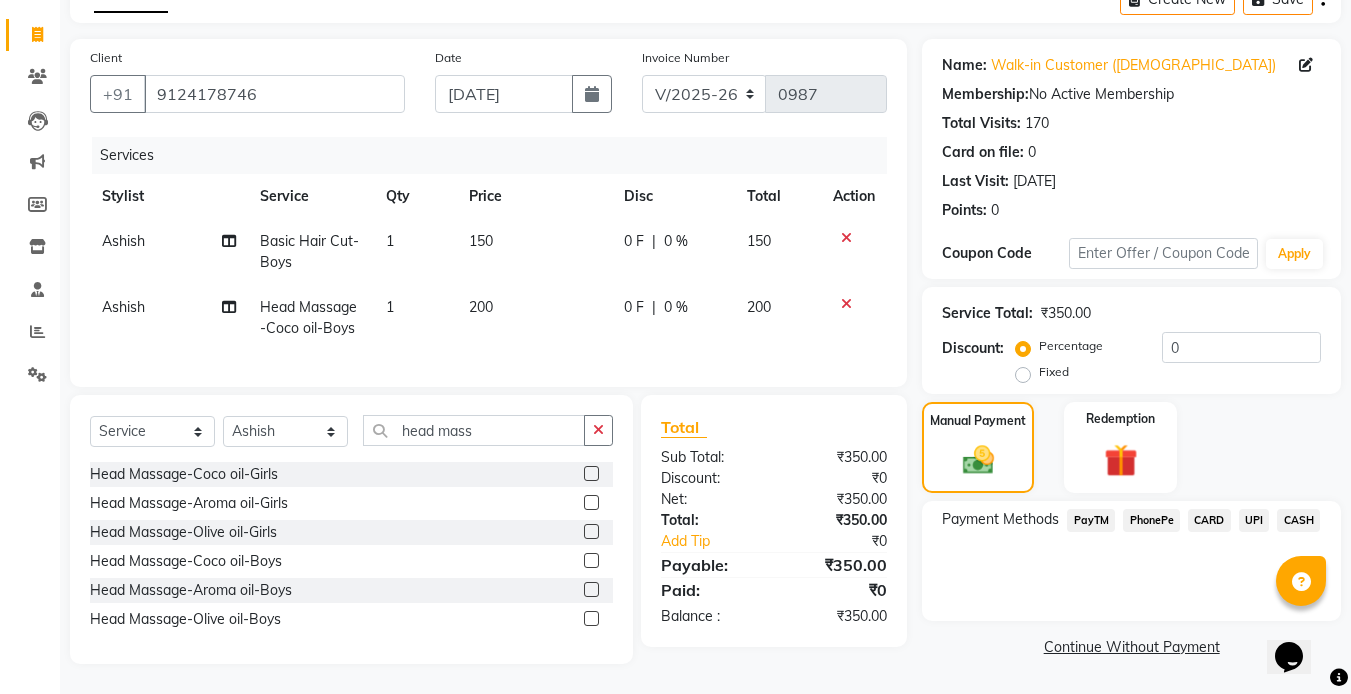 click on "CASH" 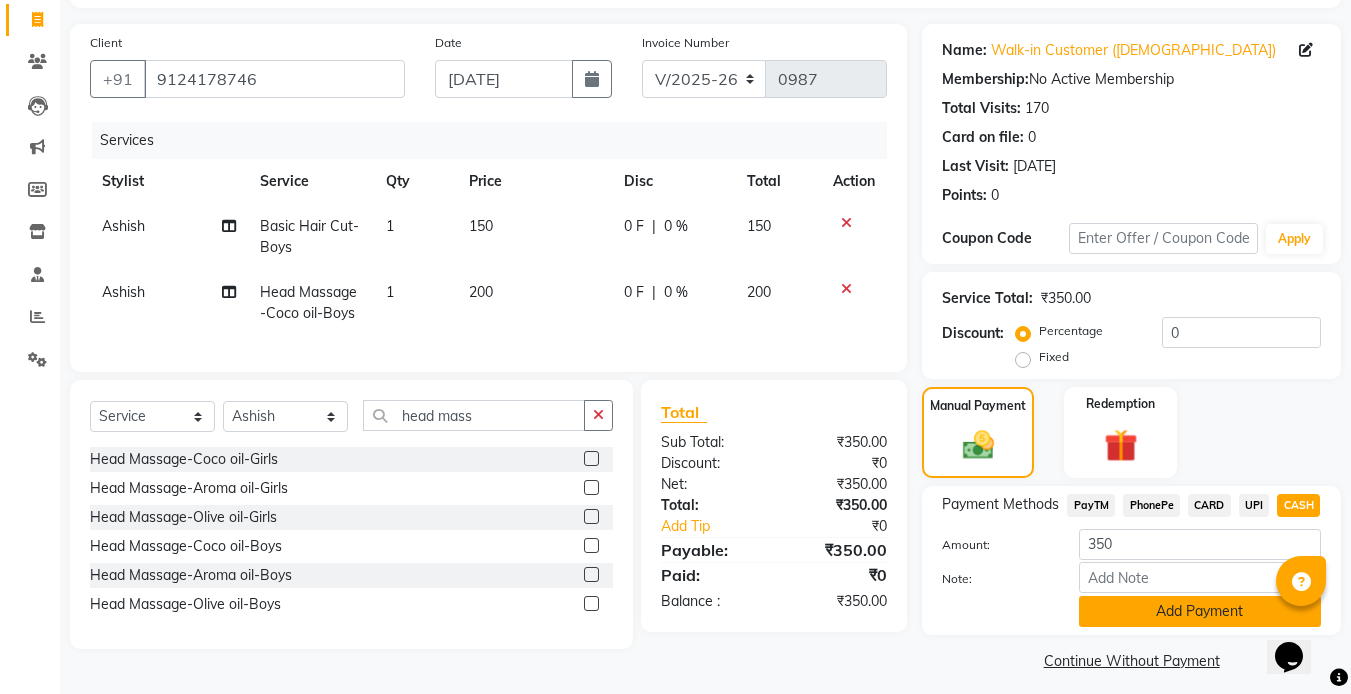 click on "Add Payment" 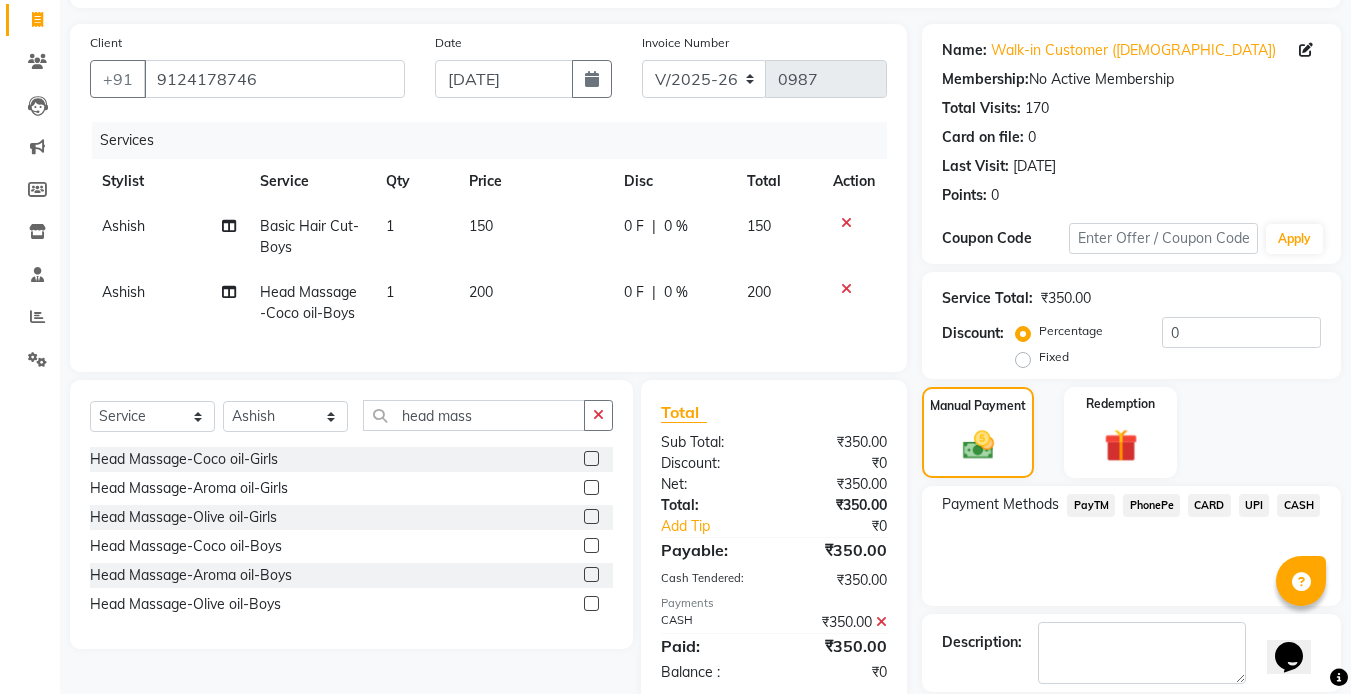 scroll, scrollTop: 222, scrollLeft: 0, axis: vertical 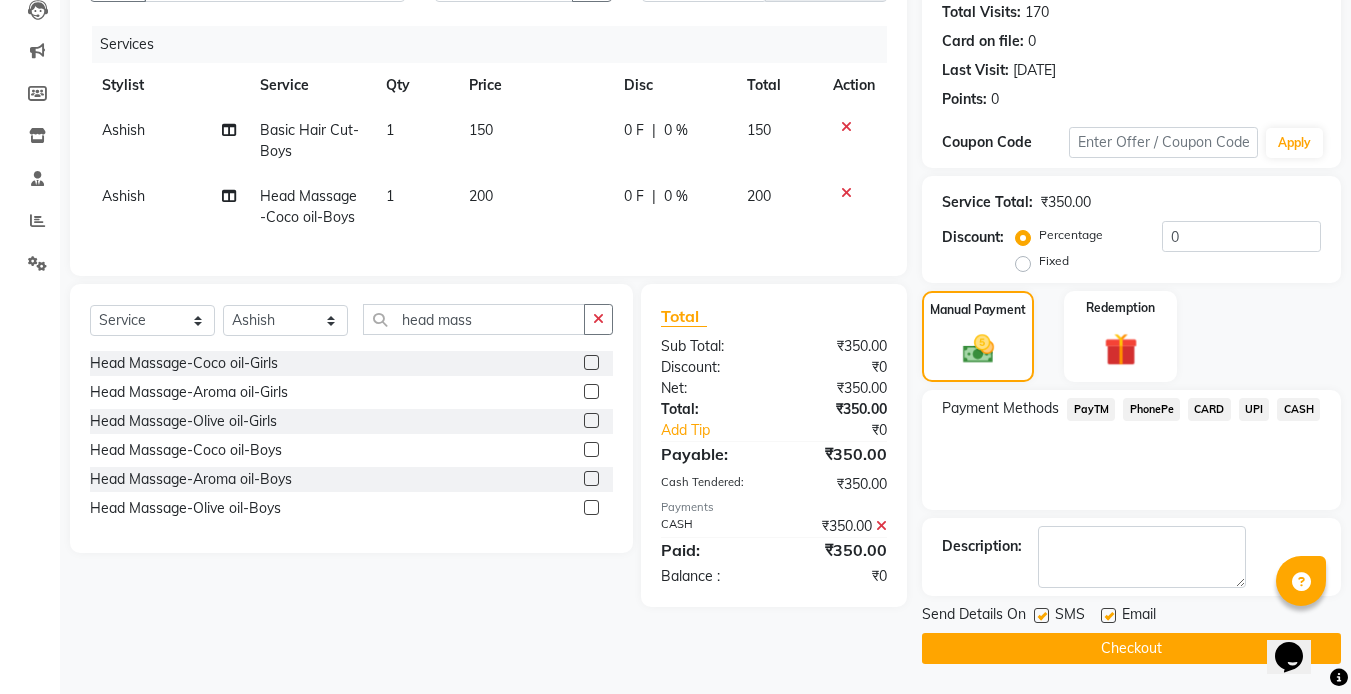 click on "Send Details On SMS Email" 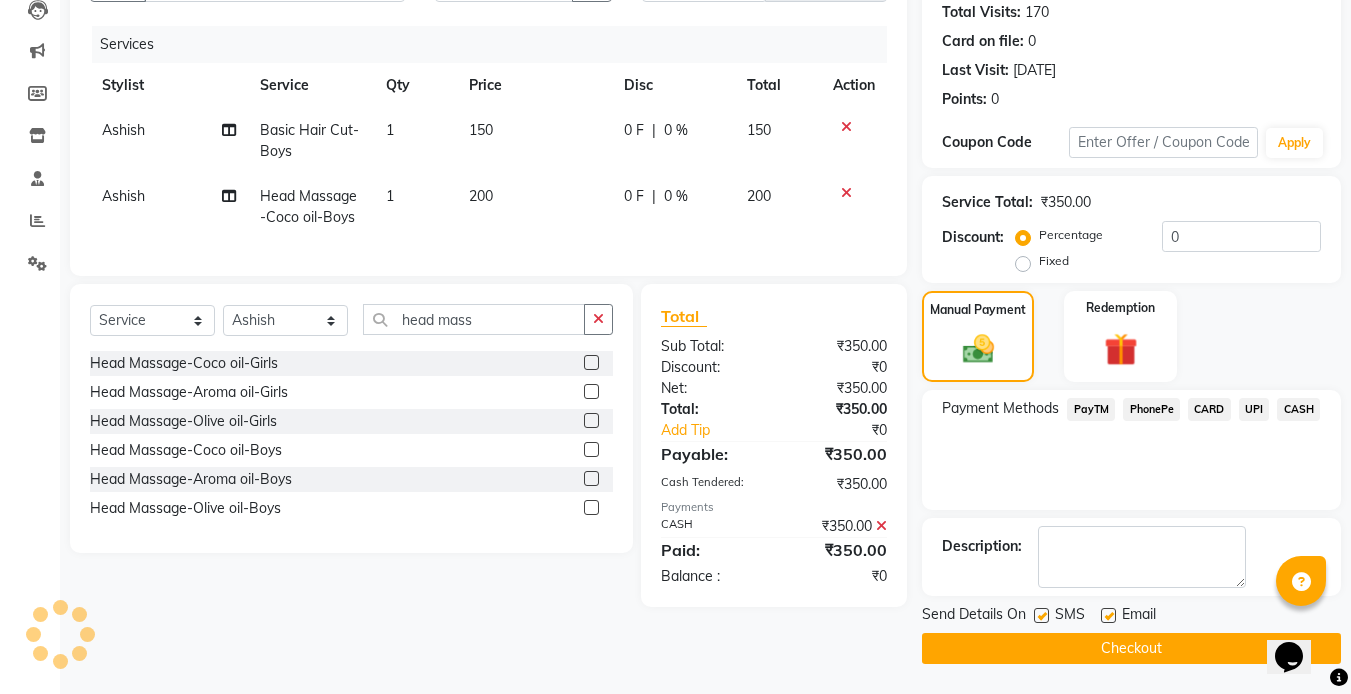click 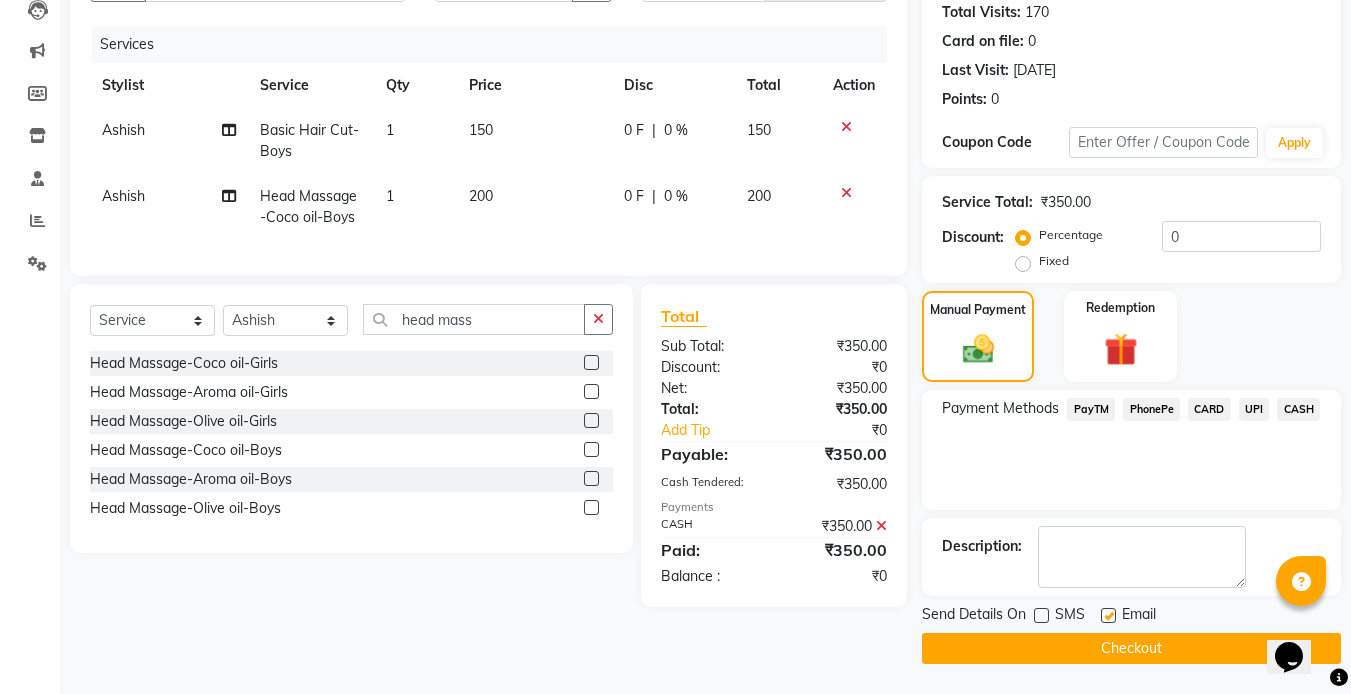 click 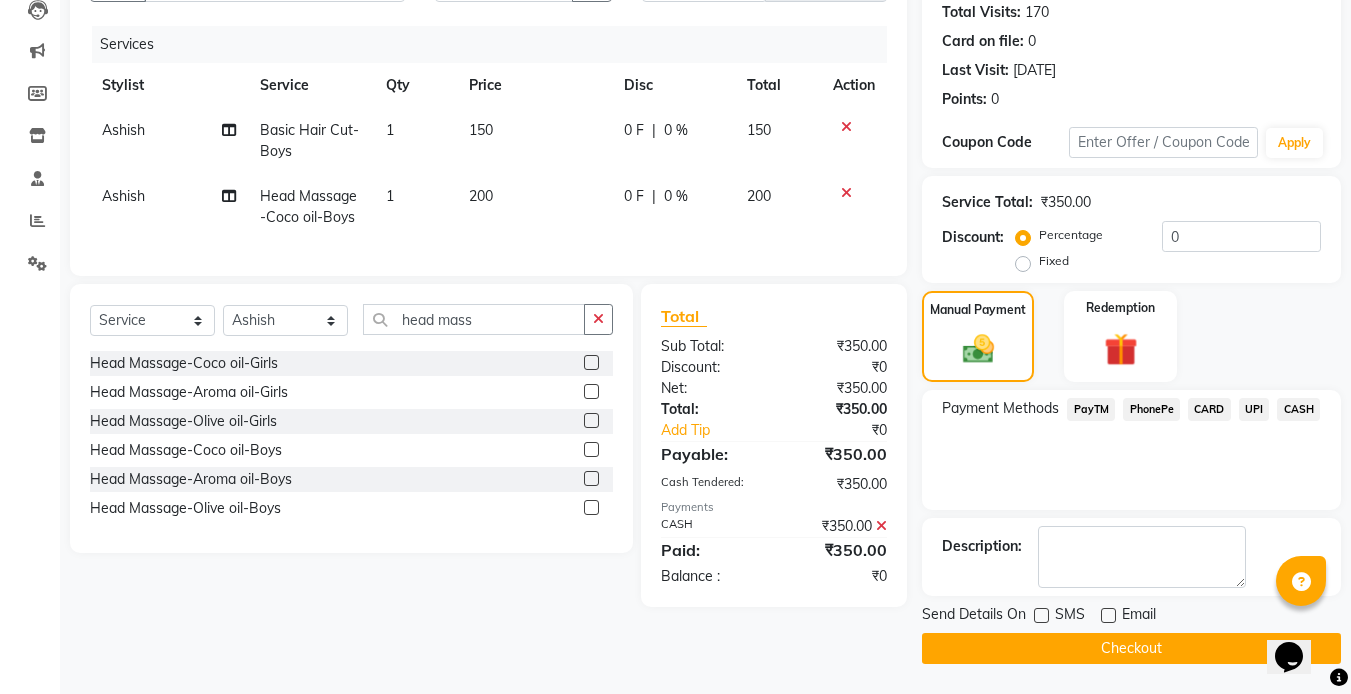 click on "Checkout" 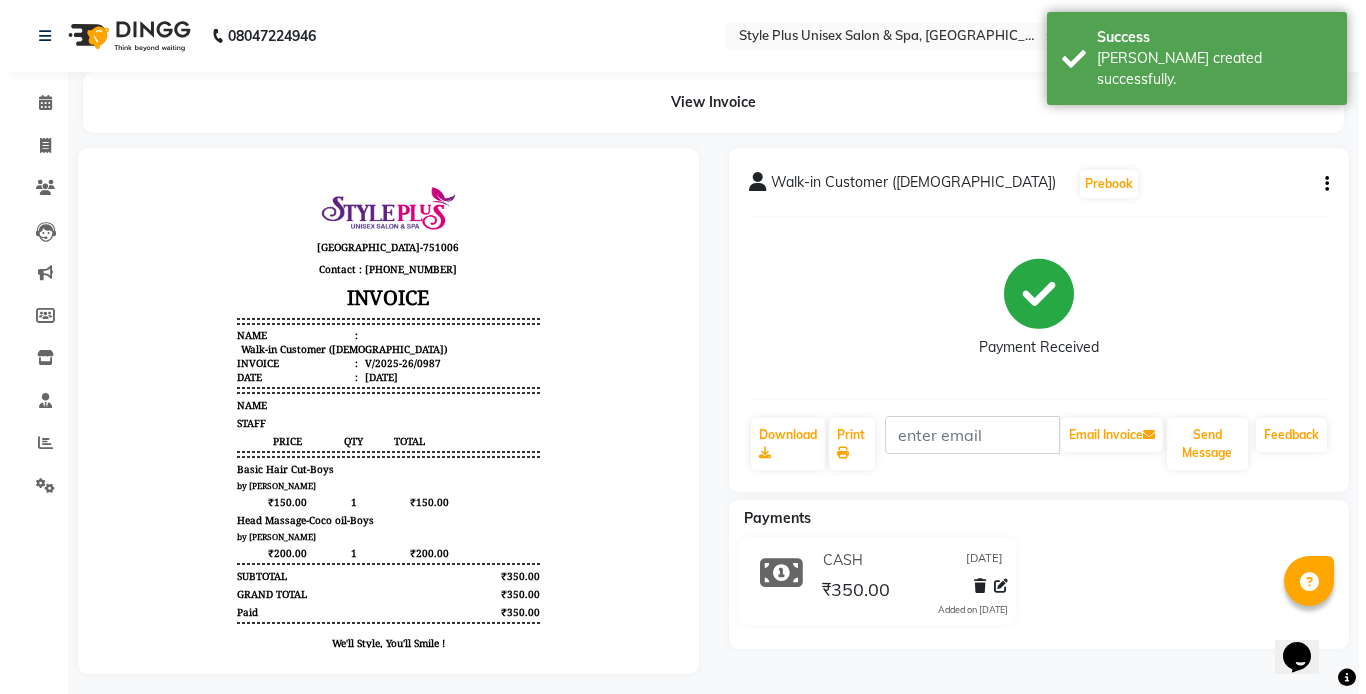 scroll, scrollTop: 0, scrollLeft: 0, axis: both 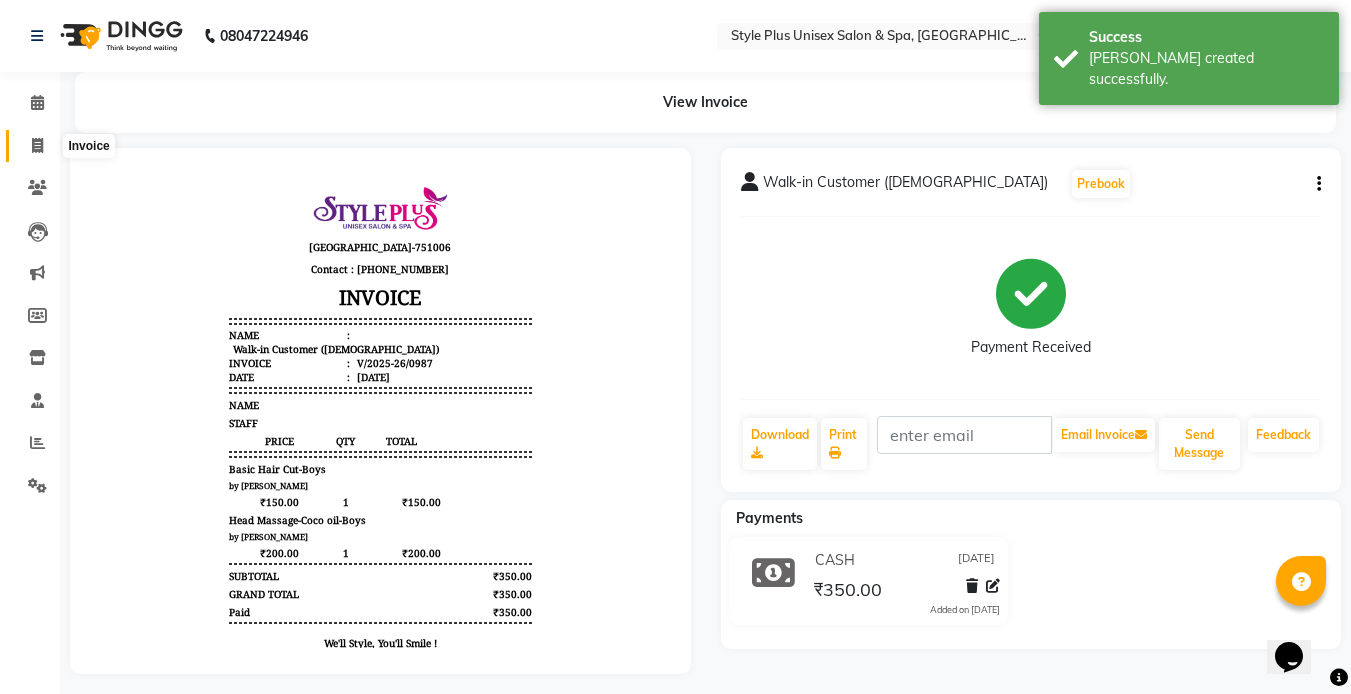click 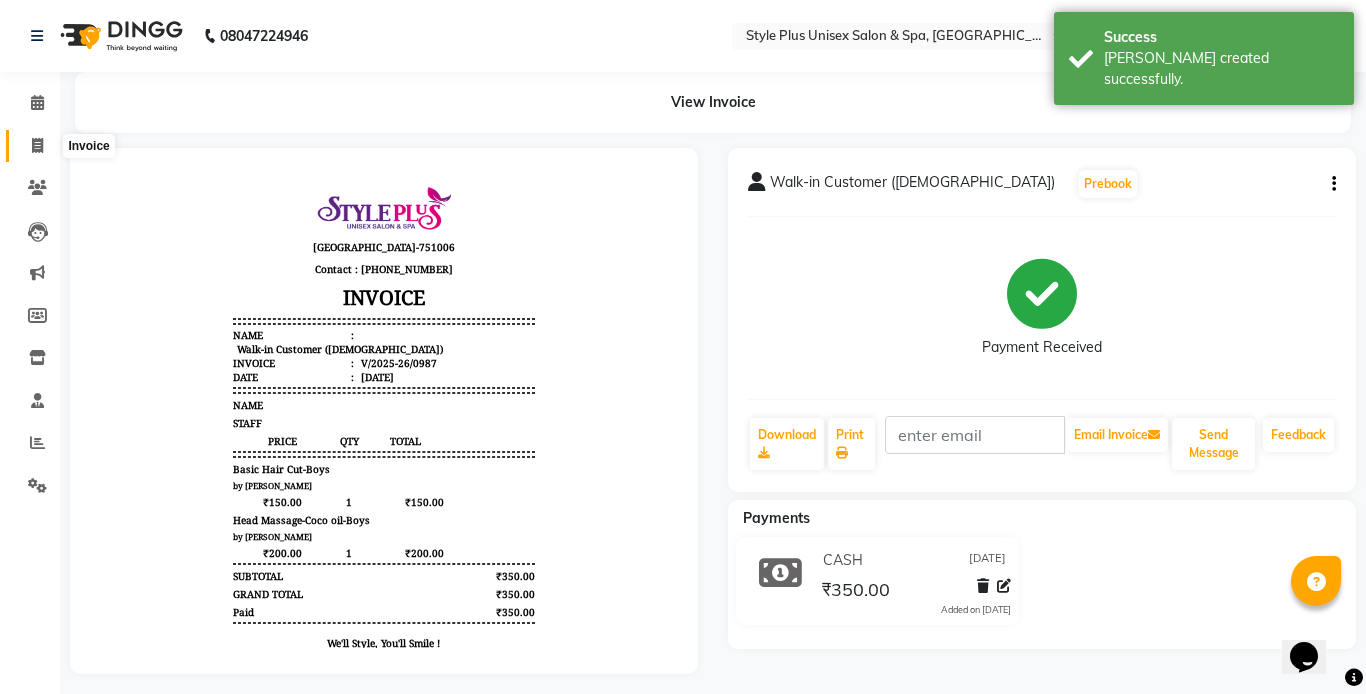 select on "service" 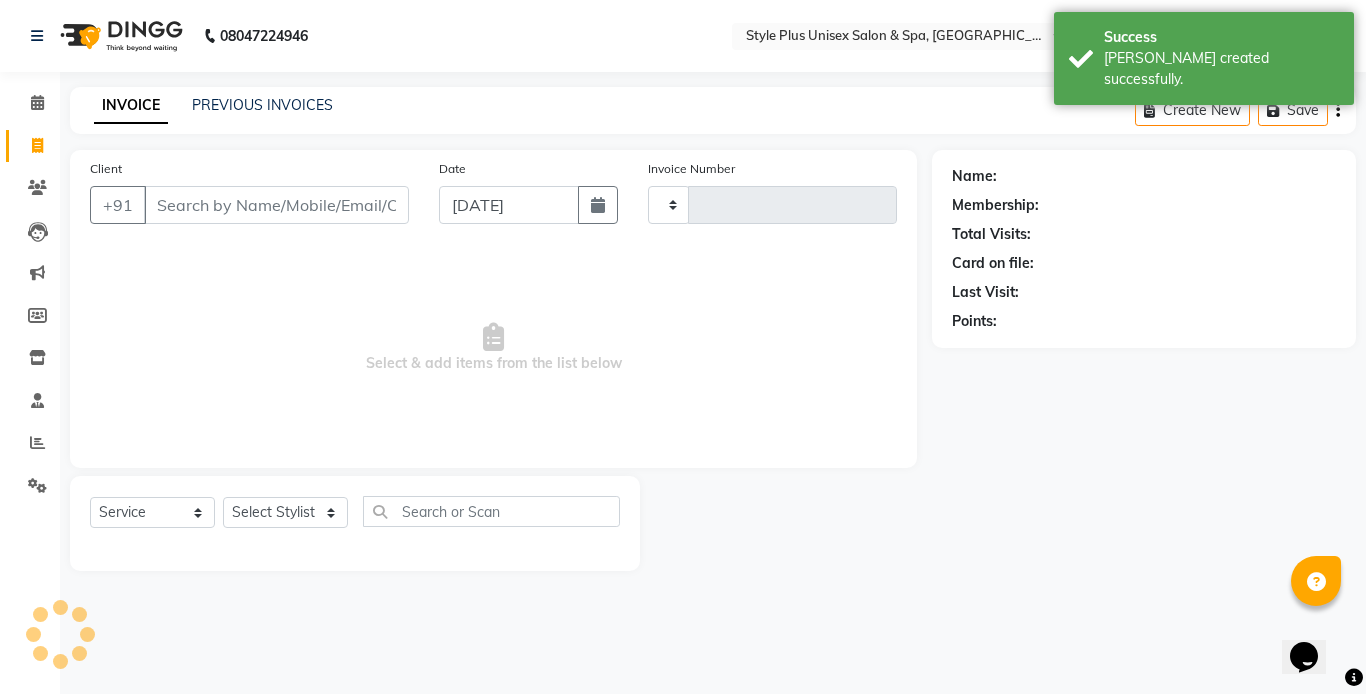 type on "0988" 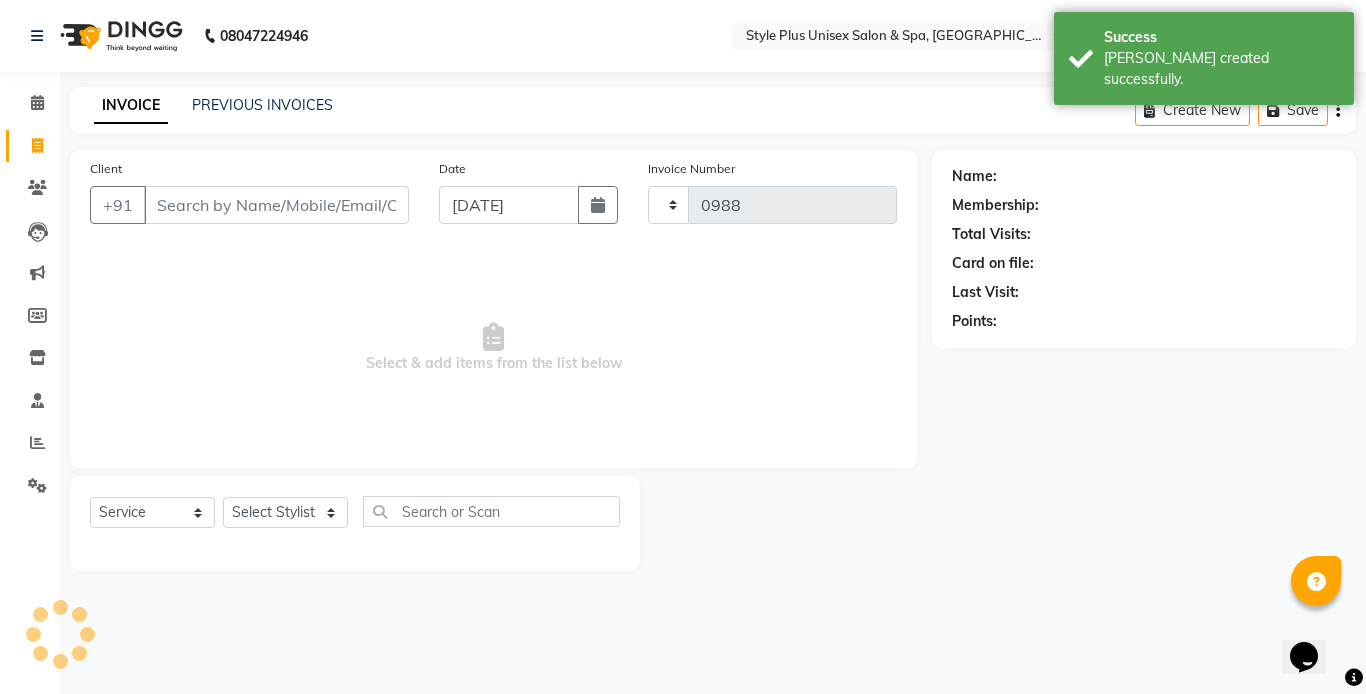 select on "7084" 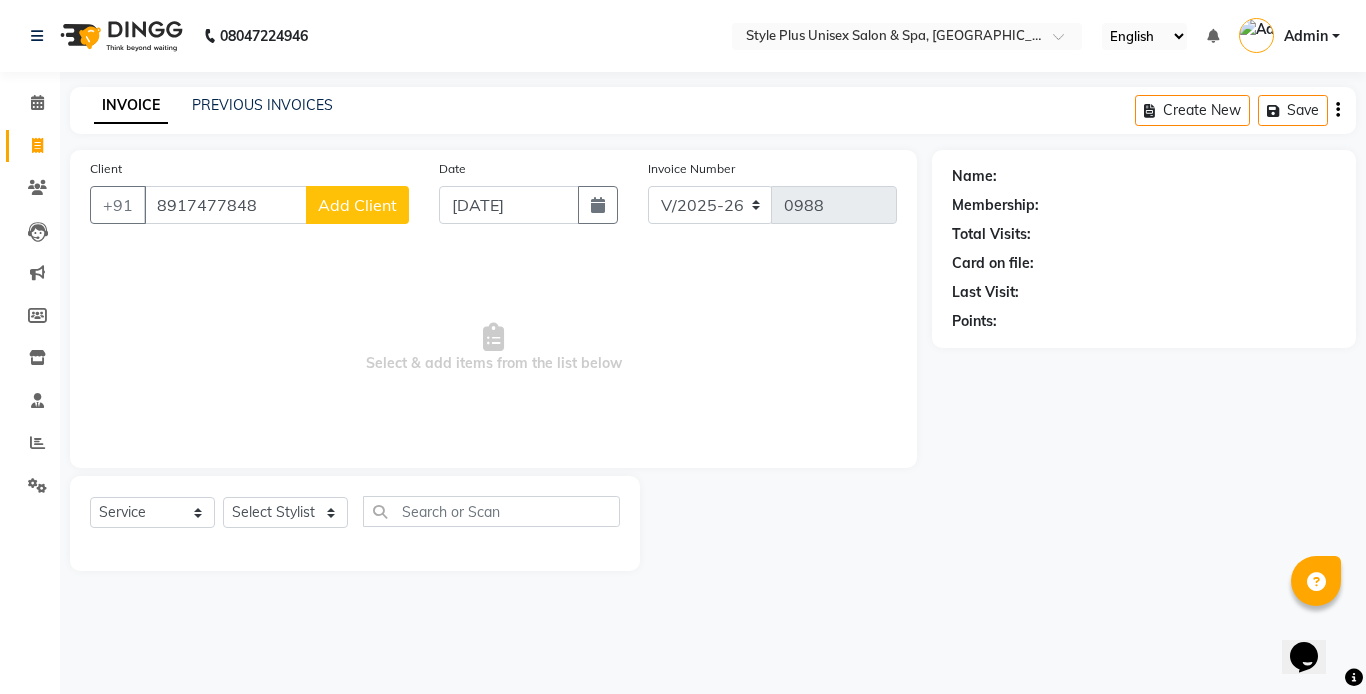 type on "8917477848" 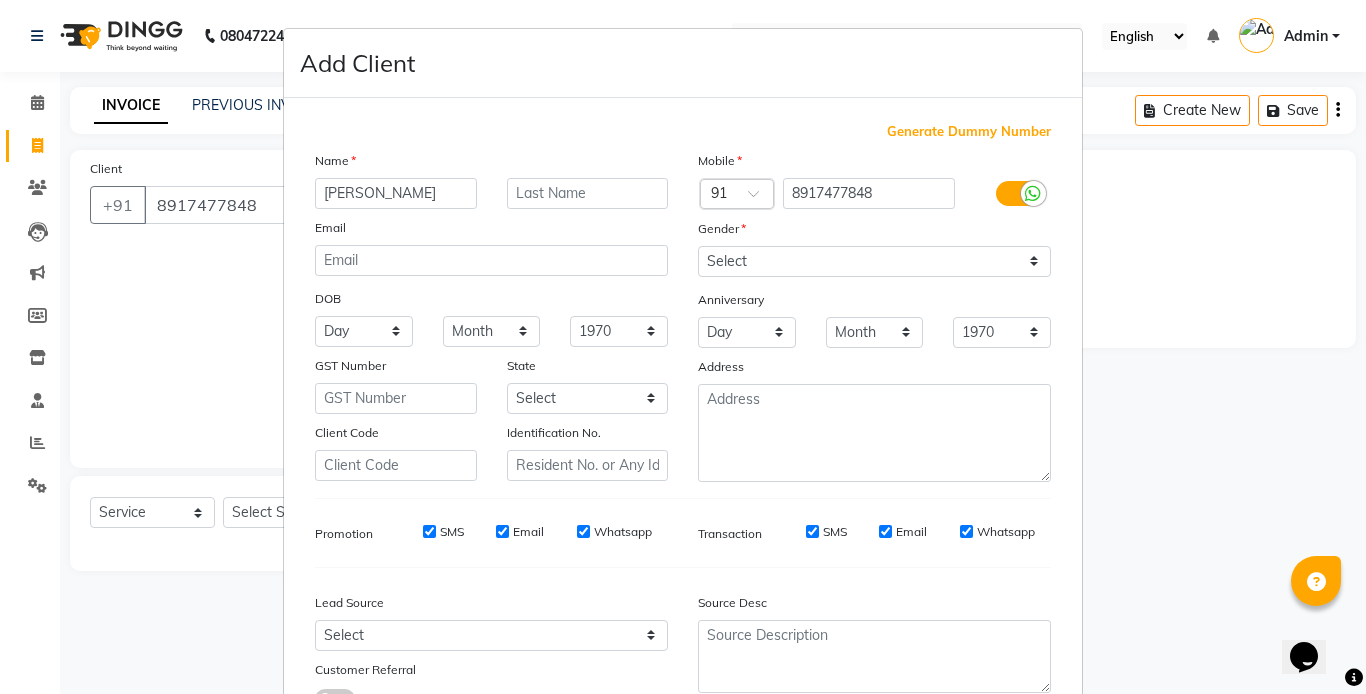 type on "[PERSON_NAME]" 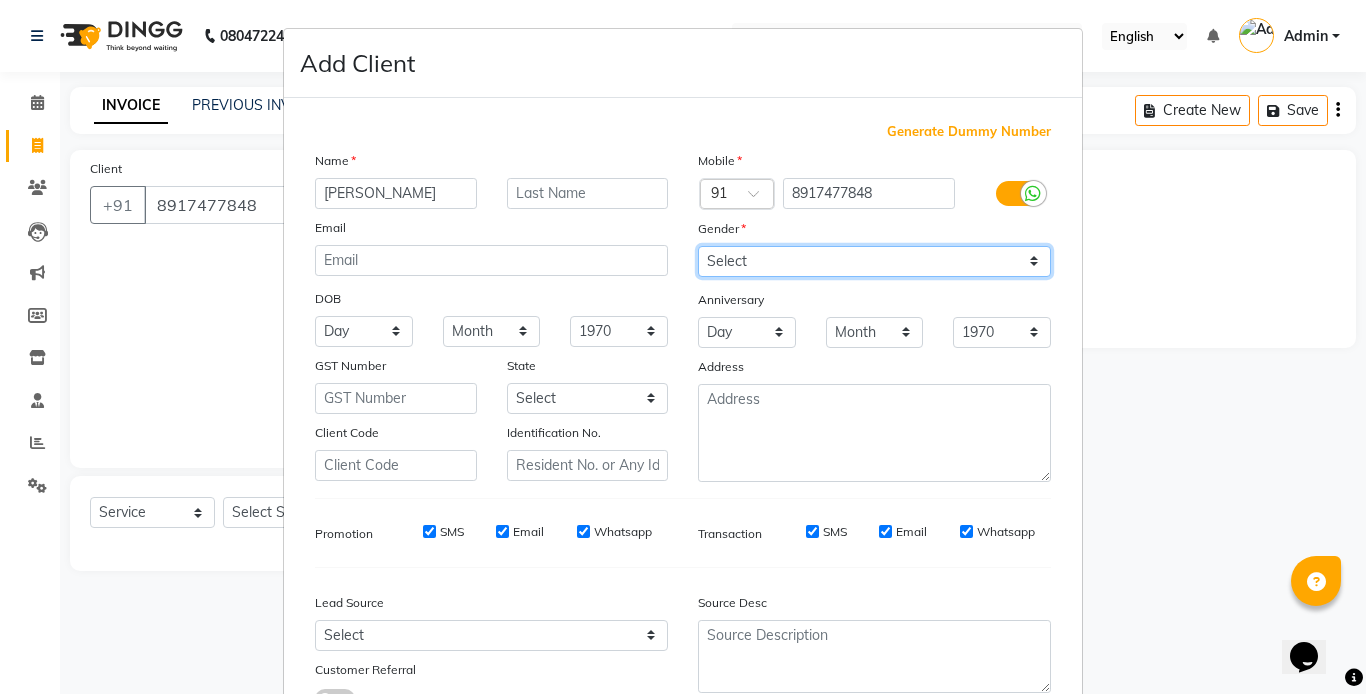 click on "Select [DEMOGRAPHIC_DATA] [DEMOGRAPHIC_DATA] Other Prefer Not To Say" at bounding box center (874, 261) 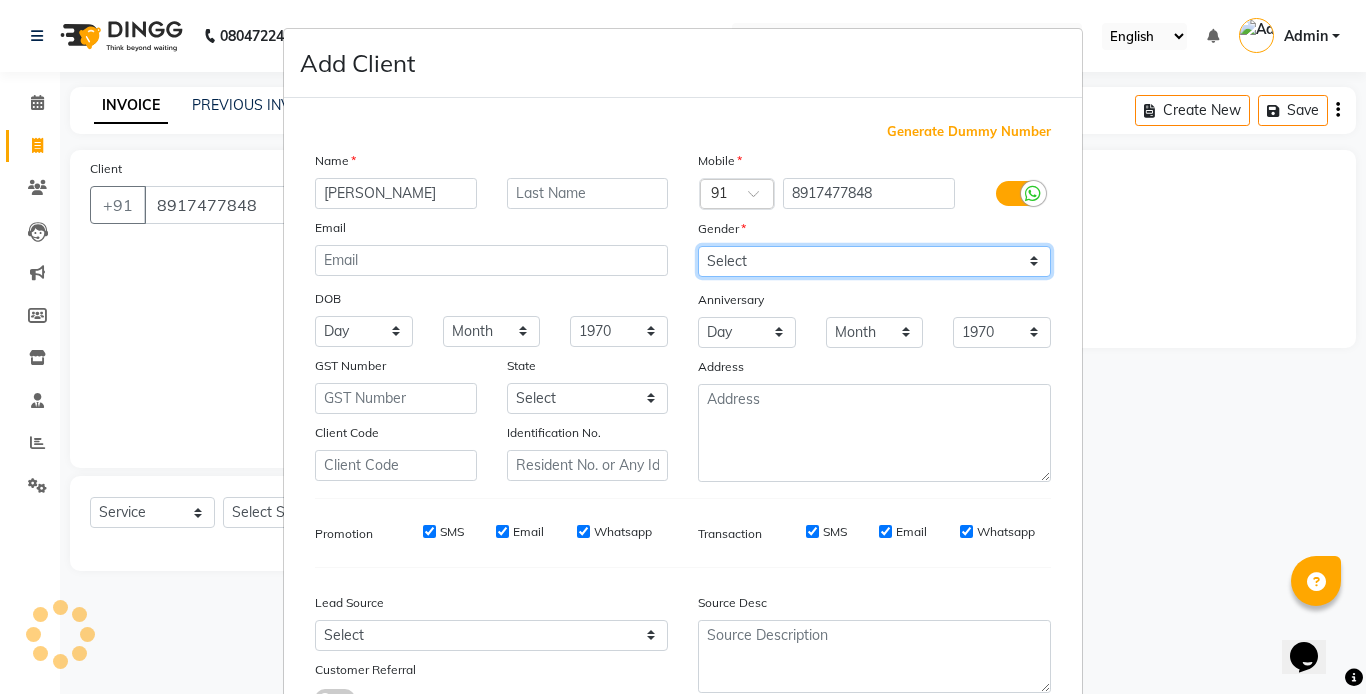 select on "[DEMOGRAPHIC_DATA]" 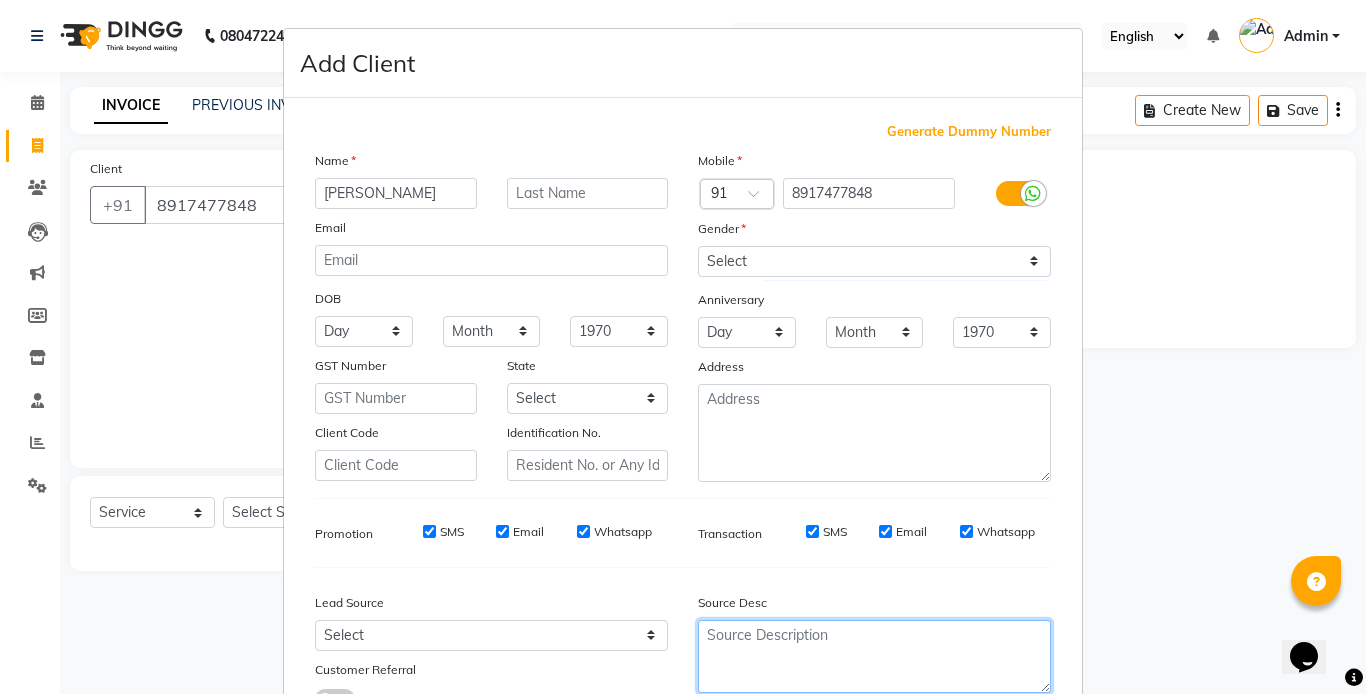 click at bounding box center [874, 656] 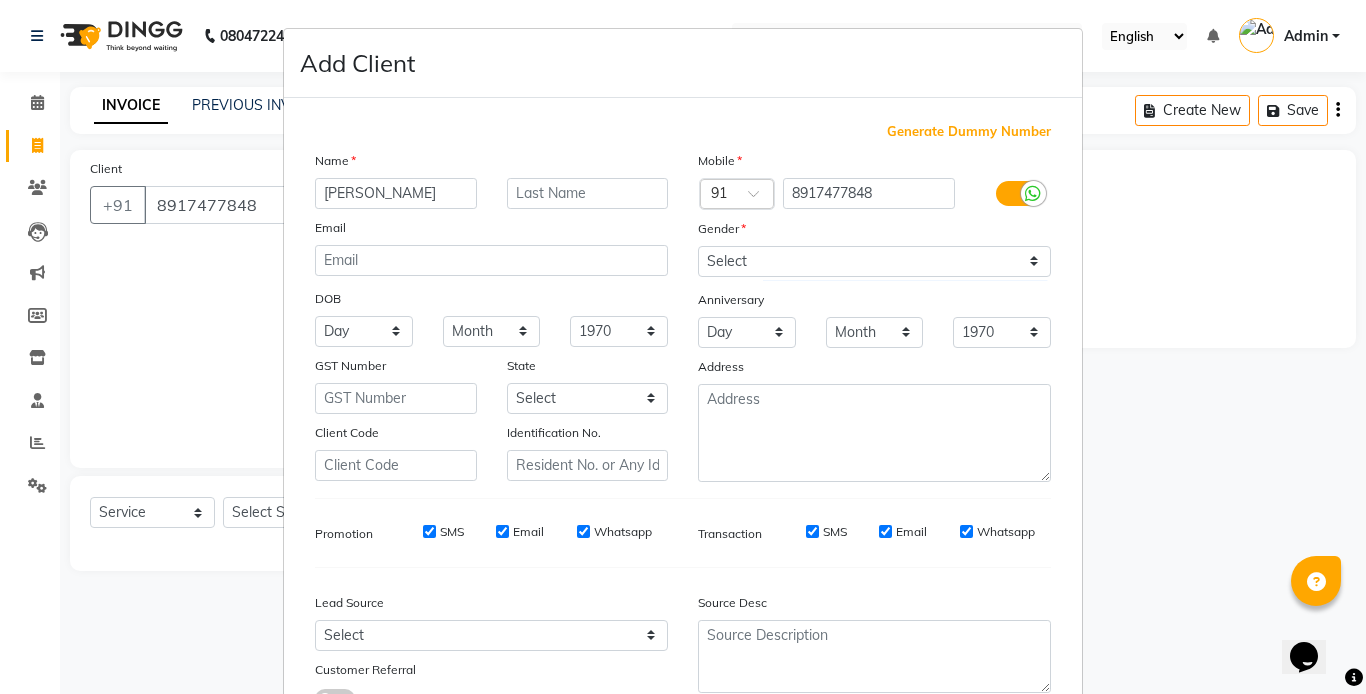 type 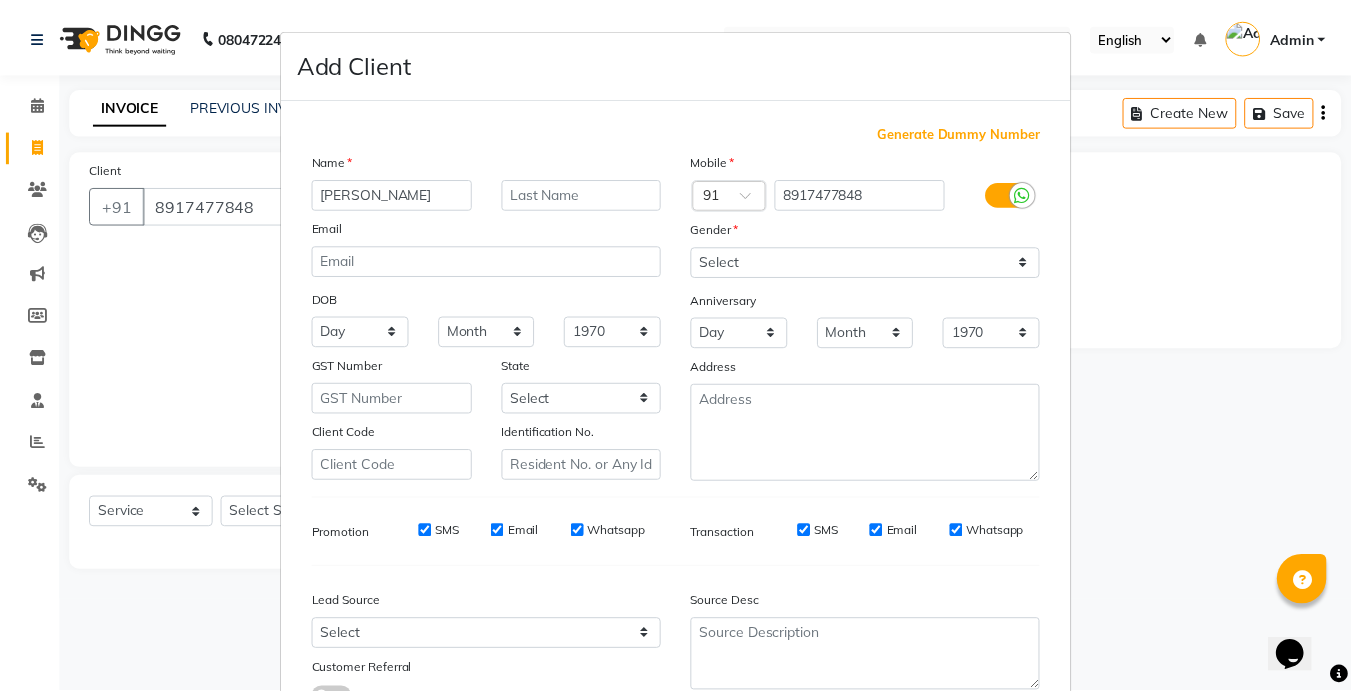 scroll, scrollTop: 155, scrollLeft: 0, axis: vertical 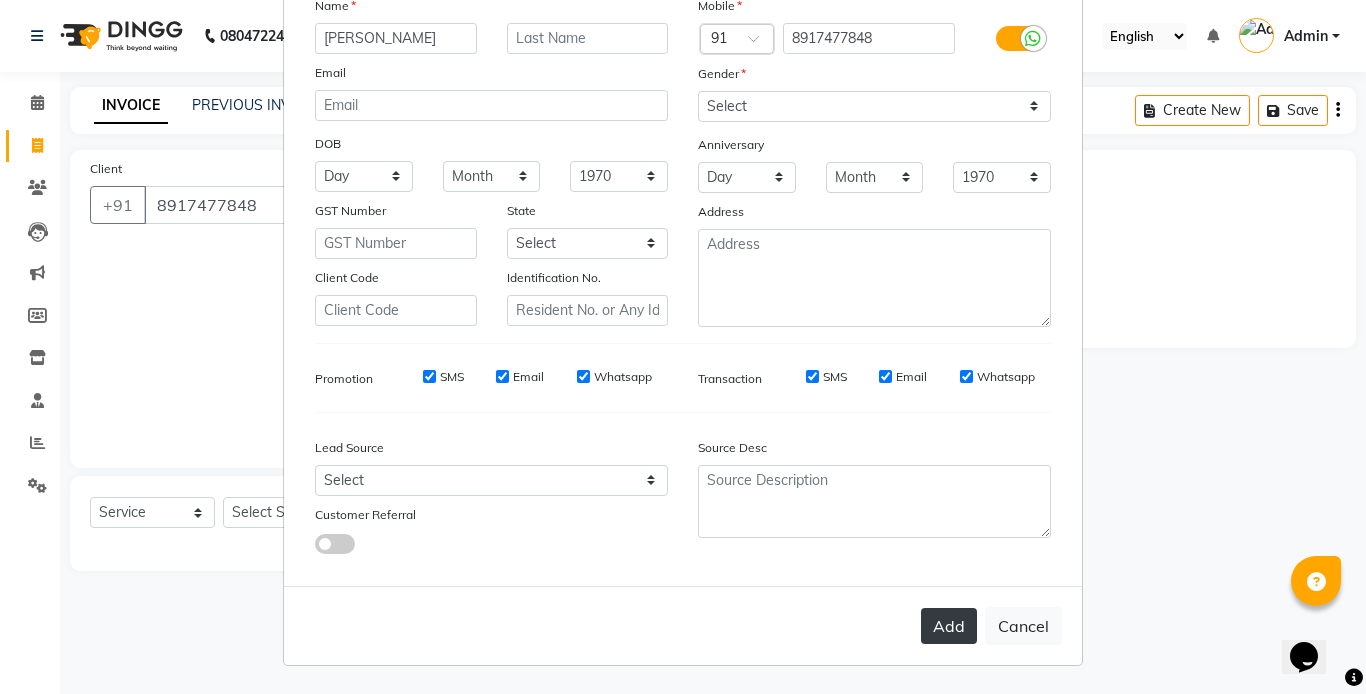 click on "Add" at bounding box center (949, 626) 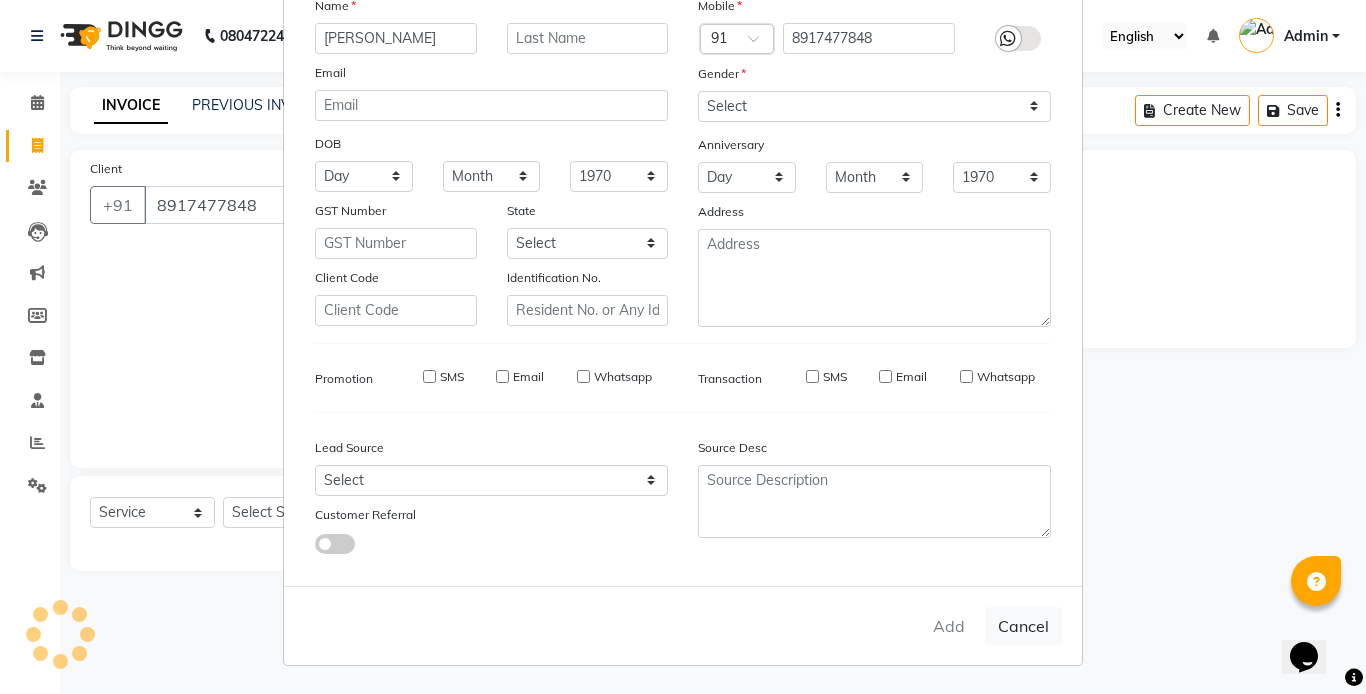 type 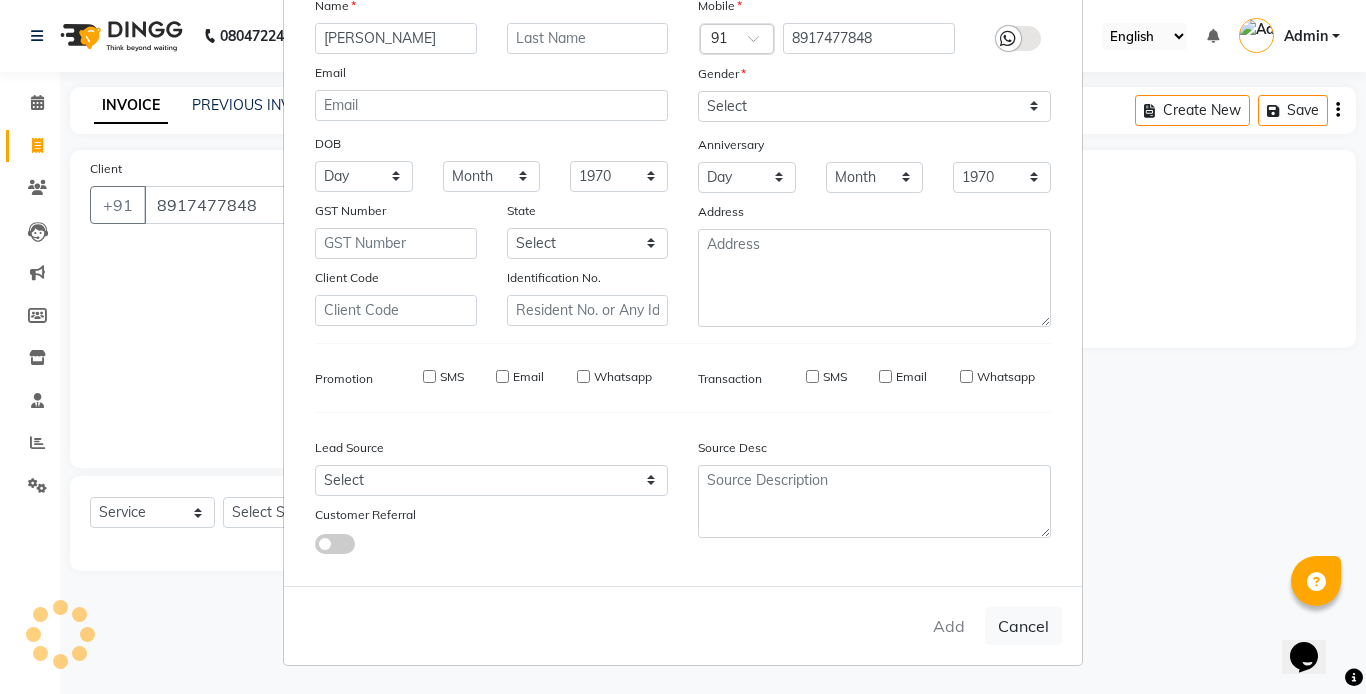 select 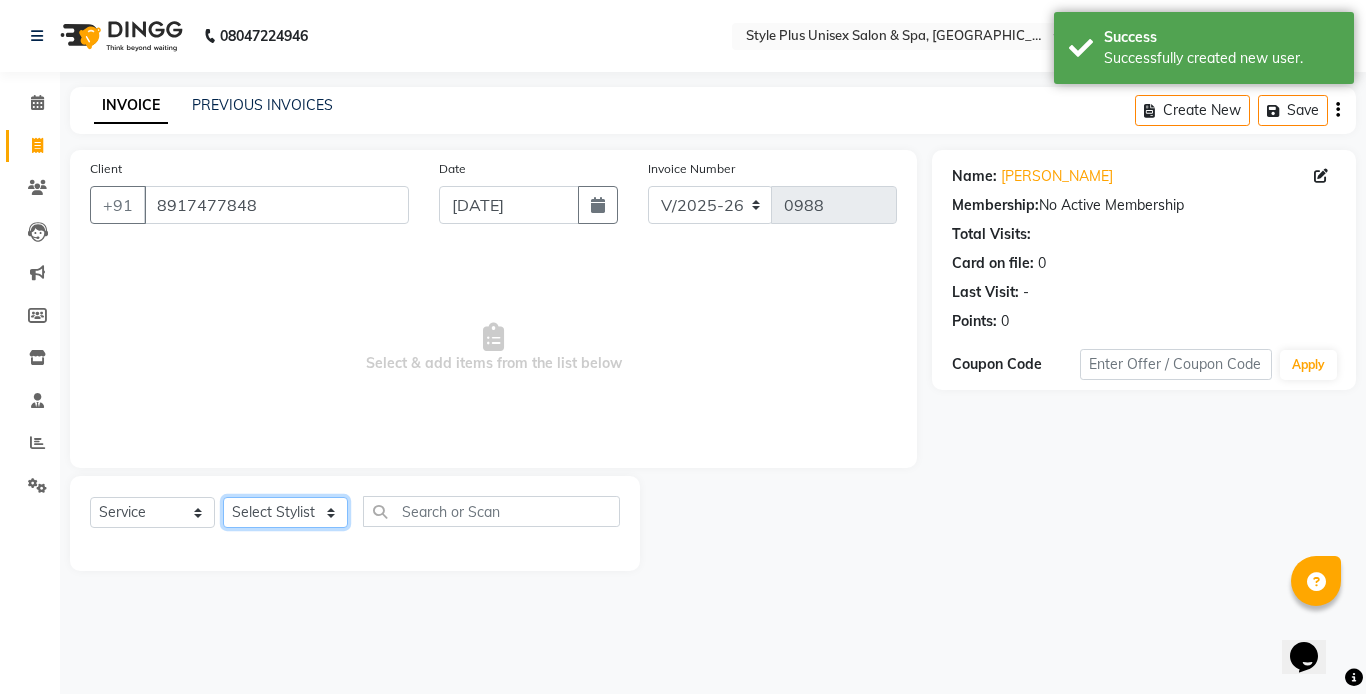 click on "Select Stylist [PERSON_NAME] [PERSON_NAME] J [PERSON_NAME] MD [PERSON_NAME] [PERSON_NAME] [PERSON_NAME]" 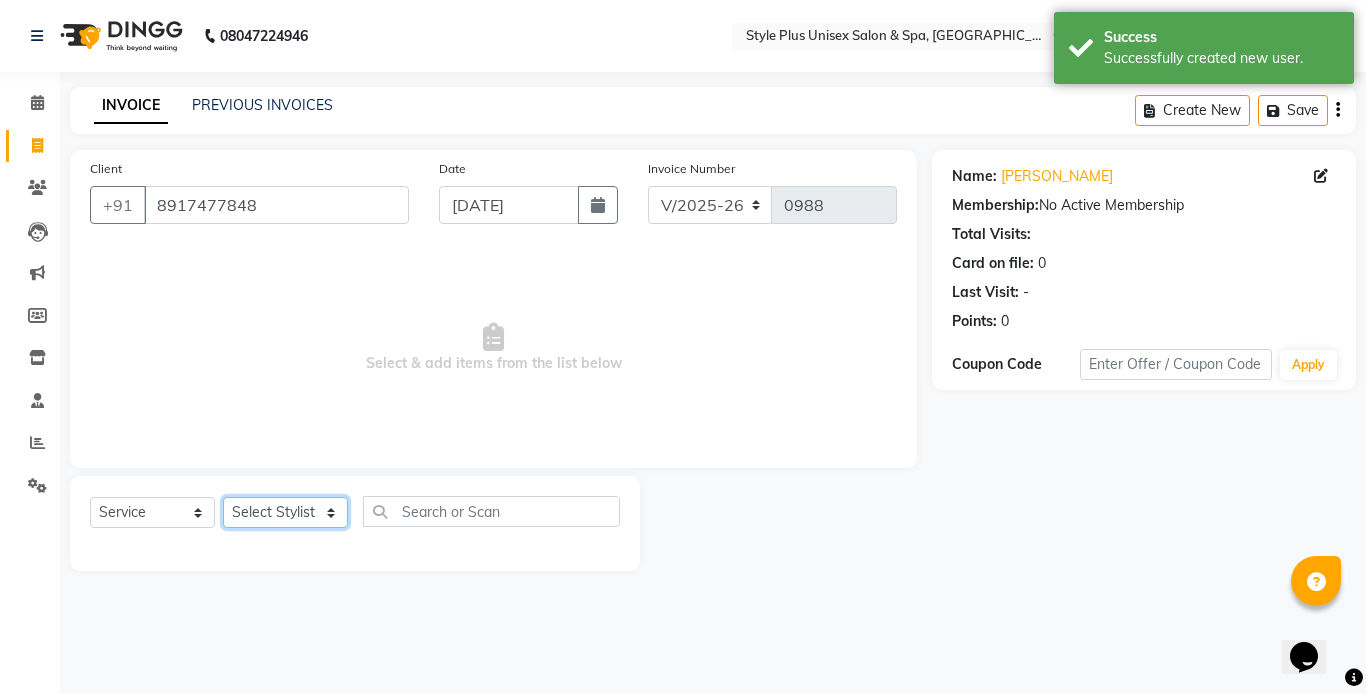 select on "61813" 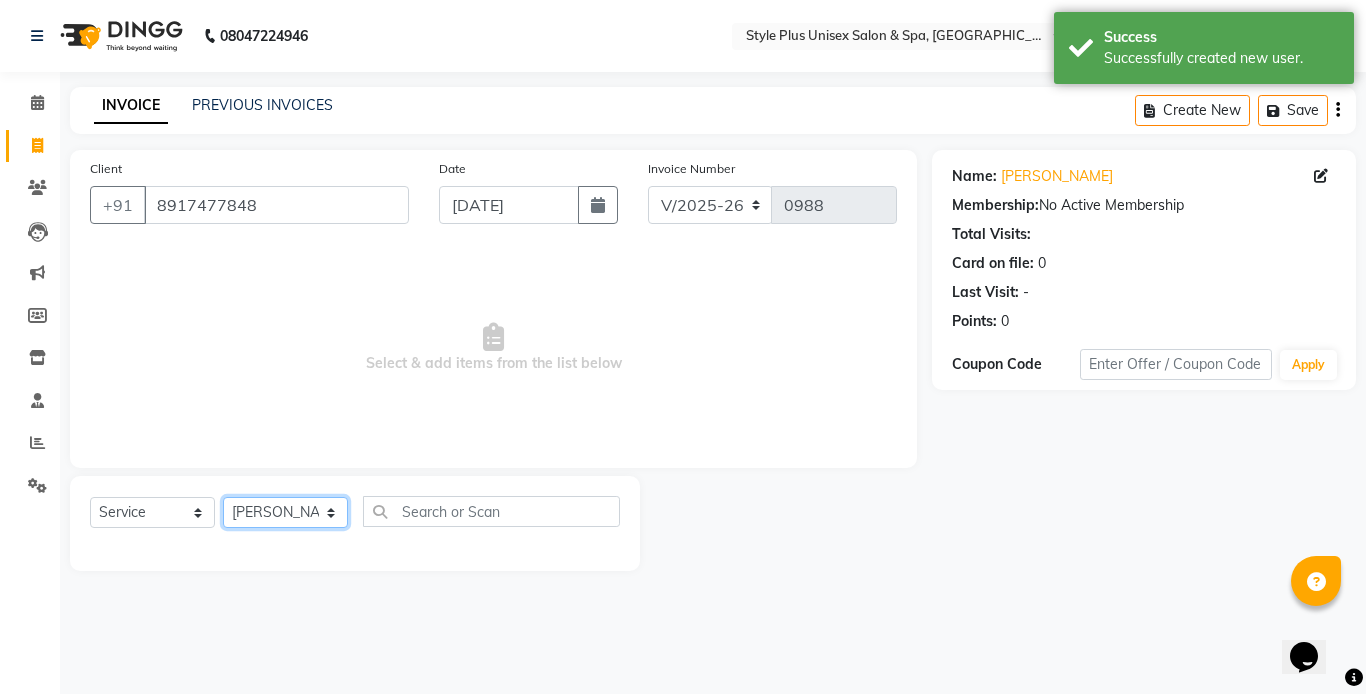 click on "Select Stylist [PERSON_NAME] [PERSON_NAME] J [PERSON_NAME] MD [PERSON_NAME] [PERSON_NAME] [PERSON_NAME]" 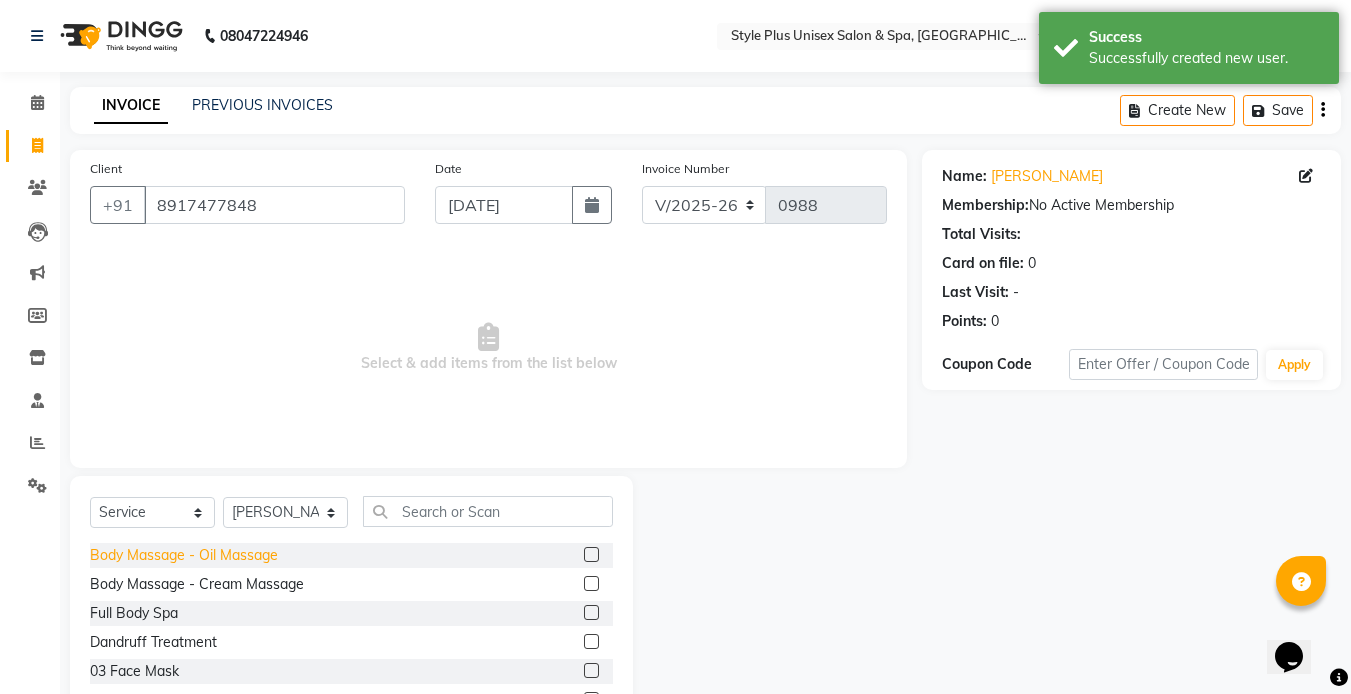 click on "Body Massage - Oil Massage" 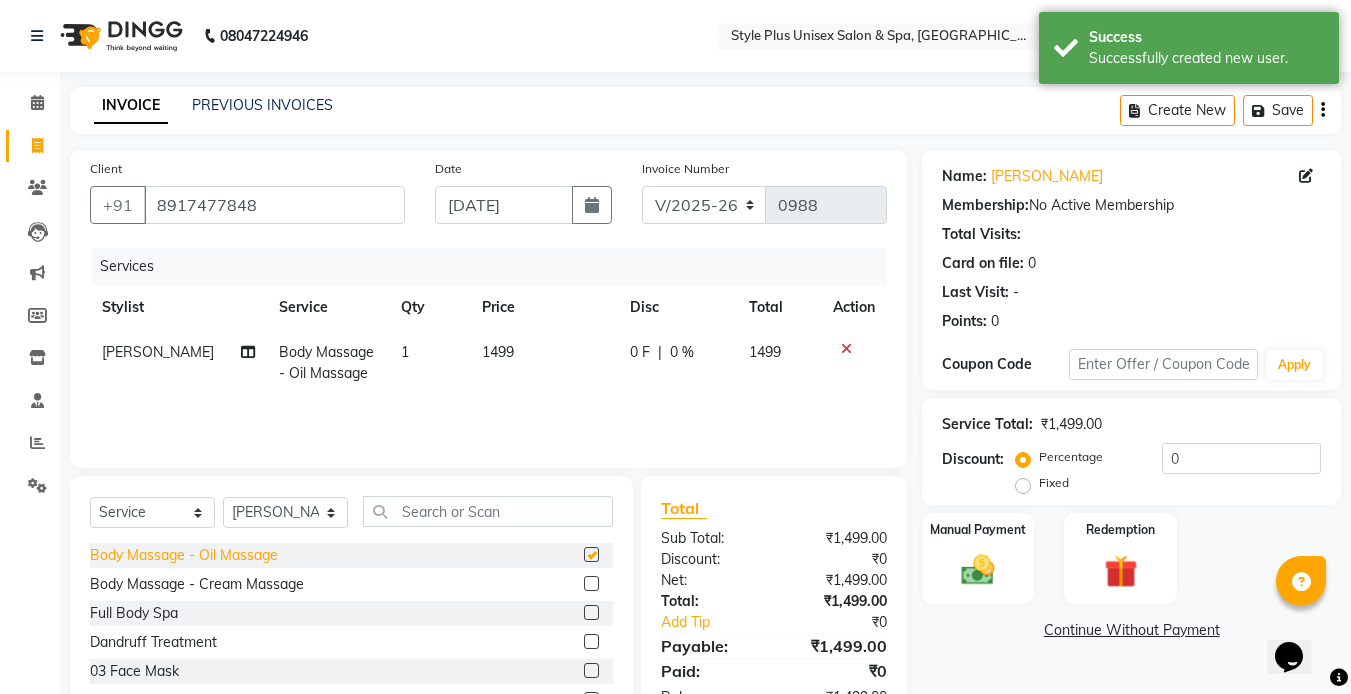 checkbox on "false" 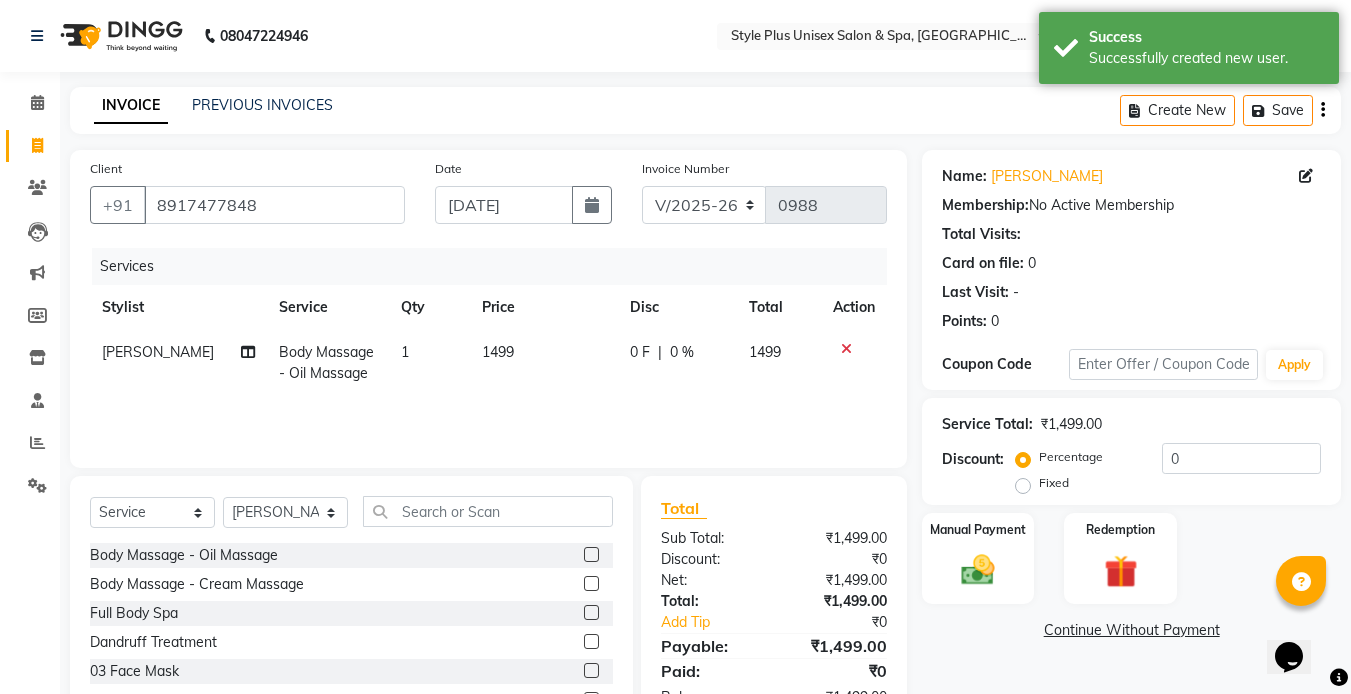 click on "1499" 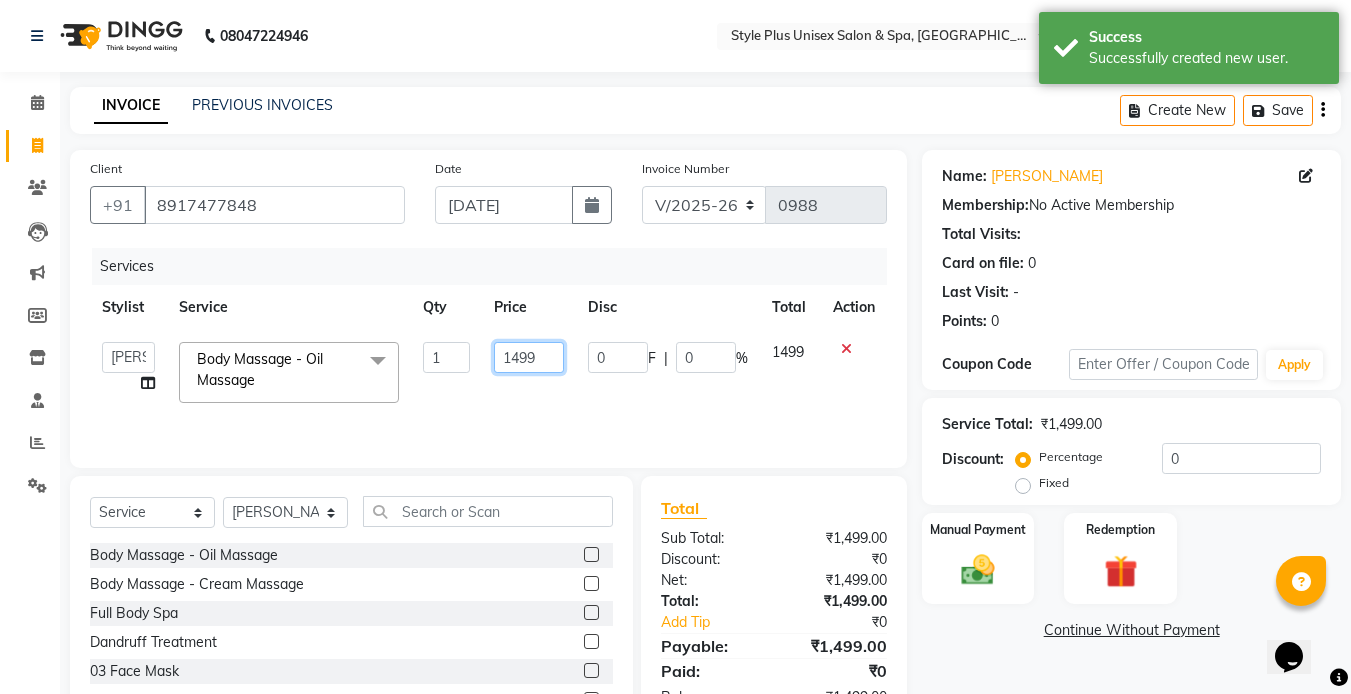 click on "1499" 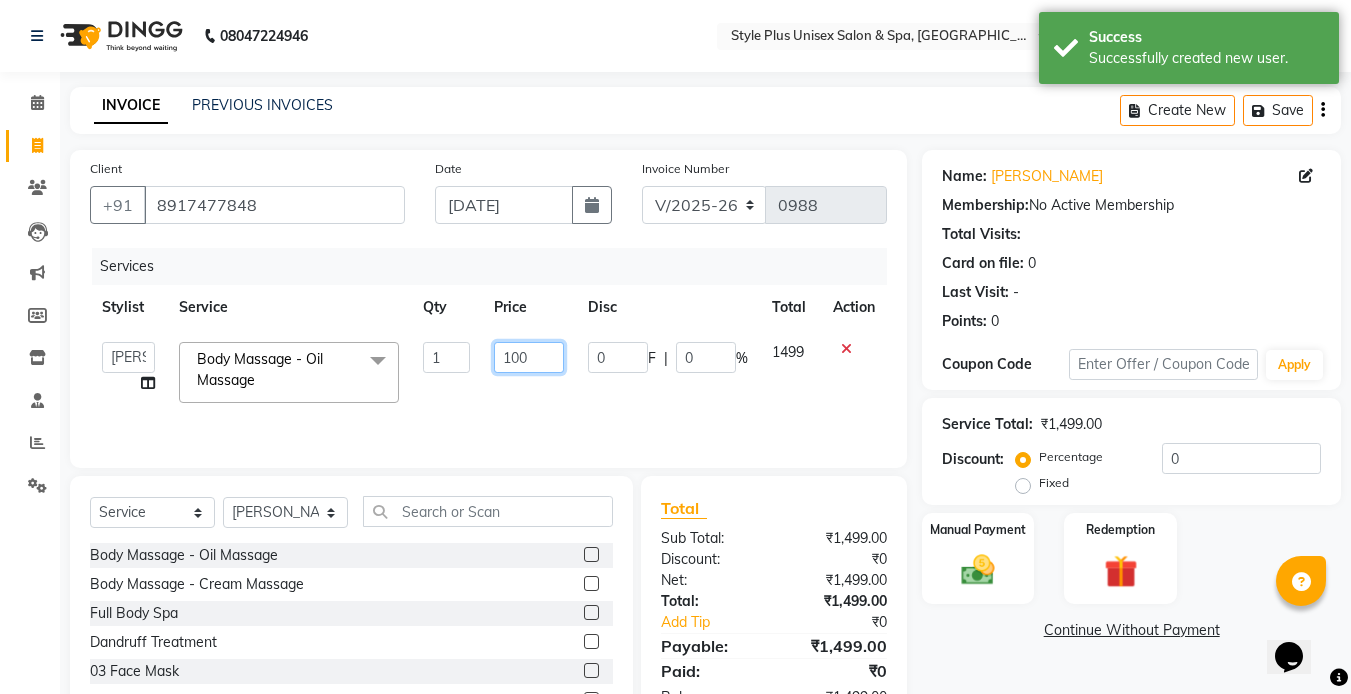 type on "1000" 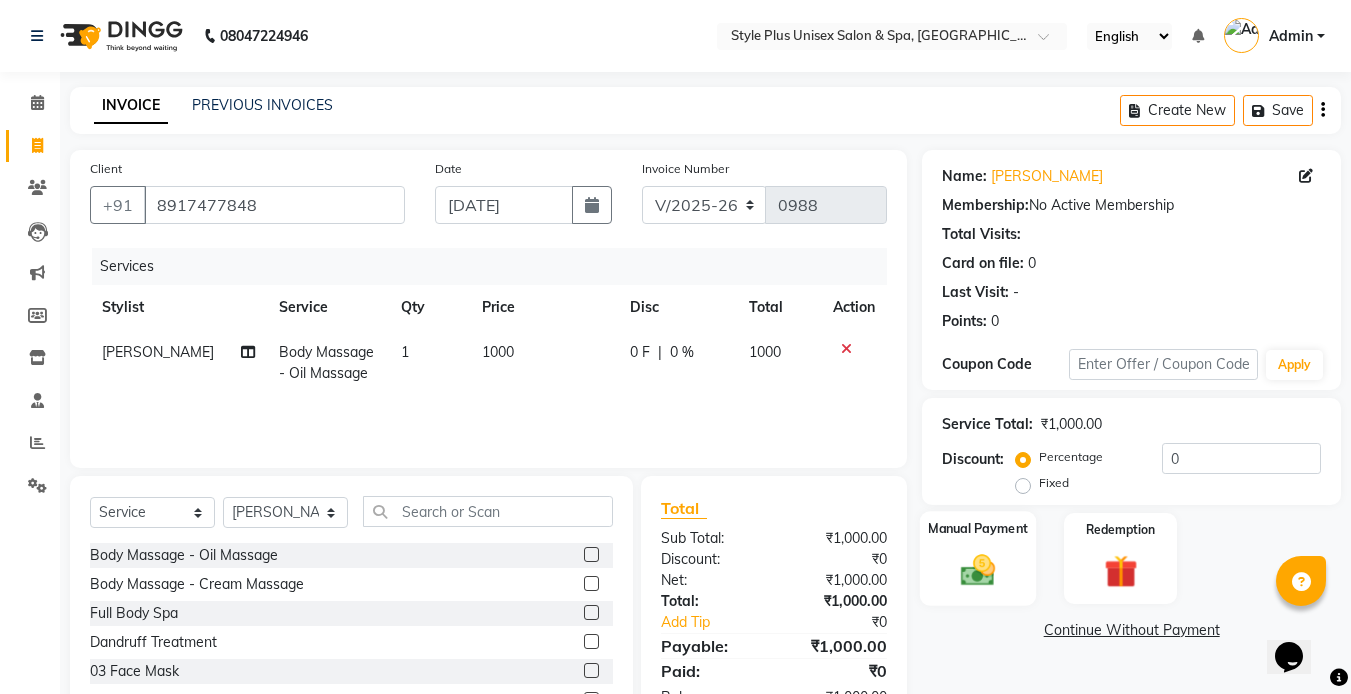 click 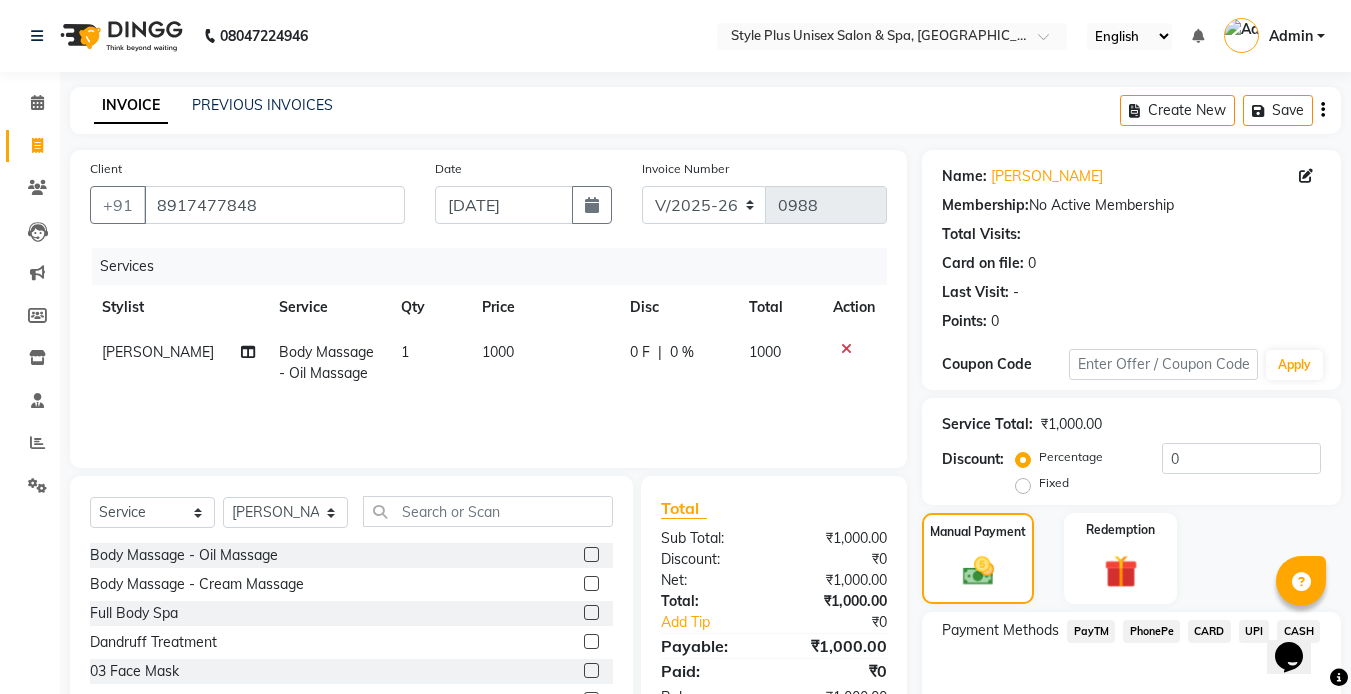 scroll, scrollTop: 109, scrollLeft: 0, axis: vertical 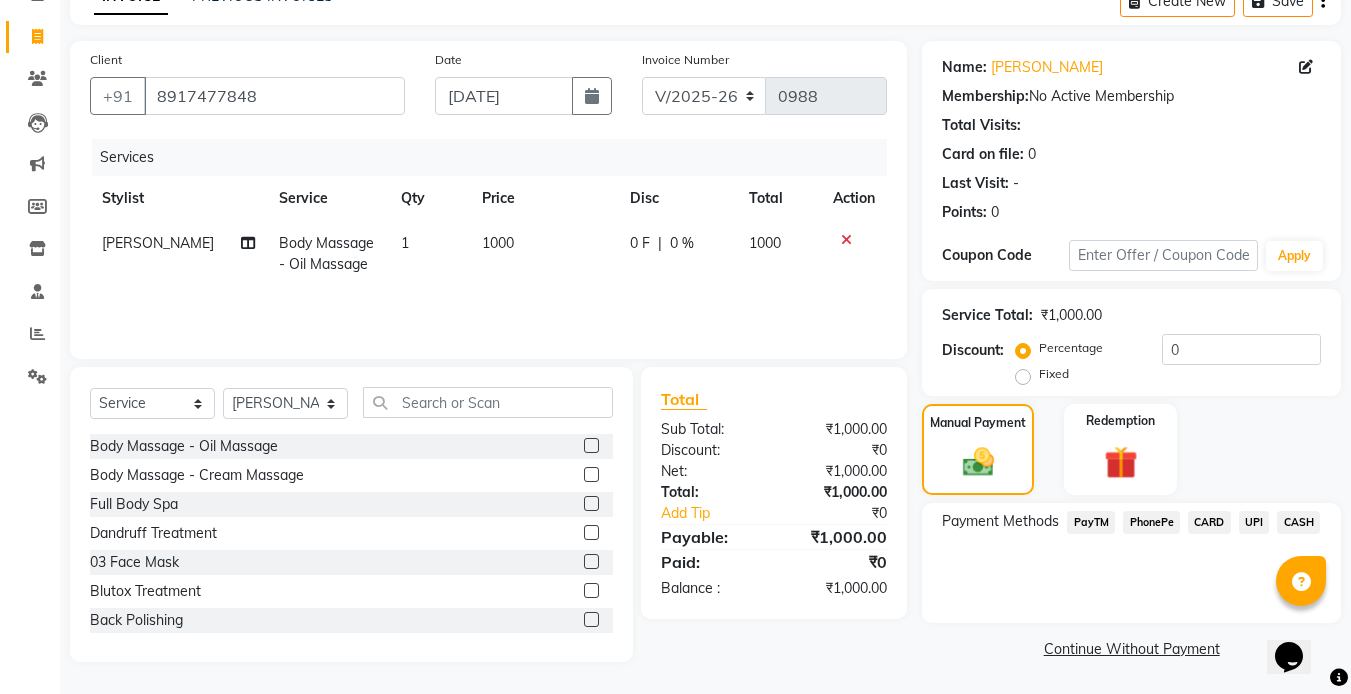 click on "CASH" 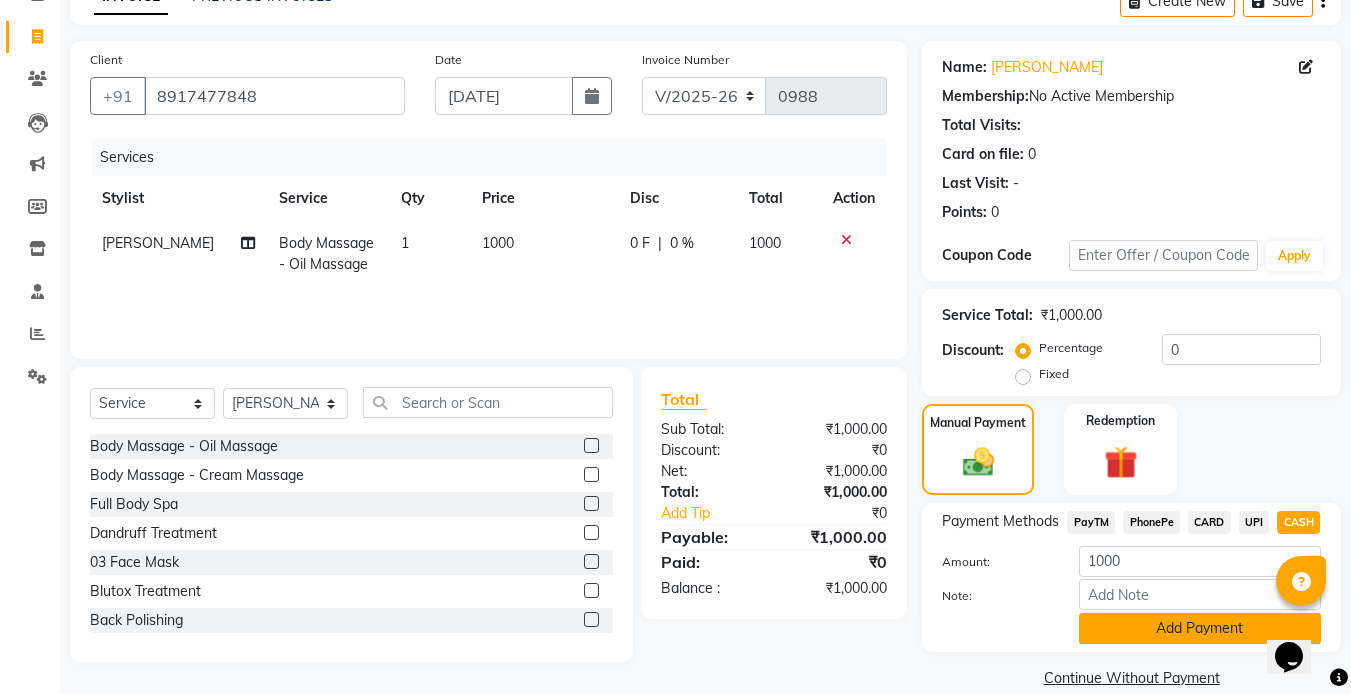click on "Add Payment" 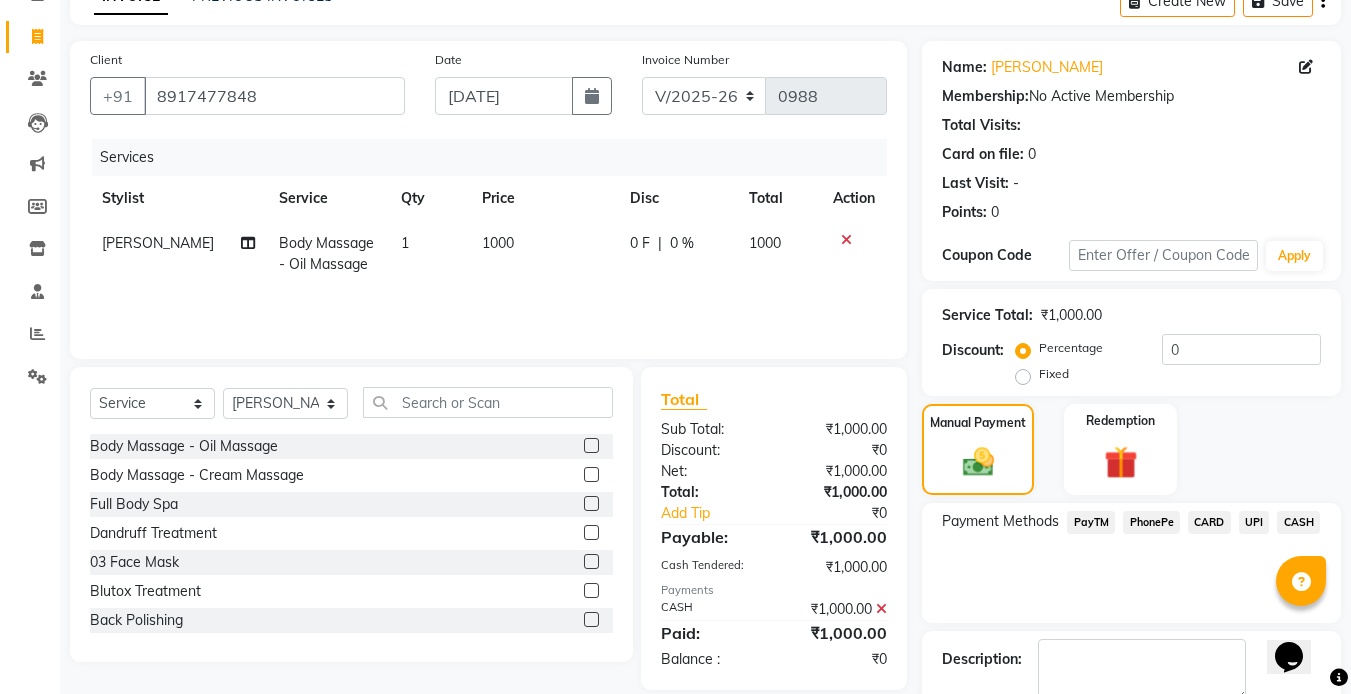 scroll, scrollTop: 222, scrollLeft: 0, axis: vertical 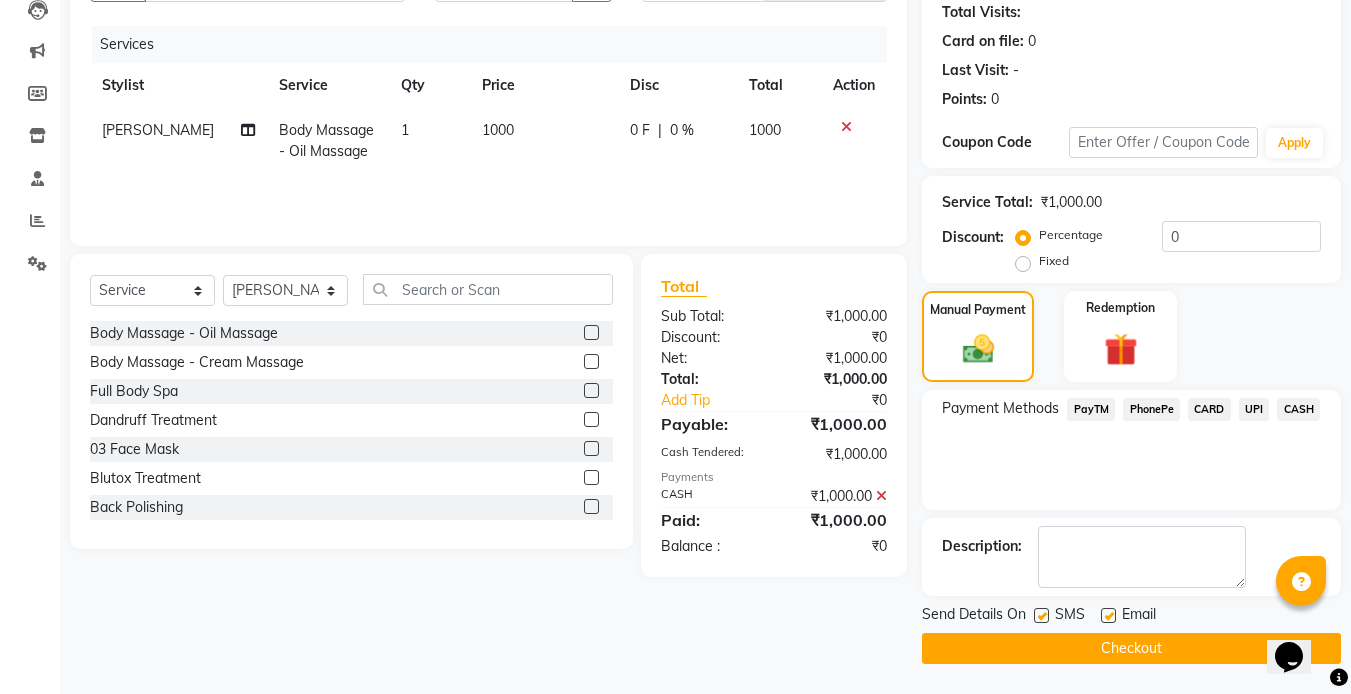 click 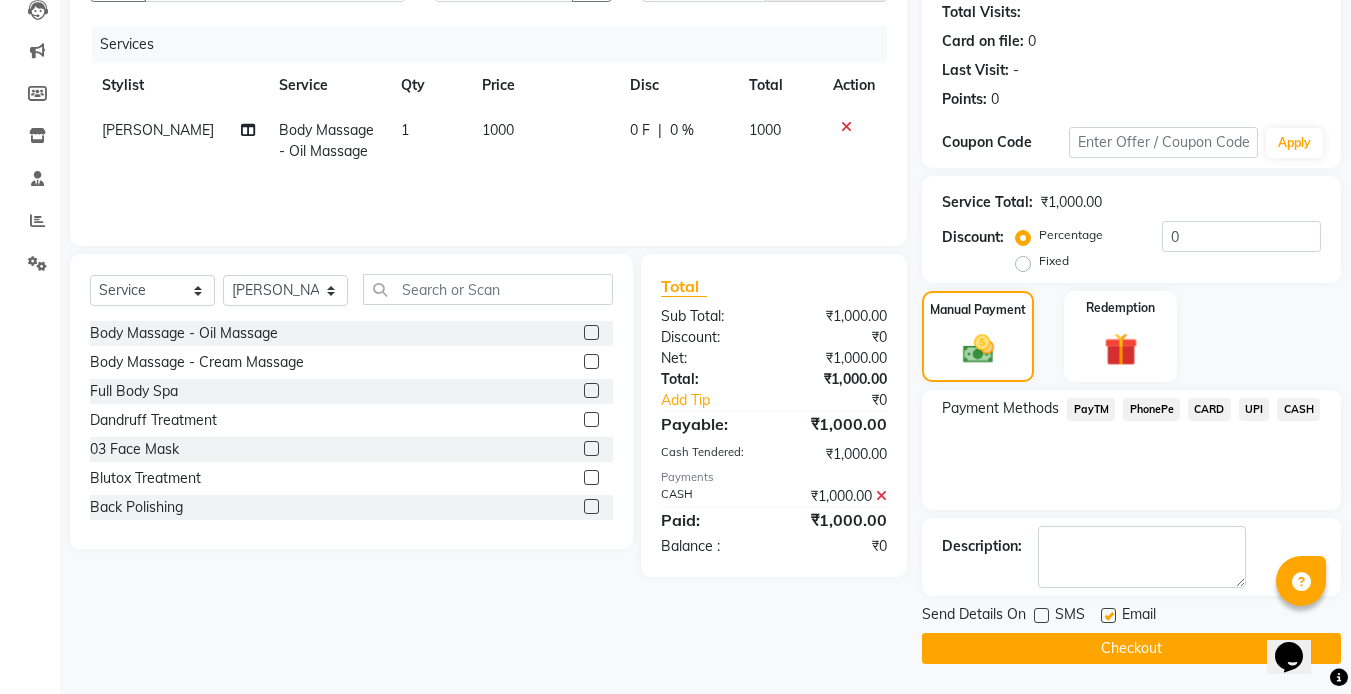 click 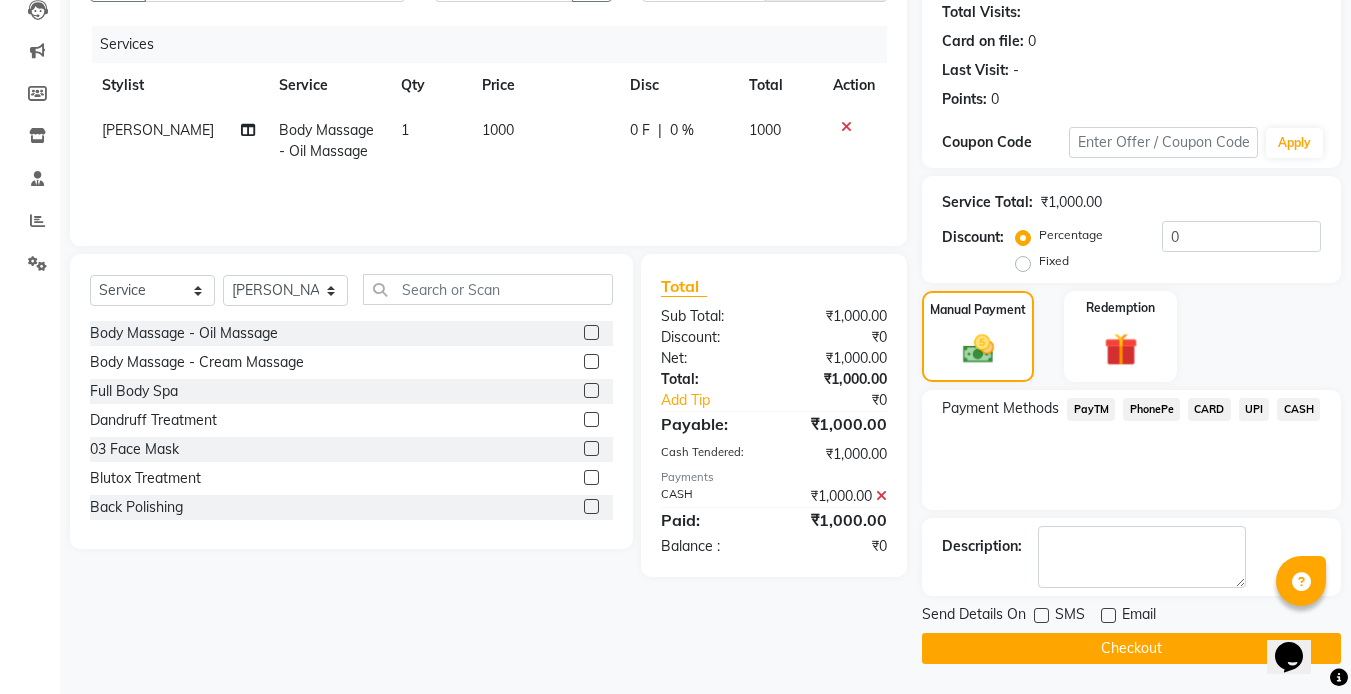 click on "Checkout" 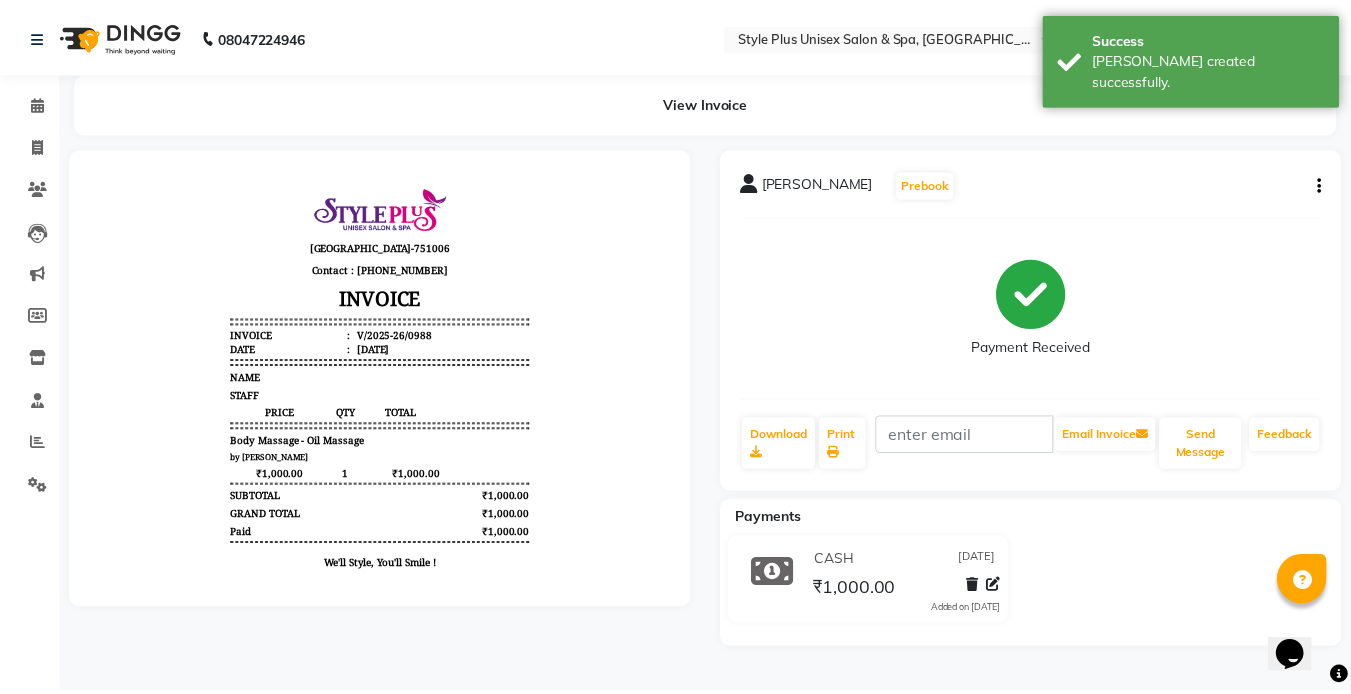 scroll, scrollTop: 0, scrollLeft: 0, axis: both 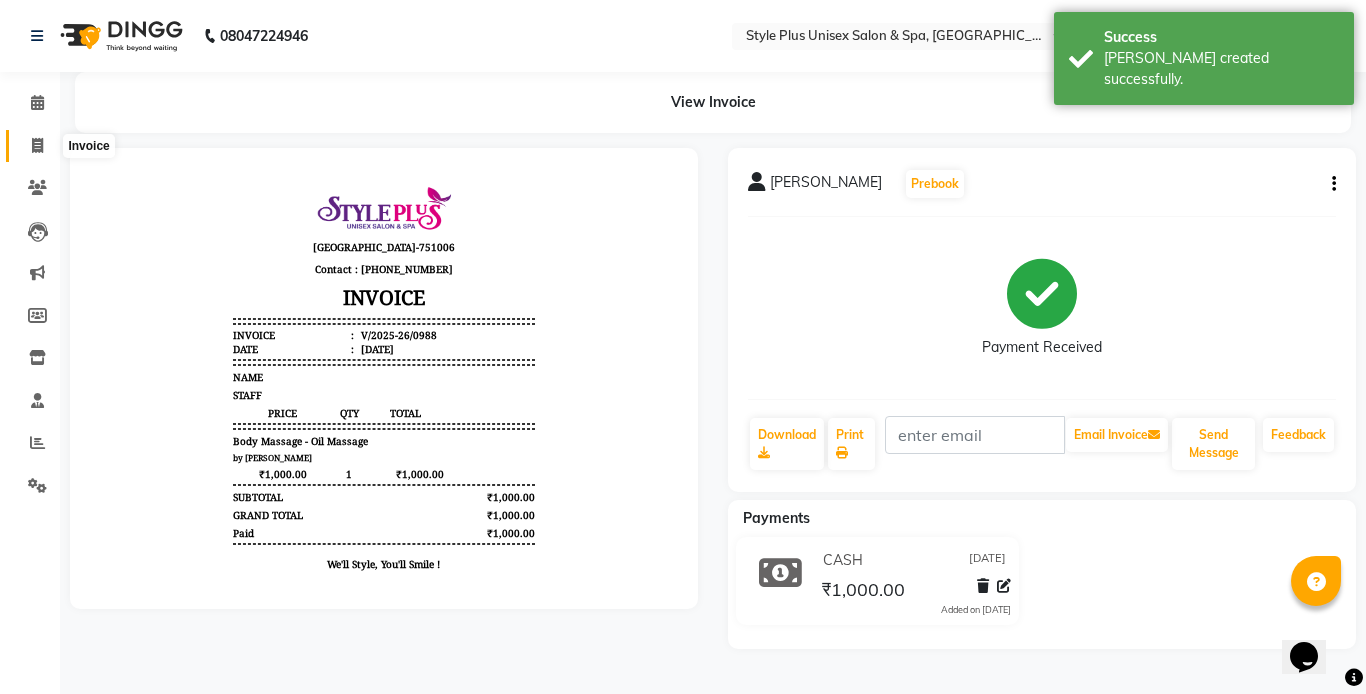 click 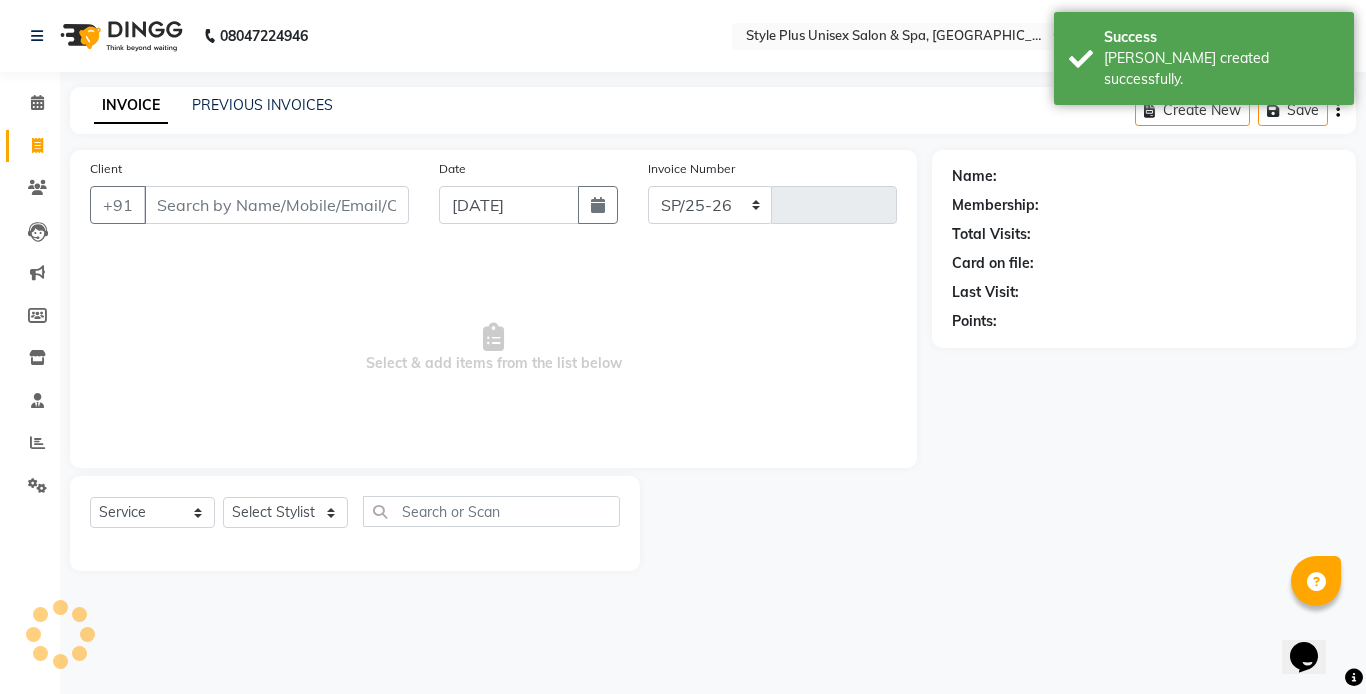 select on "7084" 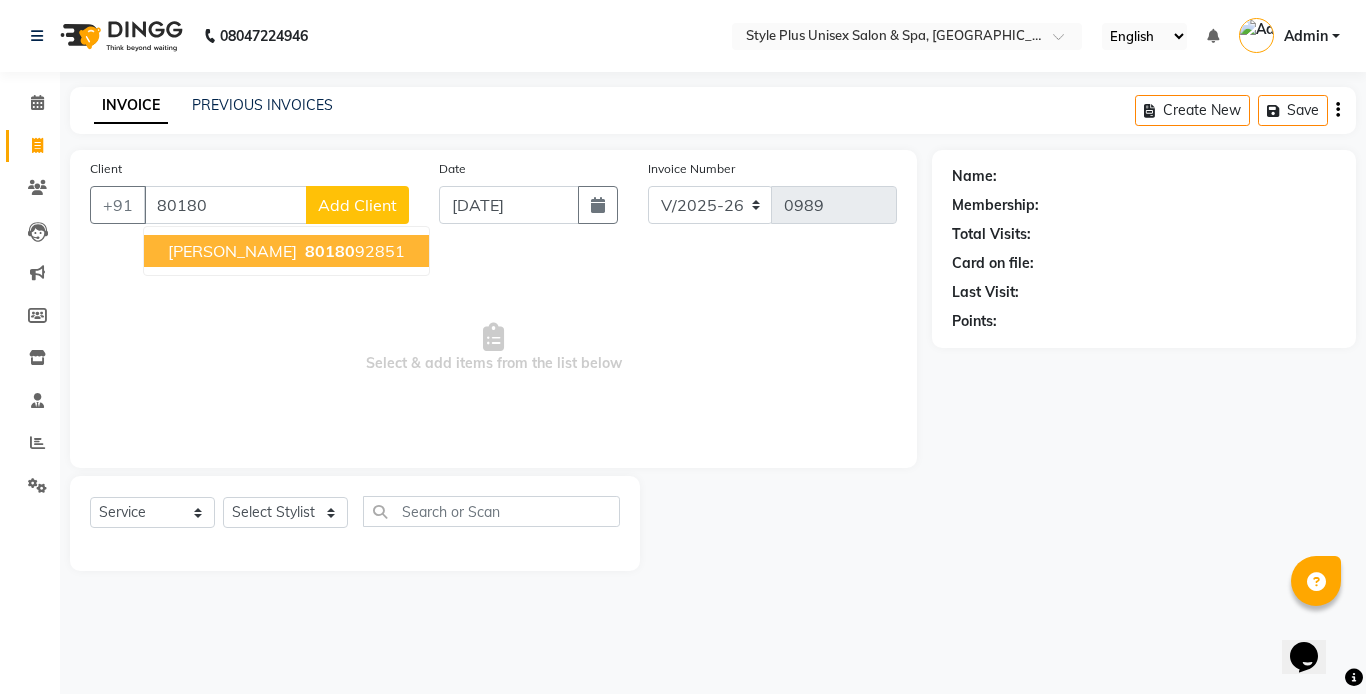 click on "[PERSON_NAME]" at bounding box center [232, 251] 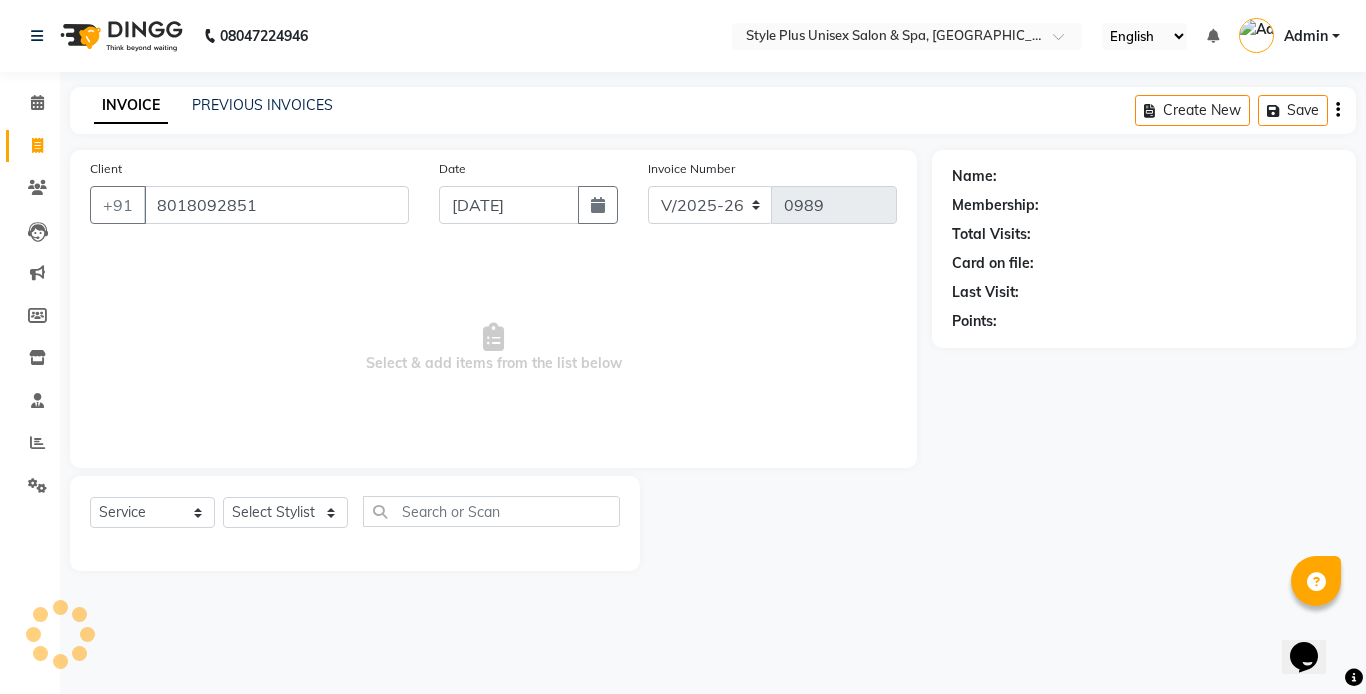 type on "8018092851" 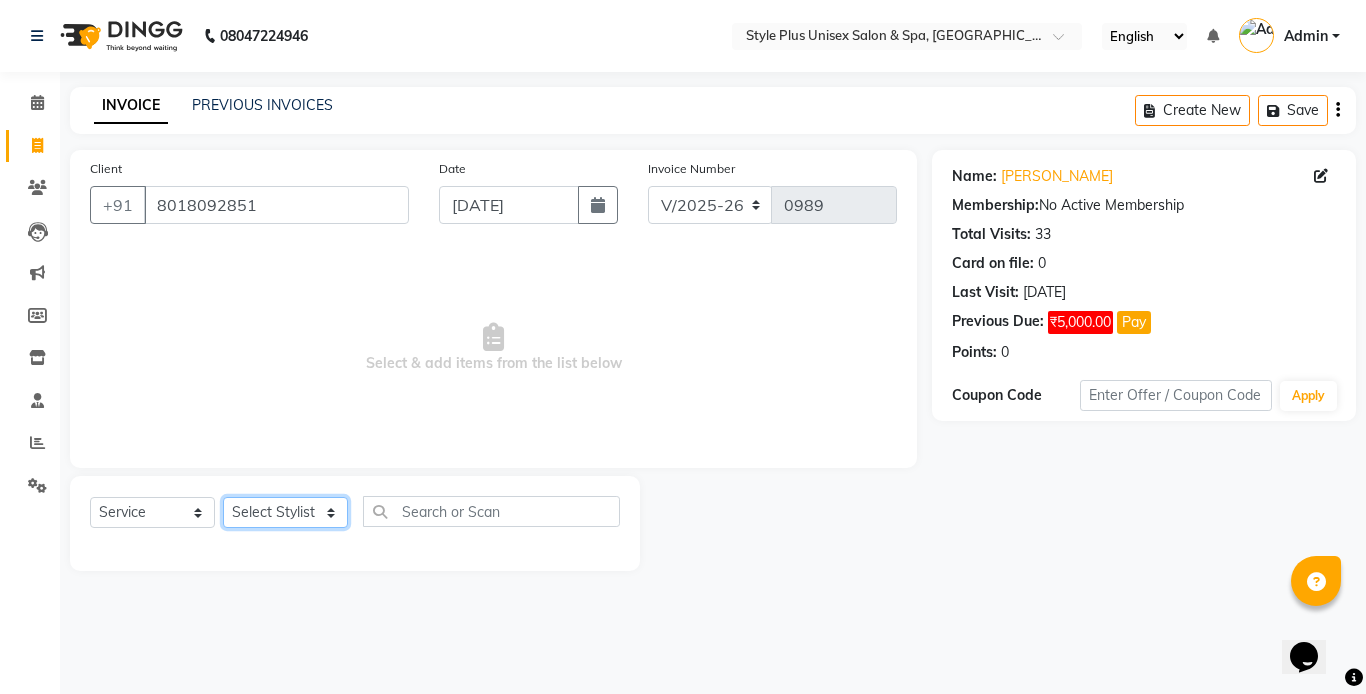 click on "Select Stylist [PERSON_NAME] [PERSON_NAME] J [PERSON_NAME] MD [PERSON_NAME] [PERSON_NAME] [PERSON_NAME]" 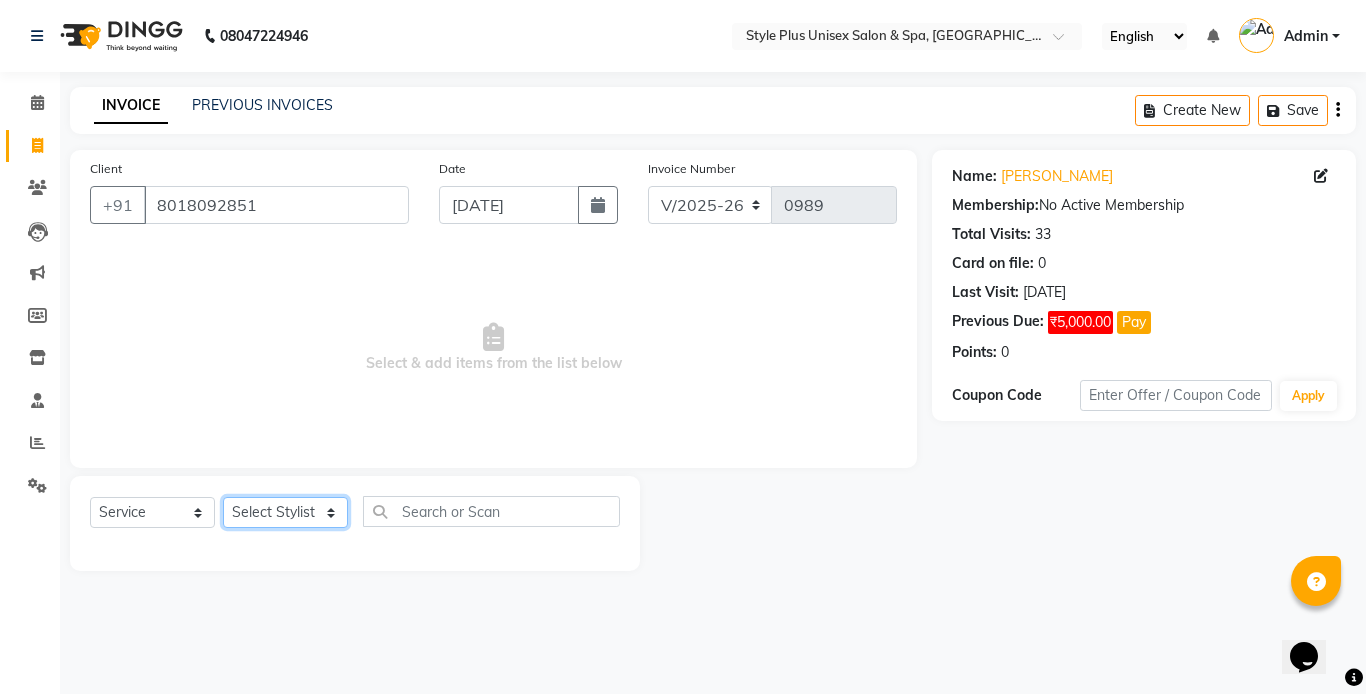 select on "58991" 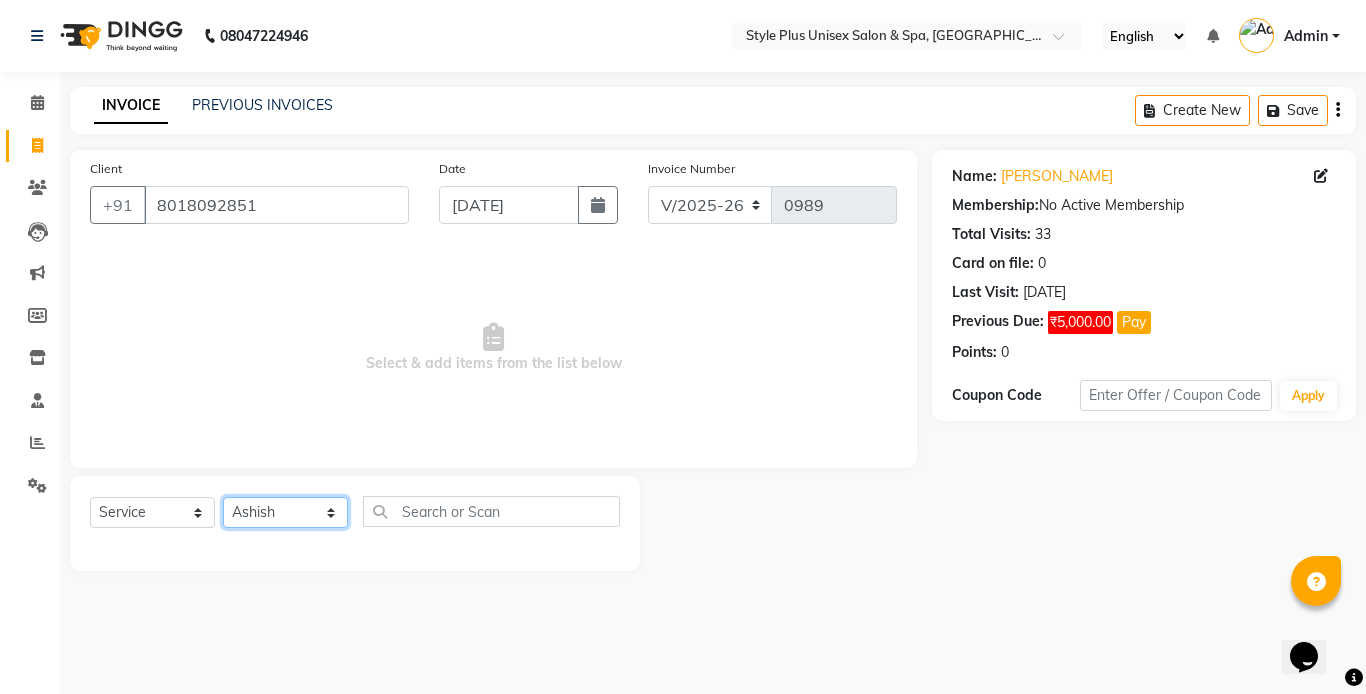 click on "Select Stylist [PERSON_NAME] [PERSON_NAME] J [PERSON_NAME] MD [PERSON_NAME] [PERSON_NAME] [PERSON_NAME]" 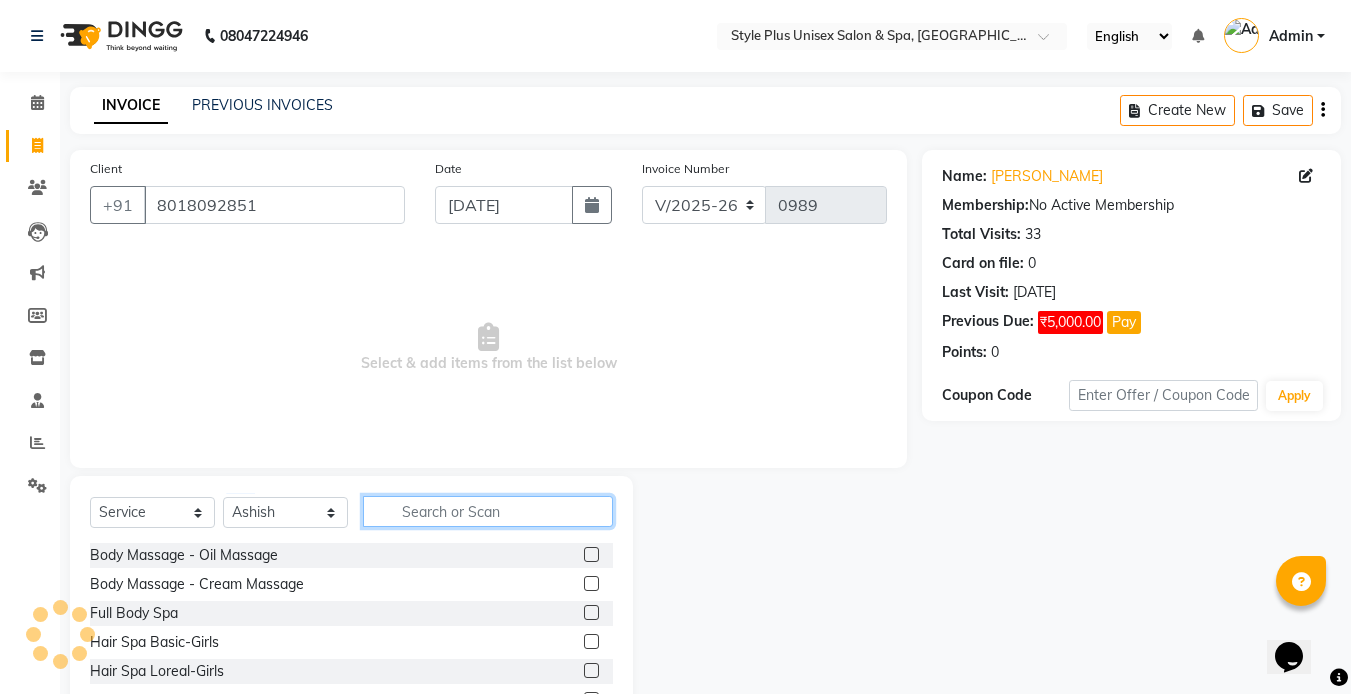 click 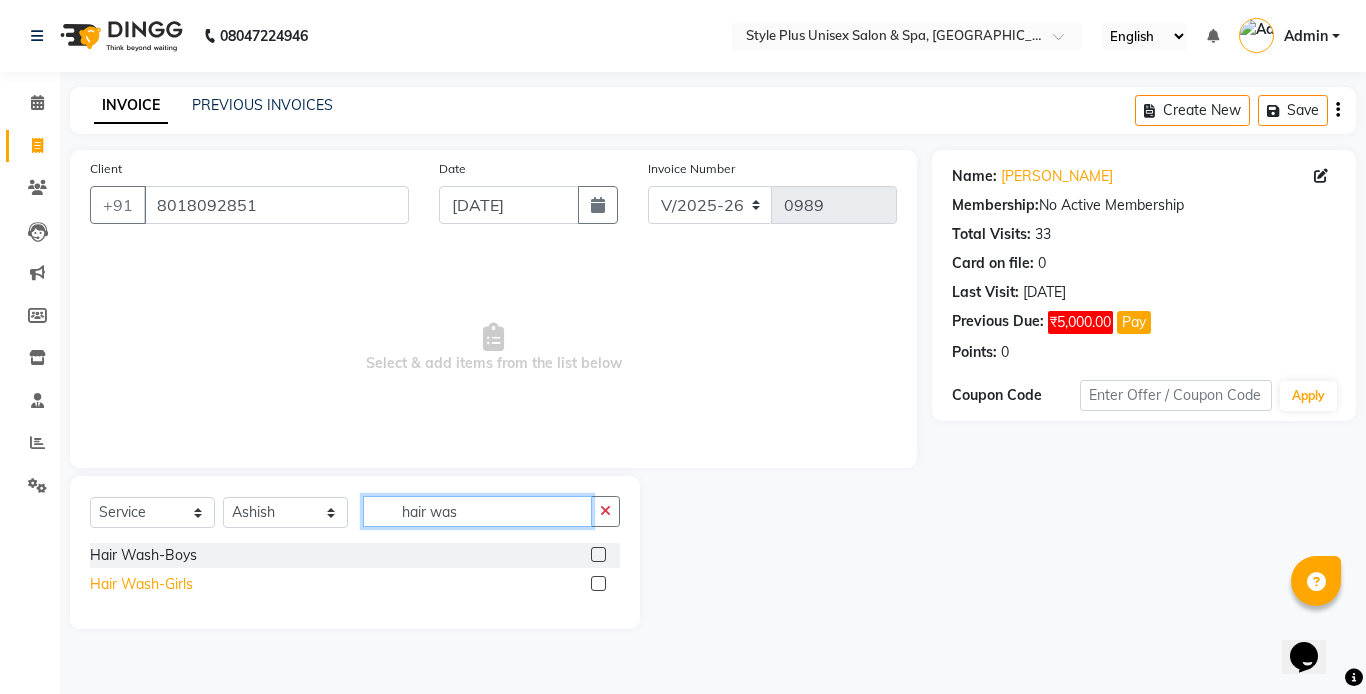 type on "hair was" 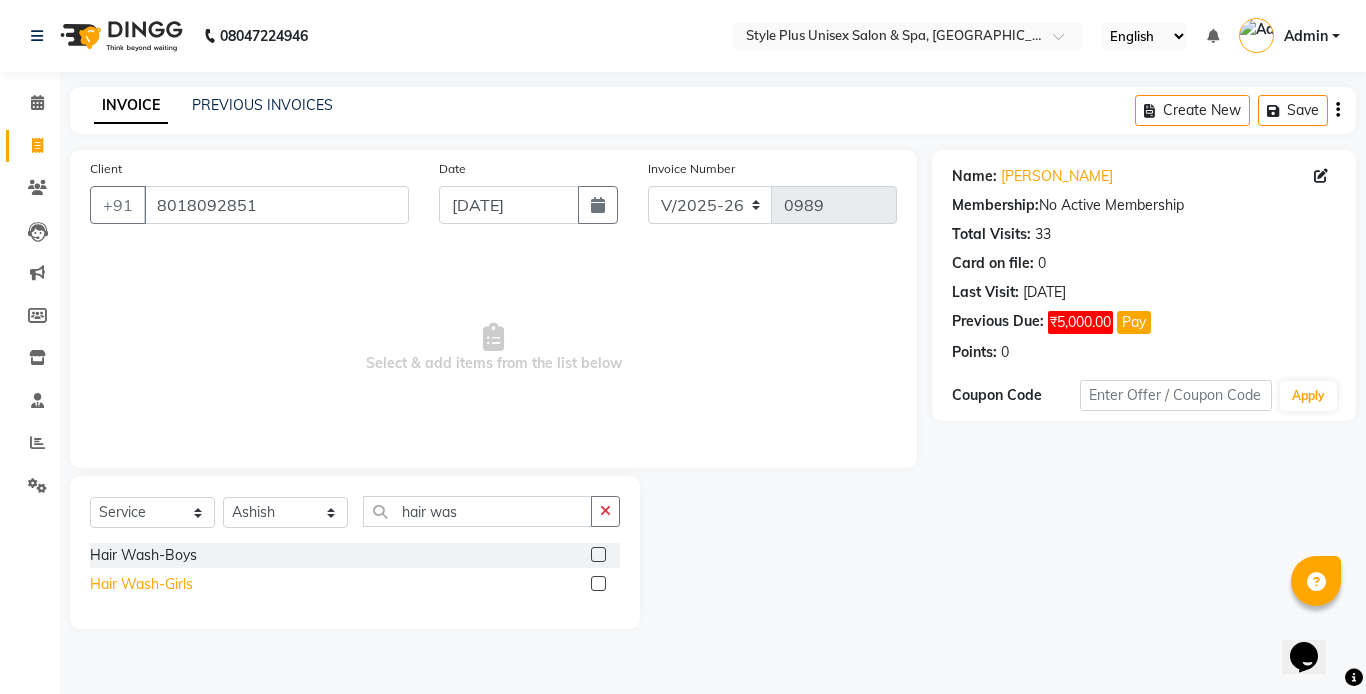 click on "Hair Wash-Girls" 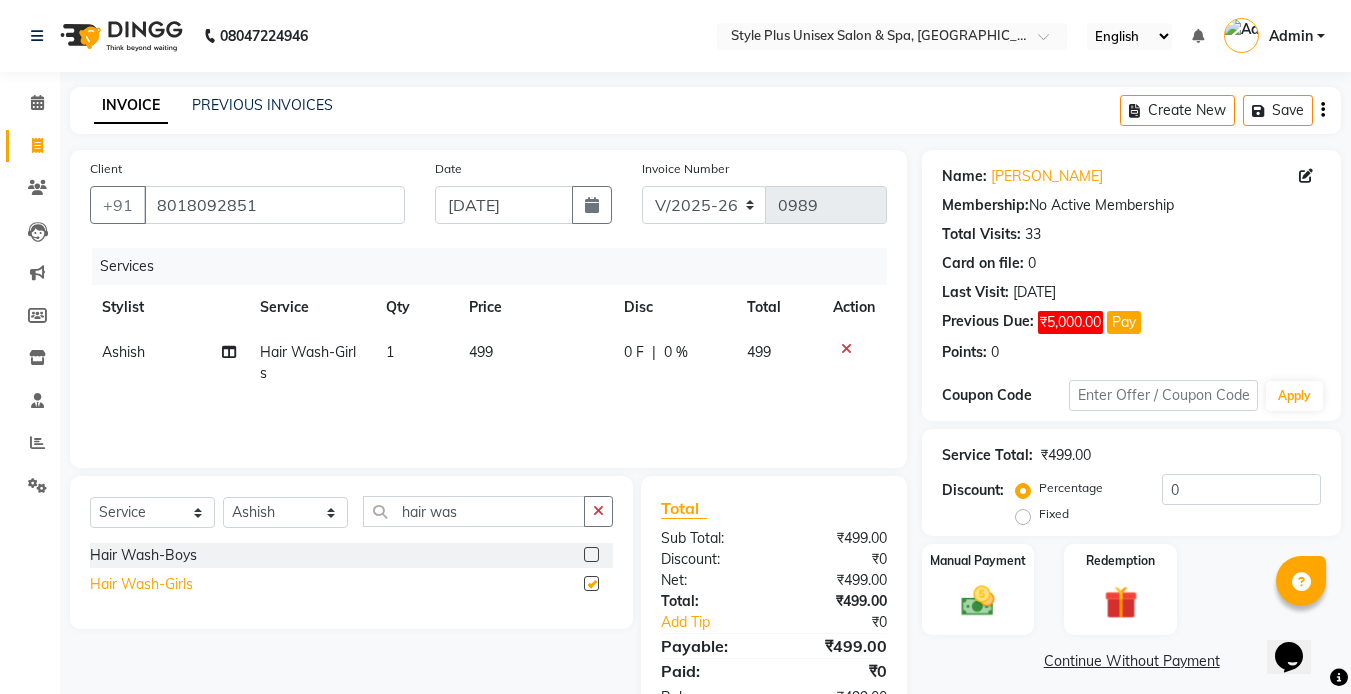 checkbox on "false" 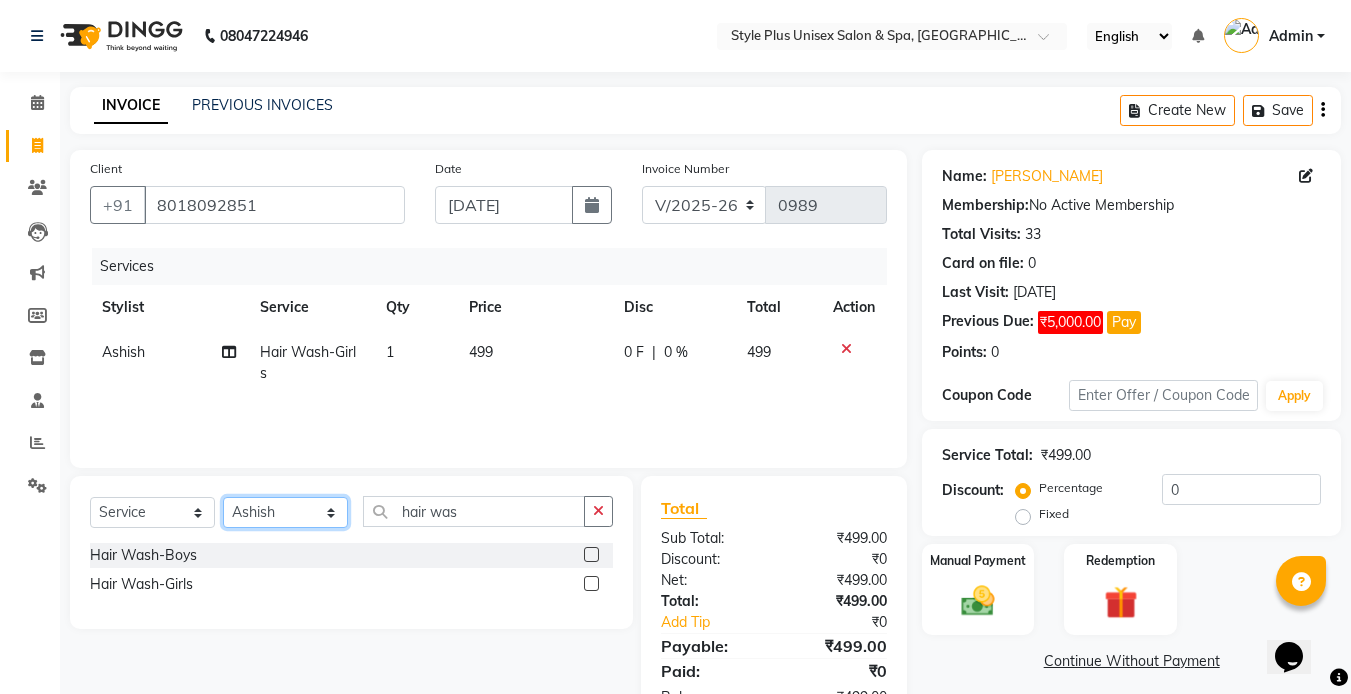 click on "Select Stylist [PERSON_NAME] [PERSON_NAME] J [PERSON_NAME] MD [PERSON_NAME] [PERSON_NAME] [PERSON_NAME]" 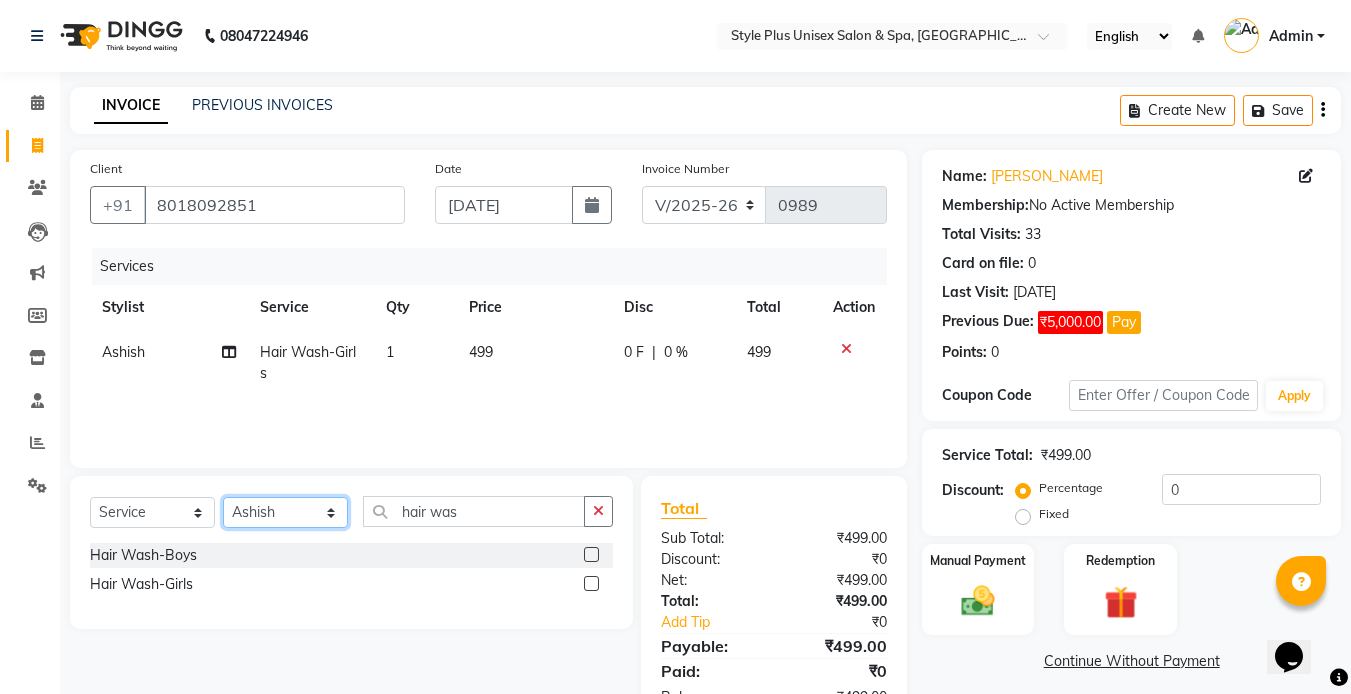 select on "60152" 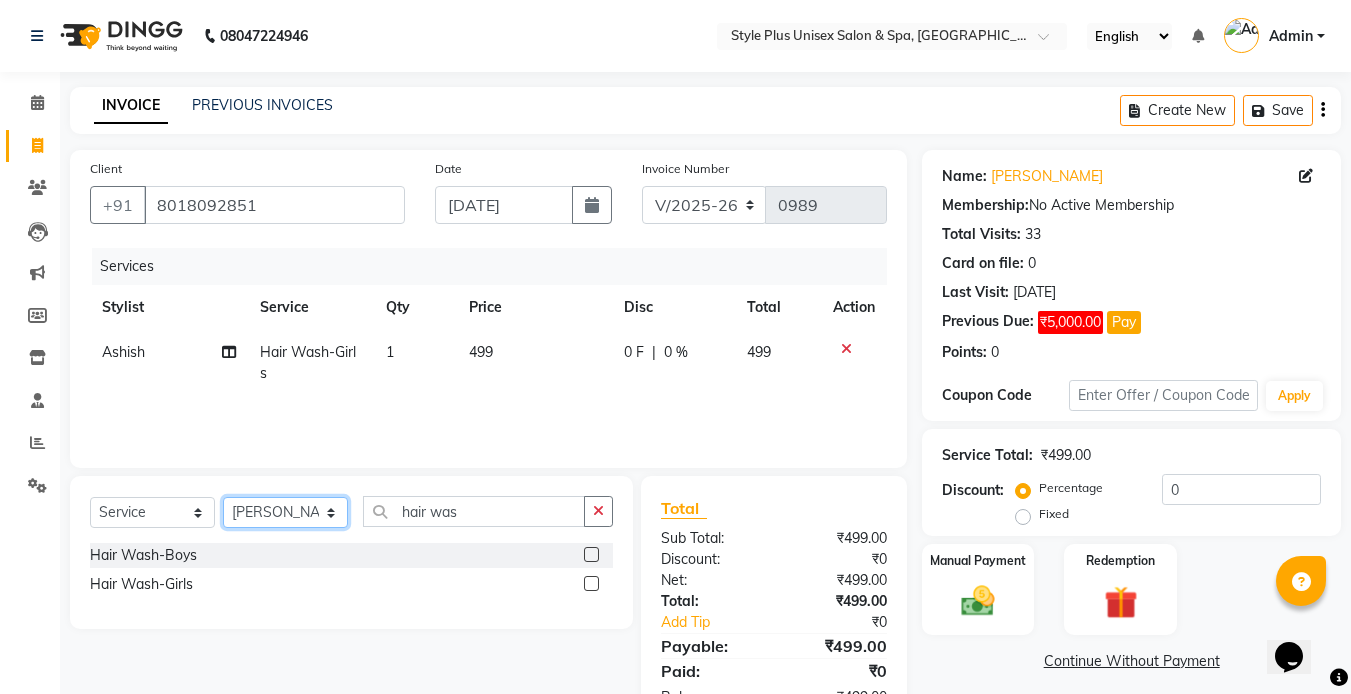 click on "Select Stylist [PERSON_NAME] [PERSON_NAME] J [PERSON_NAME] MD [PERSON_NAME] [PERSON_NAME] [PERSON_NAME]" 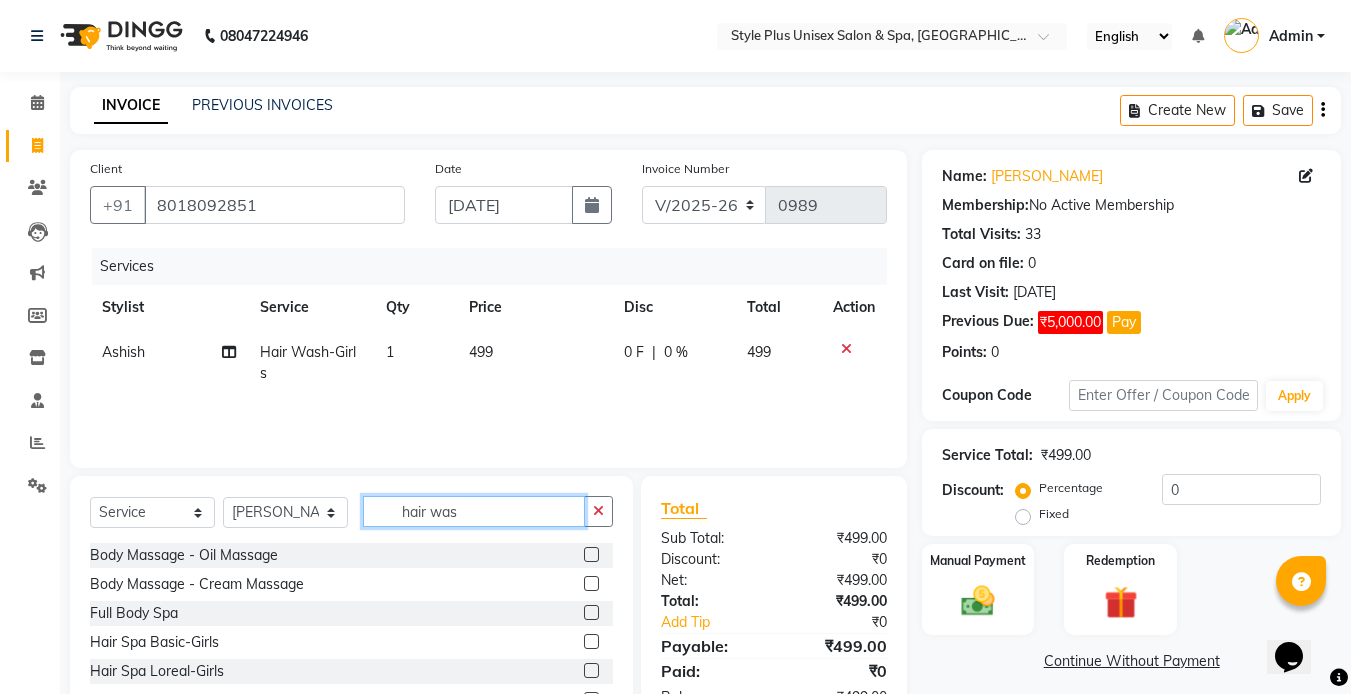 click on "hair was" 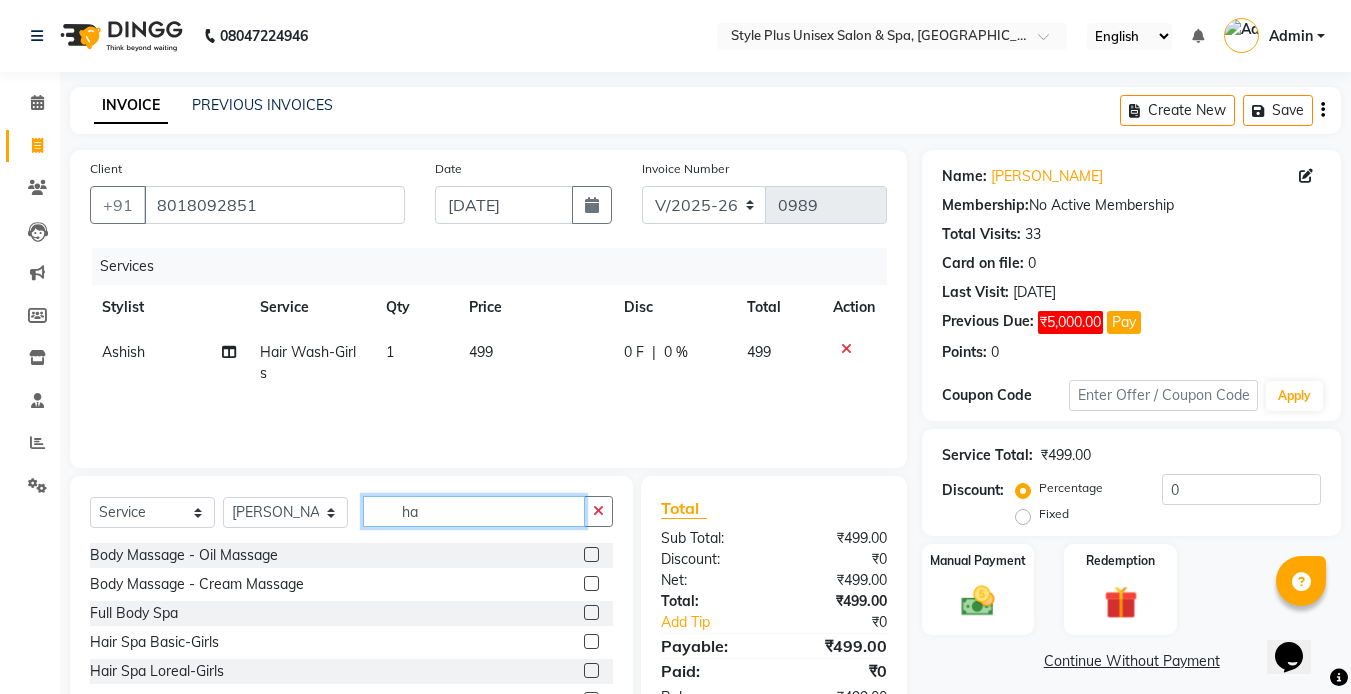 type on "h" 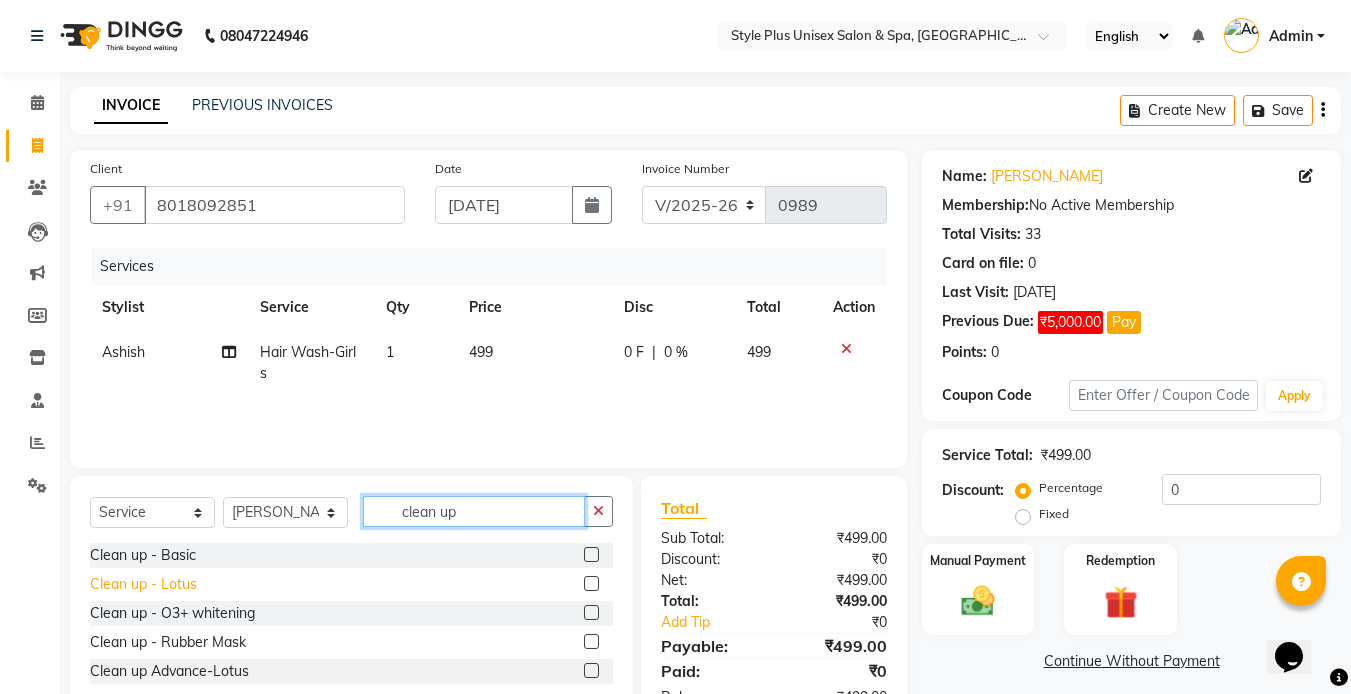 type on "clean up" 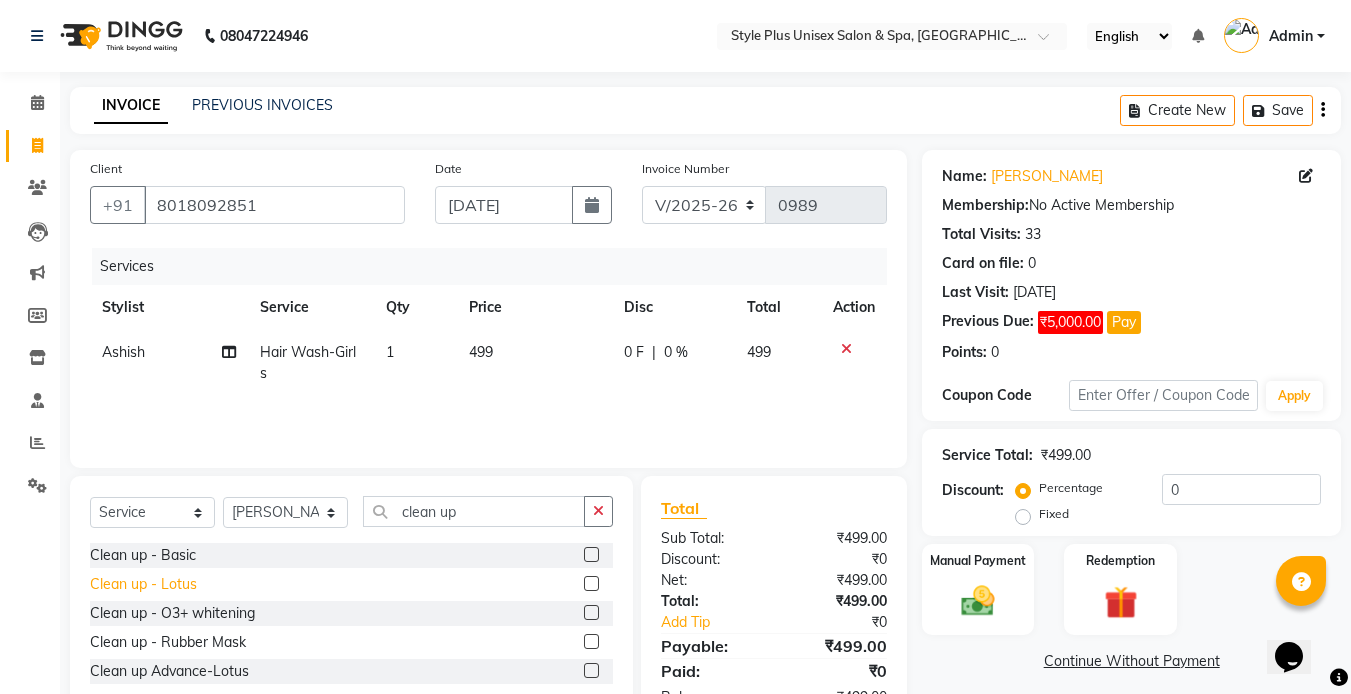 click on "Clean up - Lotus" 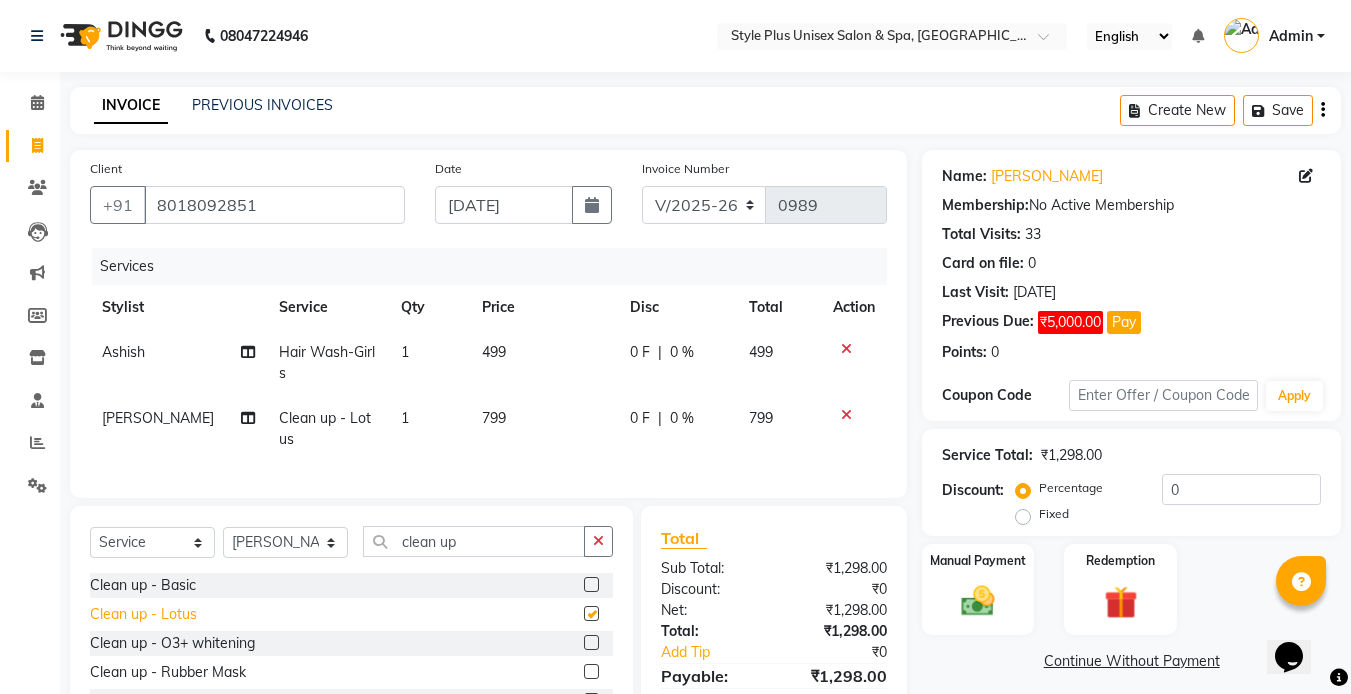 checkbox on "false" 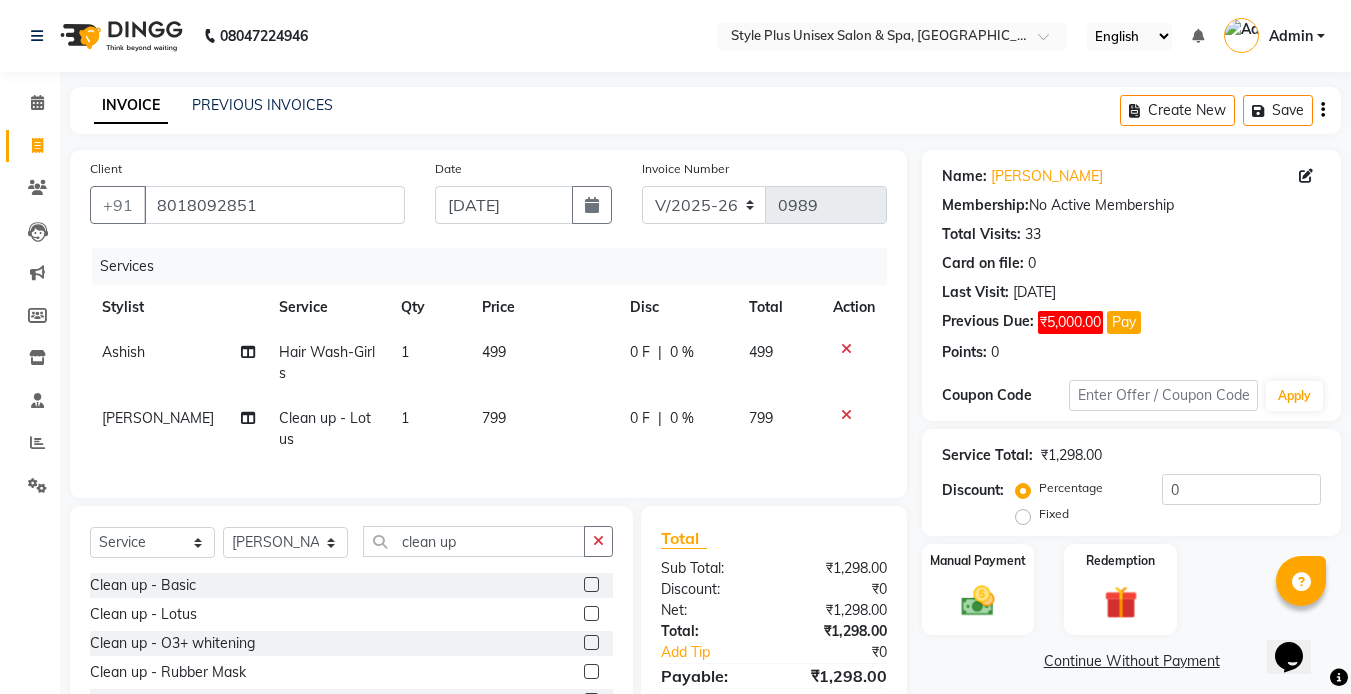 click on "499" 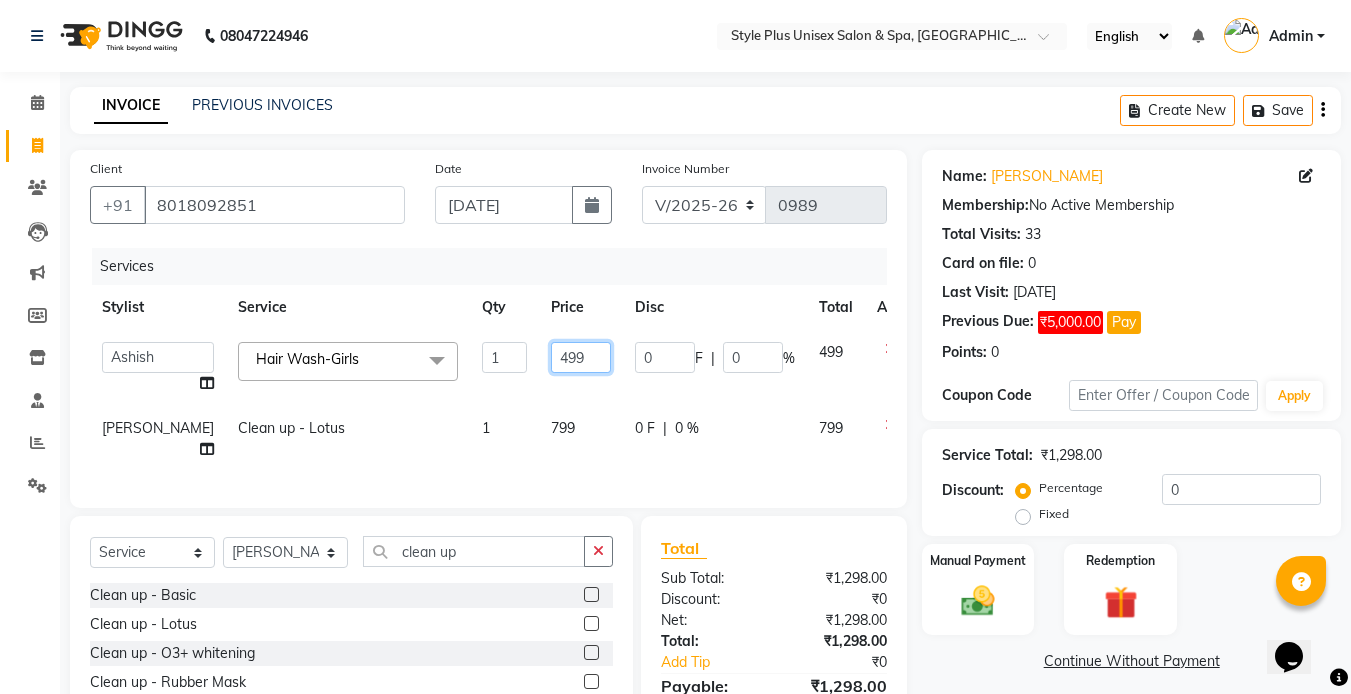 click on "499" 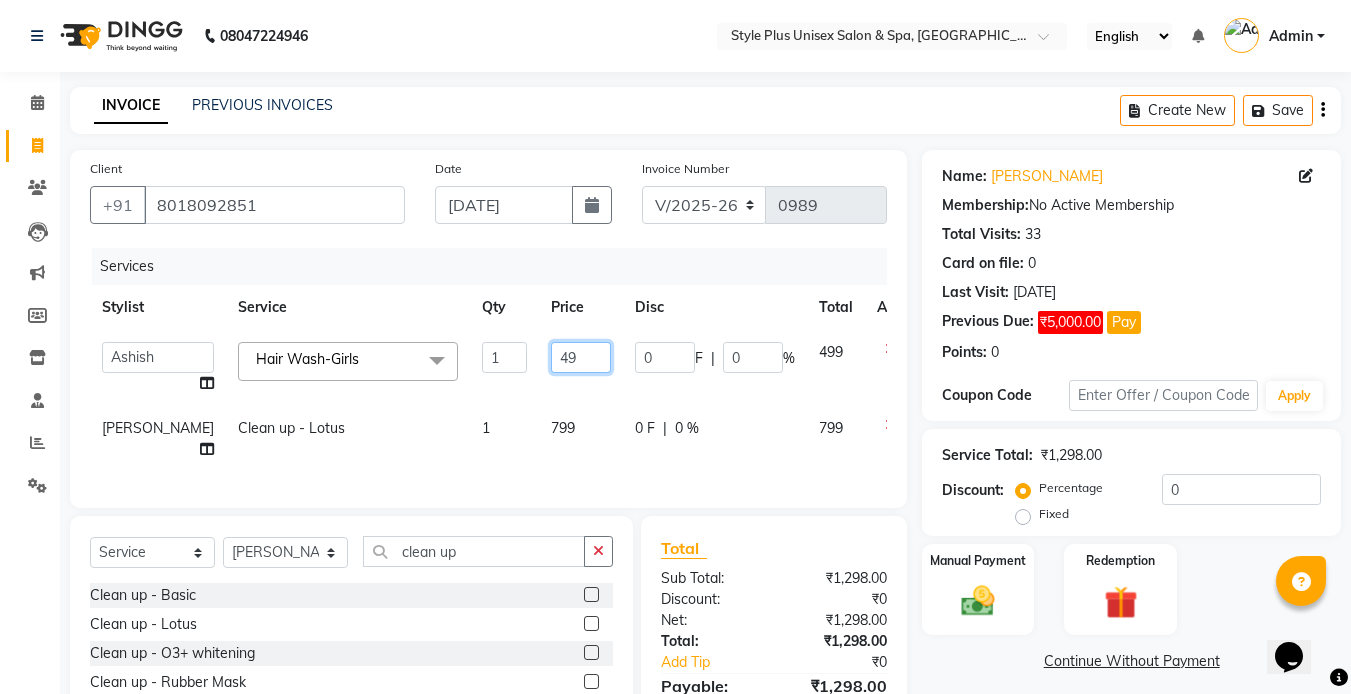 type on "4" 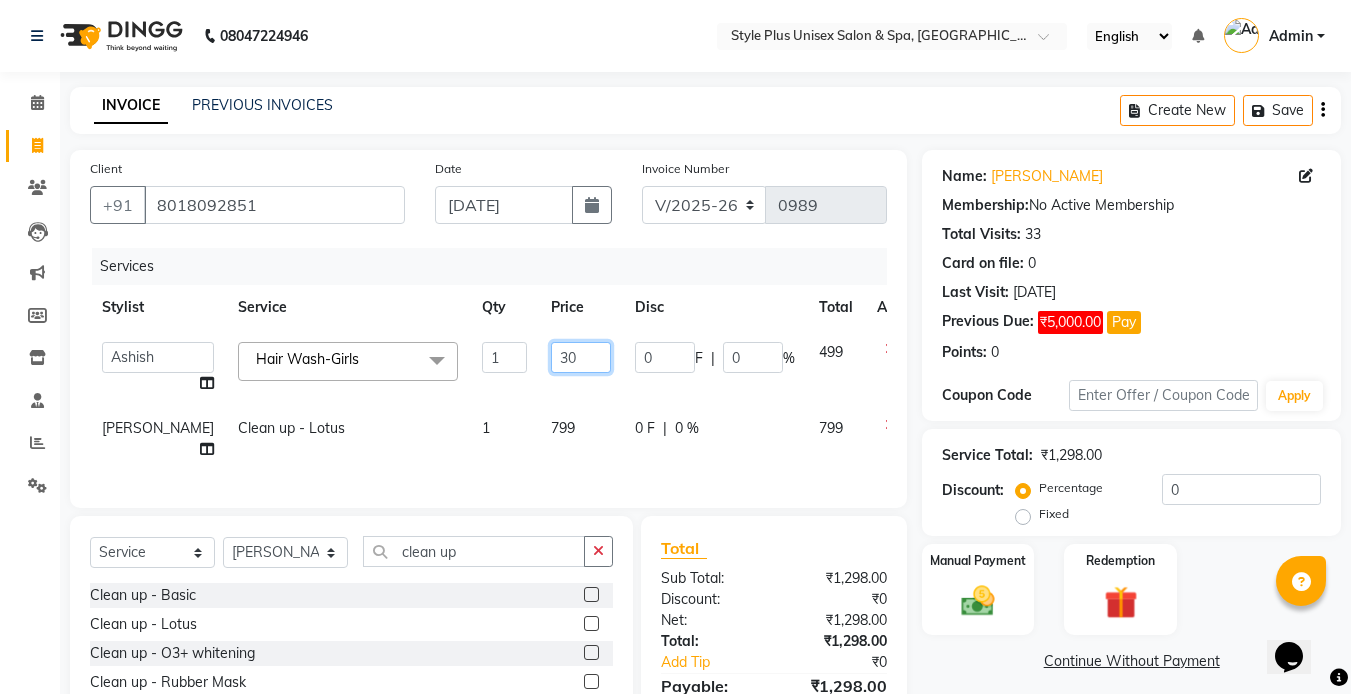 type on "300" 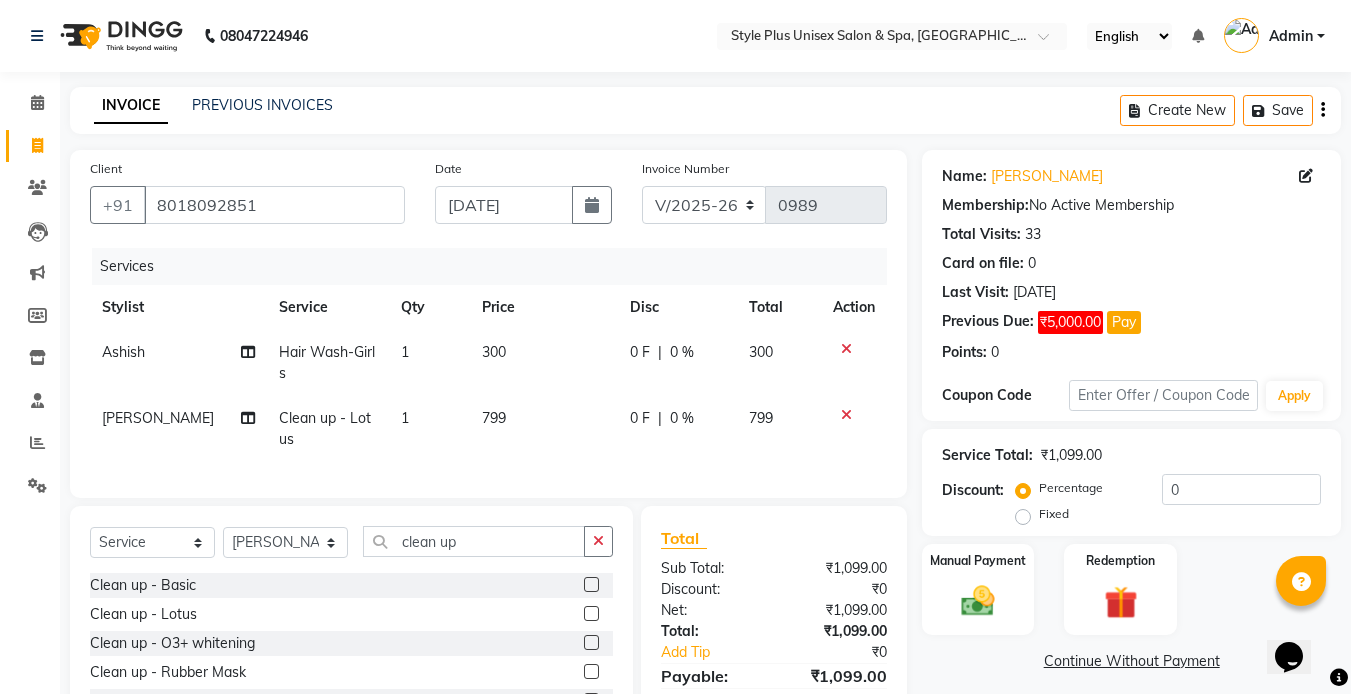 click on "799" 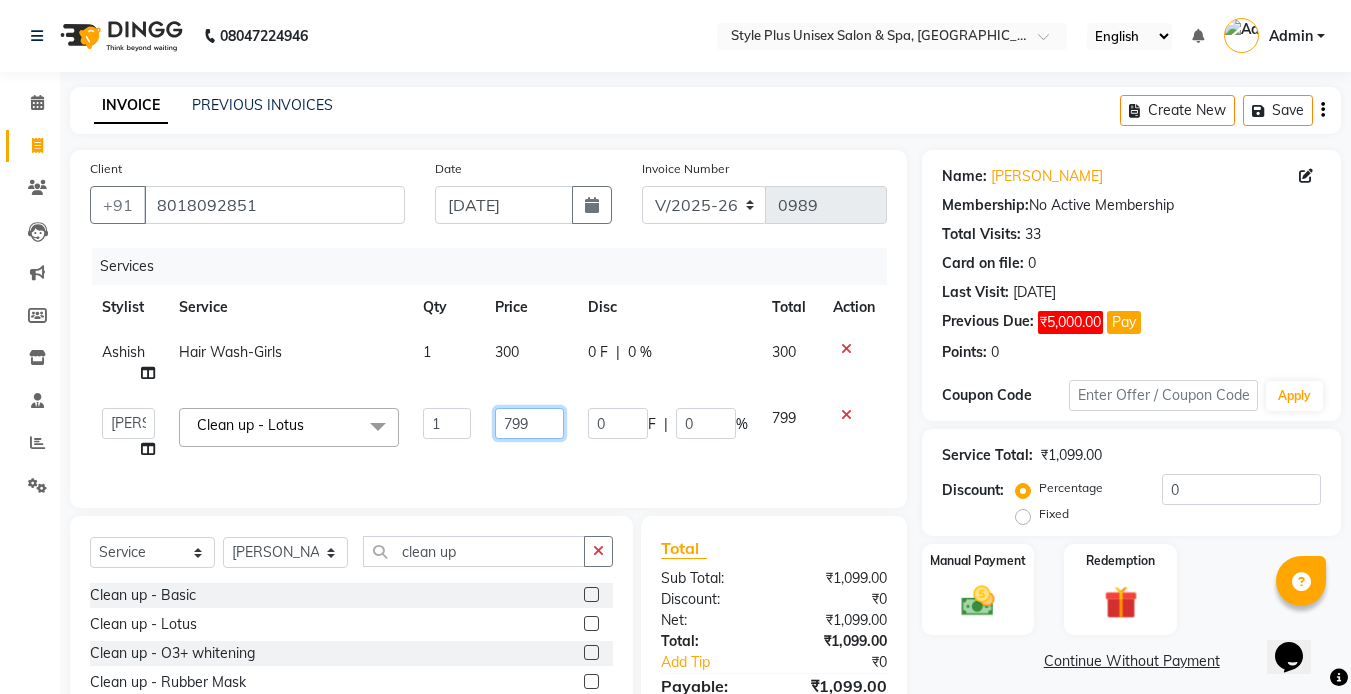 click on "799" 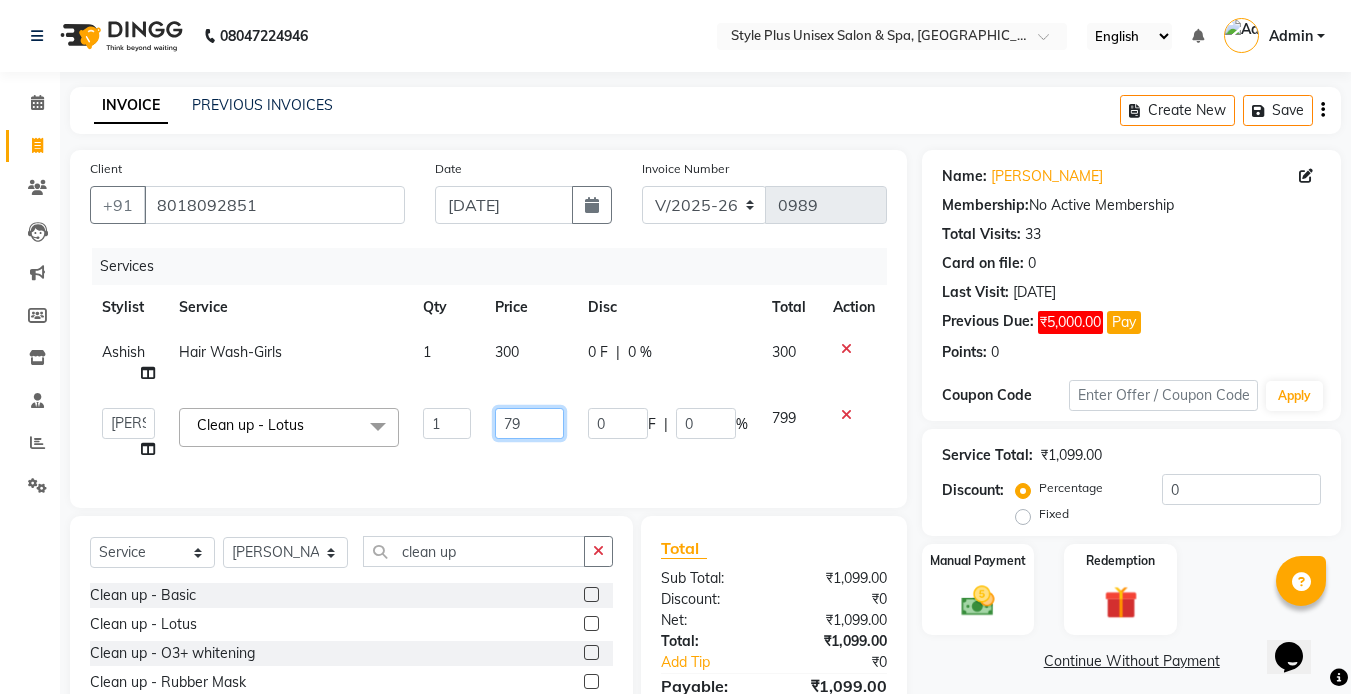 type on "7" 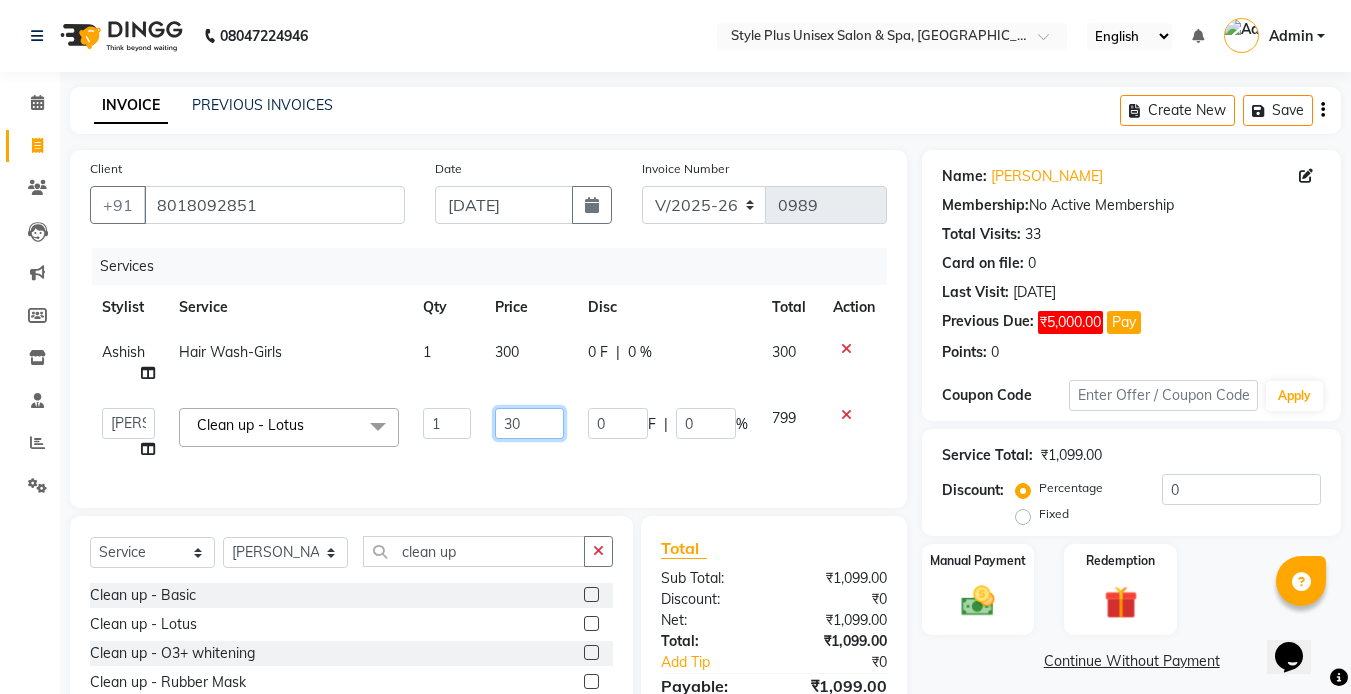 type on "300" 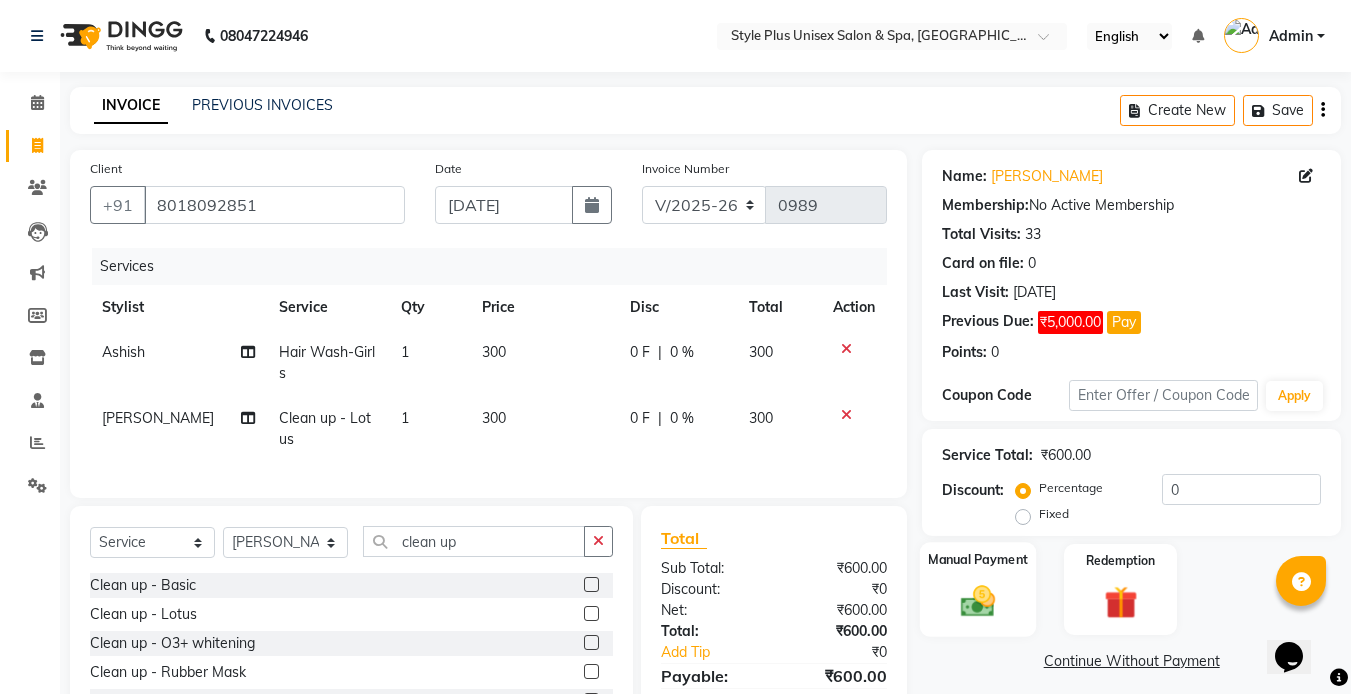 click 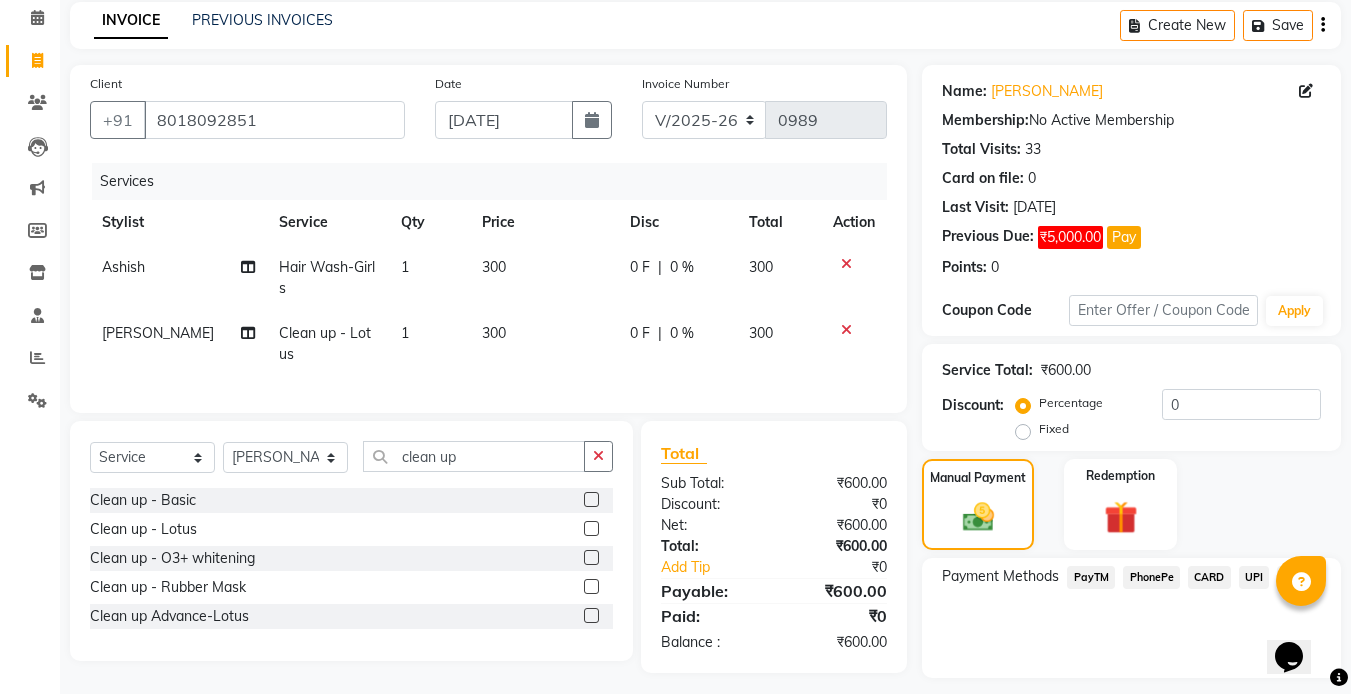 scroll, scrollTop: 140, scrollLeft: 0, axis: vertical 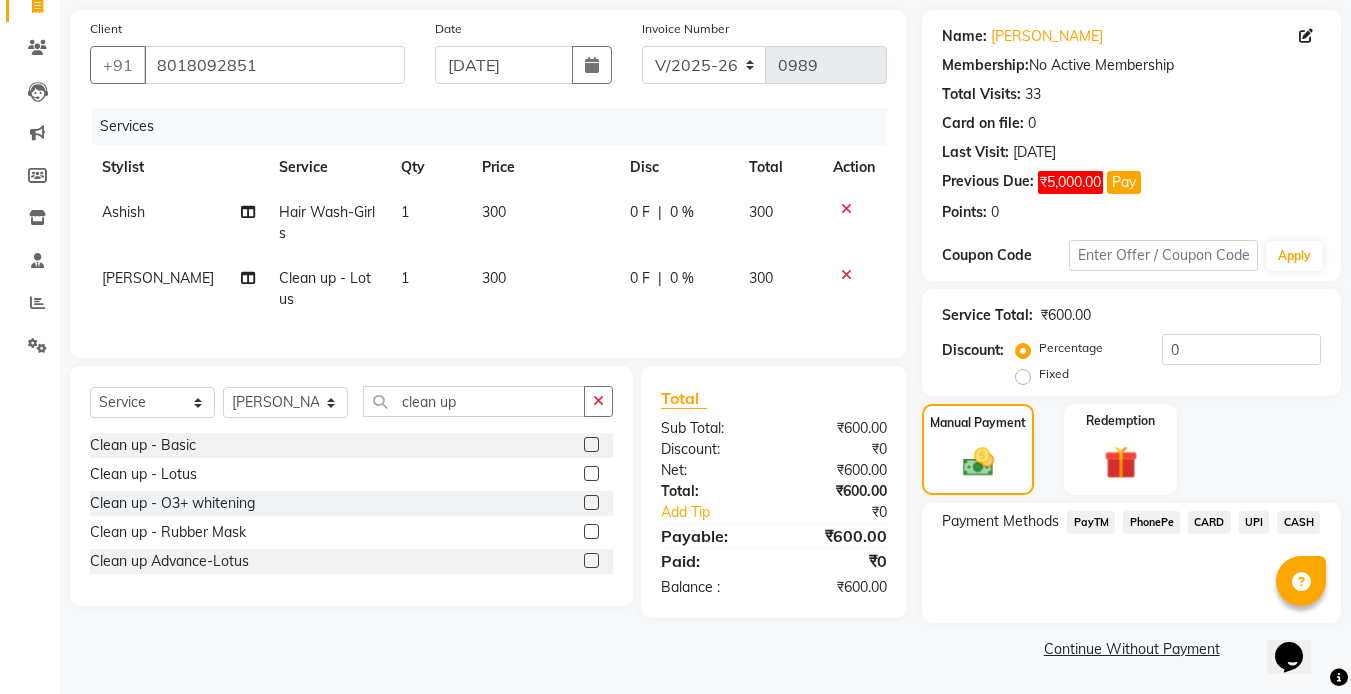click on "UPI" 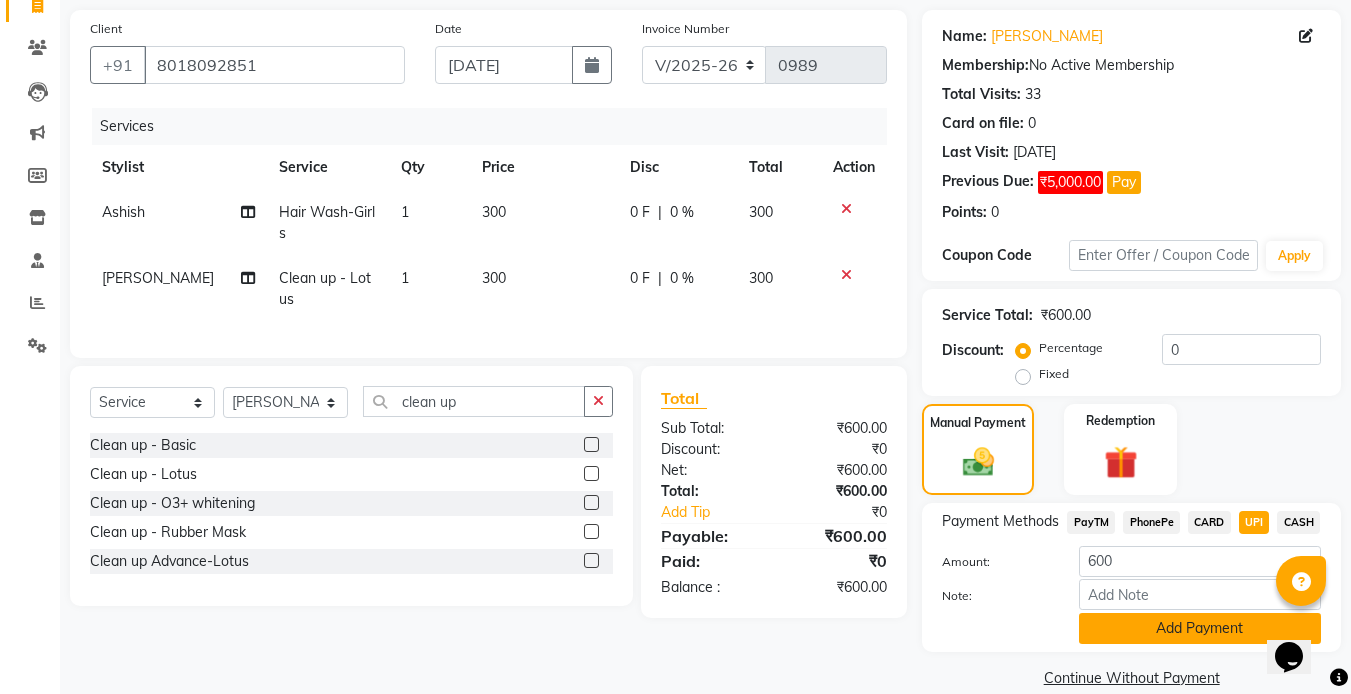 click on "Add Payment" 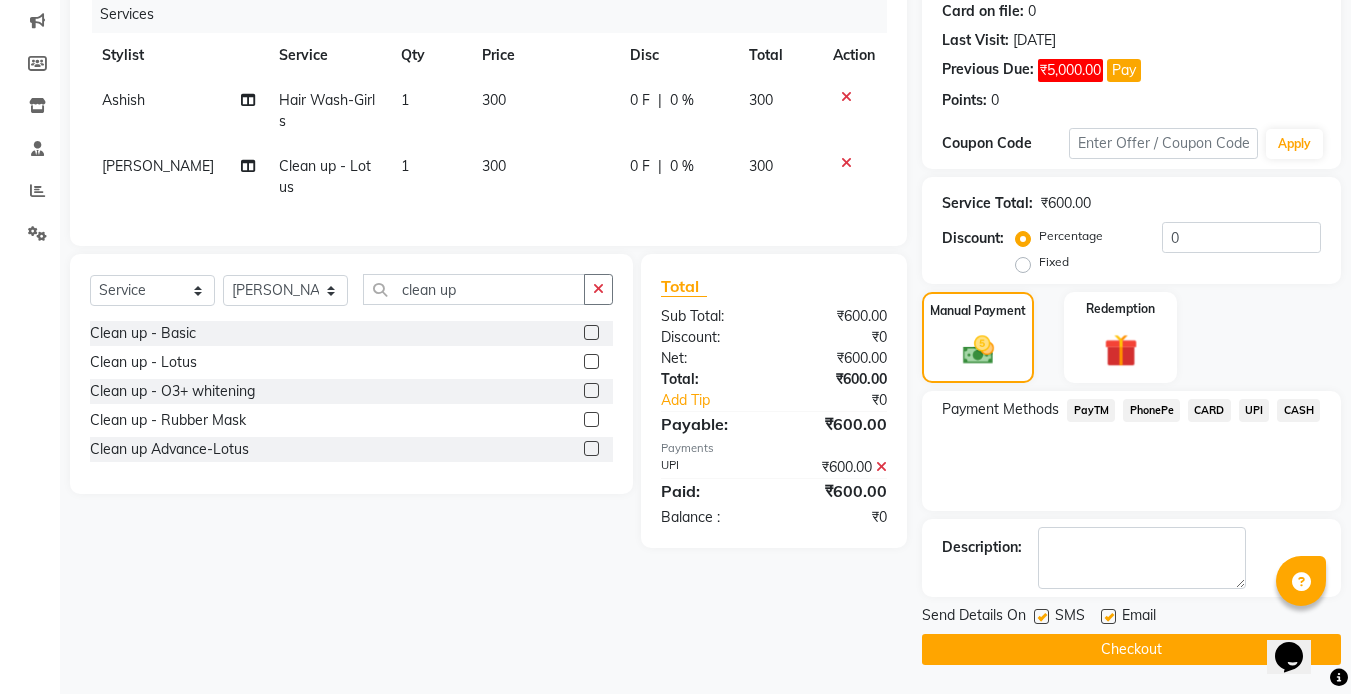 scroll, scrollTop: 253, scrollLeft: 0, axis: vertical 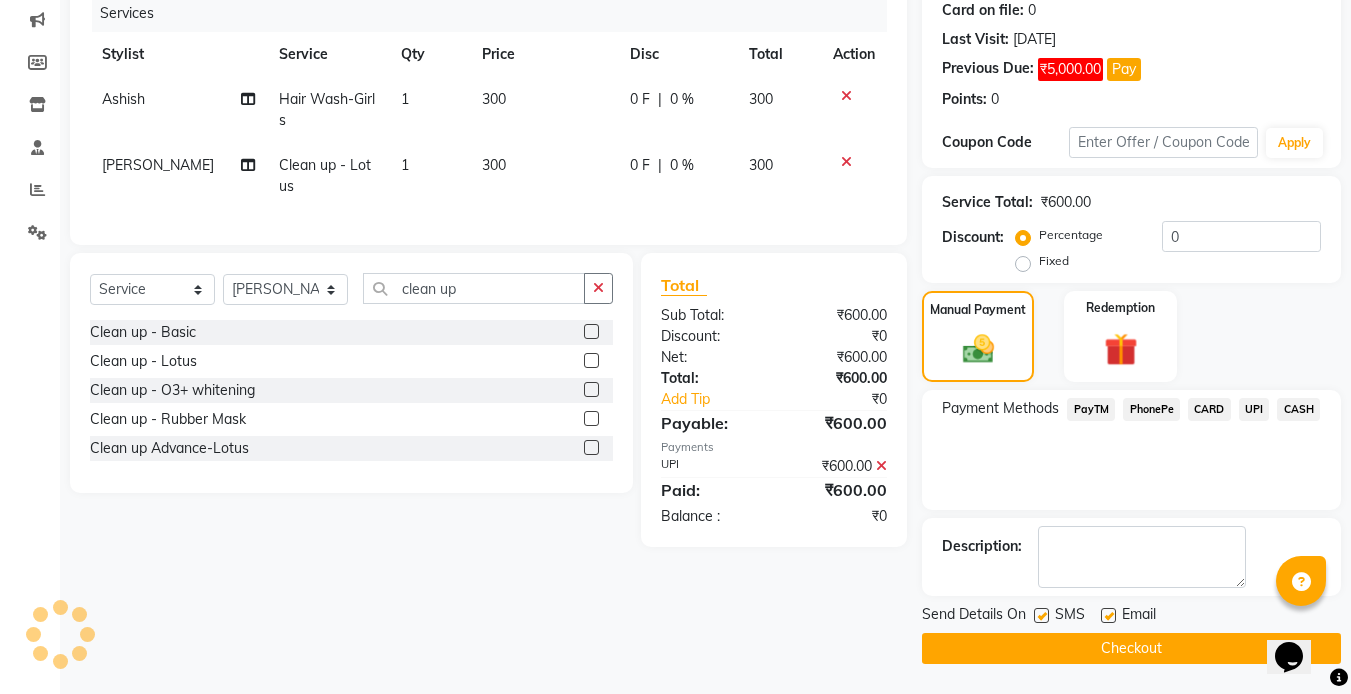 click 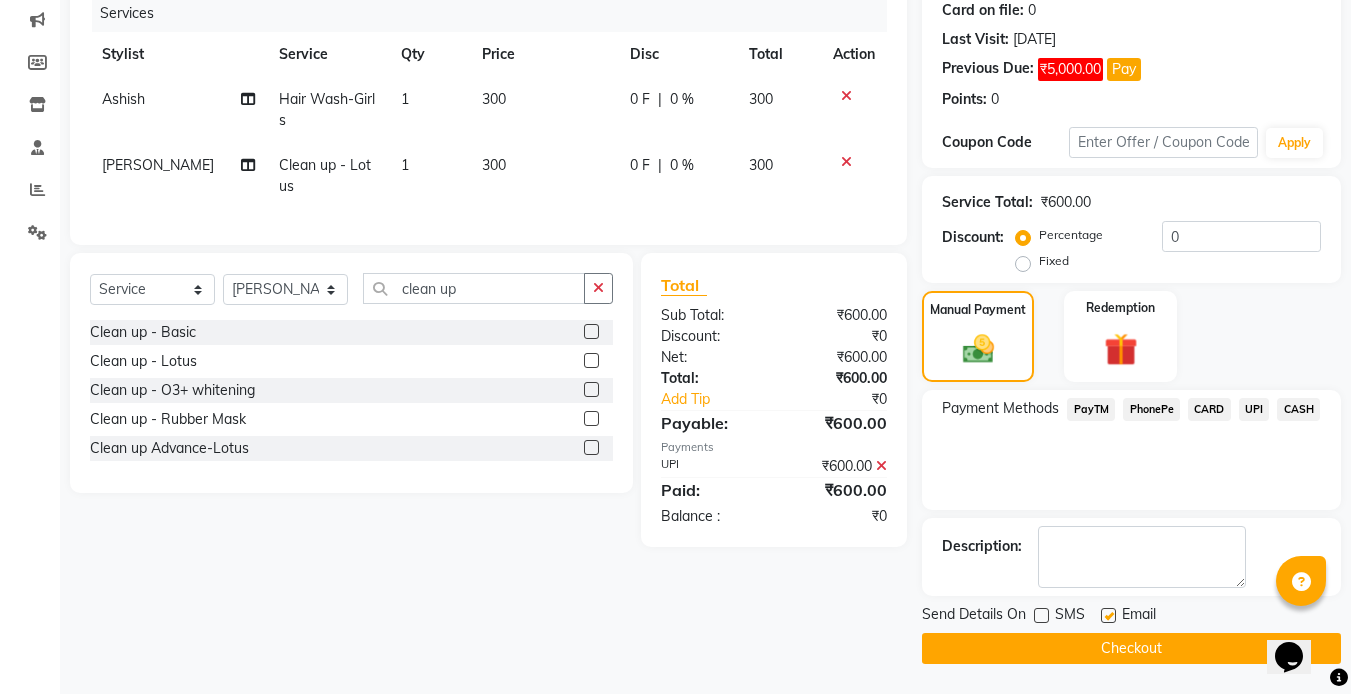 click 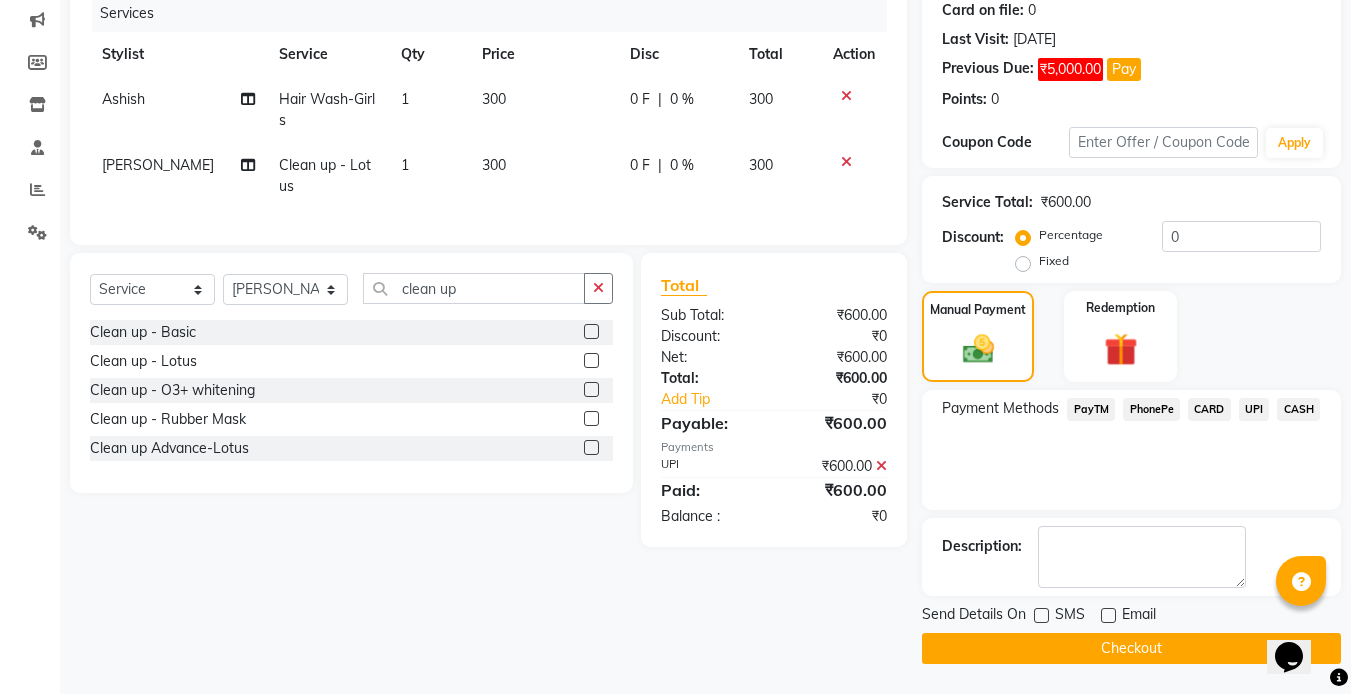 click on "Checkout" 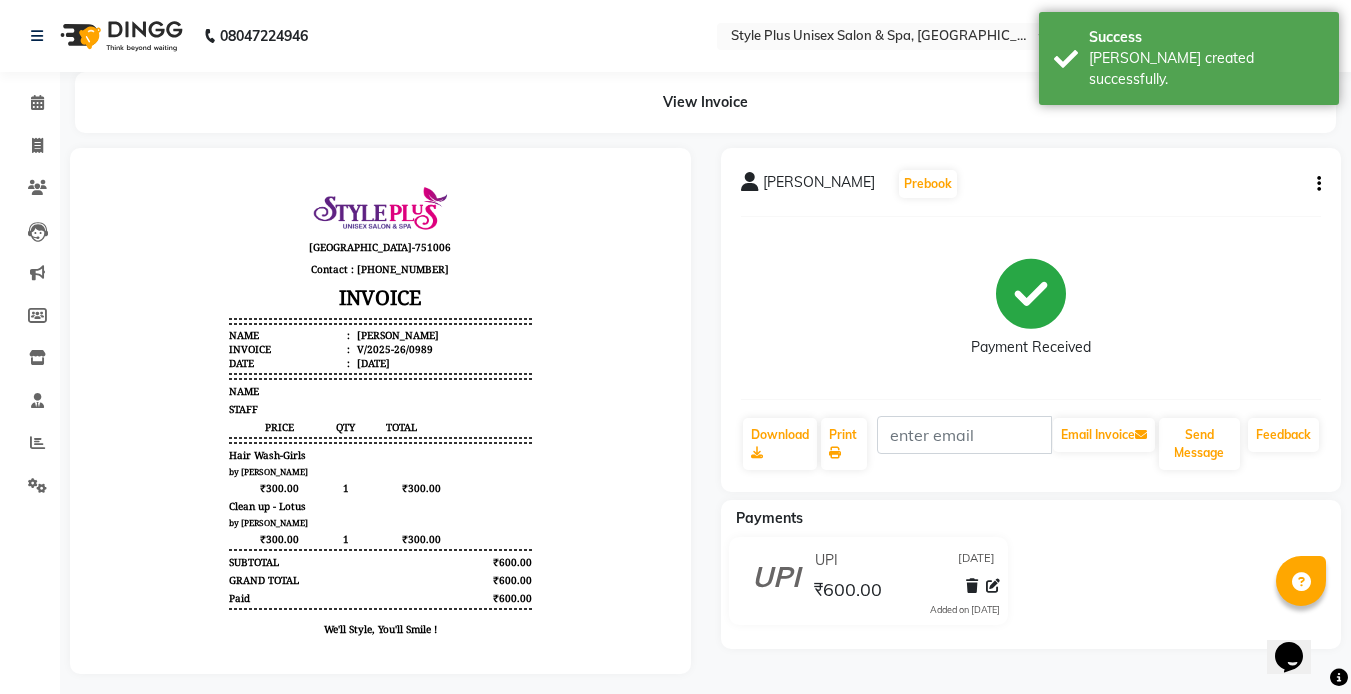 scroll, scrollTop: 0, scrollLeft: 0, axis: both 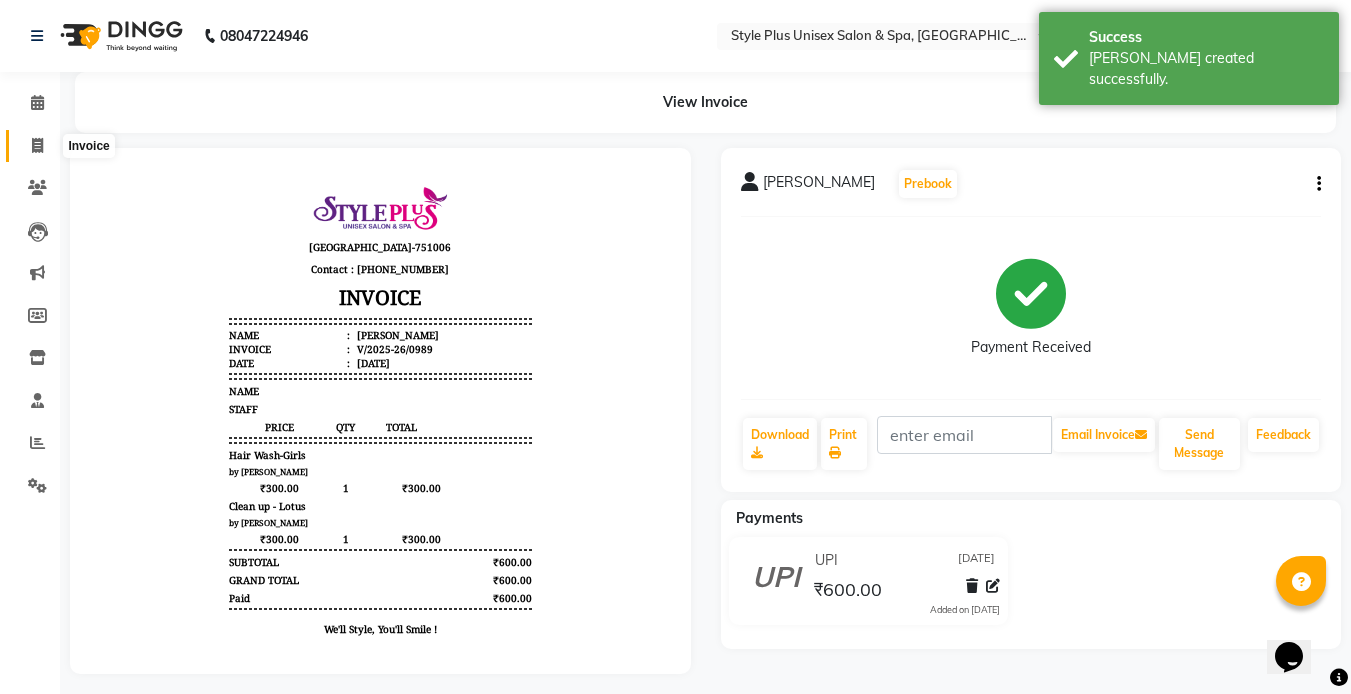 click 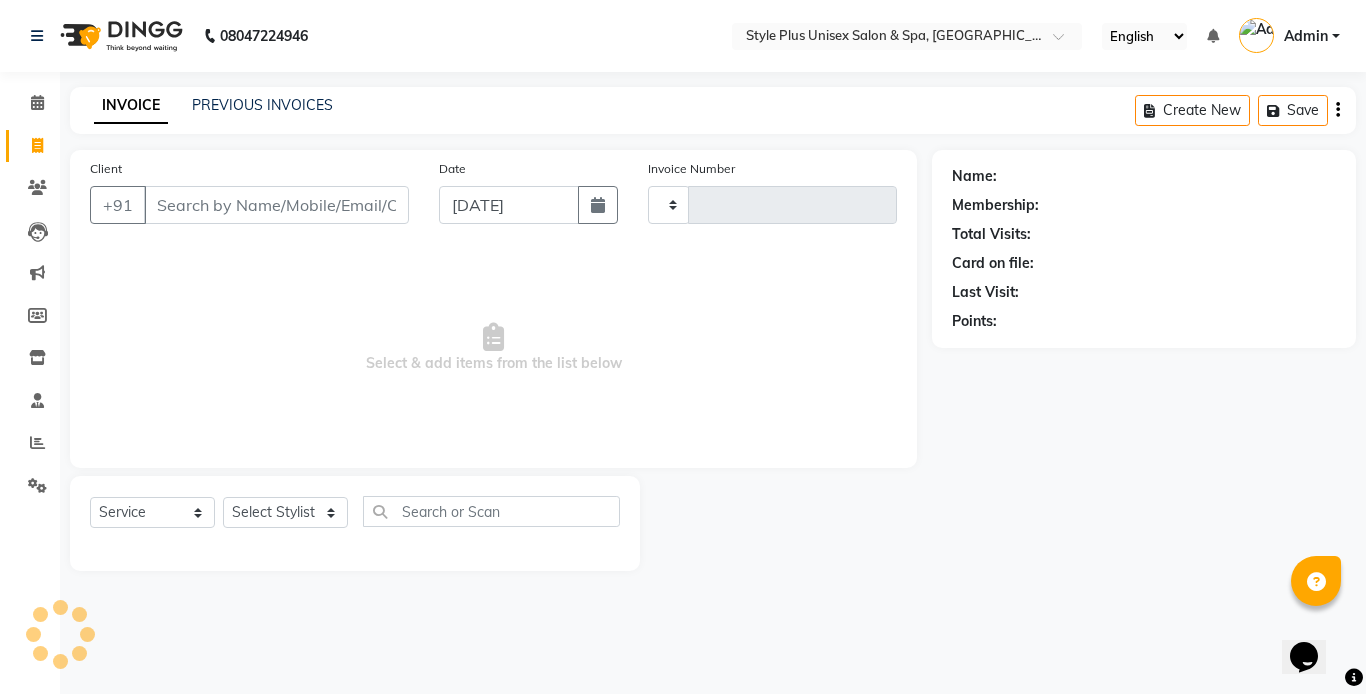 type on "0990" 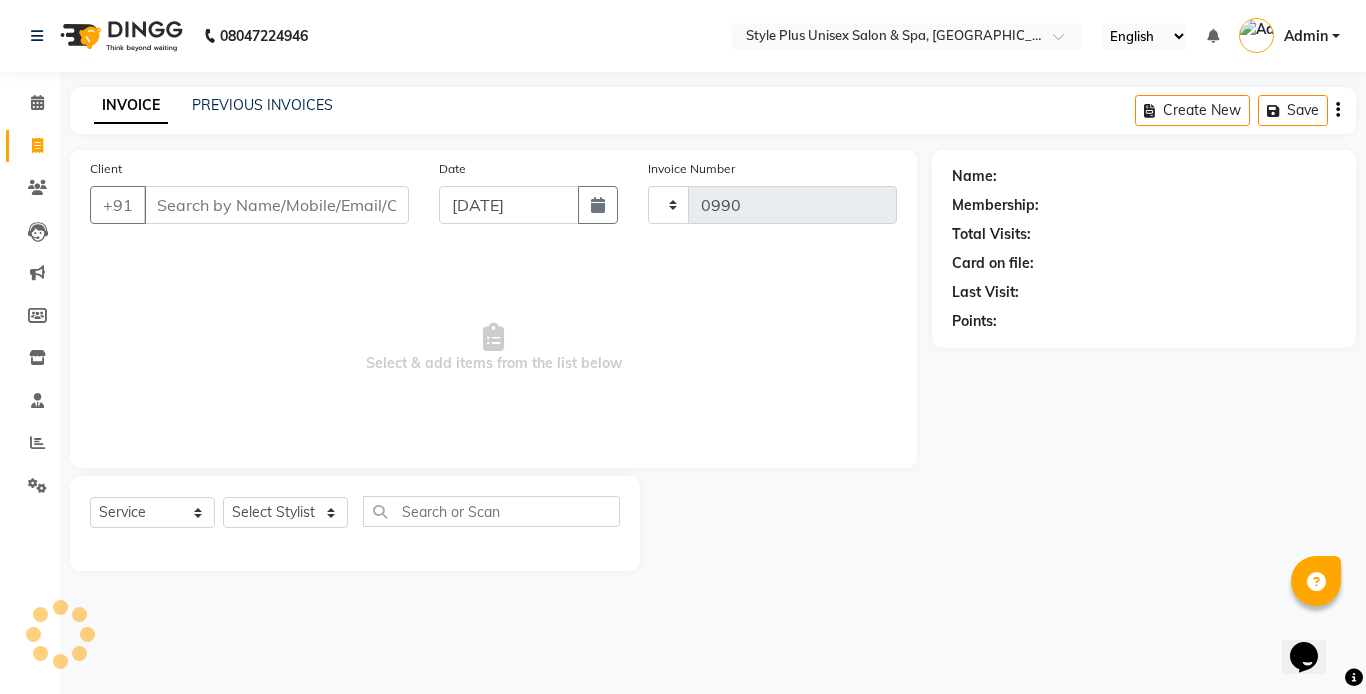 select on "7084" 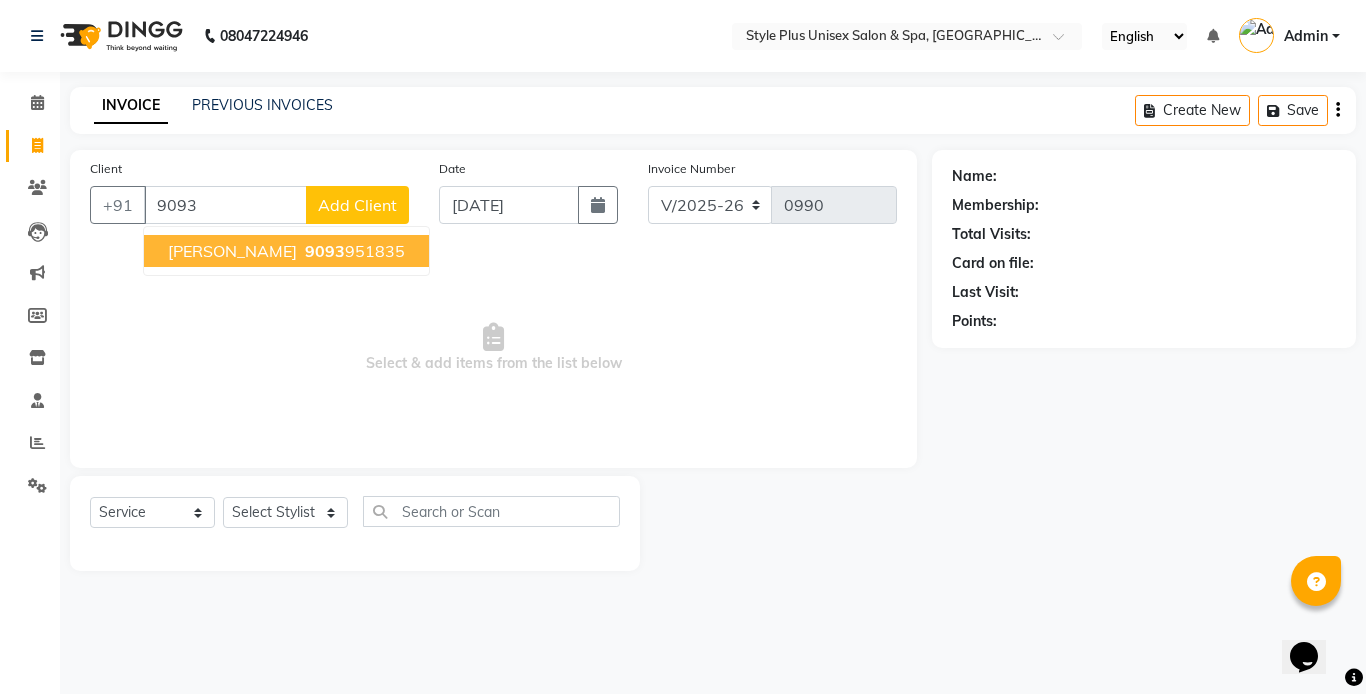 click on "Gulsan Mam   9093 951835" at bounding box center (286, 251) 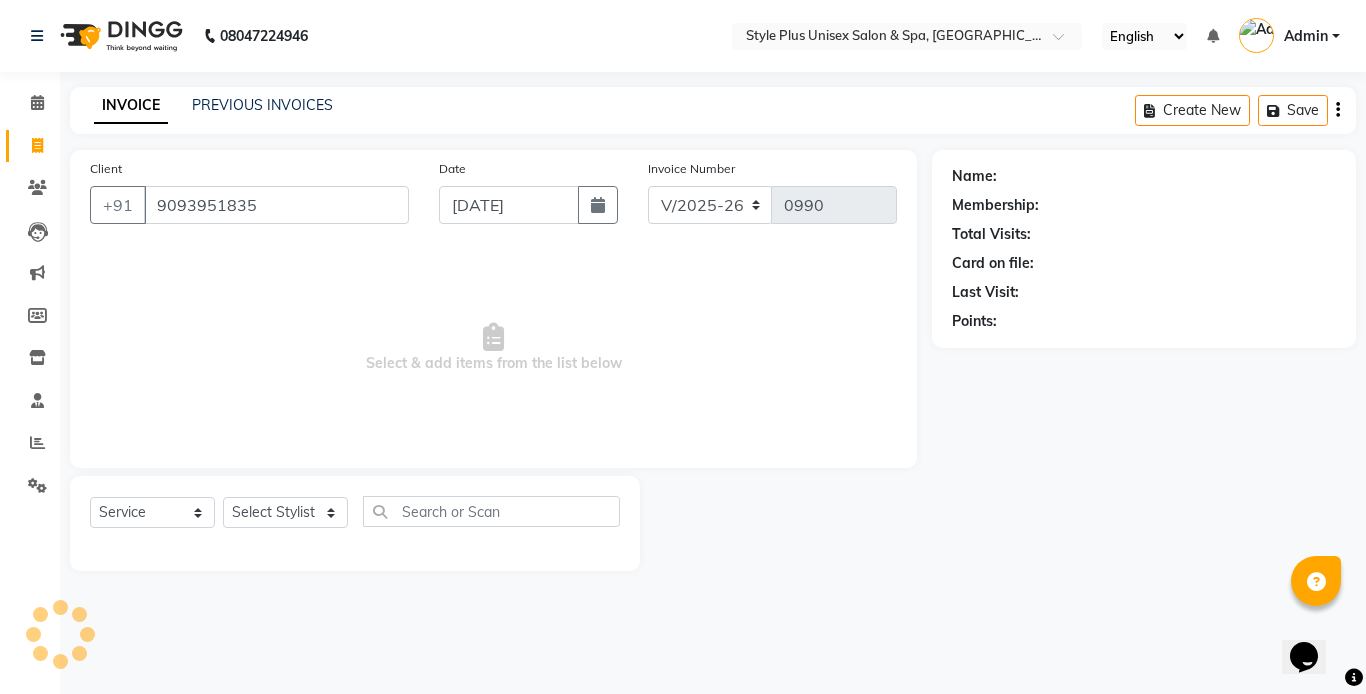 type on "9093951835" 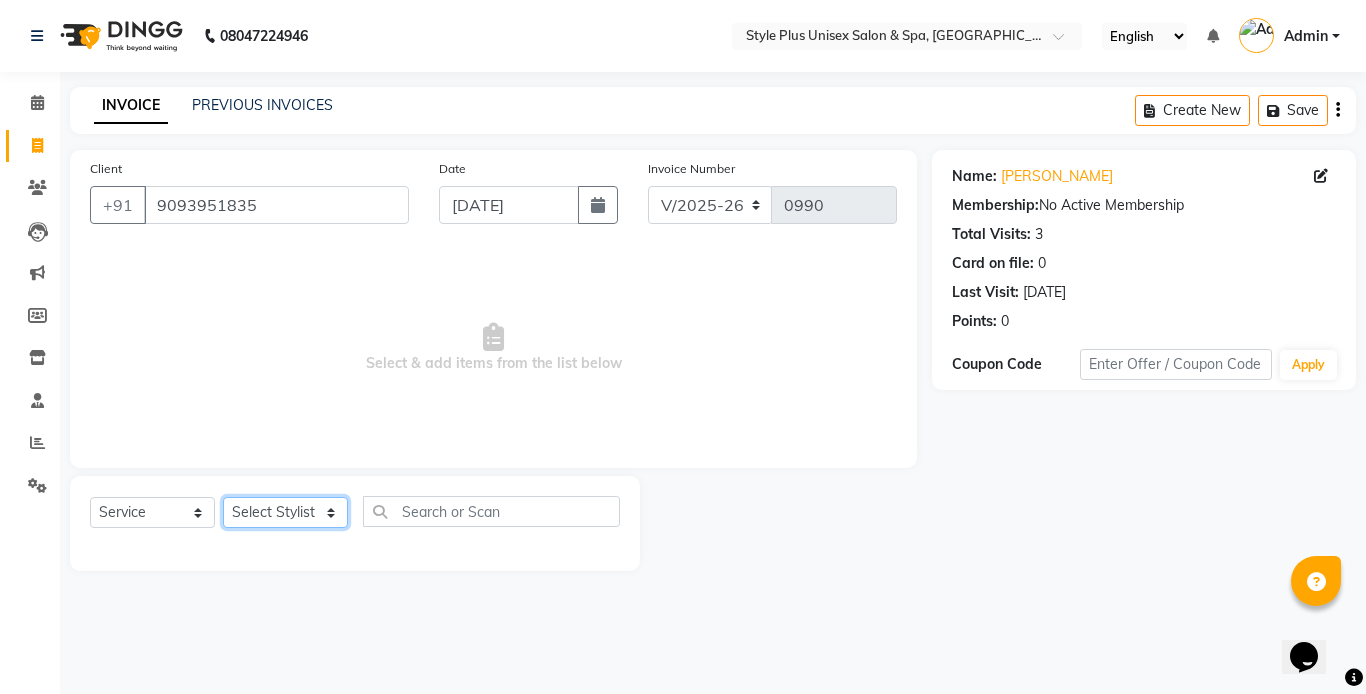 click on "Select Stylist [PERSON_NAME] [PERSON_NAME] J [PERSON_NAME] MD [PERSON_NAME] [PERSON_NAME] [PERSON_NAME]" 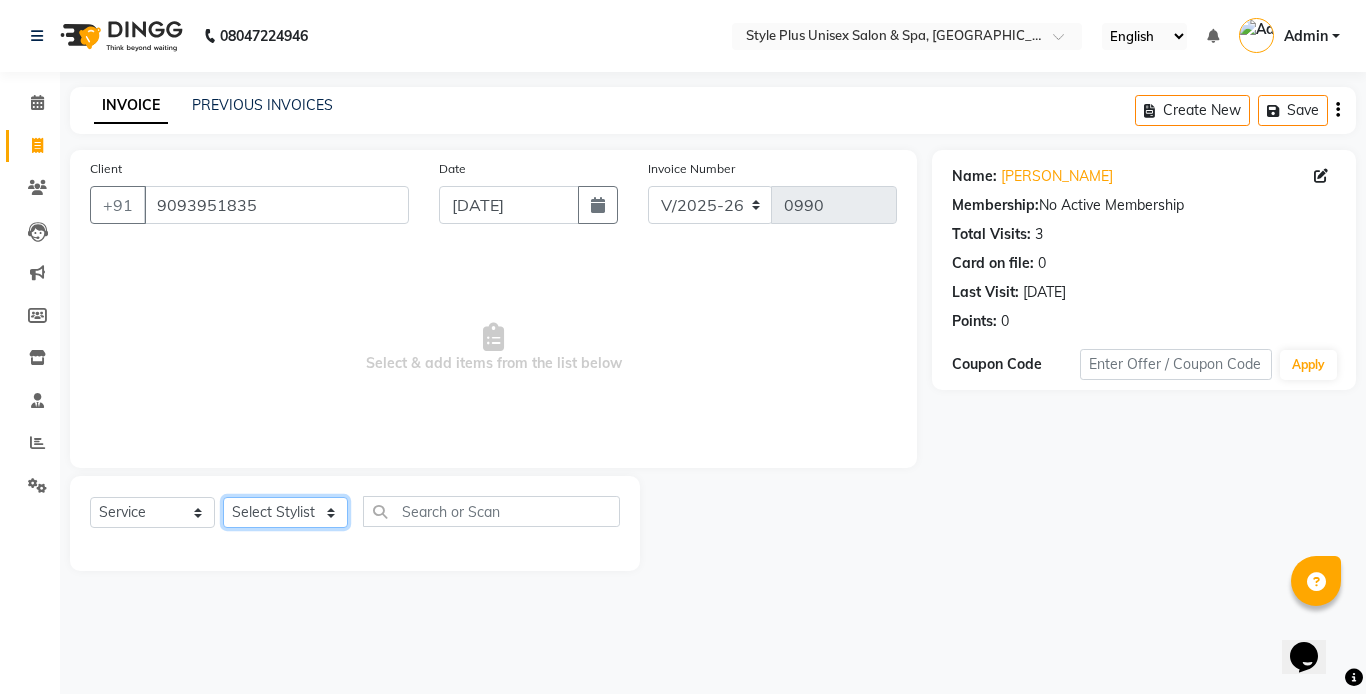 select on "60152" 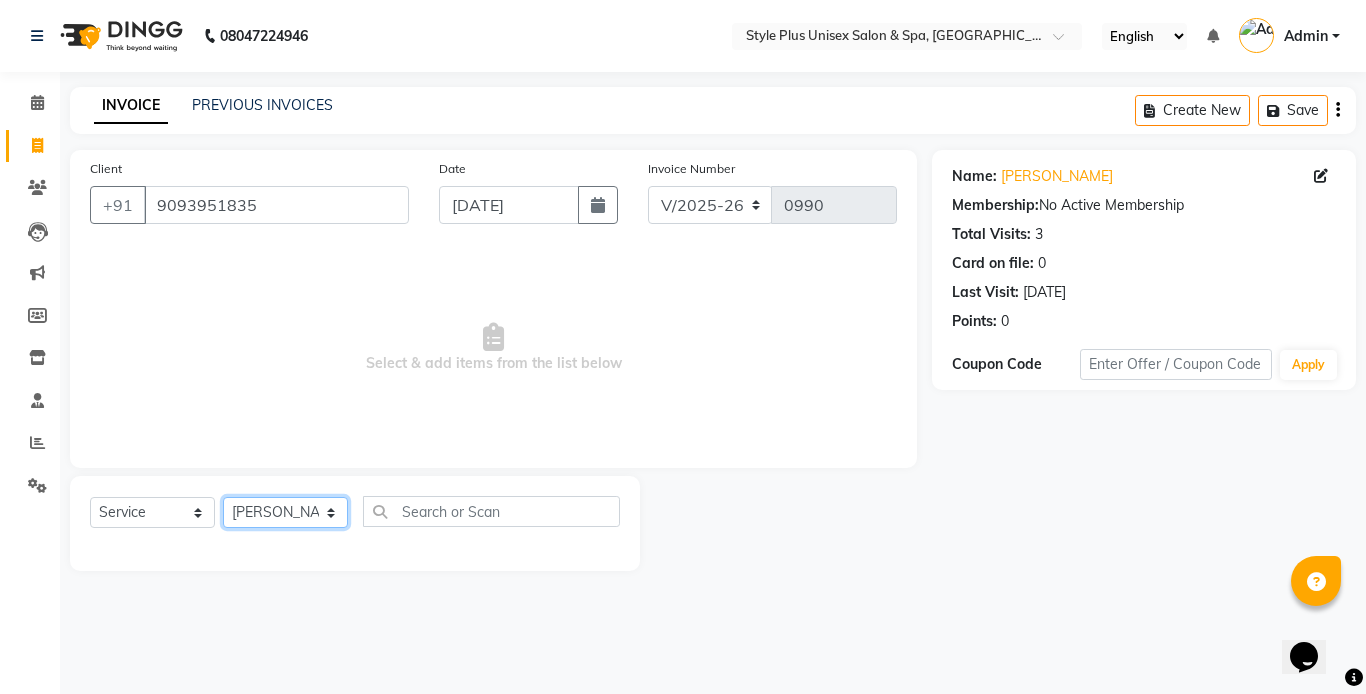 click on "Select Stylist [PERSON_NAME] [PERSON_NAME] J [PERSON_NAME] MD [PERSON_NAME] [PERSON_NAME] [PERSON_NAME]" 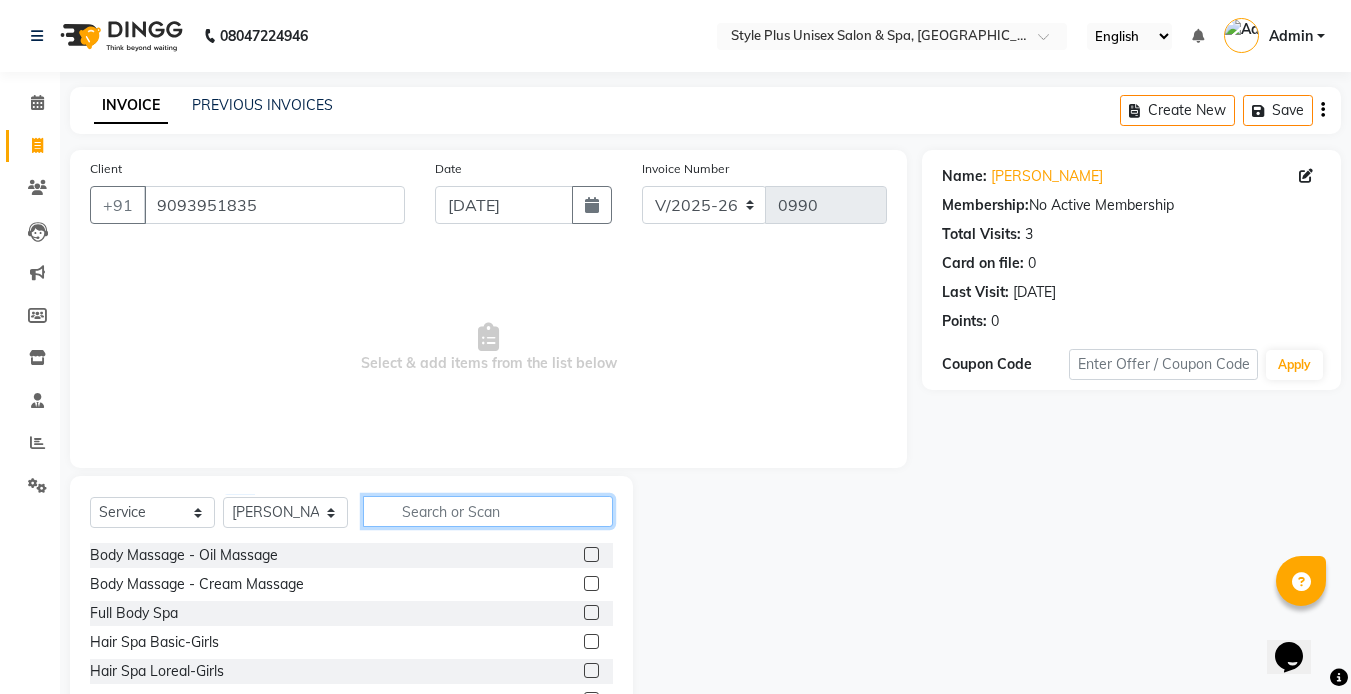 click 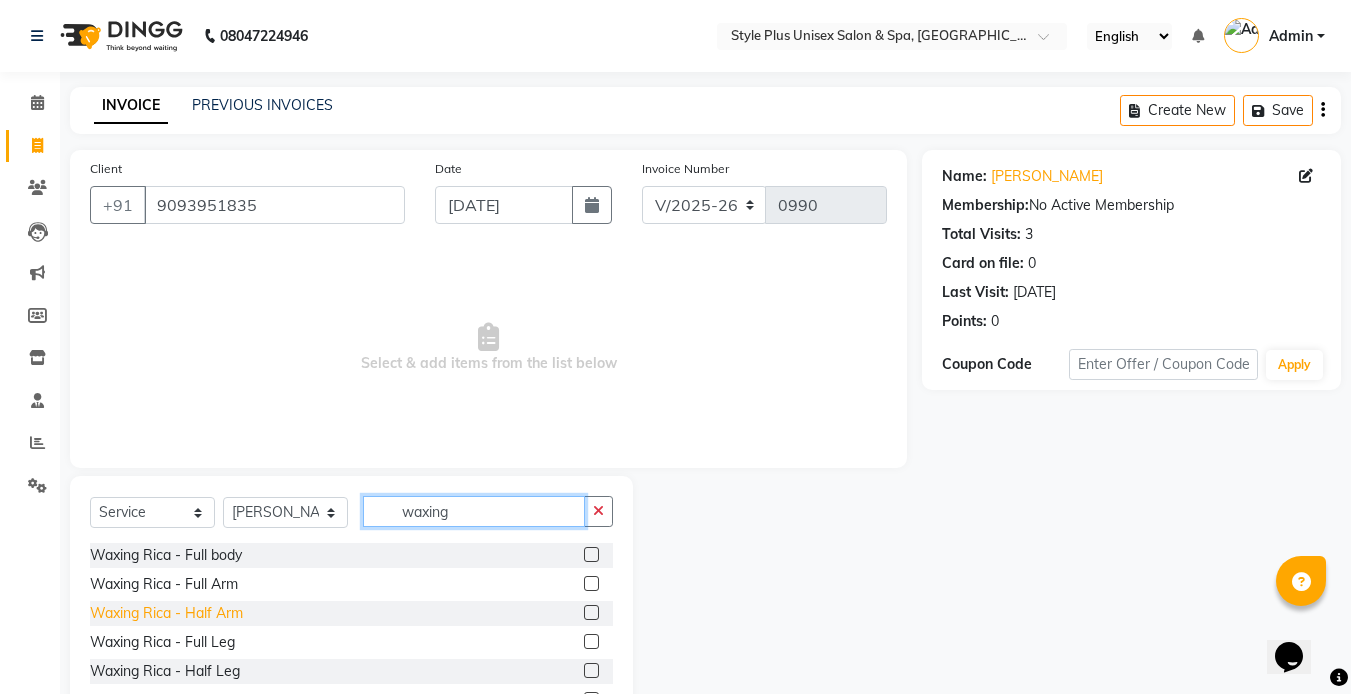 type on "waxing" 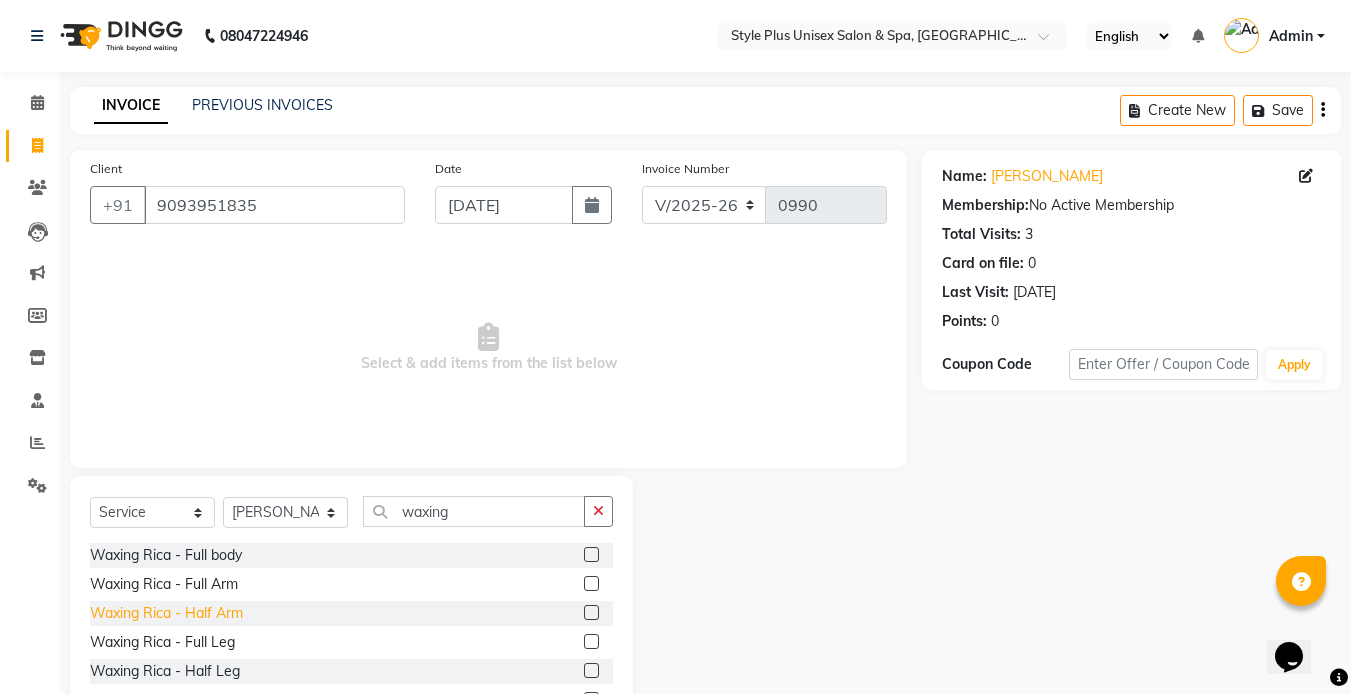 click on "Waxing Rica - Half Arm" 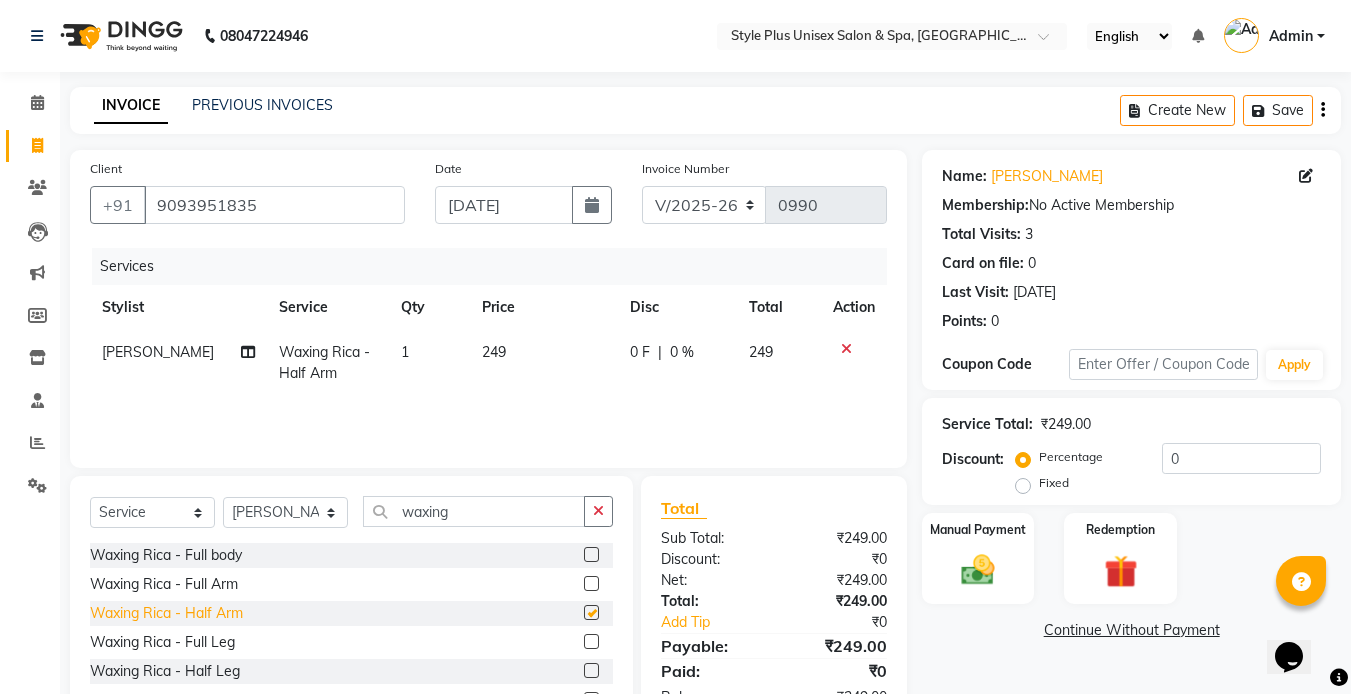 checkbox on "false" 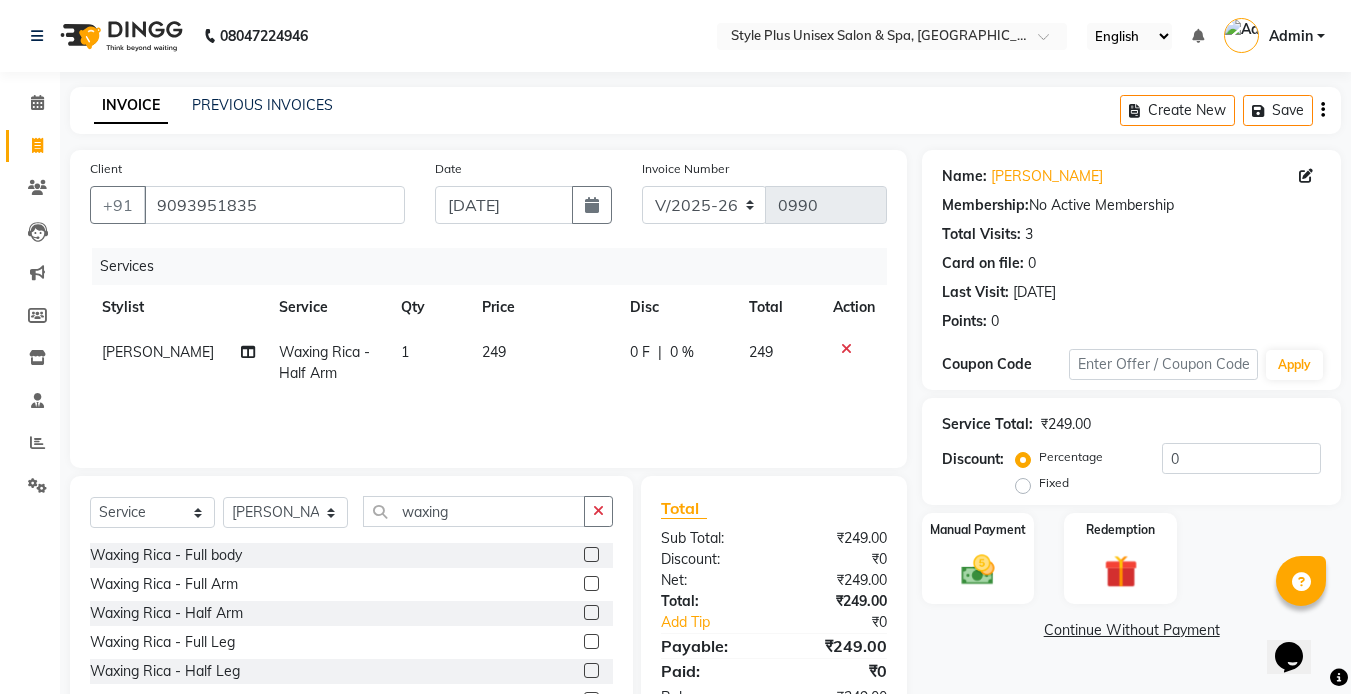 click 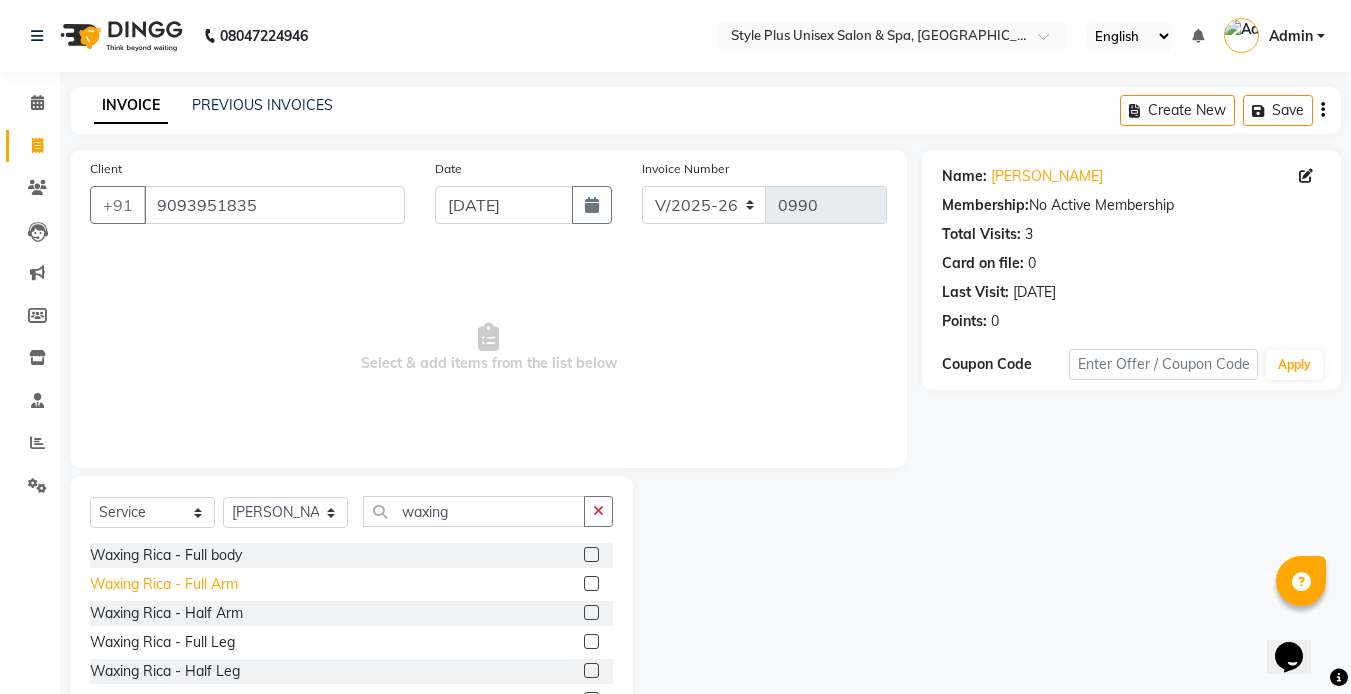 click on "Waxing Rica - Full Arm" 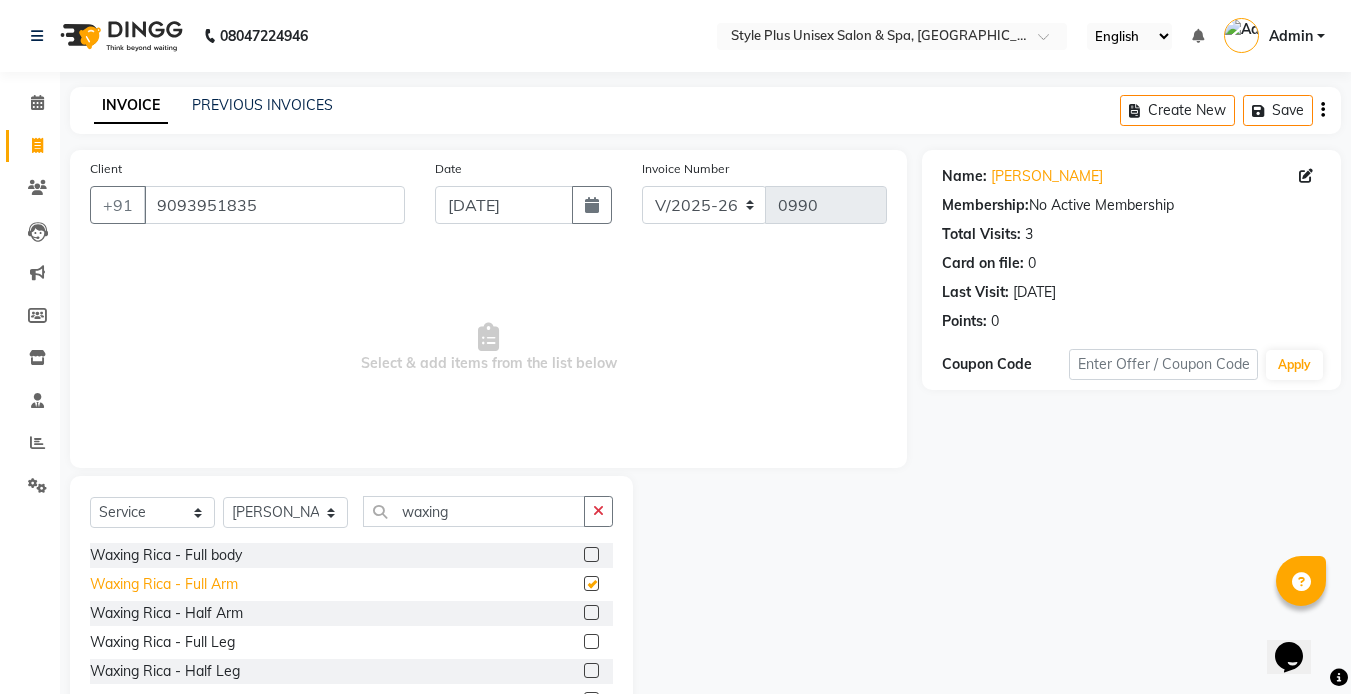 checkbox on "false" 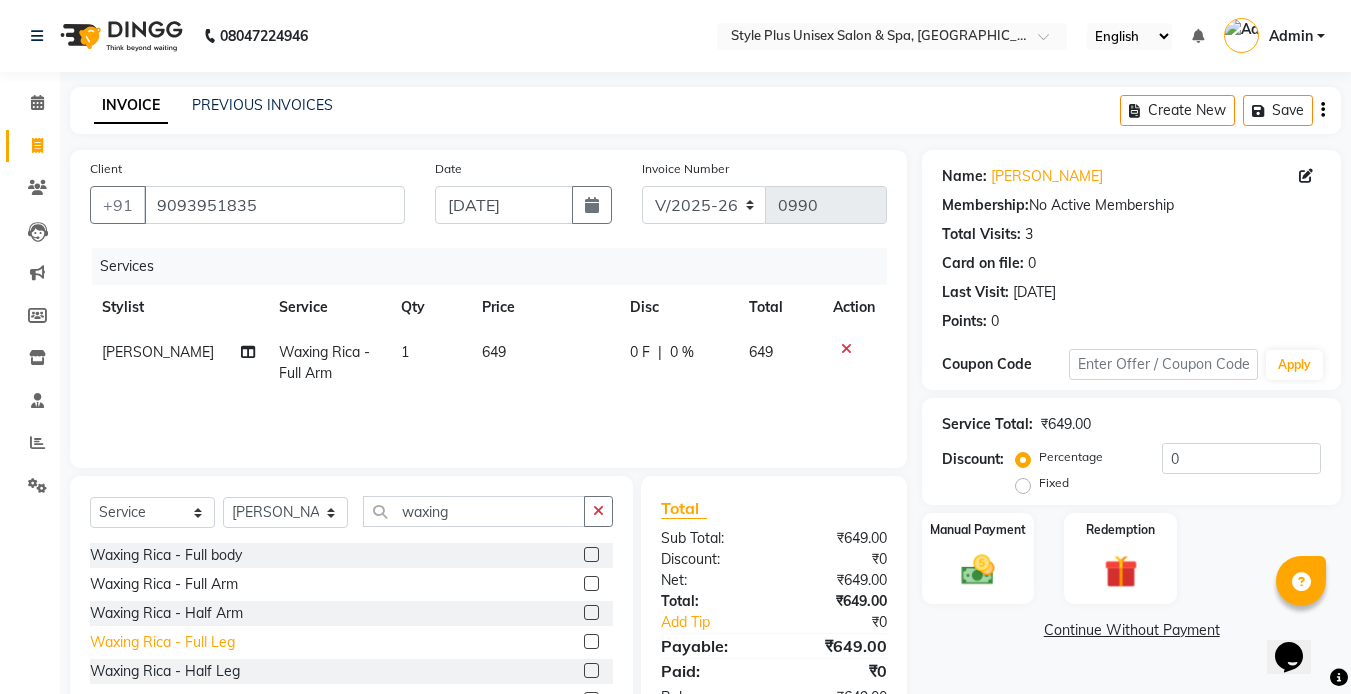 click on "Waxing Rica - Full Leg" 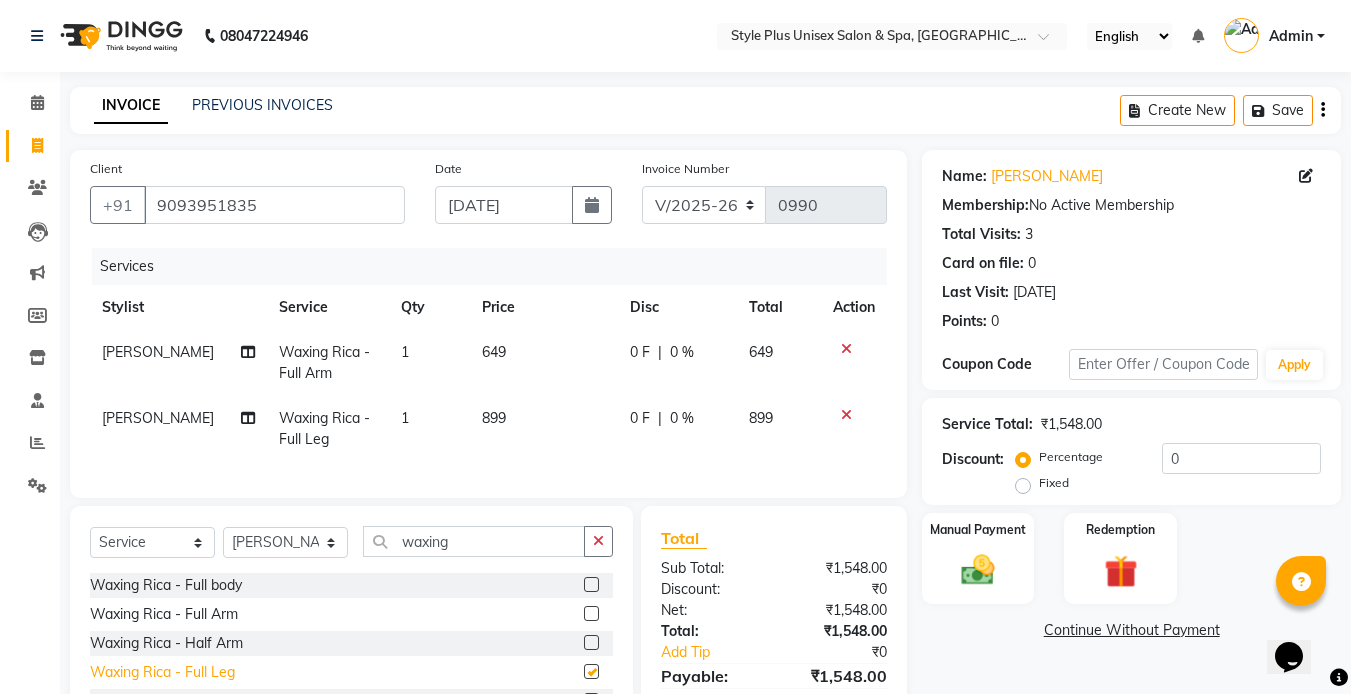 checkbox on "false" 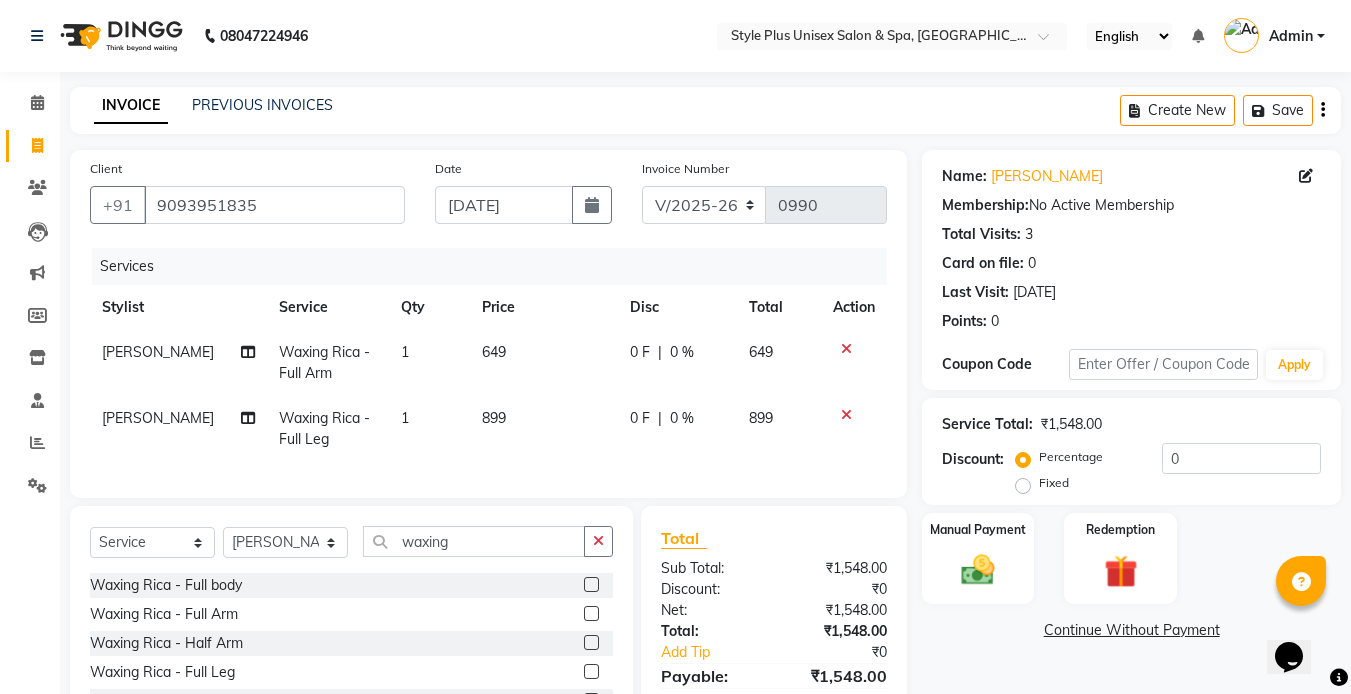scroll, scrollTop: 152, scrollLeft: 0, axis: vertical 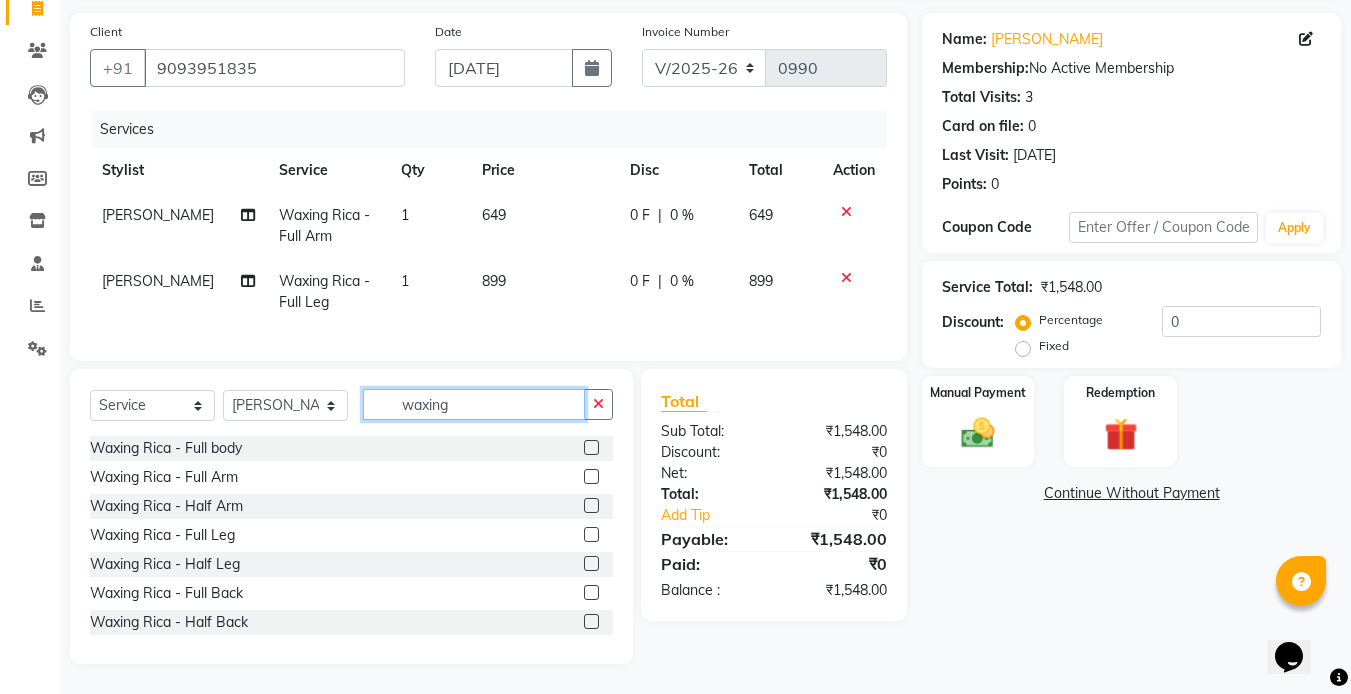 click on "waxing" 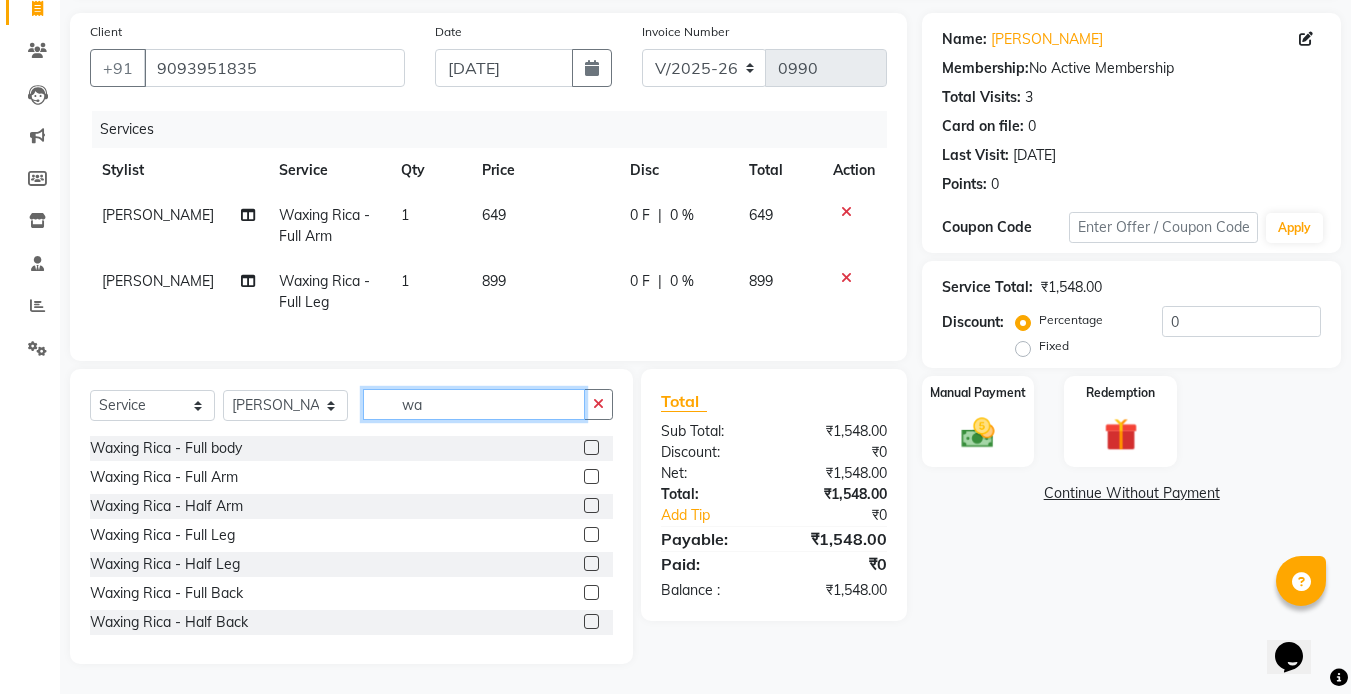 type on "w" 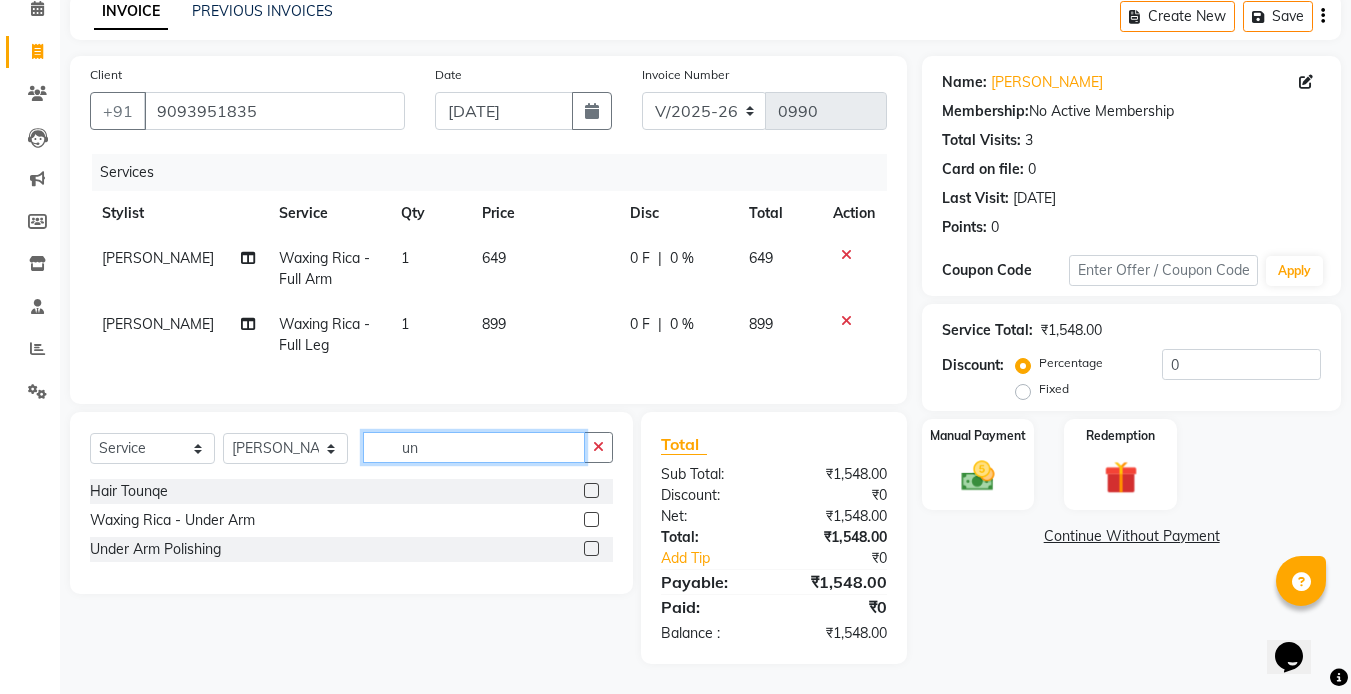 scroll, scrollTop: 109, scrollLeft: 0, axis: vertical 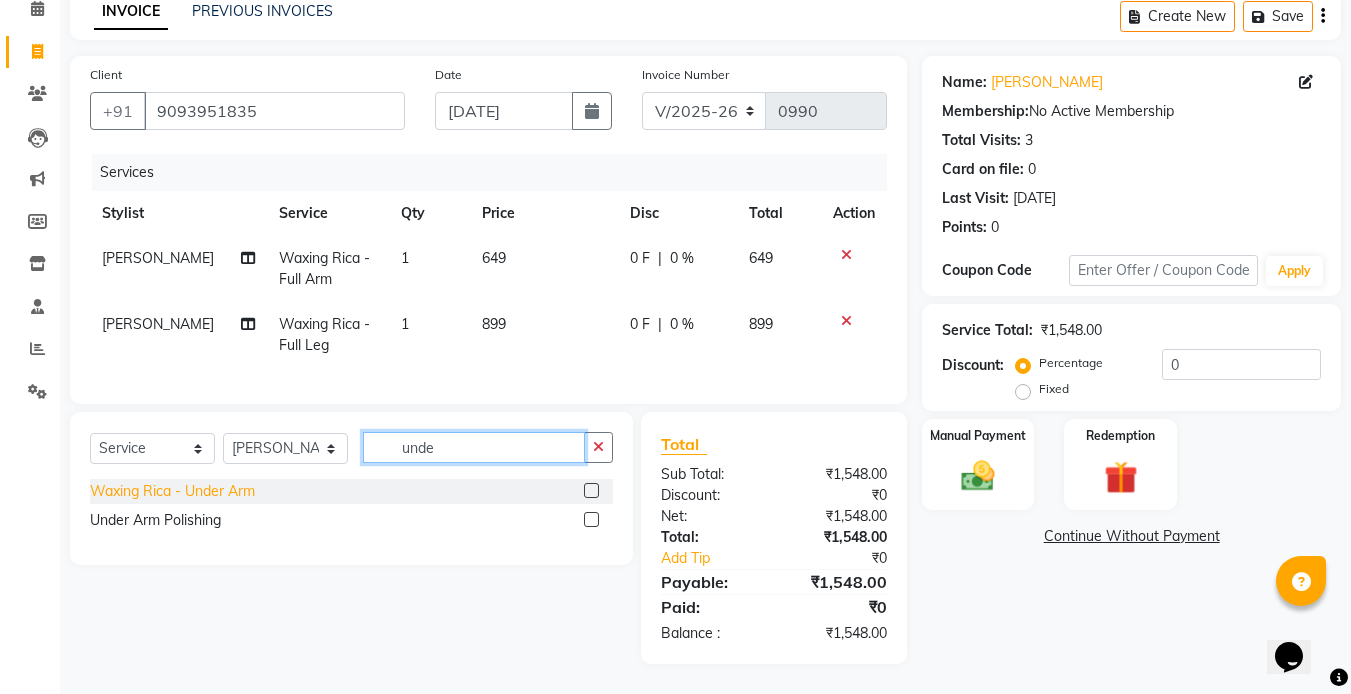 type on "unde" 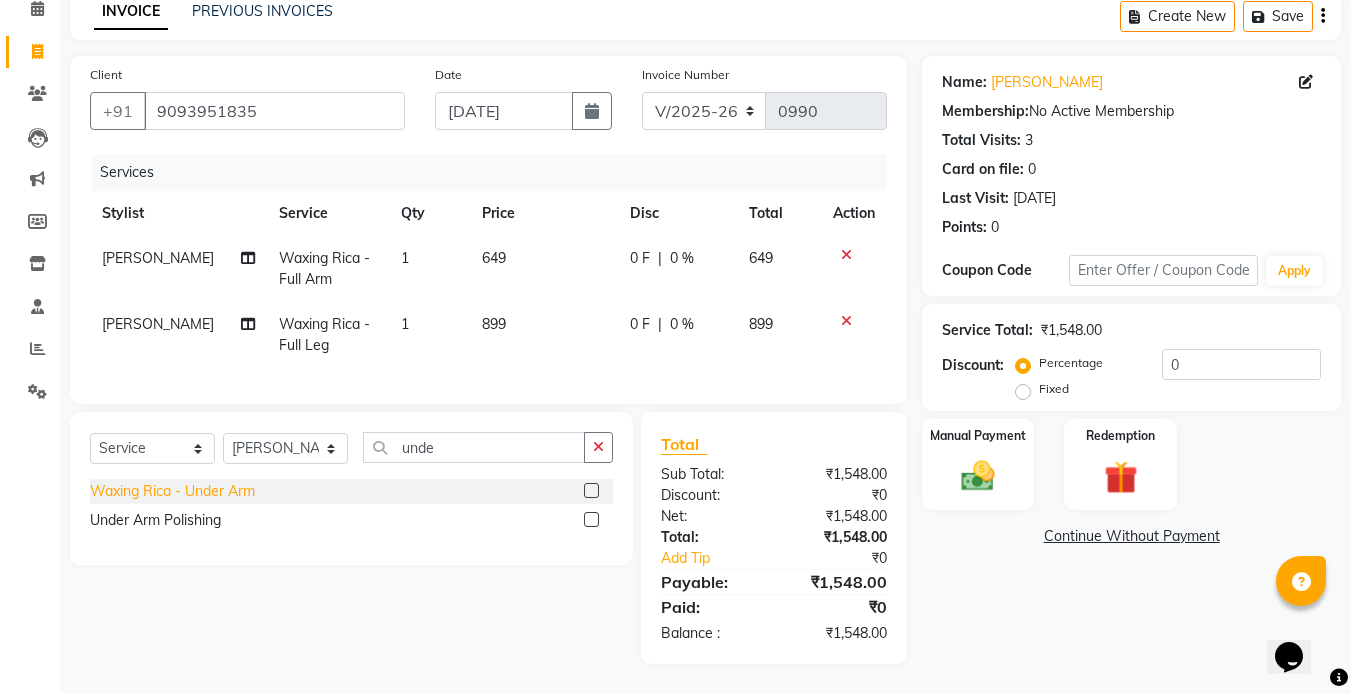 click on "Waxing Rica - Under Arm" 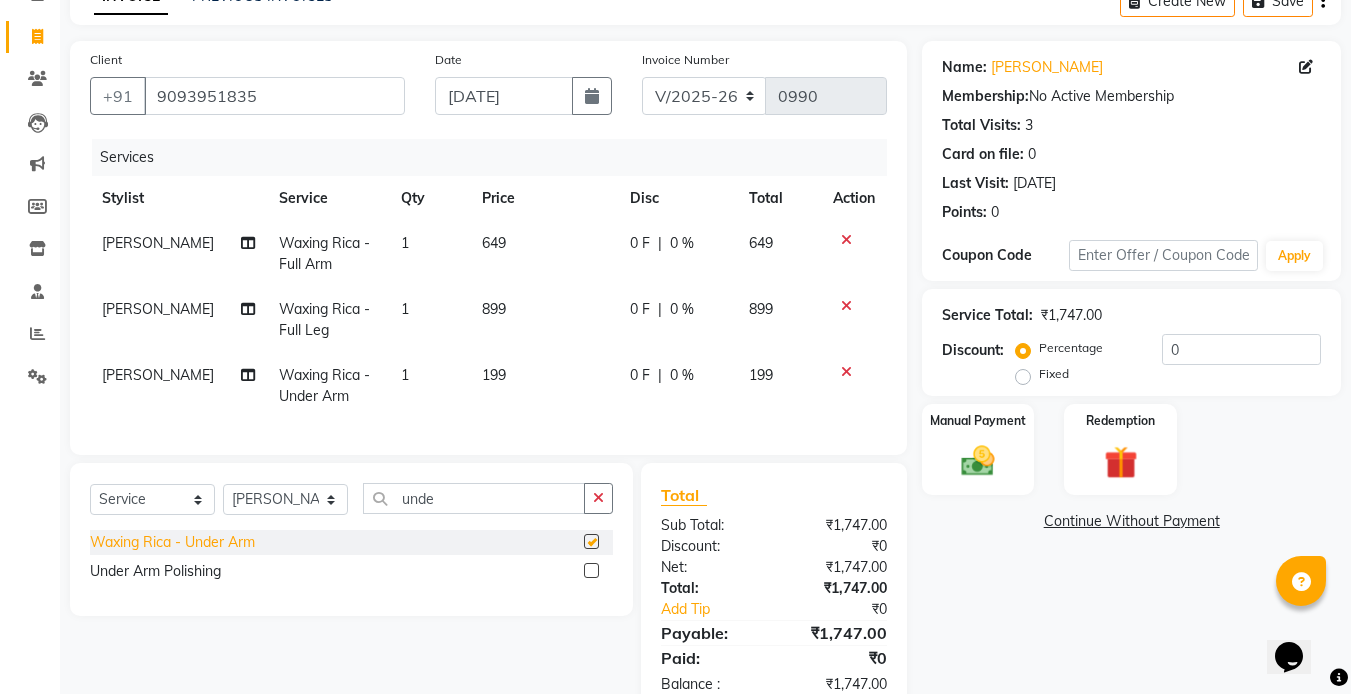 checkbox on "false" 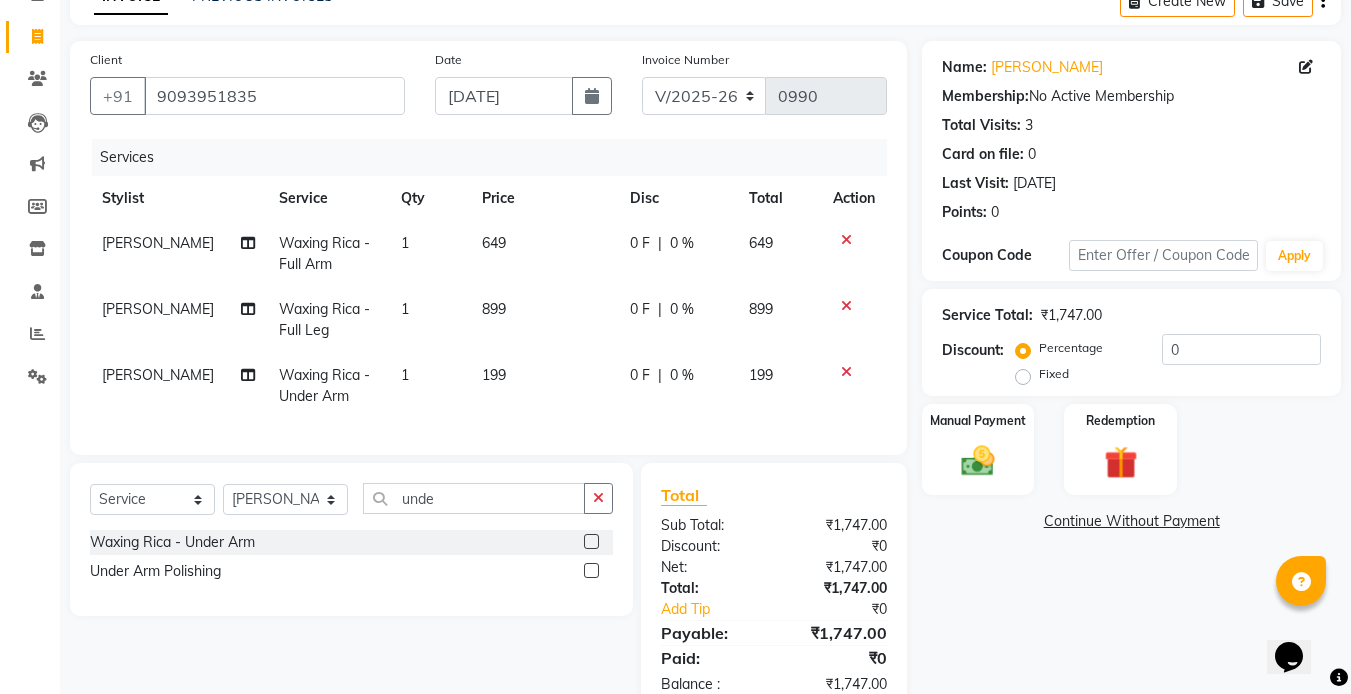 click on "649" 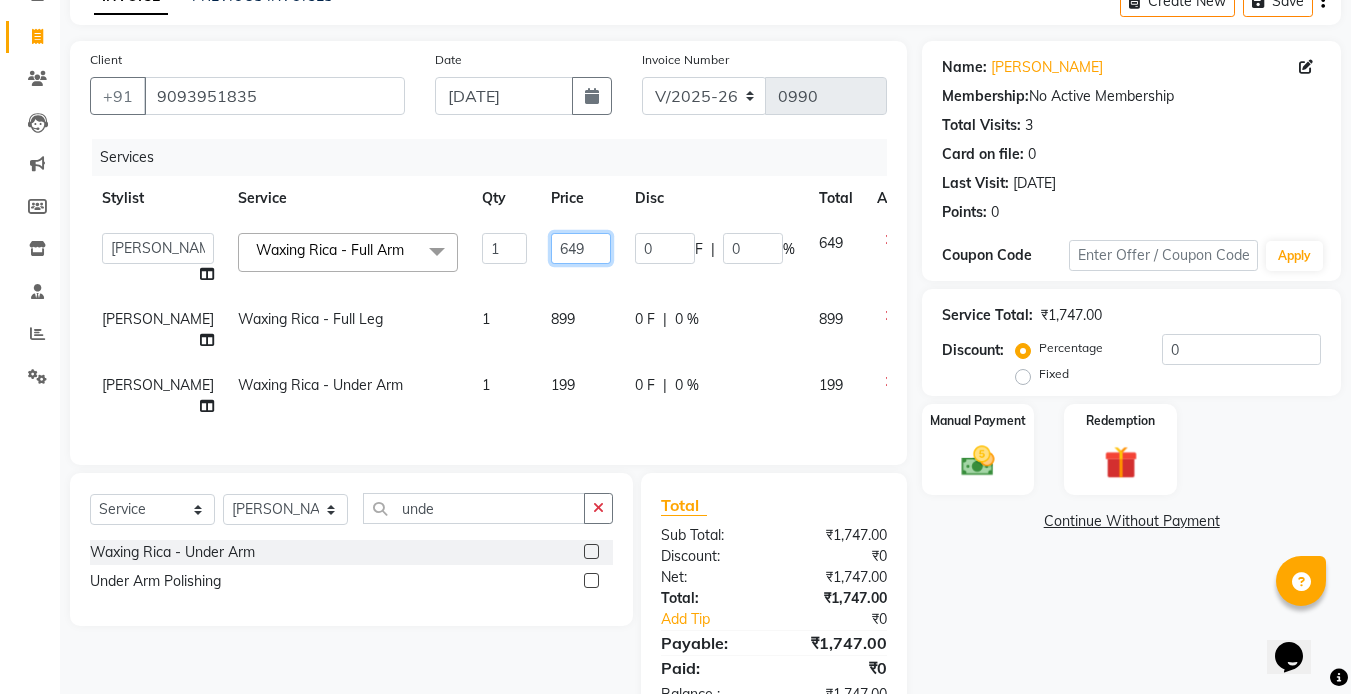 click on "649" 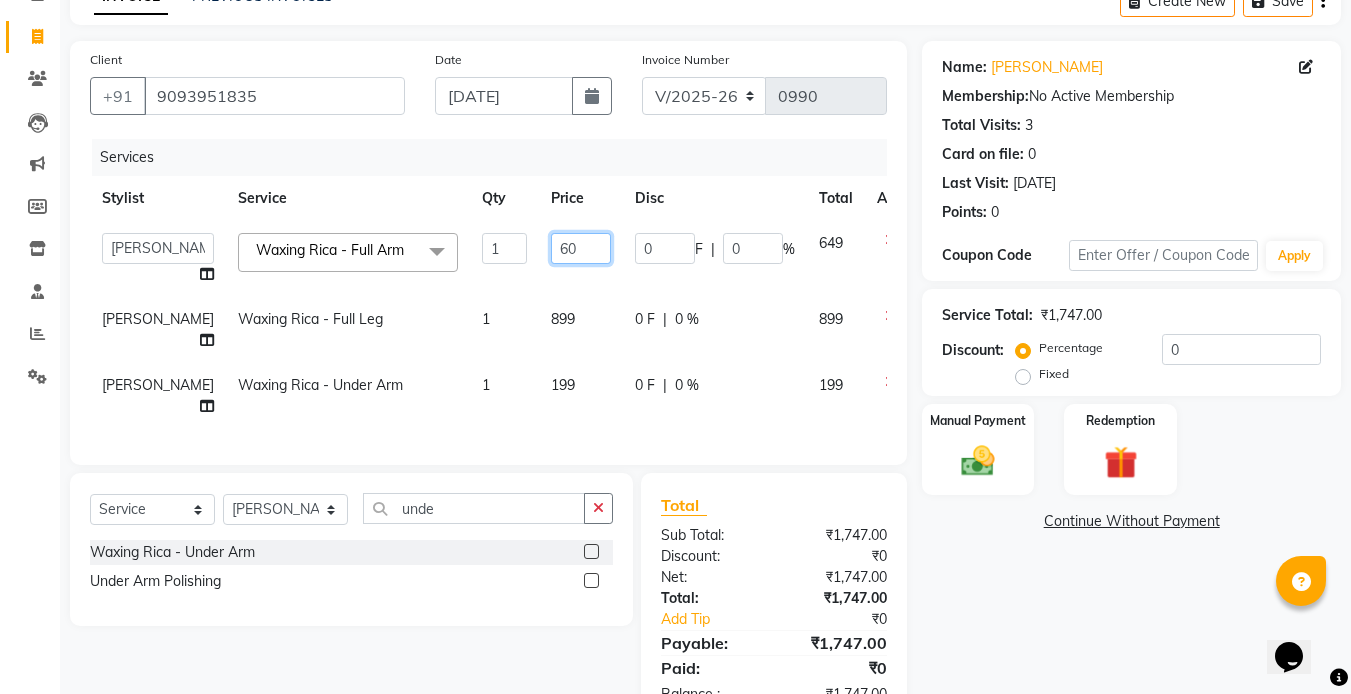 type on "600" 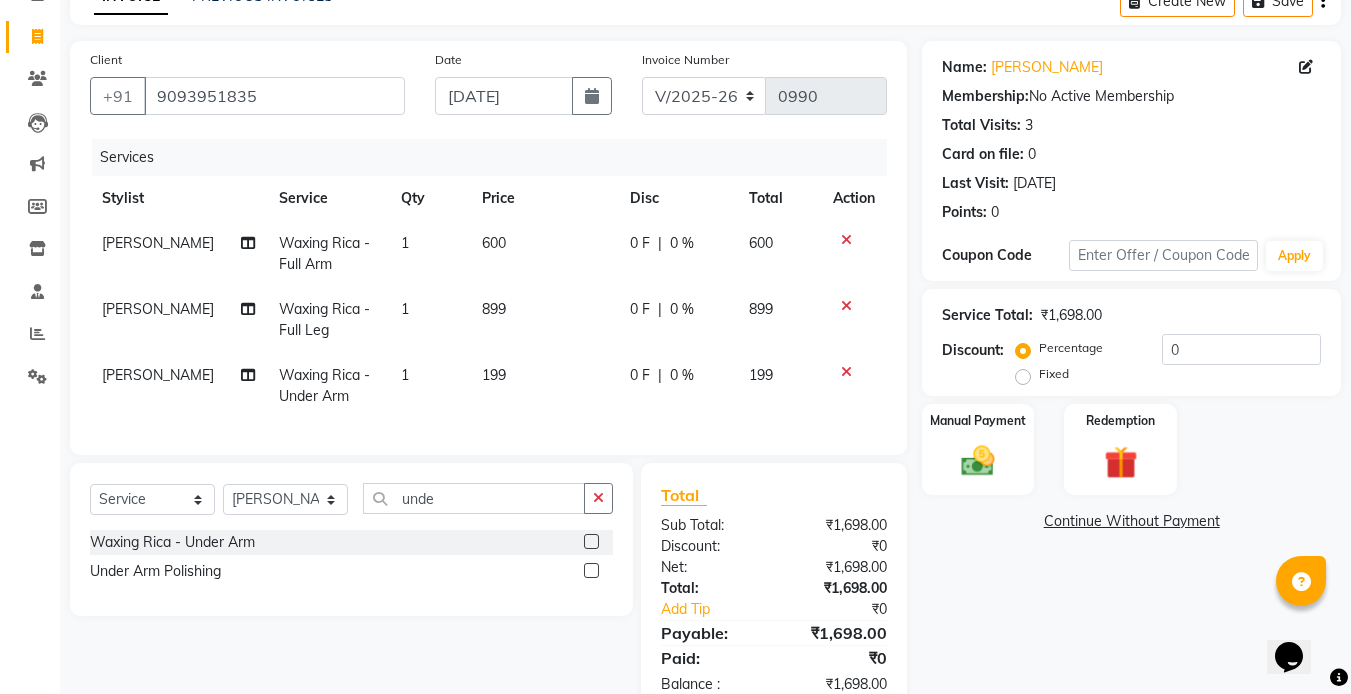 click on "899" 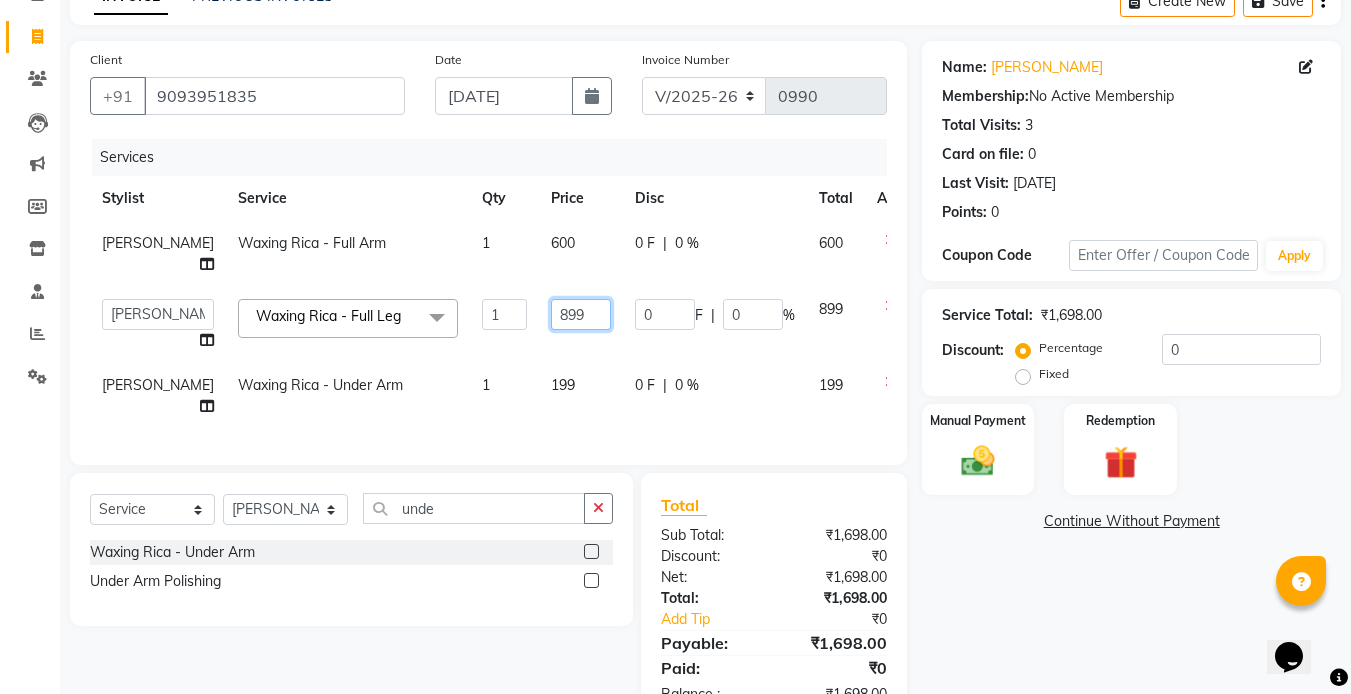 click on "899" 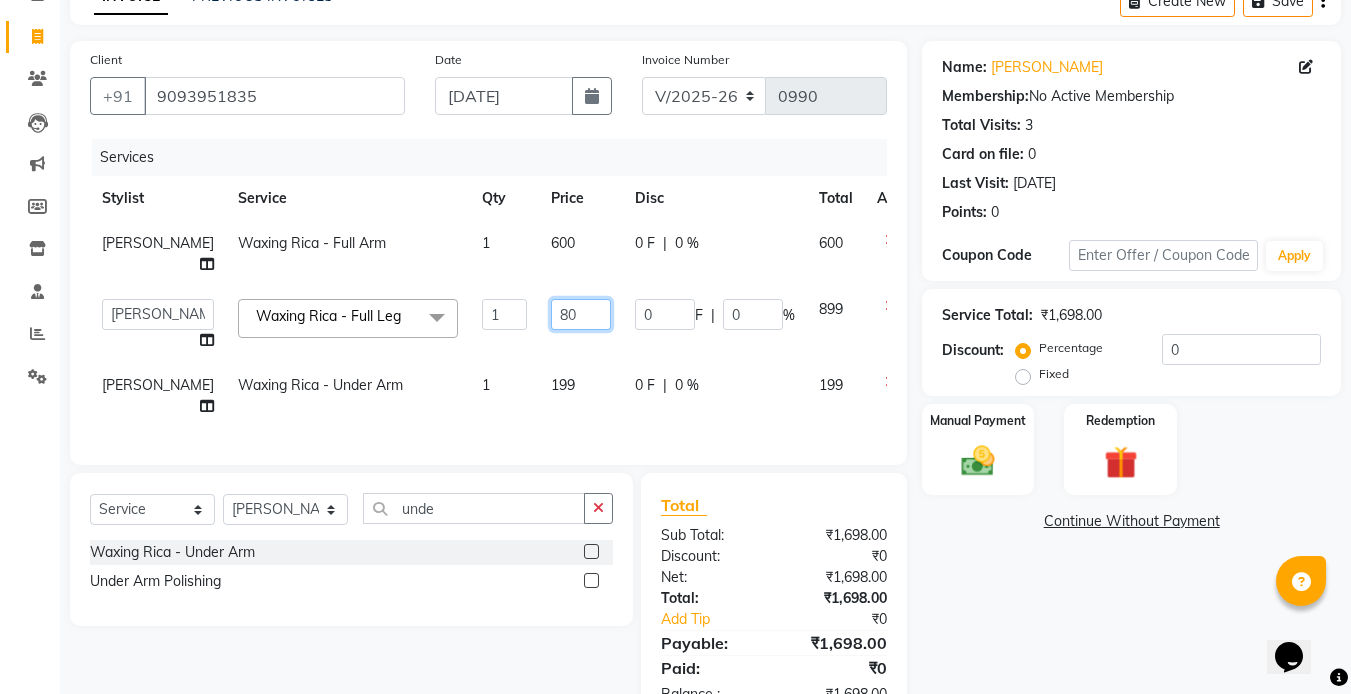 type on "800" 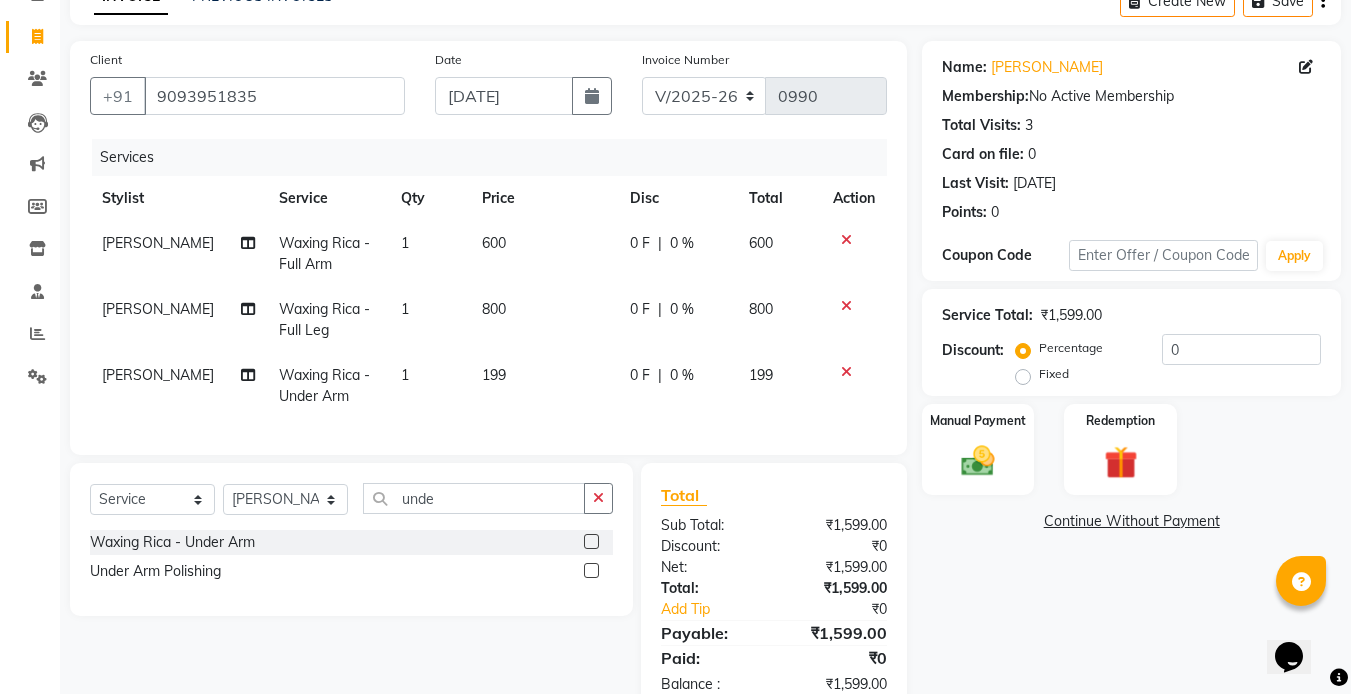 click on "199" 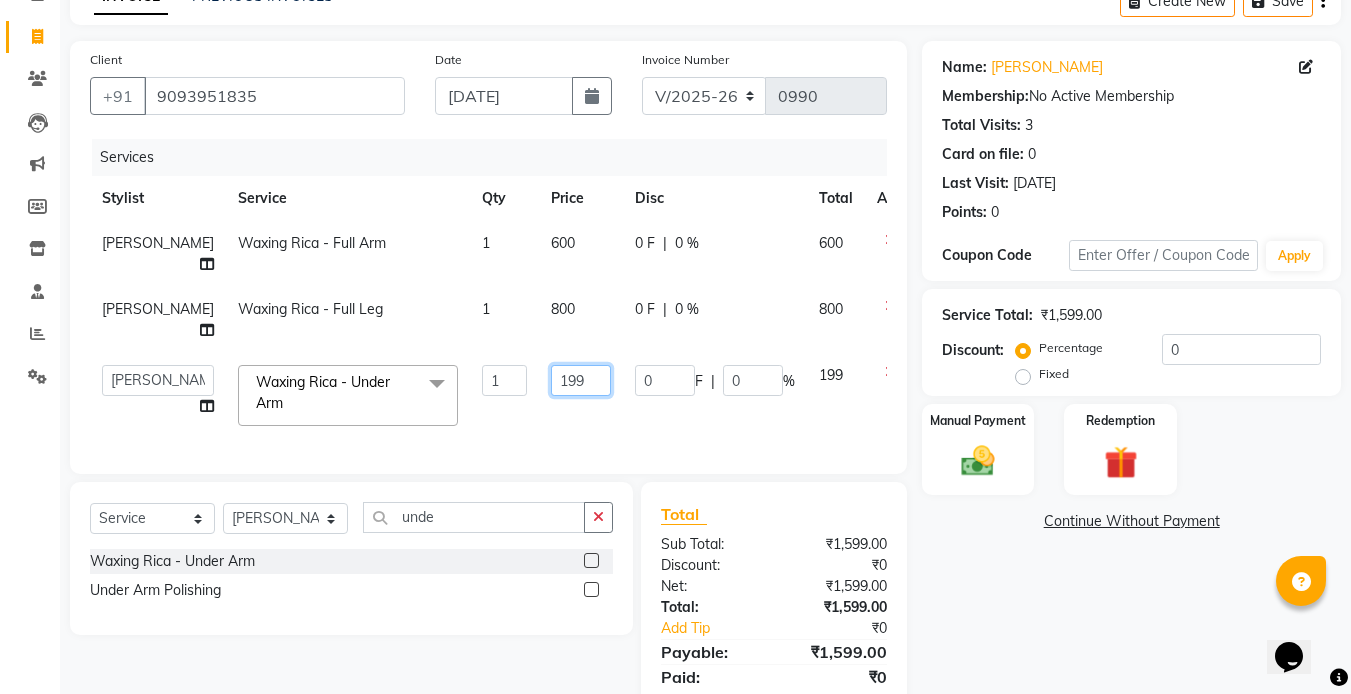 click on "199" 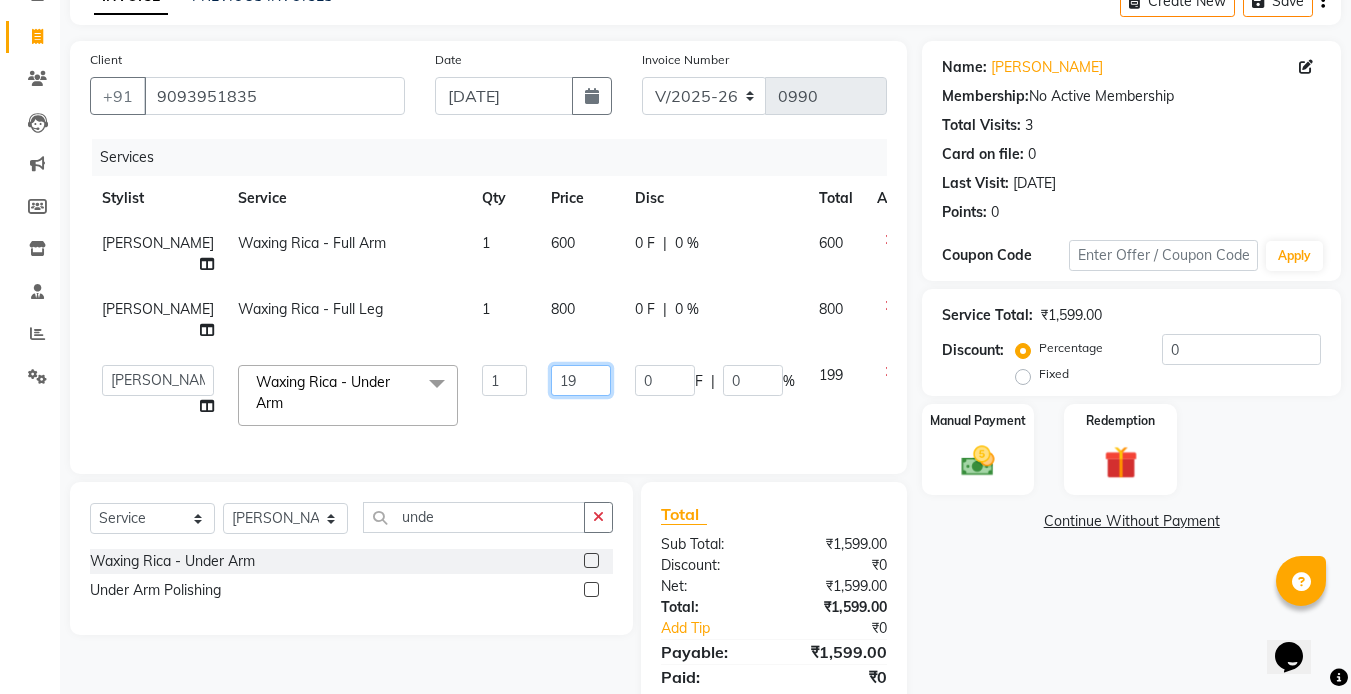type on "1" 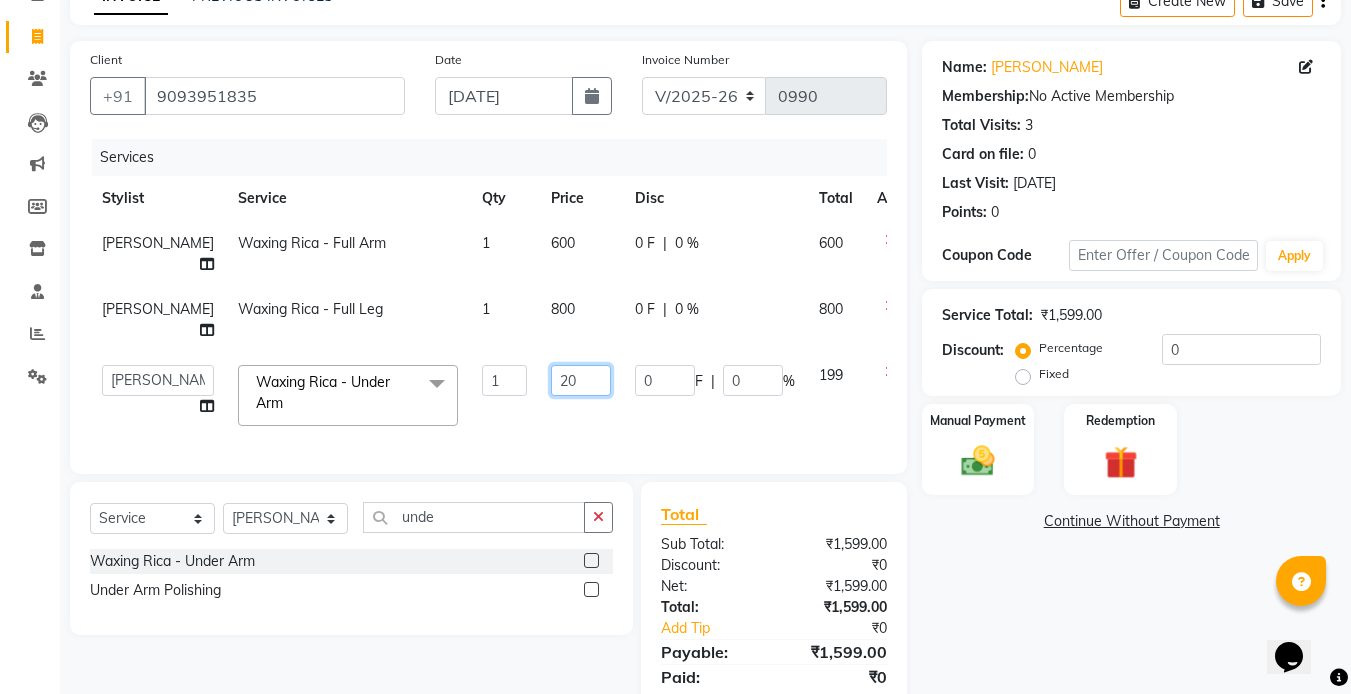 type on "200" 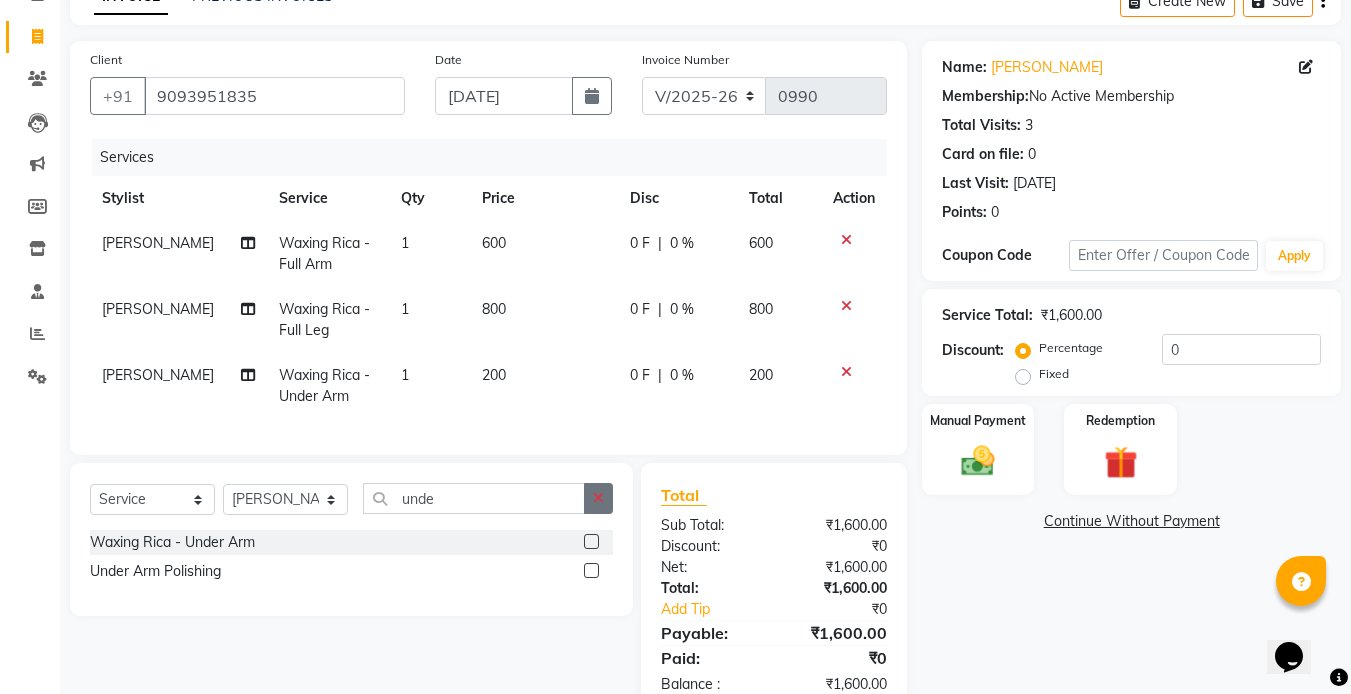 click on "Select  Service  Product  Membership  Package Voucher Prepaid Gift Card  Select Stylist [PERSON_NAME] [PERSON_NAME] J [PERSON_NAME] MD [PERSON_NAME] [PERSON_NAME] [PERSON_NAME] unde Waxing Rica - Under Arm  Under Arm Polishing" 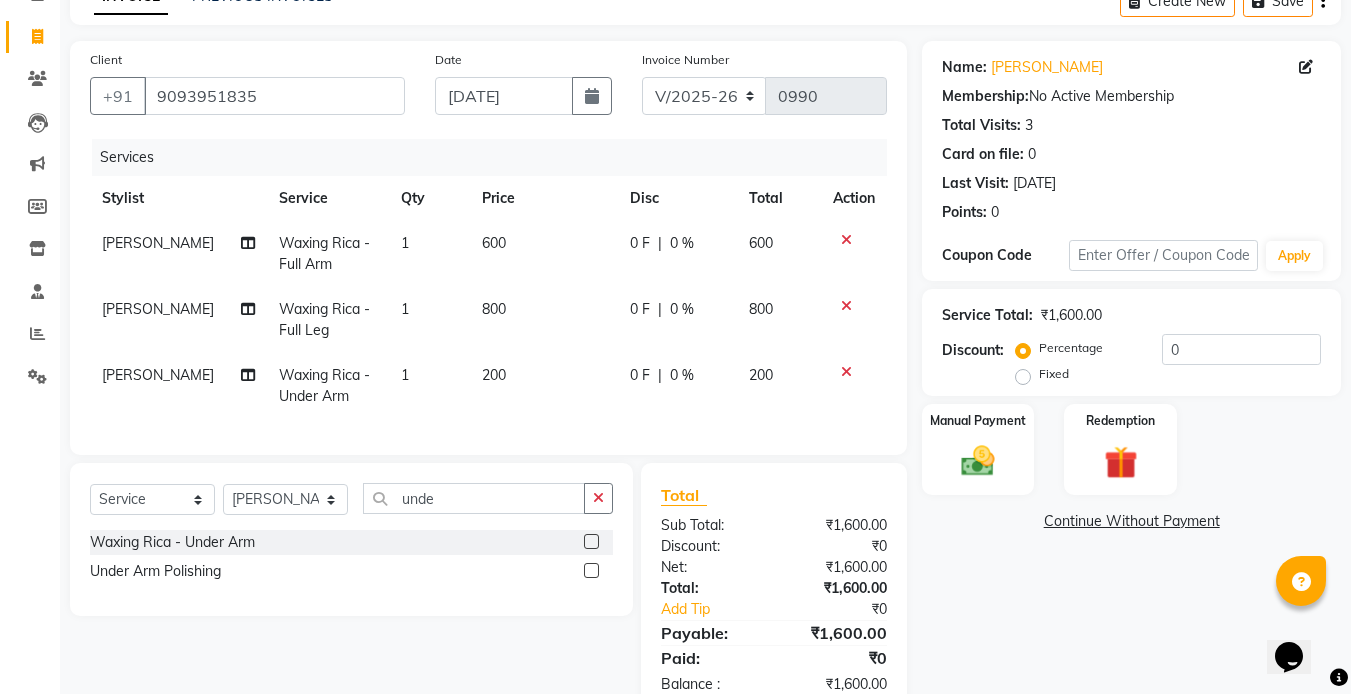 click on "600" 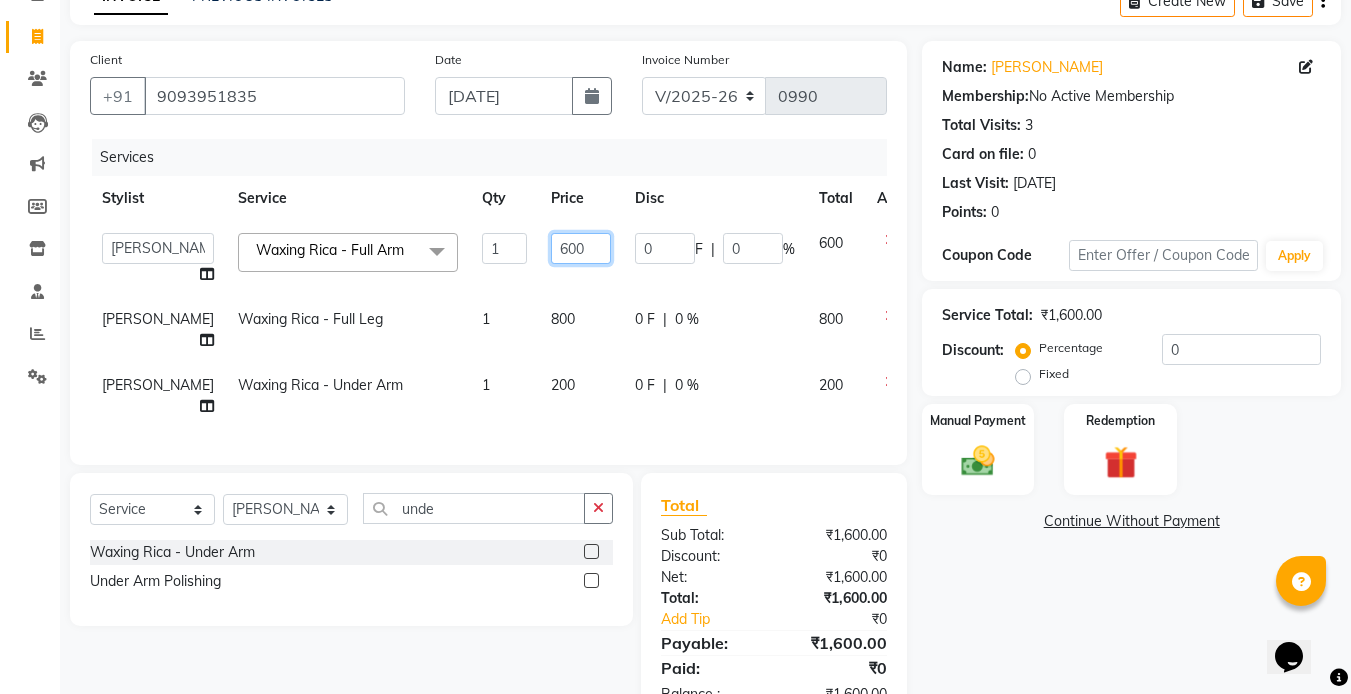 click on "600" 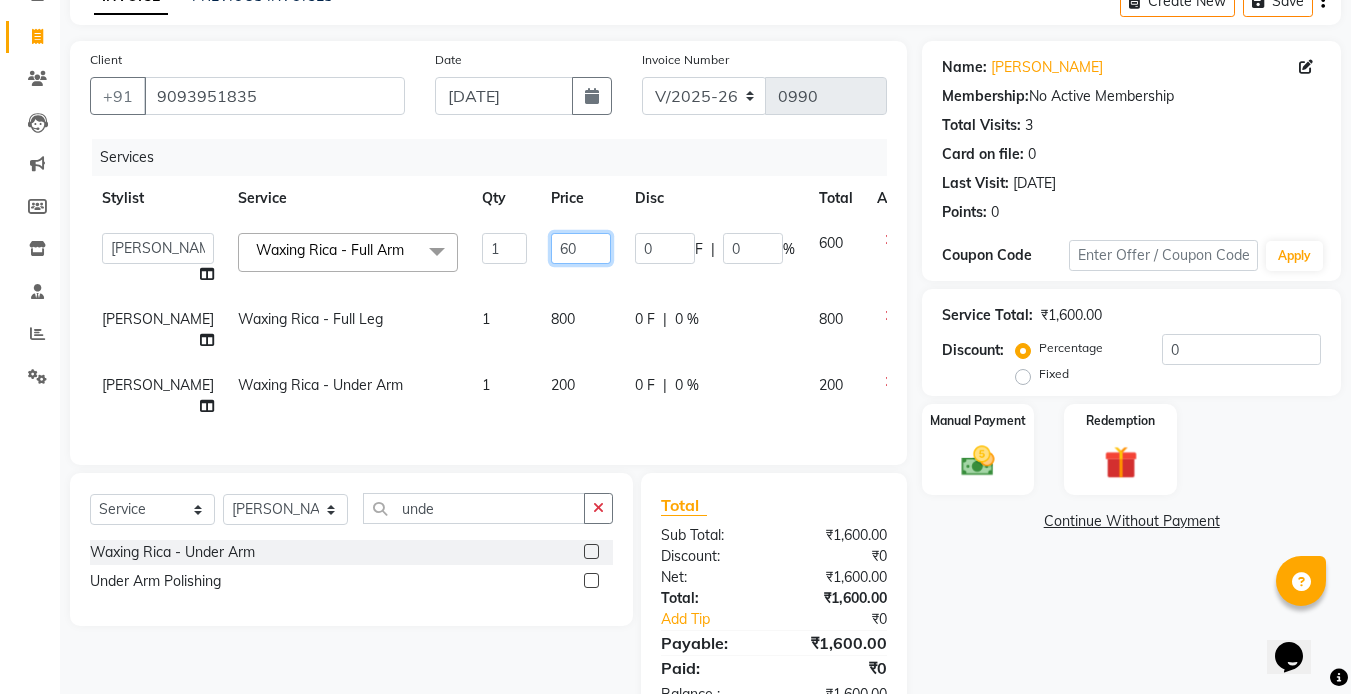 type on "6" 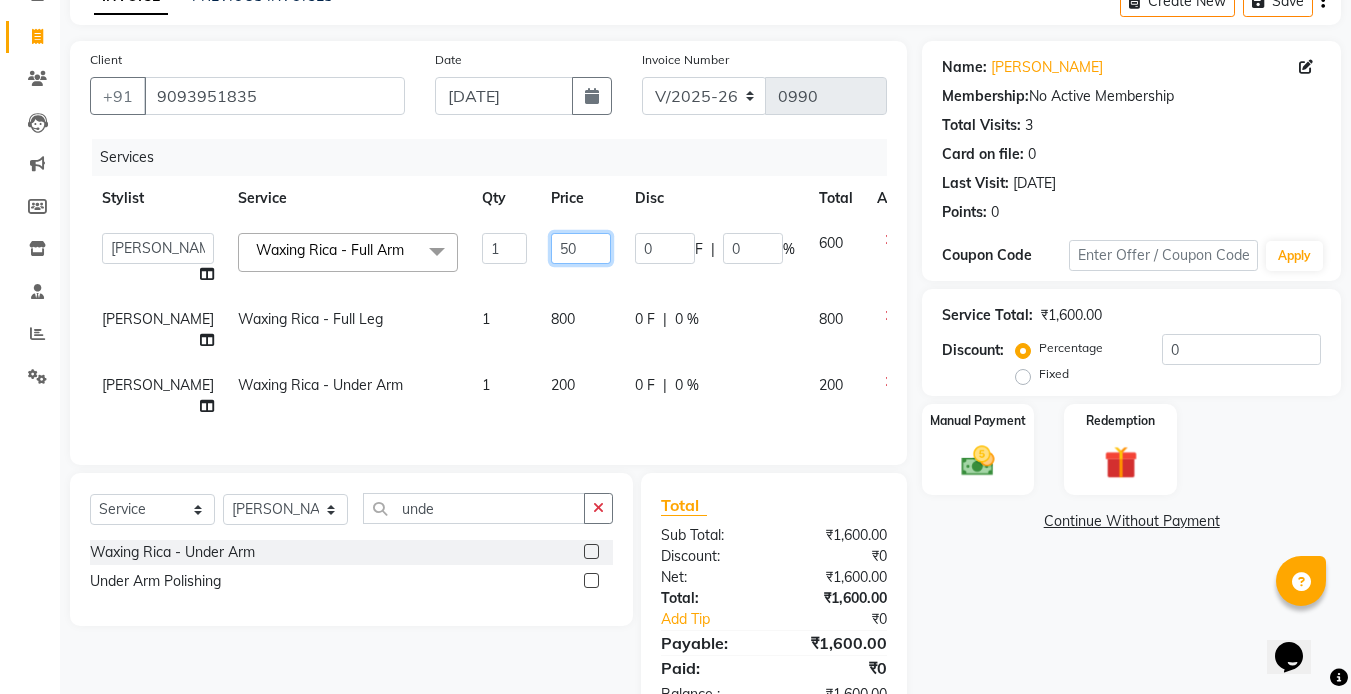 type on "500" 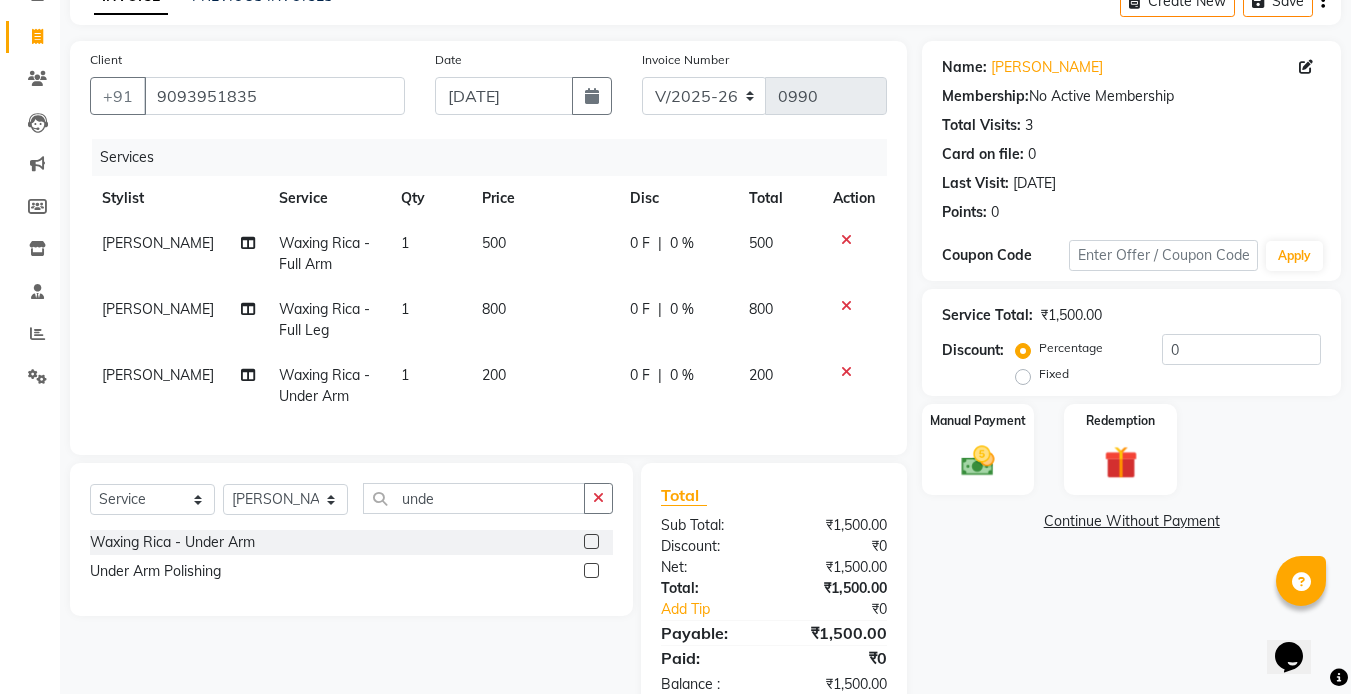click on "800" 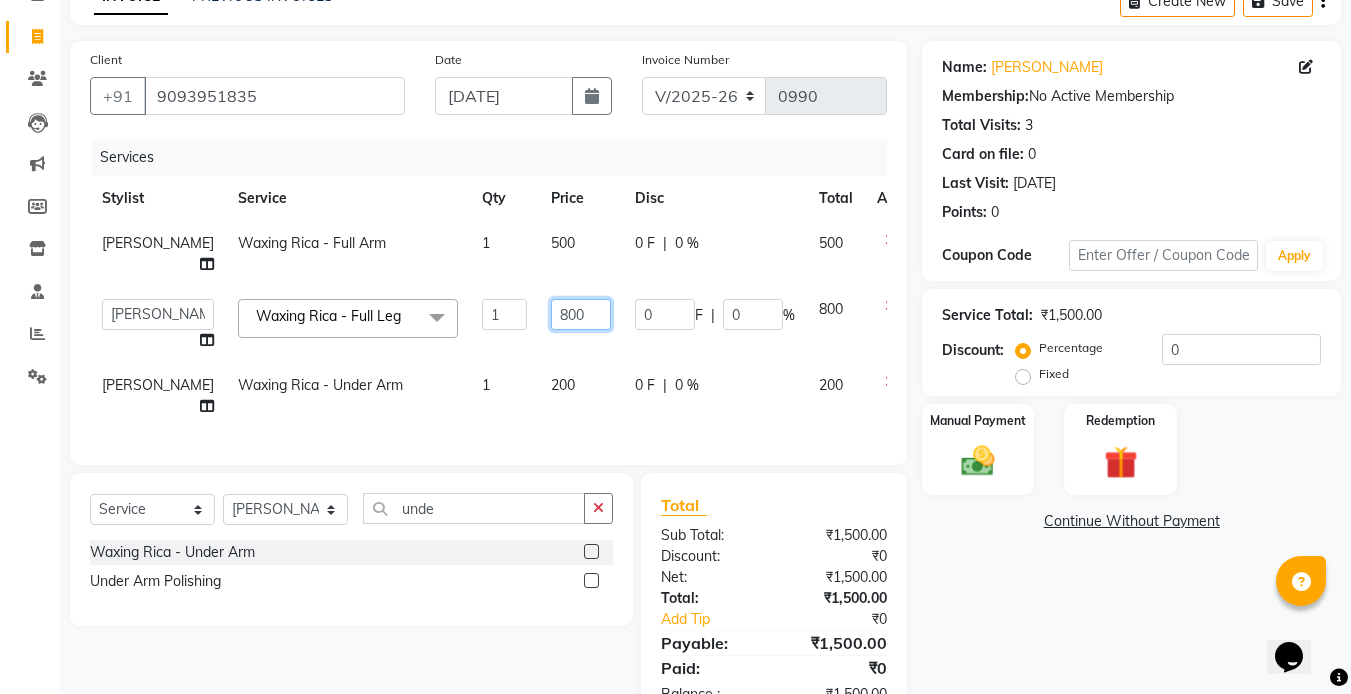 click on "800" 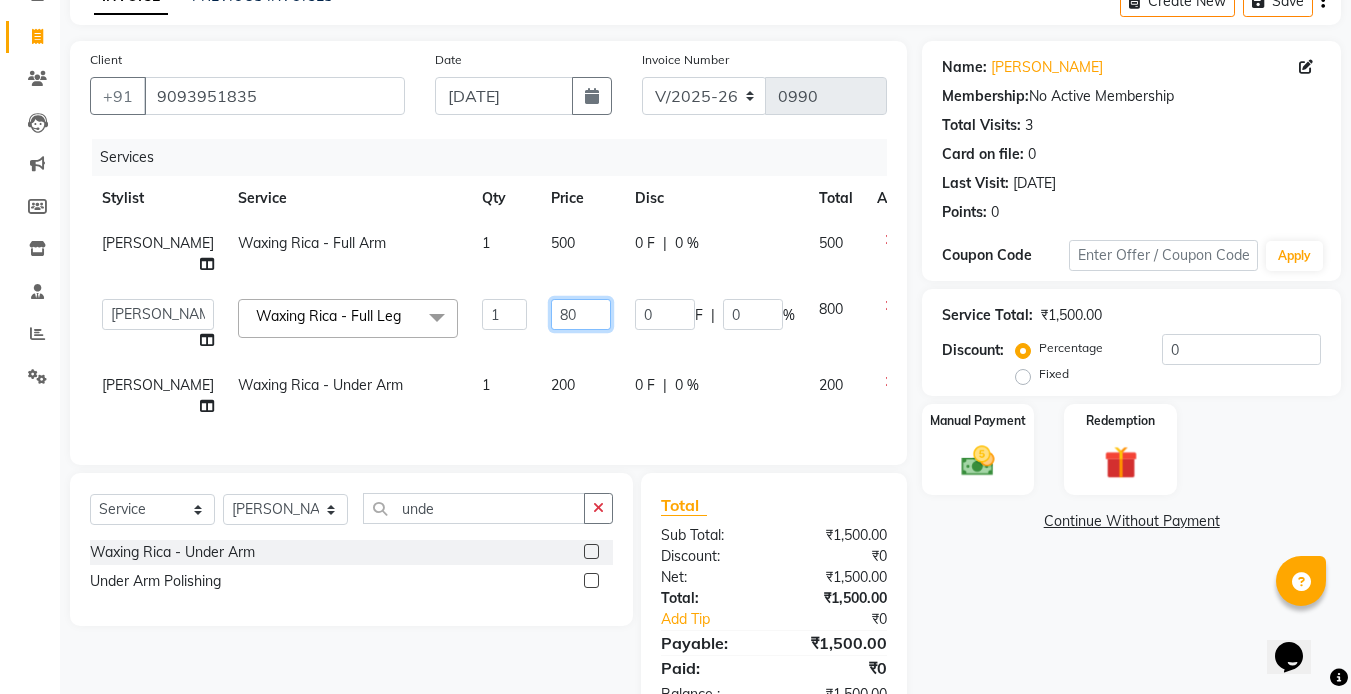 type on "8" 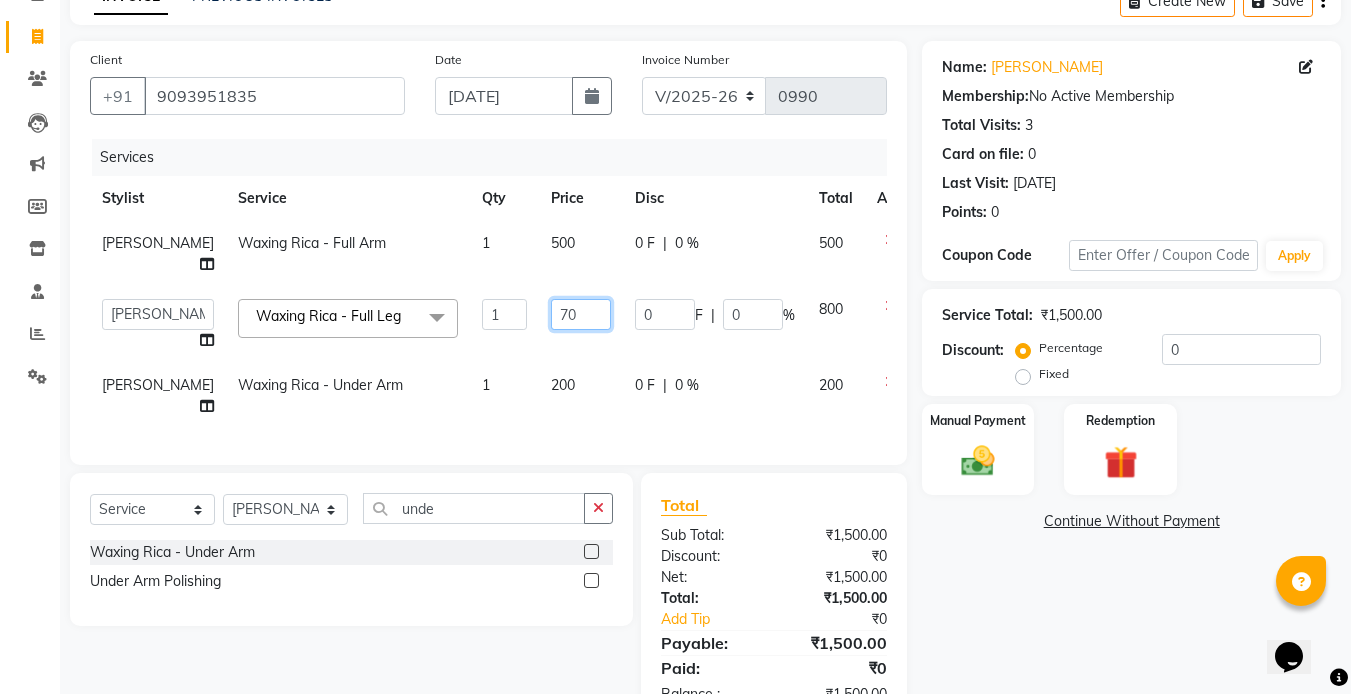 type on "700" 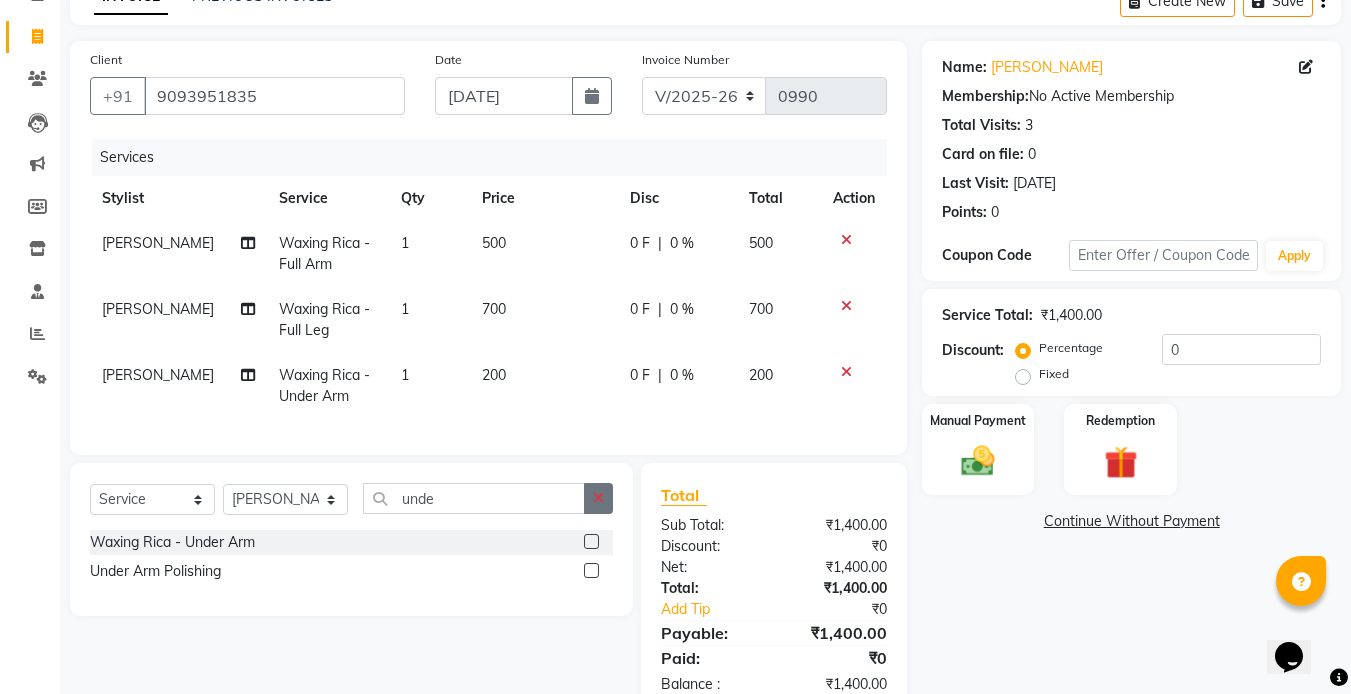 click on "Select  Service  Product  Membership  Package Voucher Prepaid Gift Card  Select Stylist [PERSON_NAME] [PERSON_NAME] J [PERSON_NAME] MD [PERSON_NAME] [PERSON_NAME] [PERSON_NAME] unde Waxing Rica - Under Arm  Under Arm Polishing" 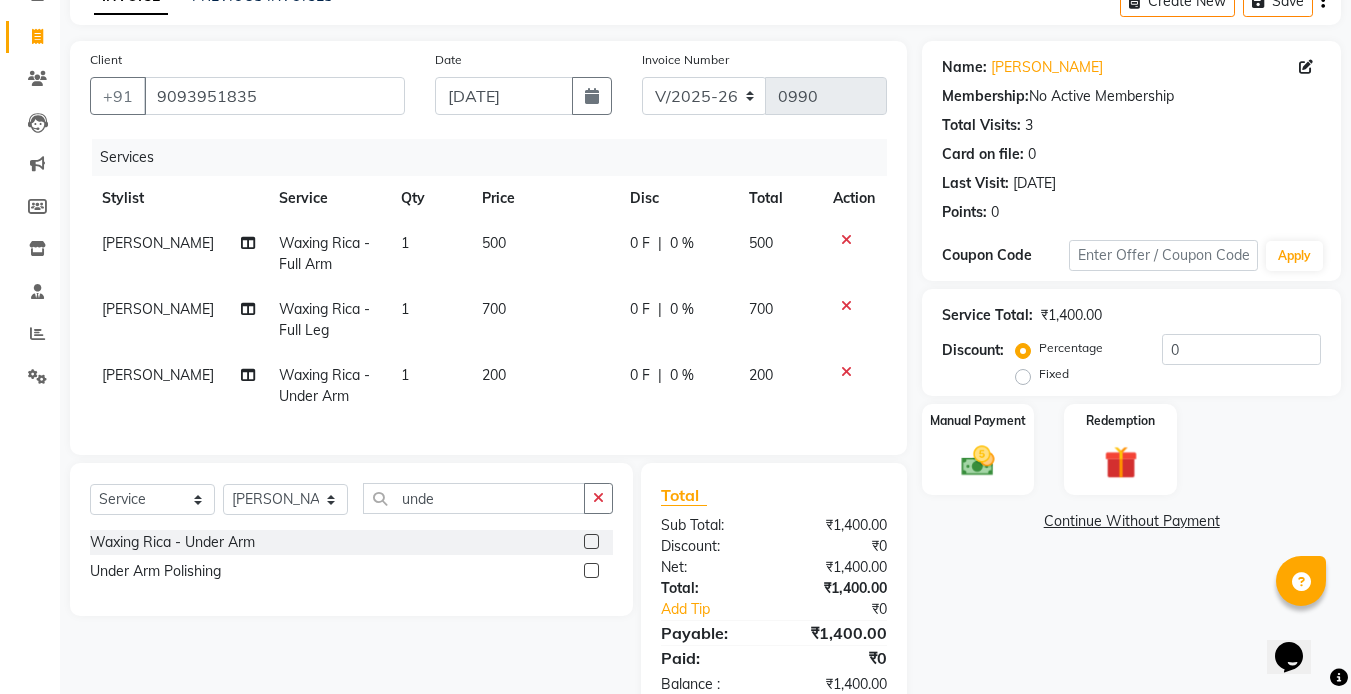 click on "700" 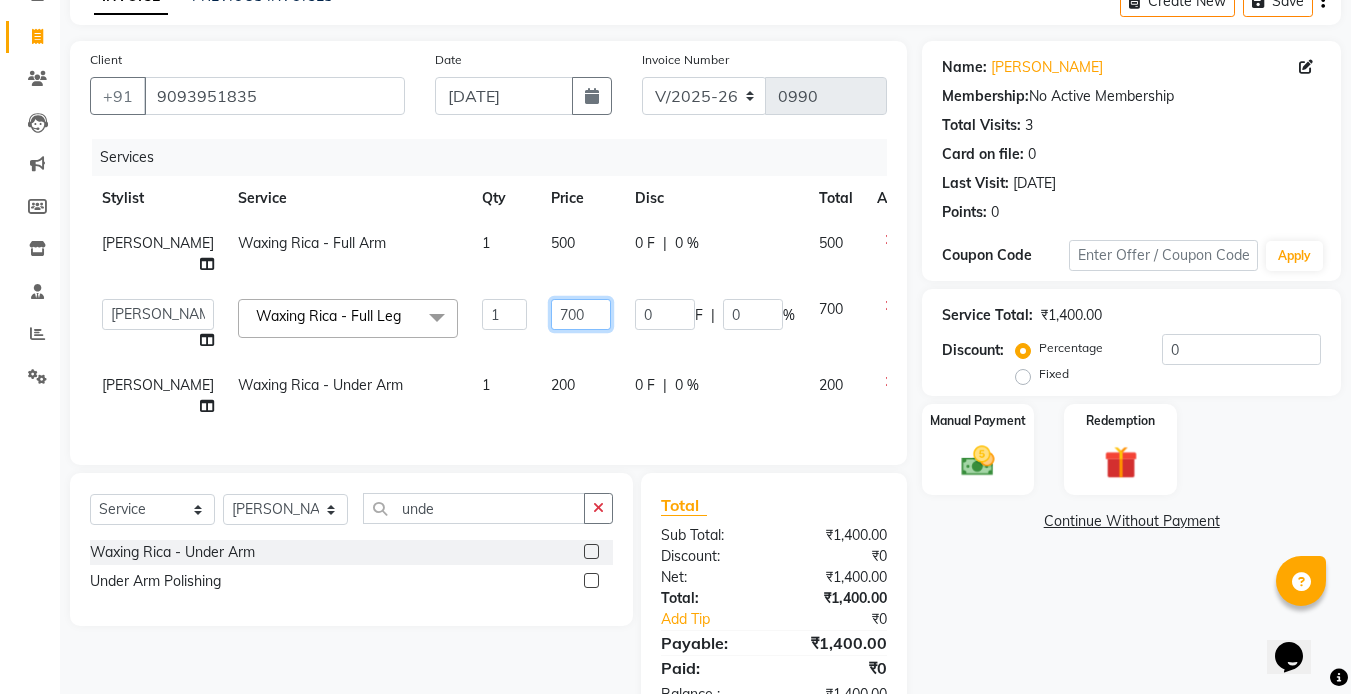 click on "700" 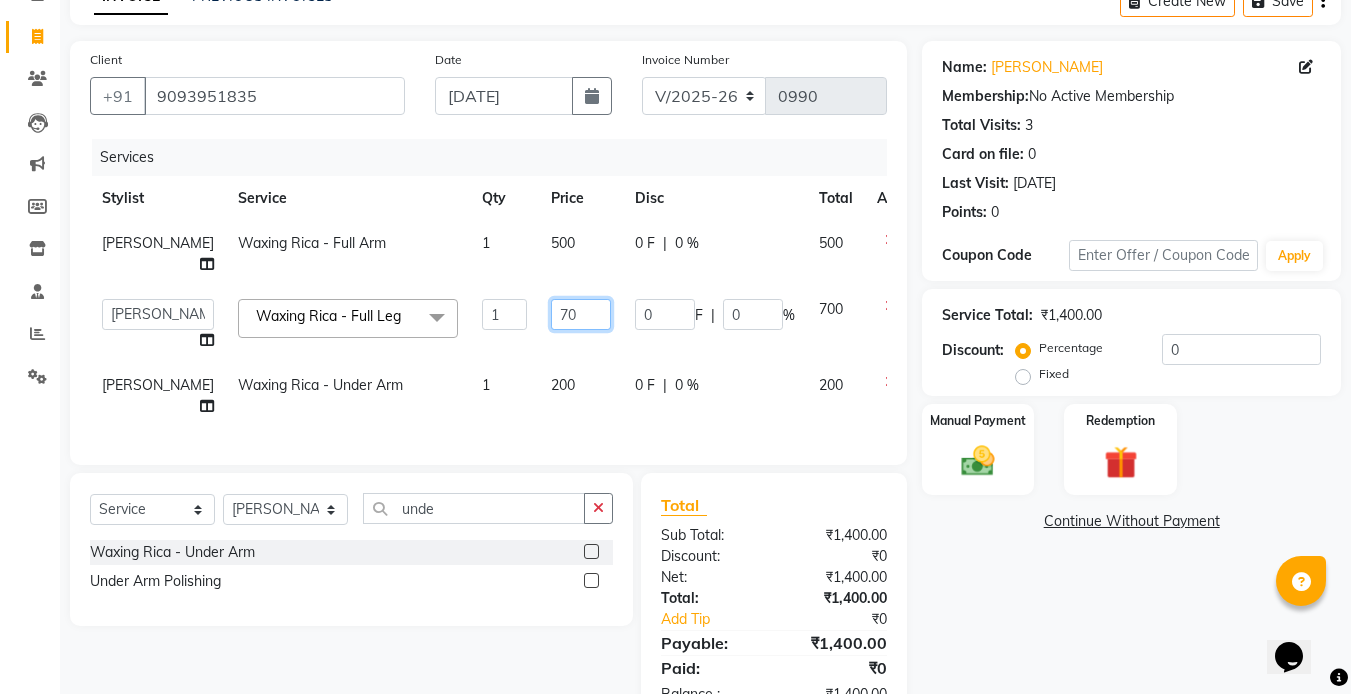 type on "7" 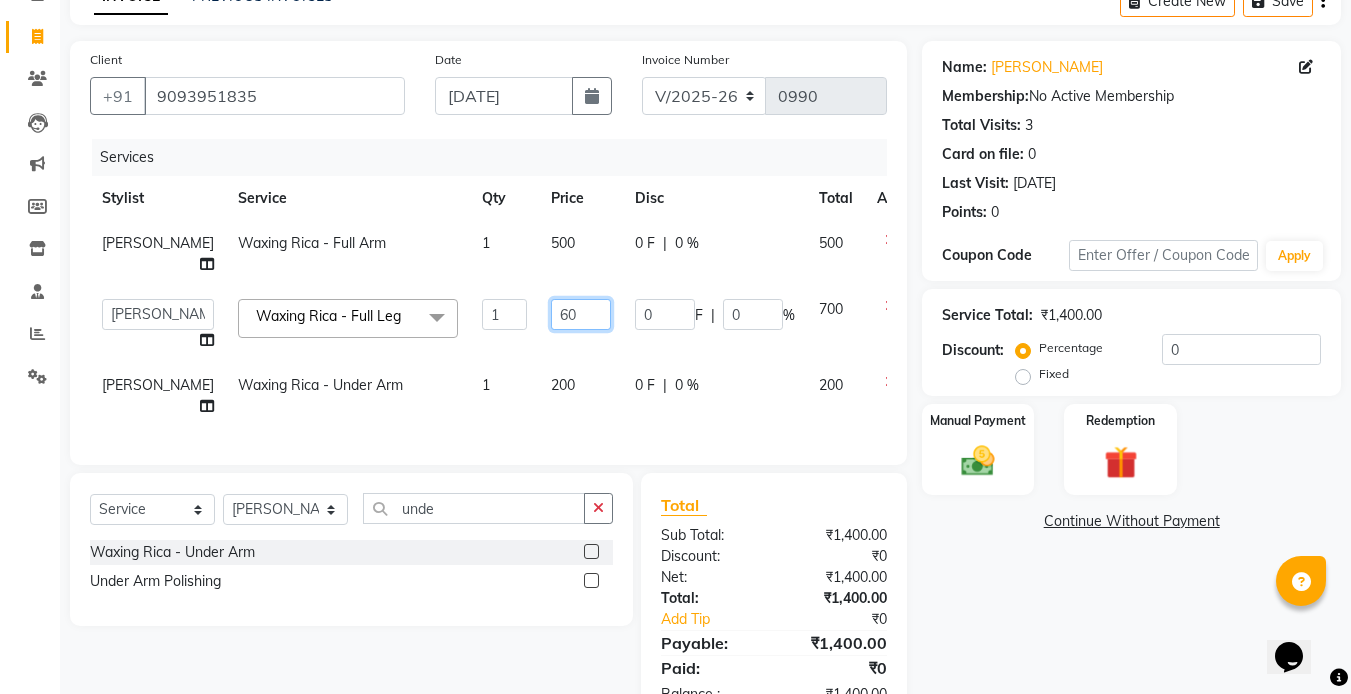 type on "600" 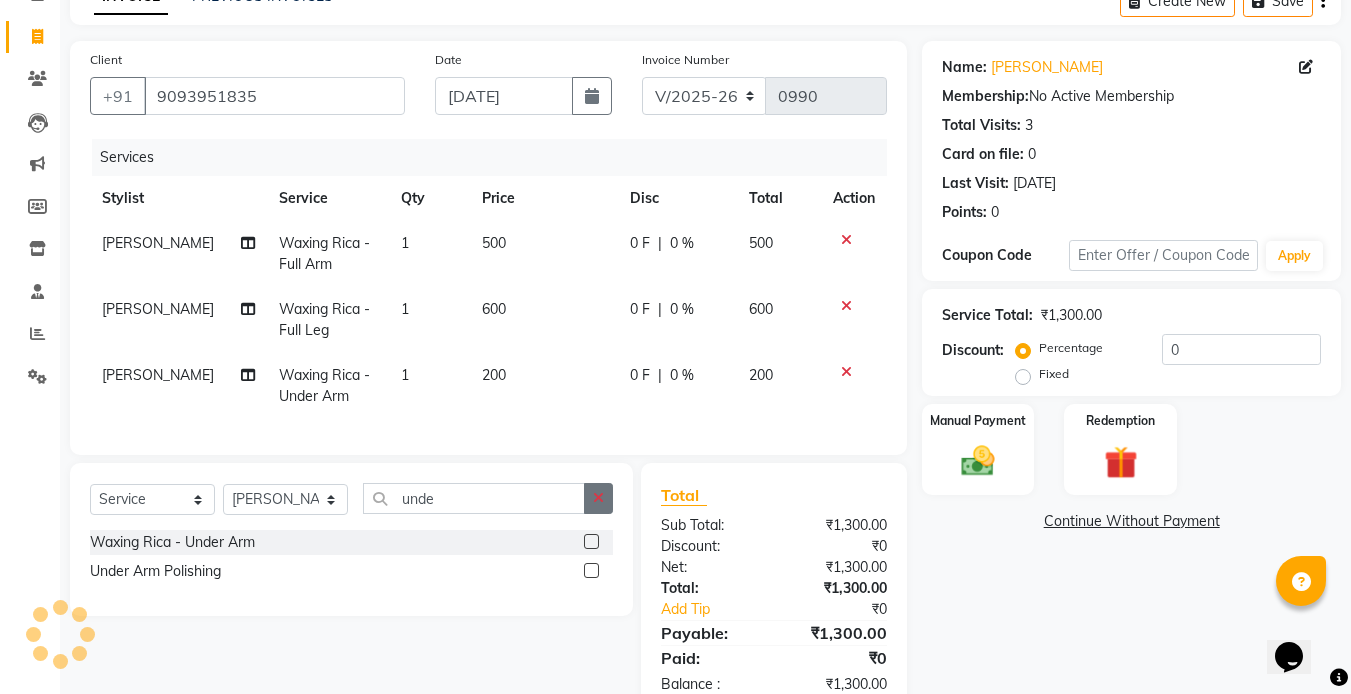 click on "Select  Service  Product  Membership  Package Voucher Prepaid Gift Card  Select Stylist [PERSON_NAME] [PERSON_NAME] J [PERSON_NAME] MD [PERSON_NAME] [PERSON_NAME] [PERSON_NAME] unde Waxing Rica - Under Arm  Under Arm Polishing" 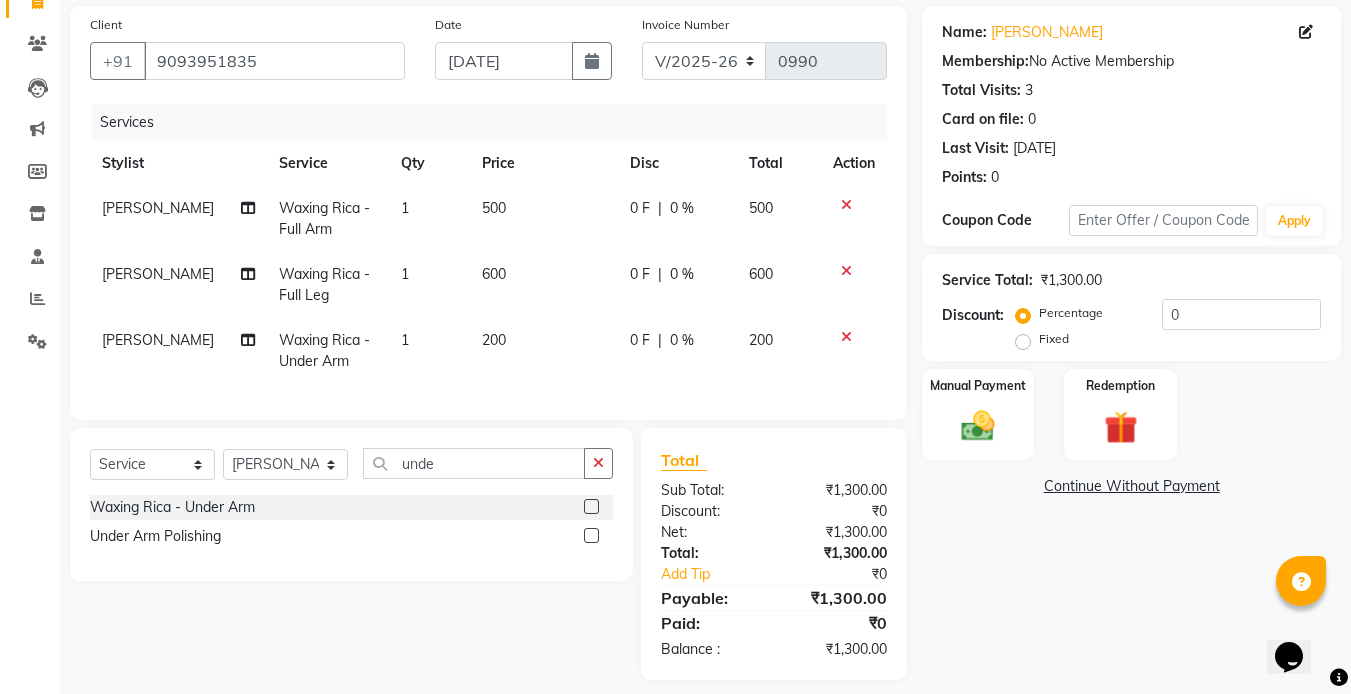 scroll, scrollTop: 175, scrollLeft: 0, axis: vertical 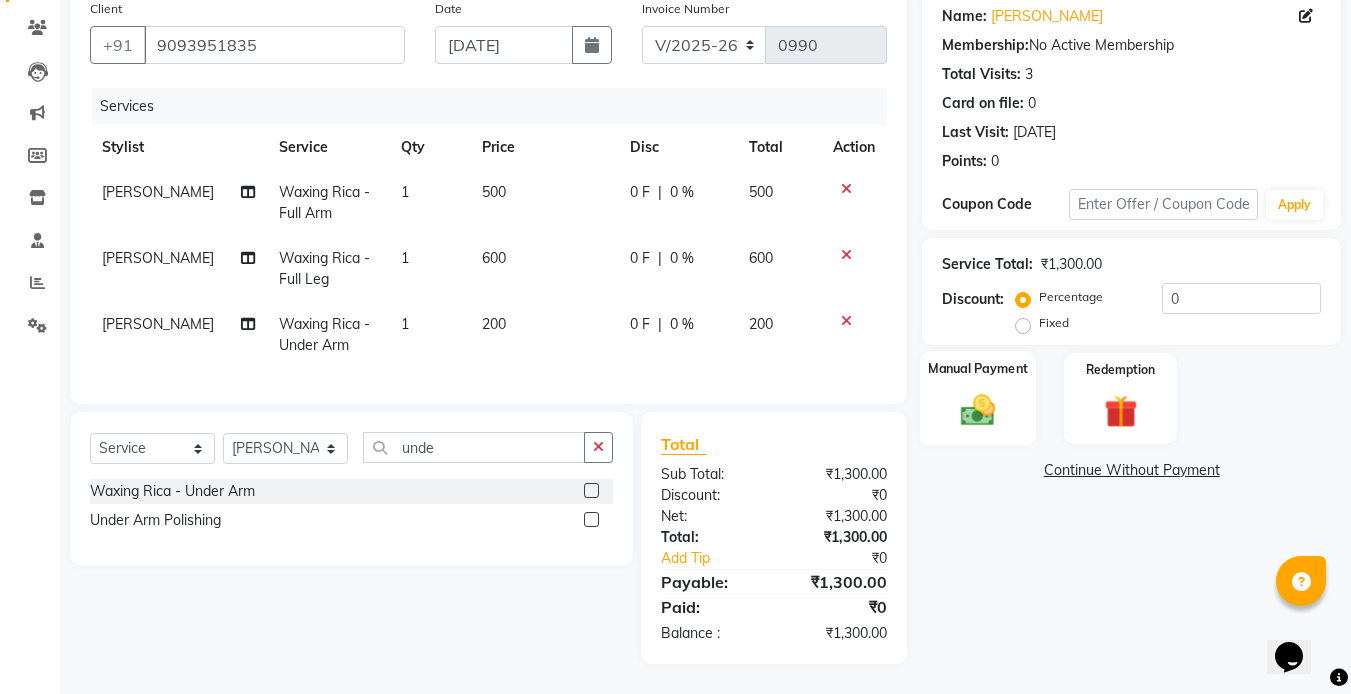 click 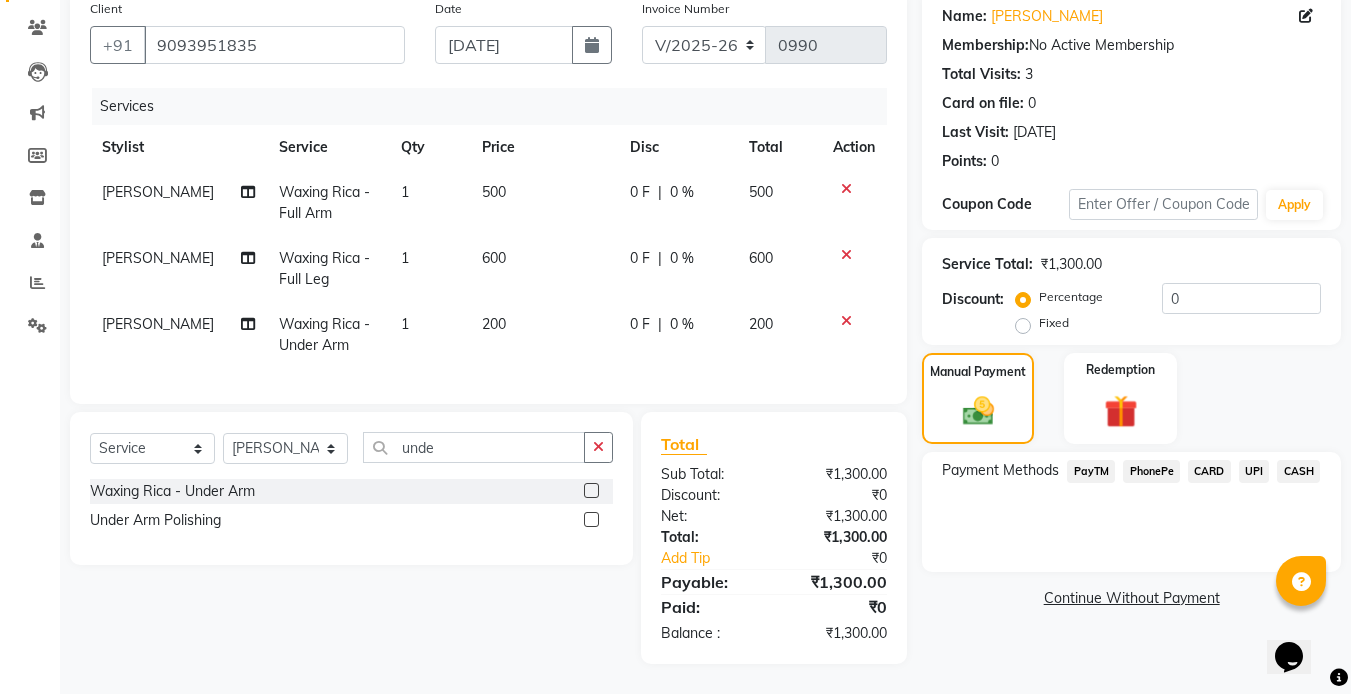 click on "UPI" 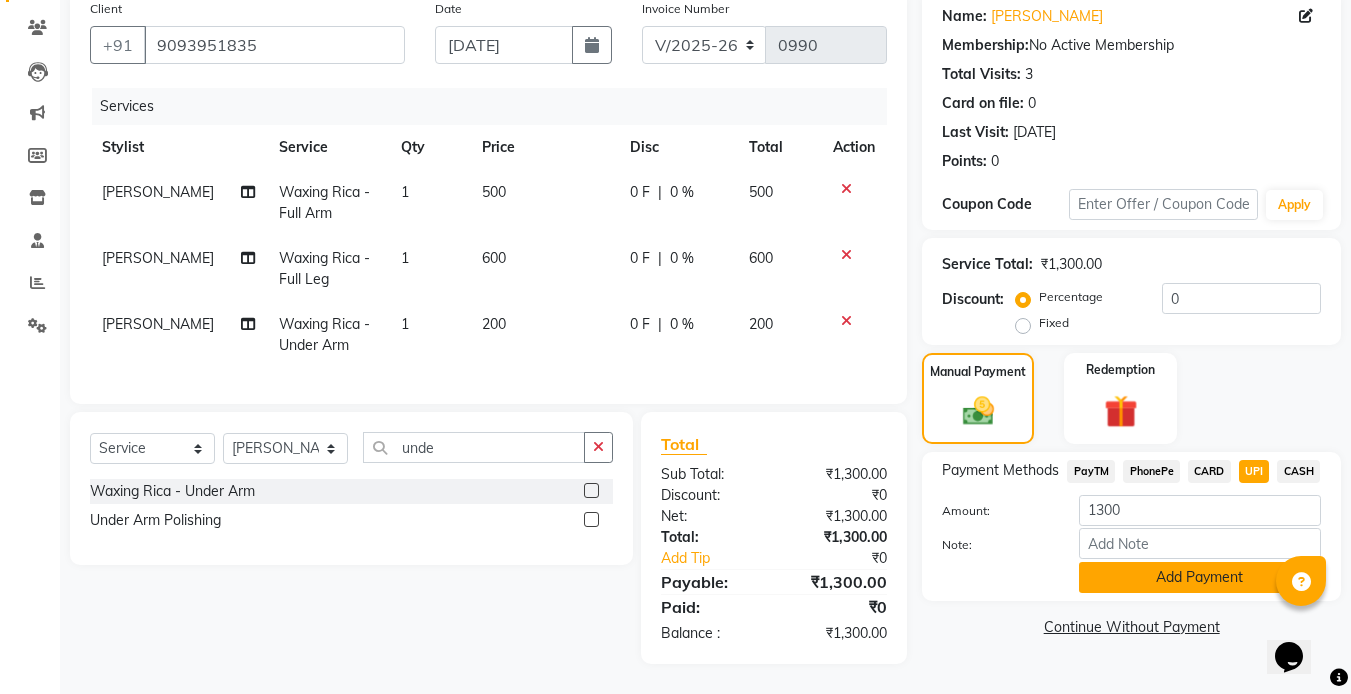 click on "Add Payment" 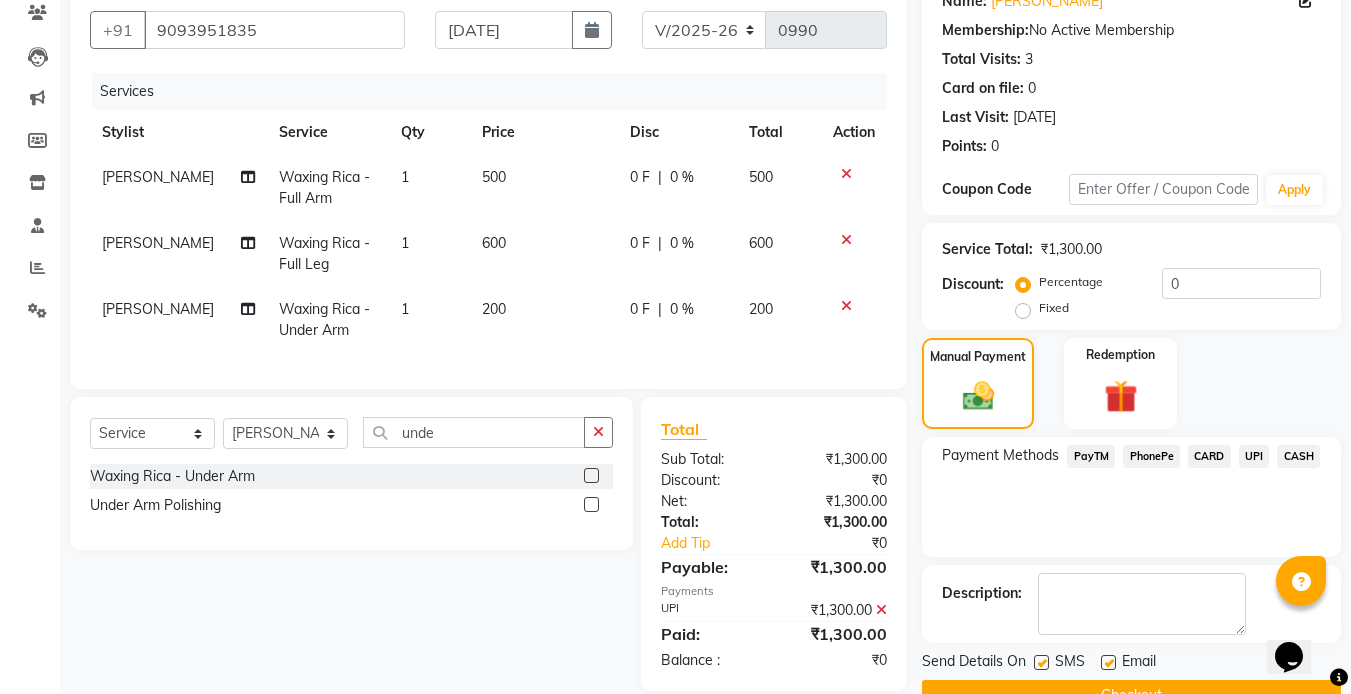scroll, scrollTop: 222, scrollLeft: 0, axis: vertical 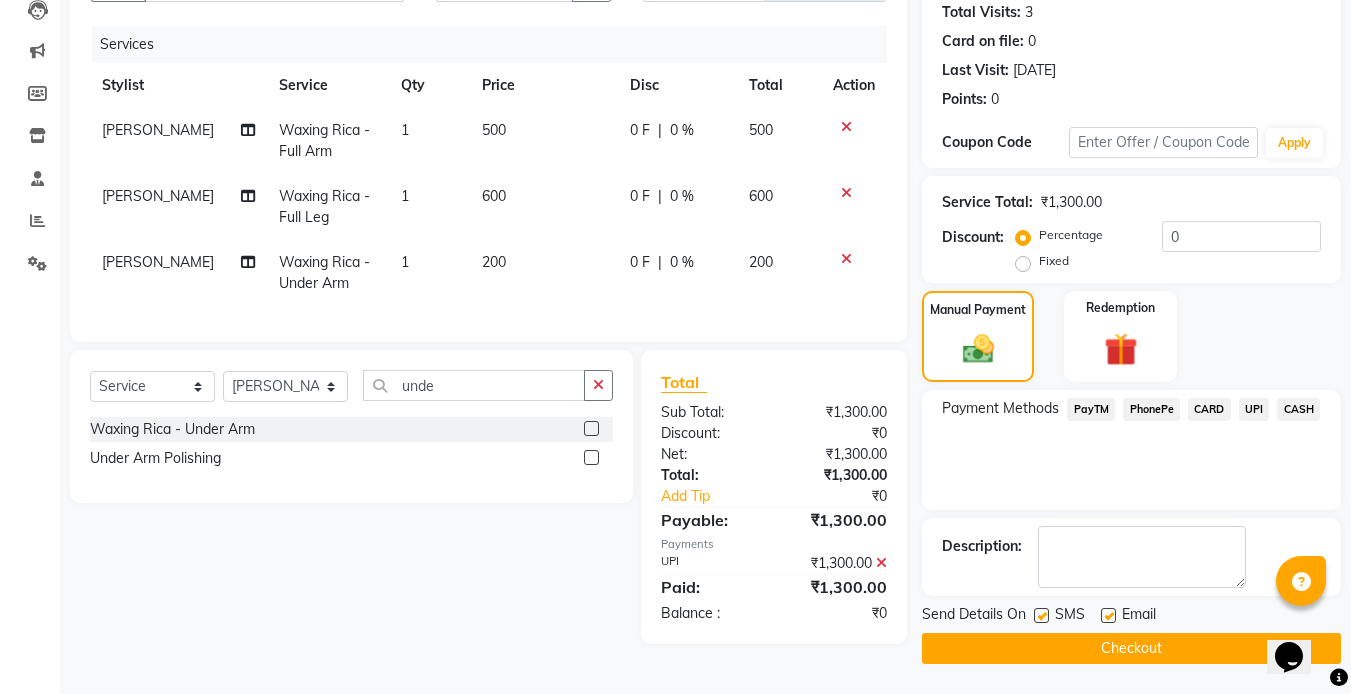 click 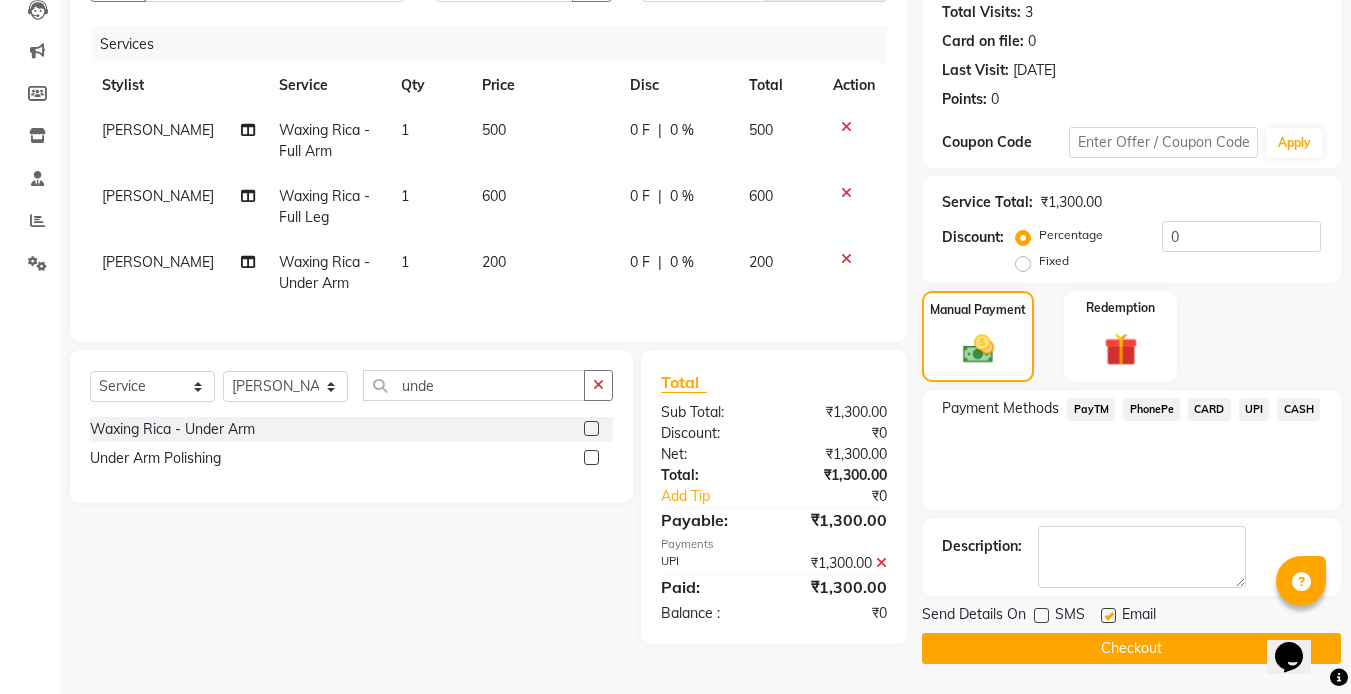 click 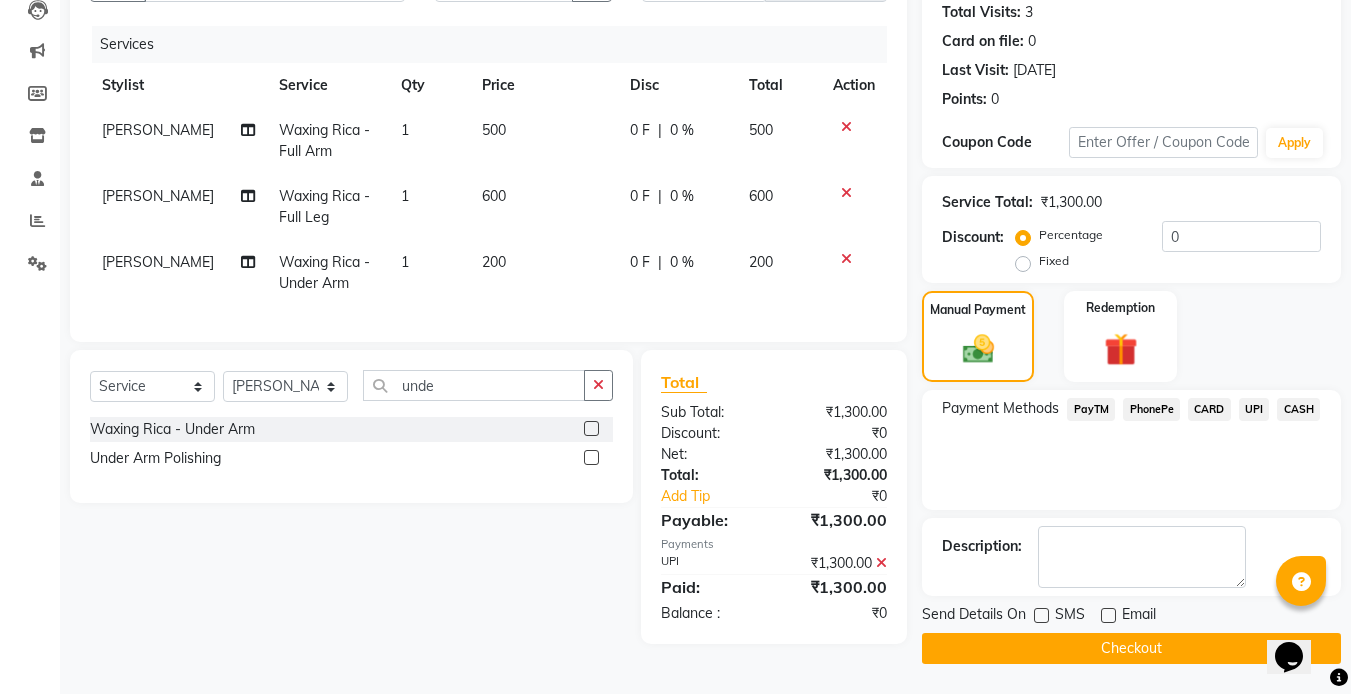 click on "Checkout" 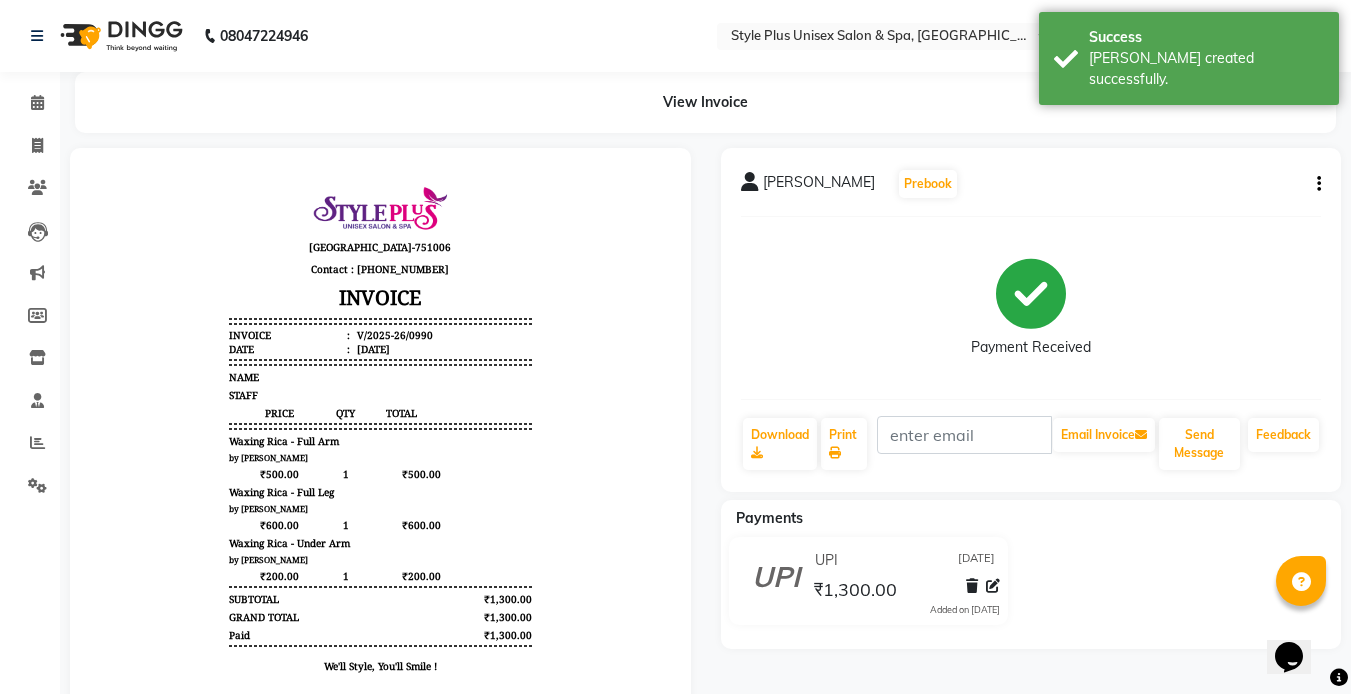 scroll, scrollTop: 0, scrollLeft: 0, axis: both 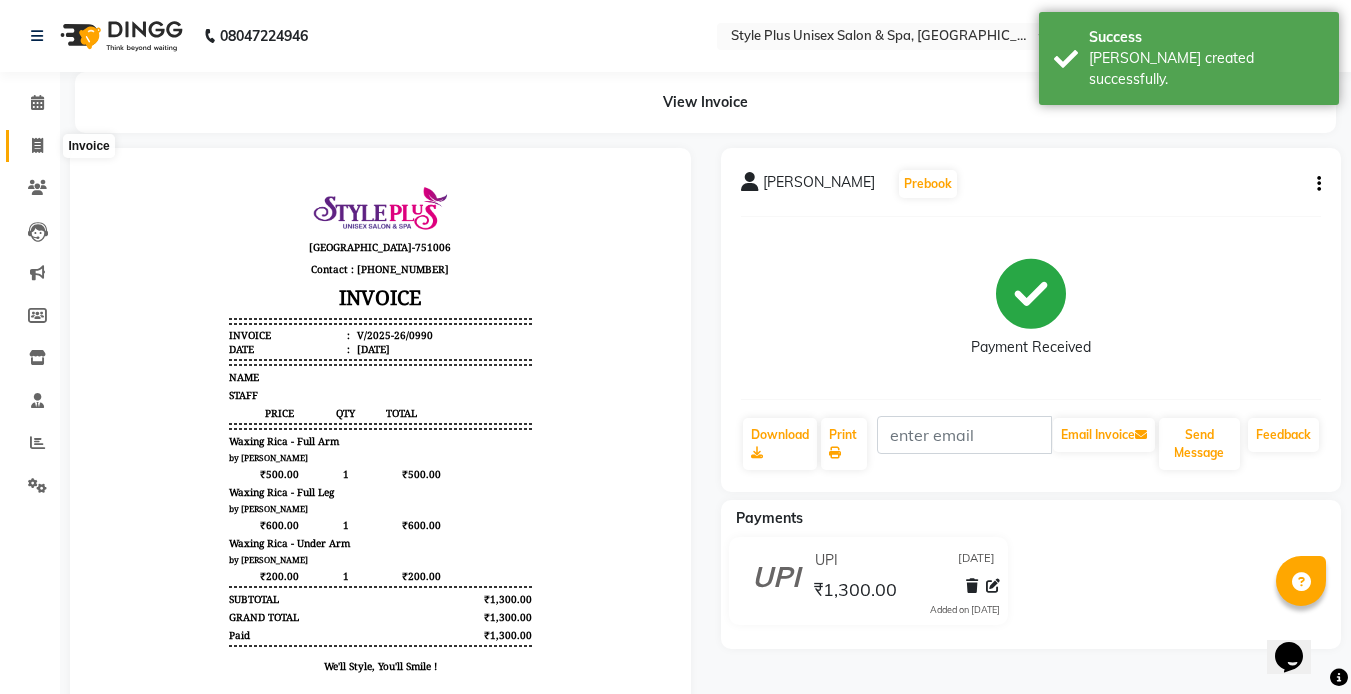 click 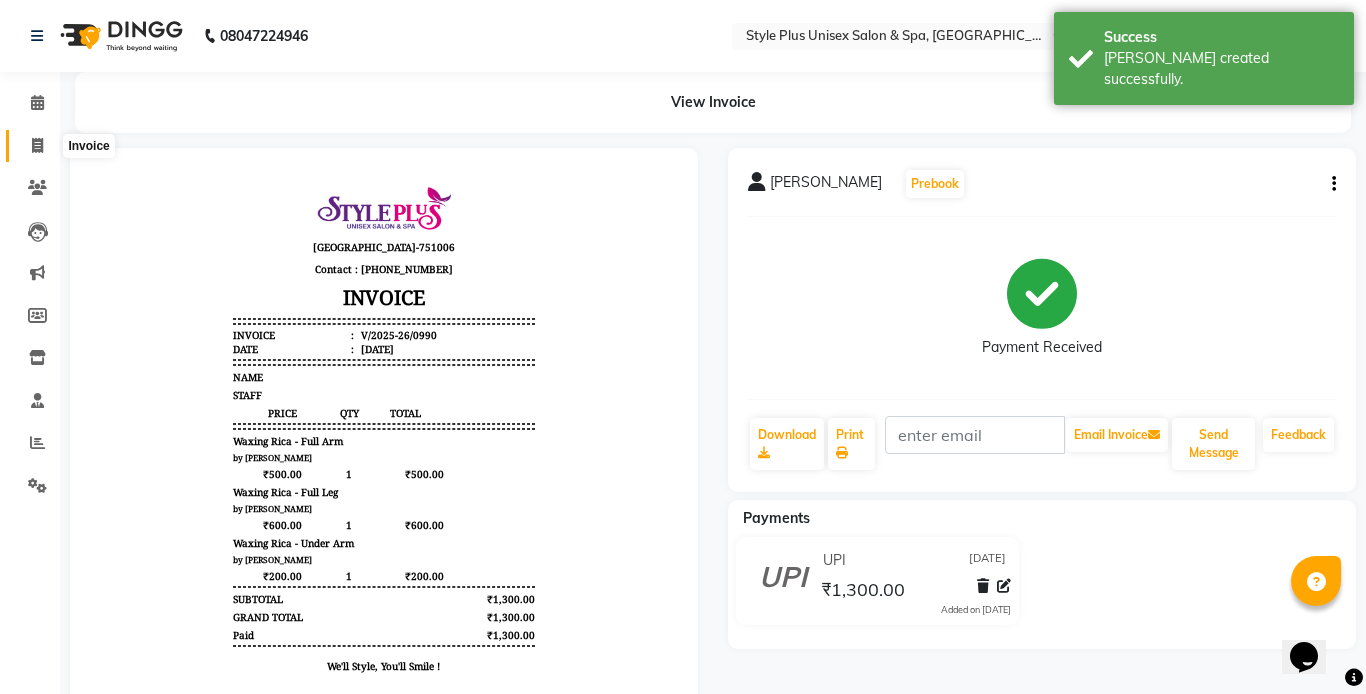select on "service" 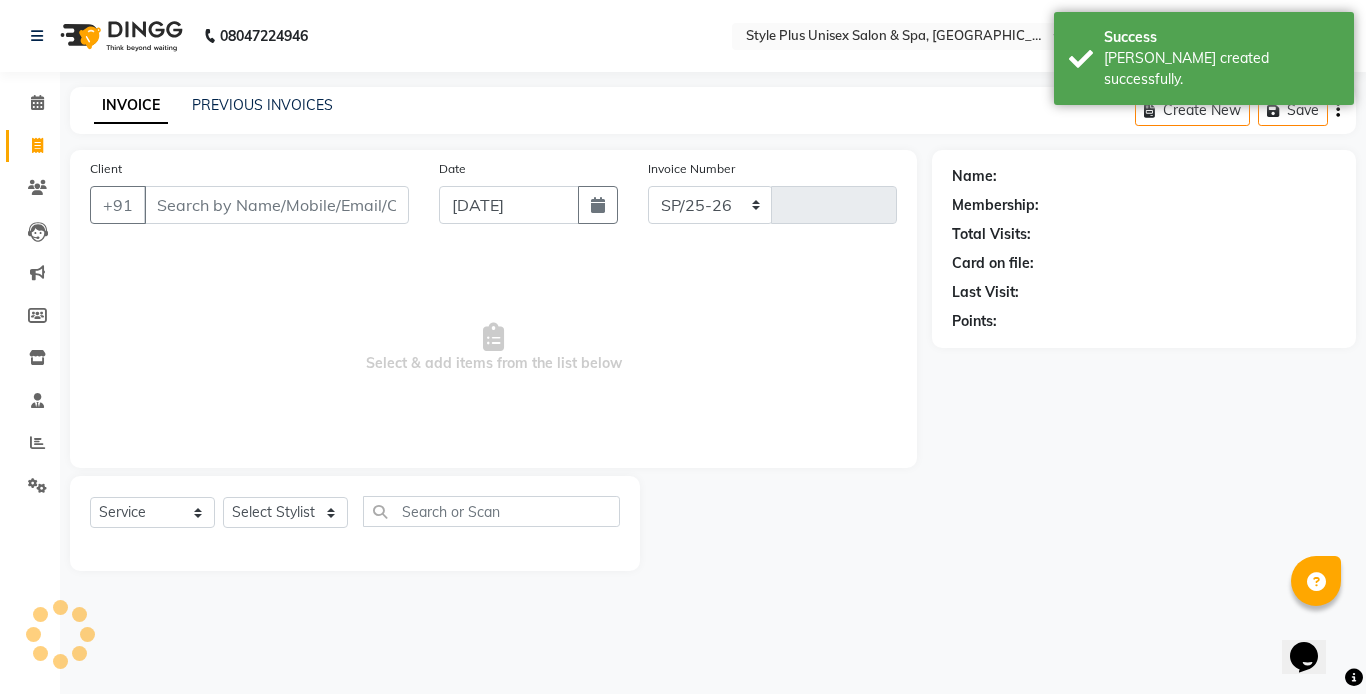 select on "7084" 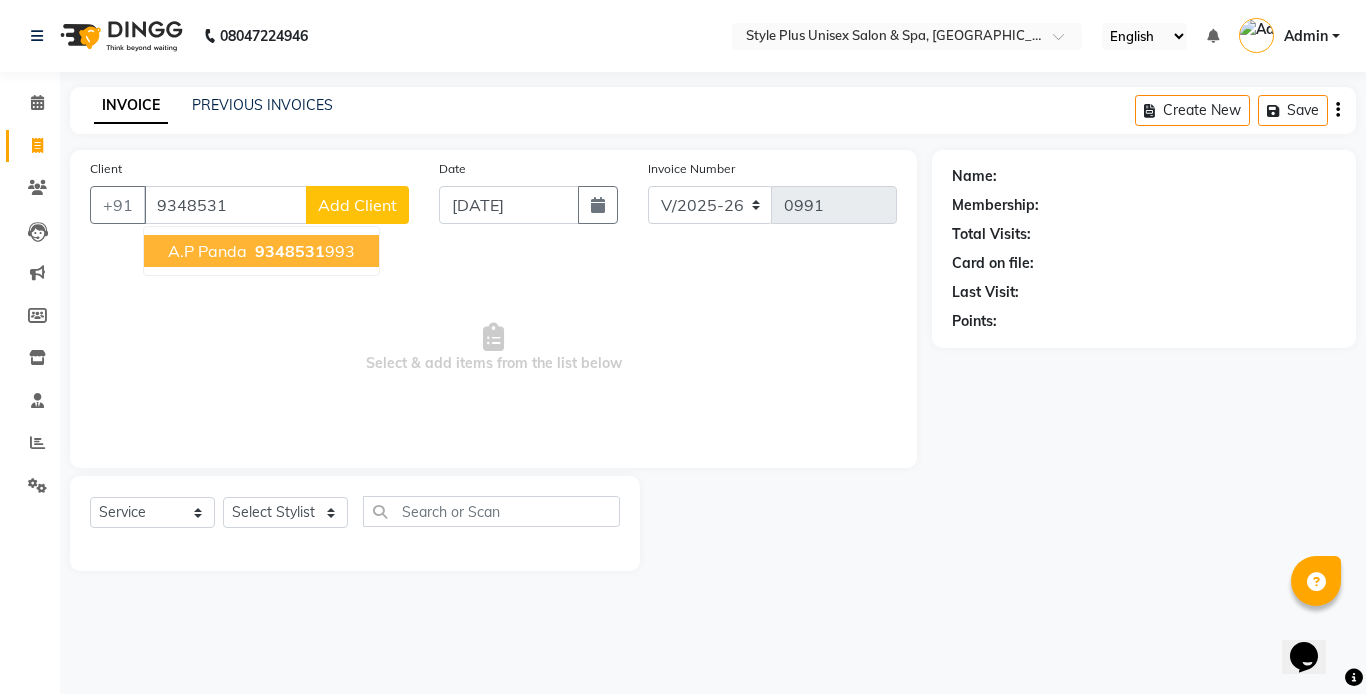 click on "A.P Panda" at bounding box center (207, 251) 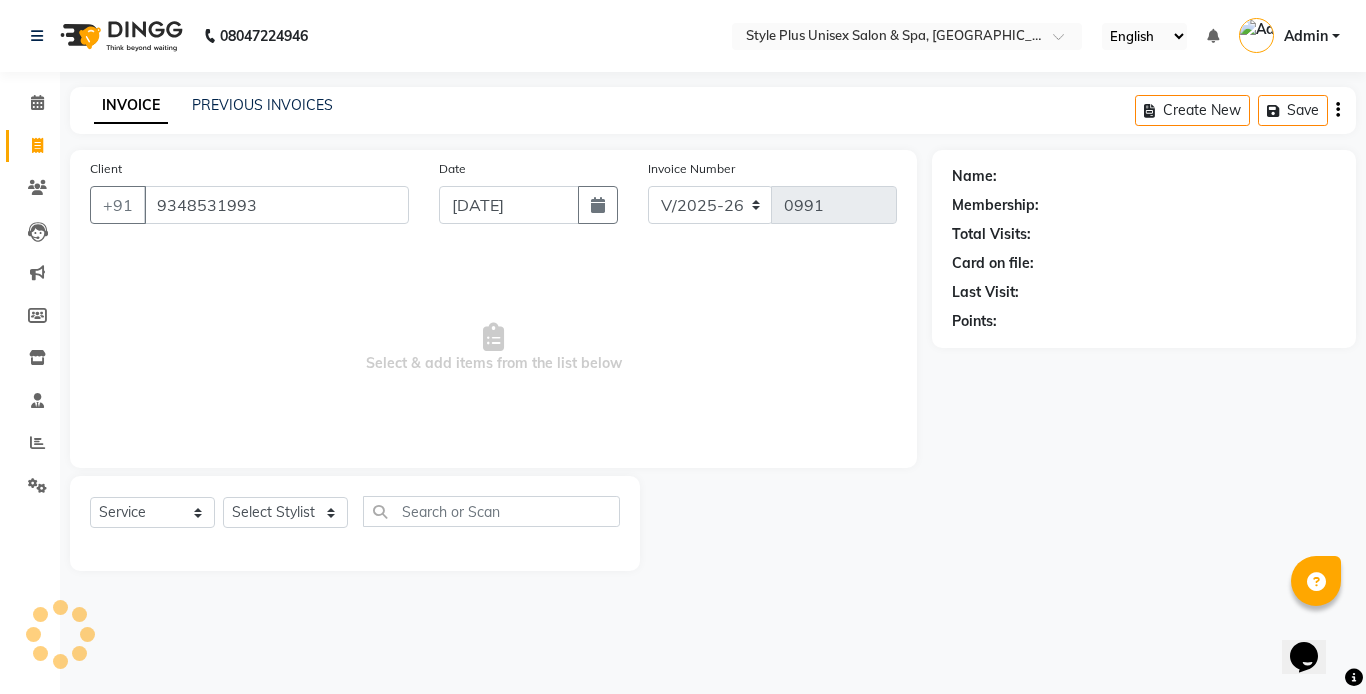 type on "9348531993" 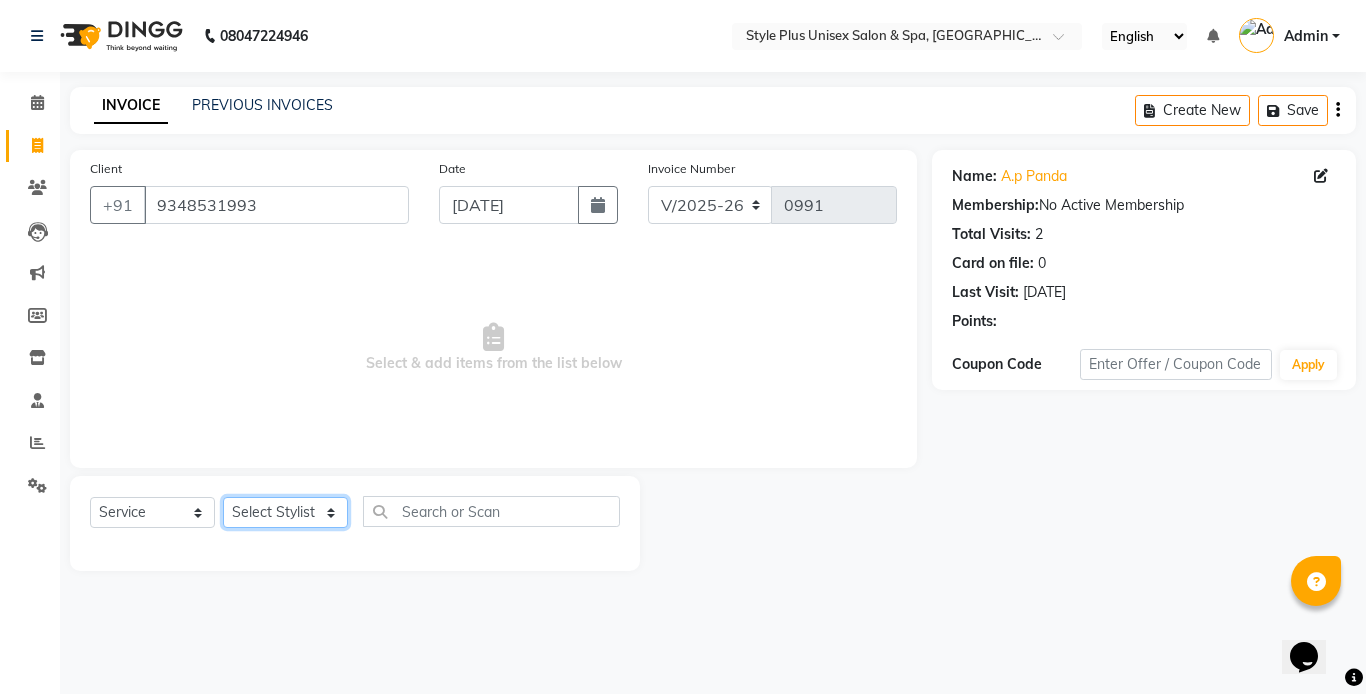 click on "Select Stylist [PERSON_NAME] [PERSON_NAME] J [PERSON_NAME] MD [PERSON_NAME] [PERSON_NAME] [PERSON_NAME]" 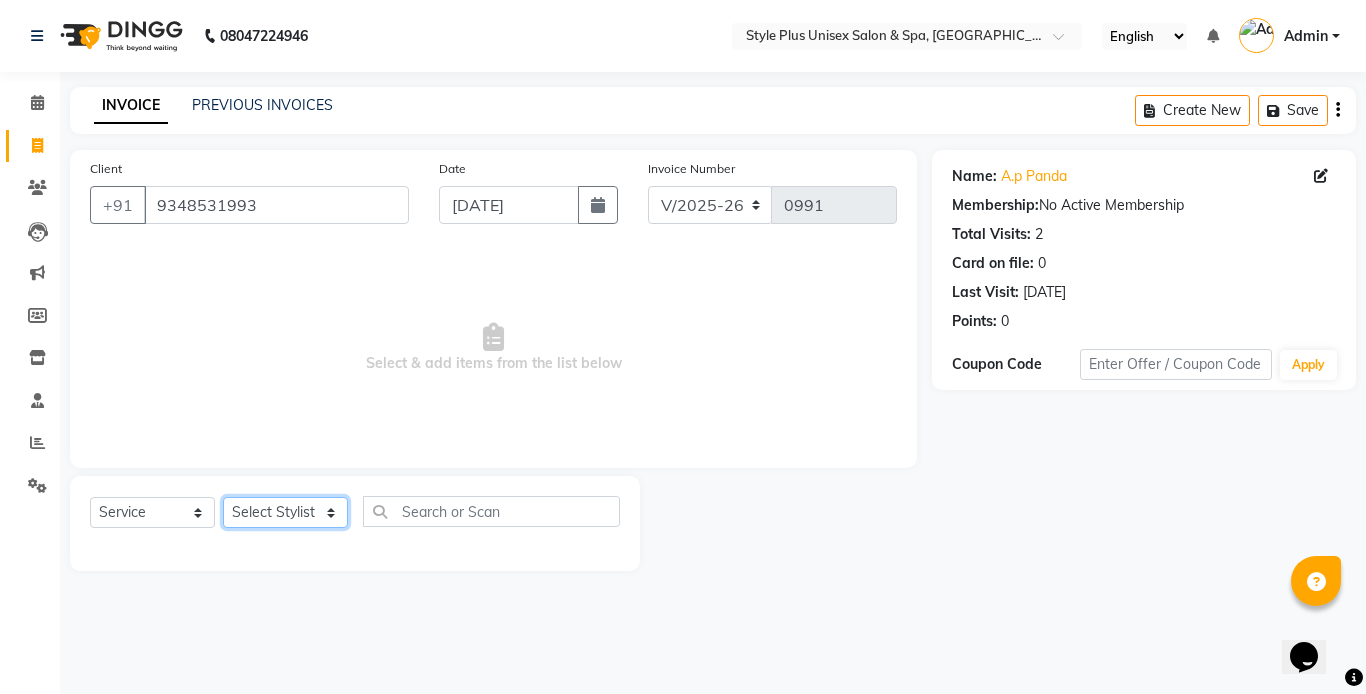 select on "61813" 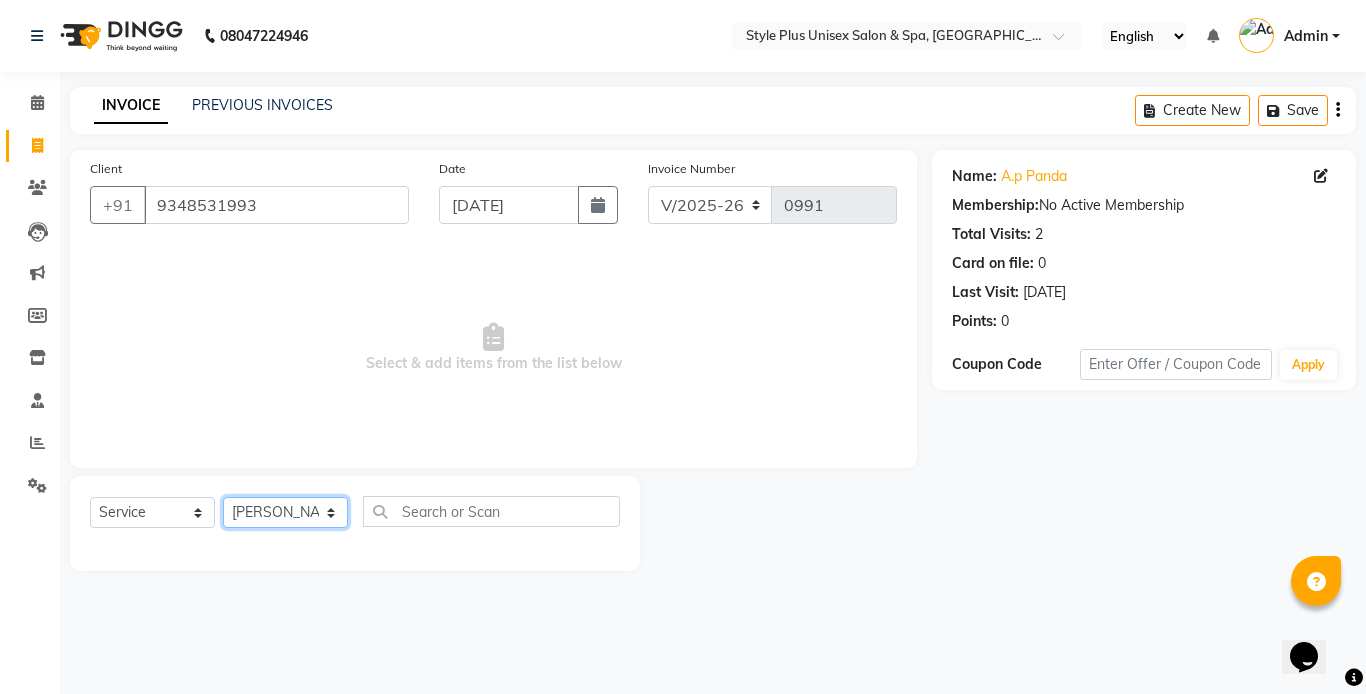 click on "Select Stylist [PERSON_NAME] [PERSON_NAME] J [PERSON_NAME] MD [PERSON_NAME] [PERSON_NAME] [PERSON_NAME]" 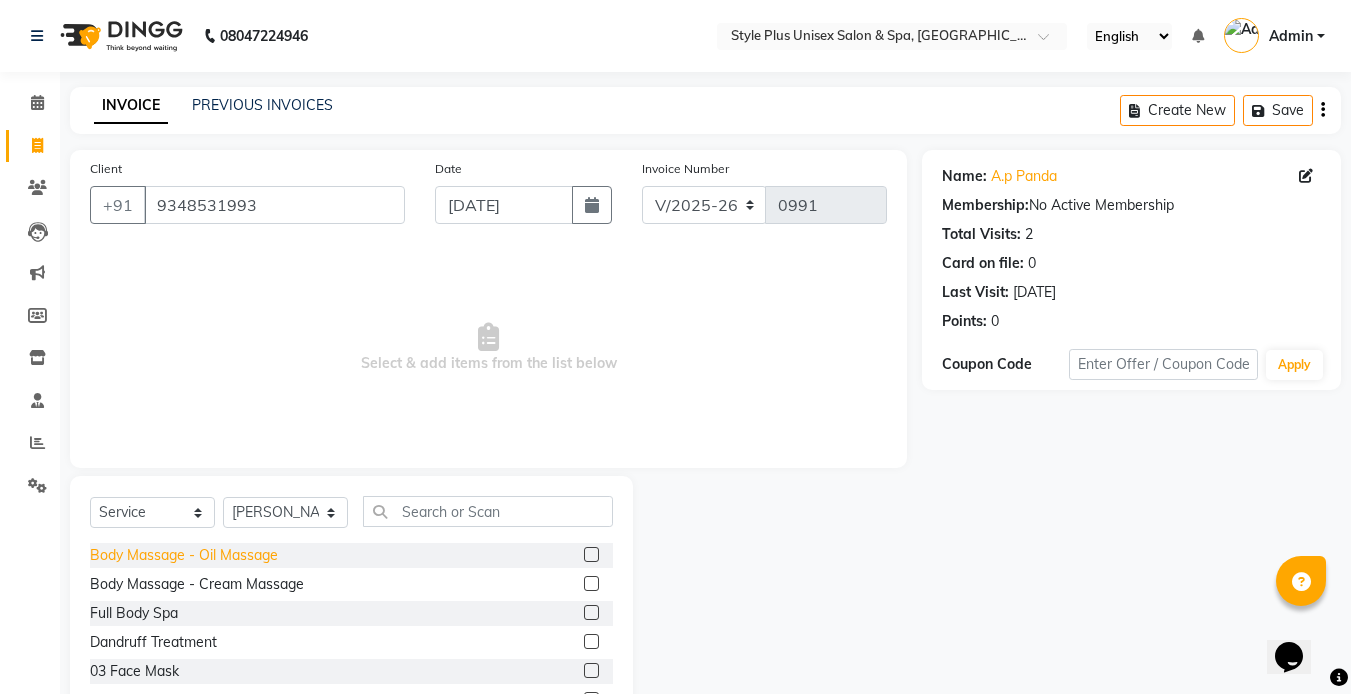 click on "Body Massage - Oil Massage" 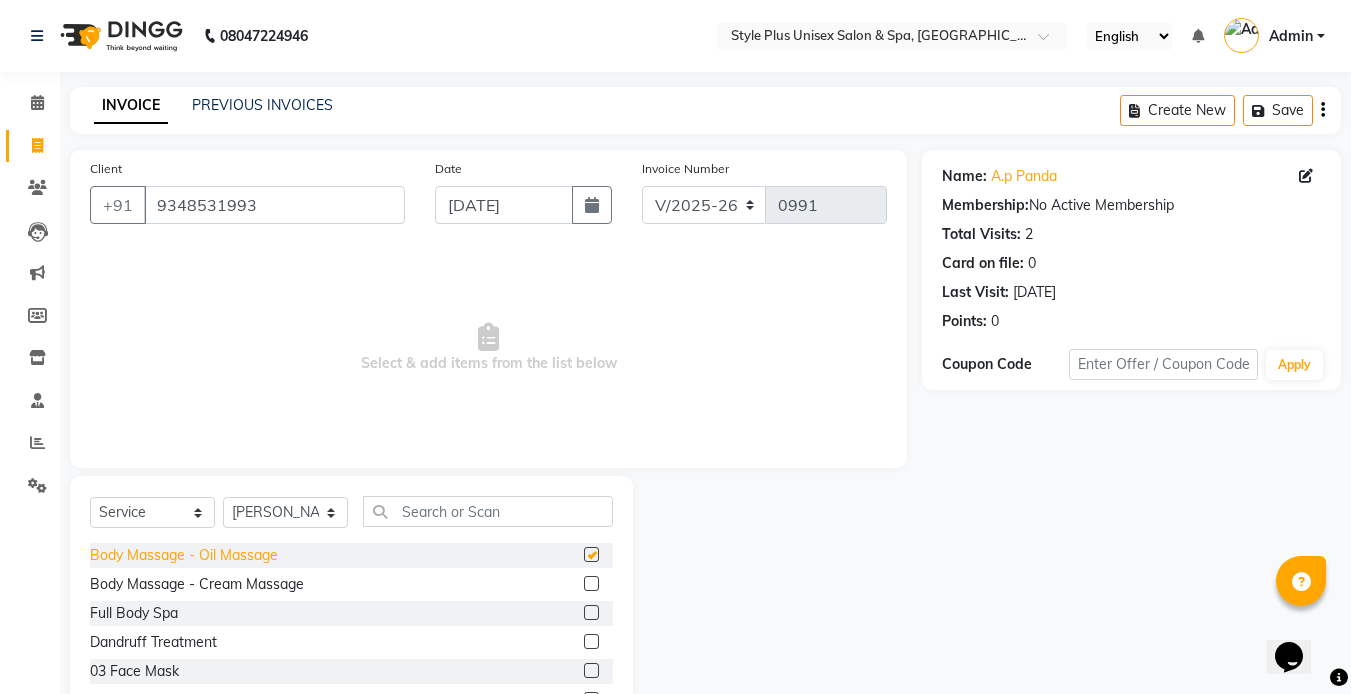 checkbox on "false" 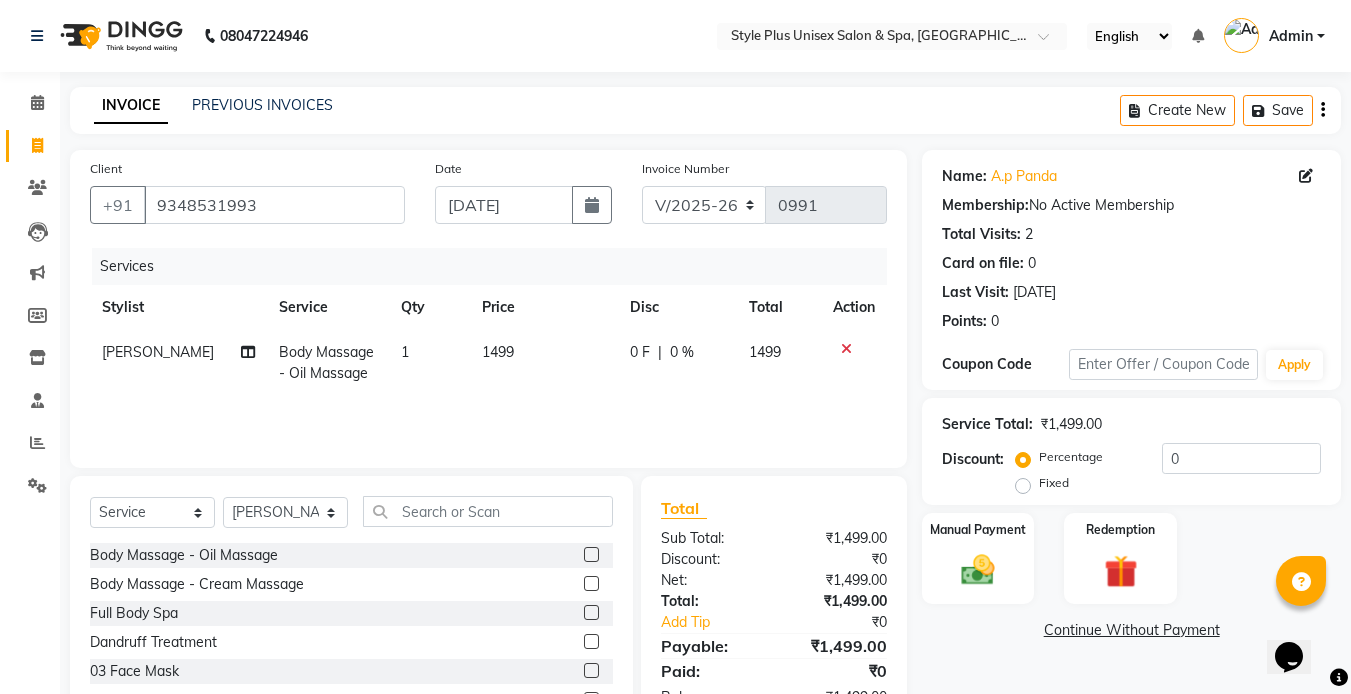 click on "1499" 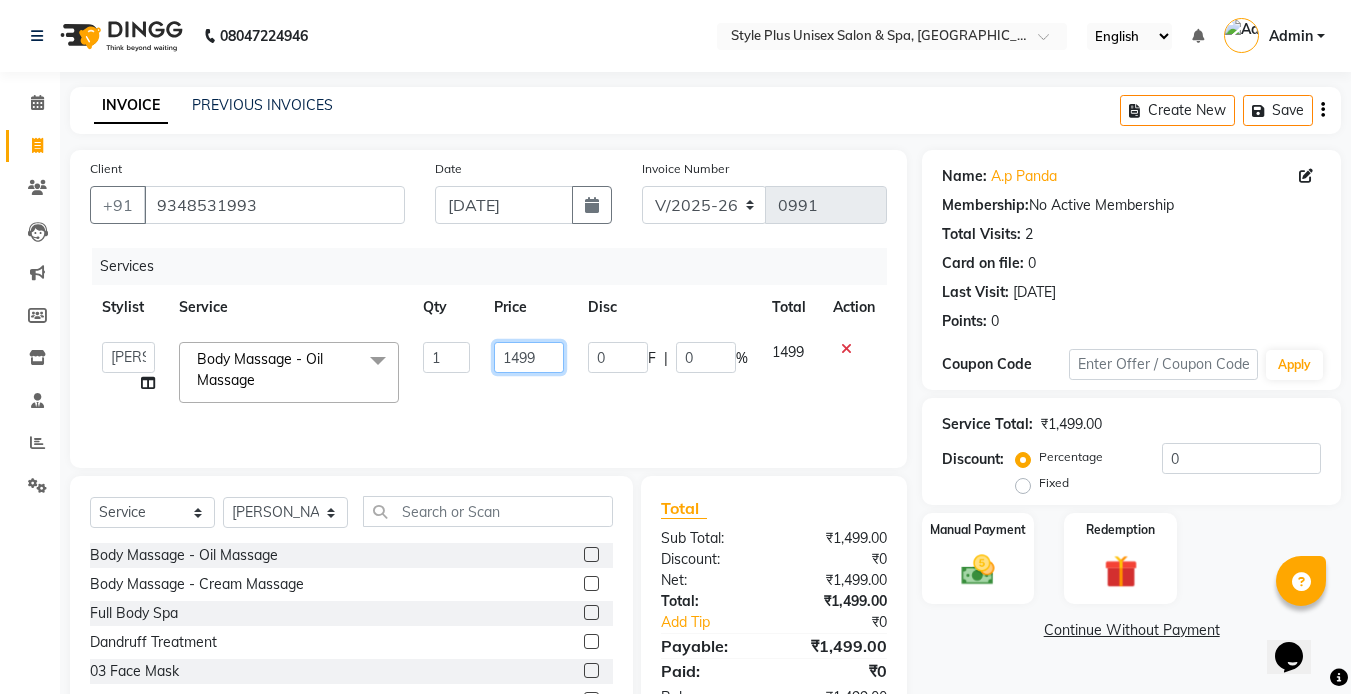 click on "1499" 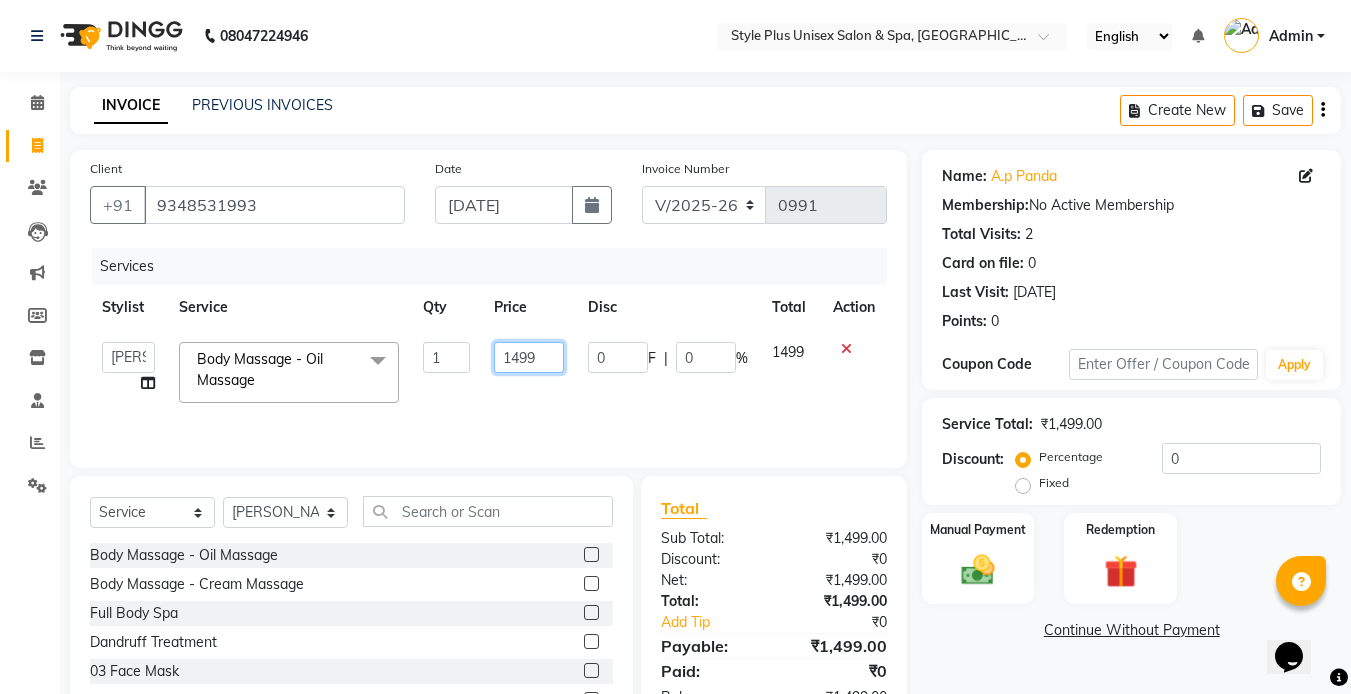 click on "1499" 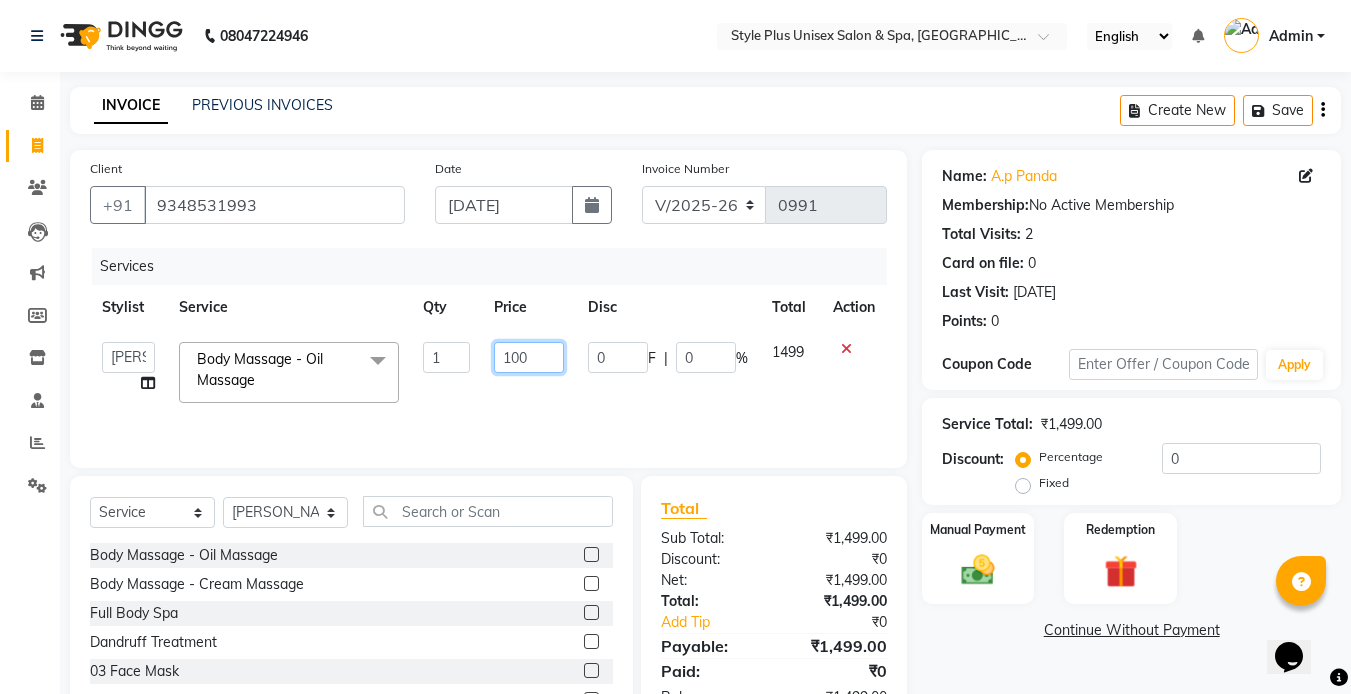 type on "1000" 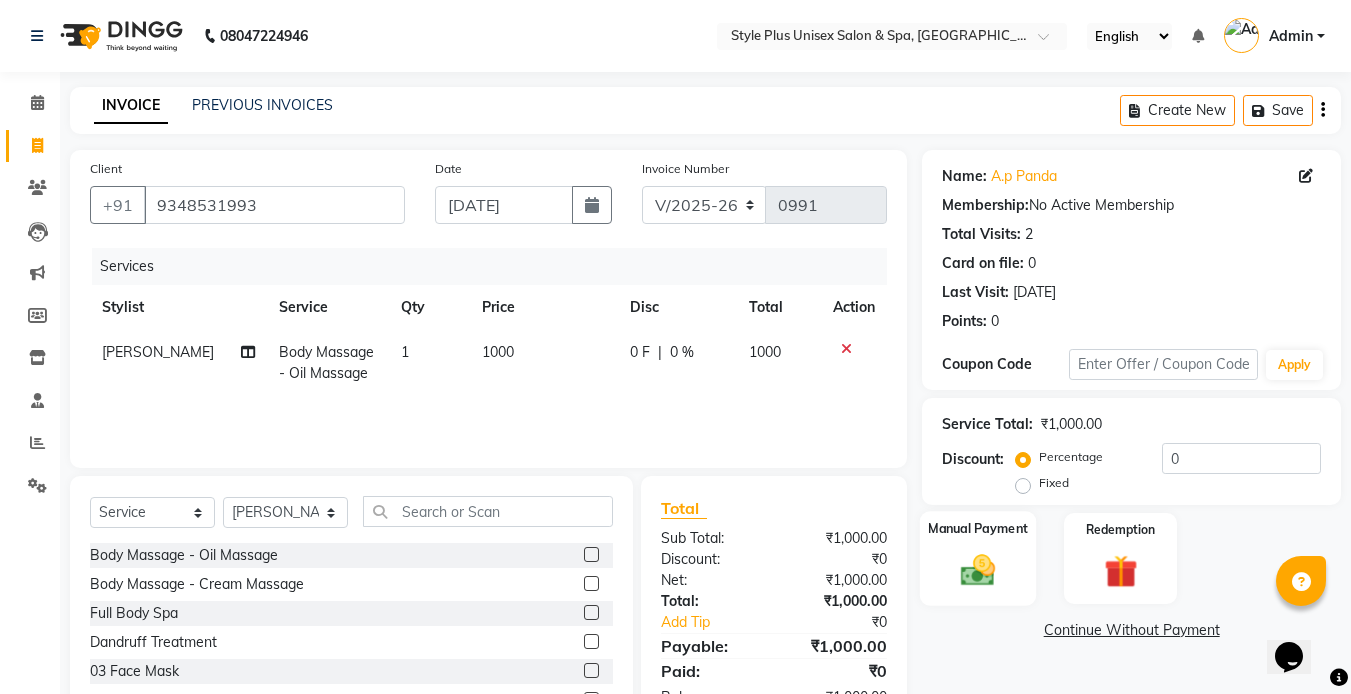 click 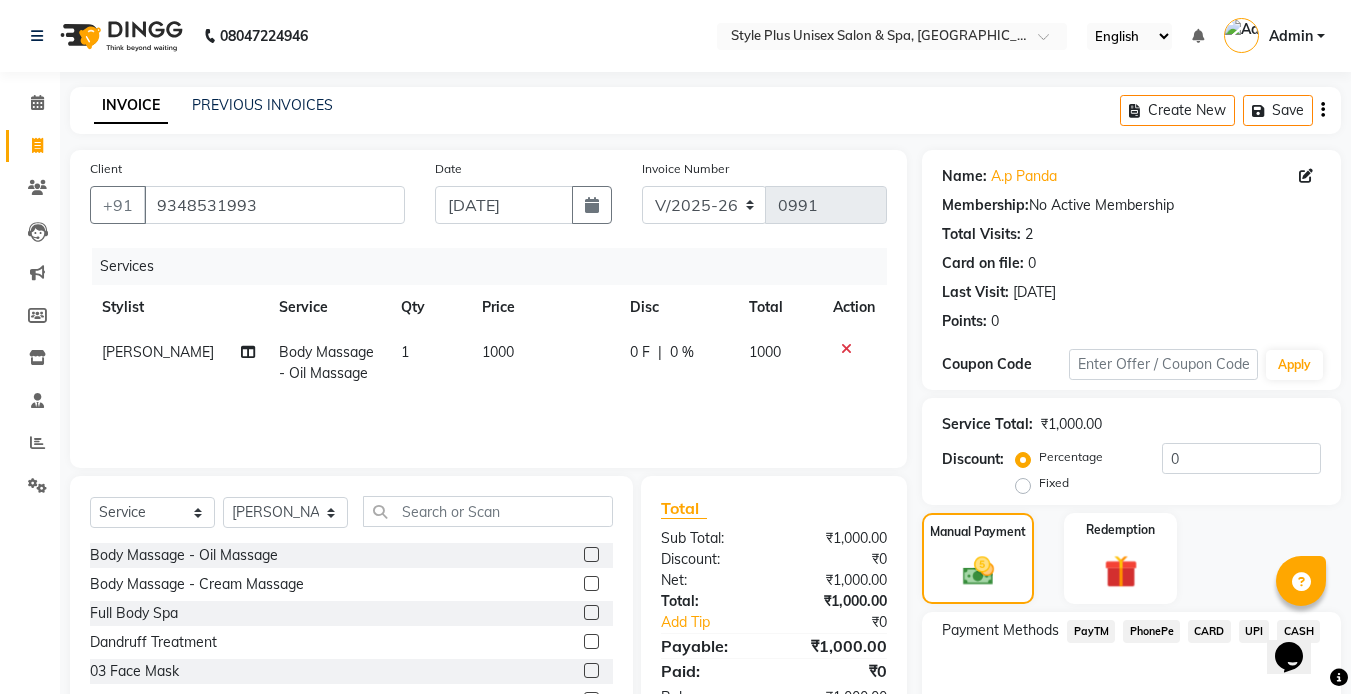 click on "PayTM" 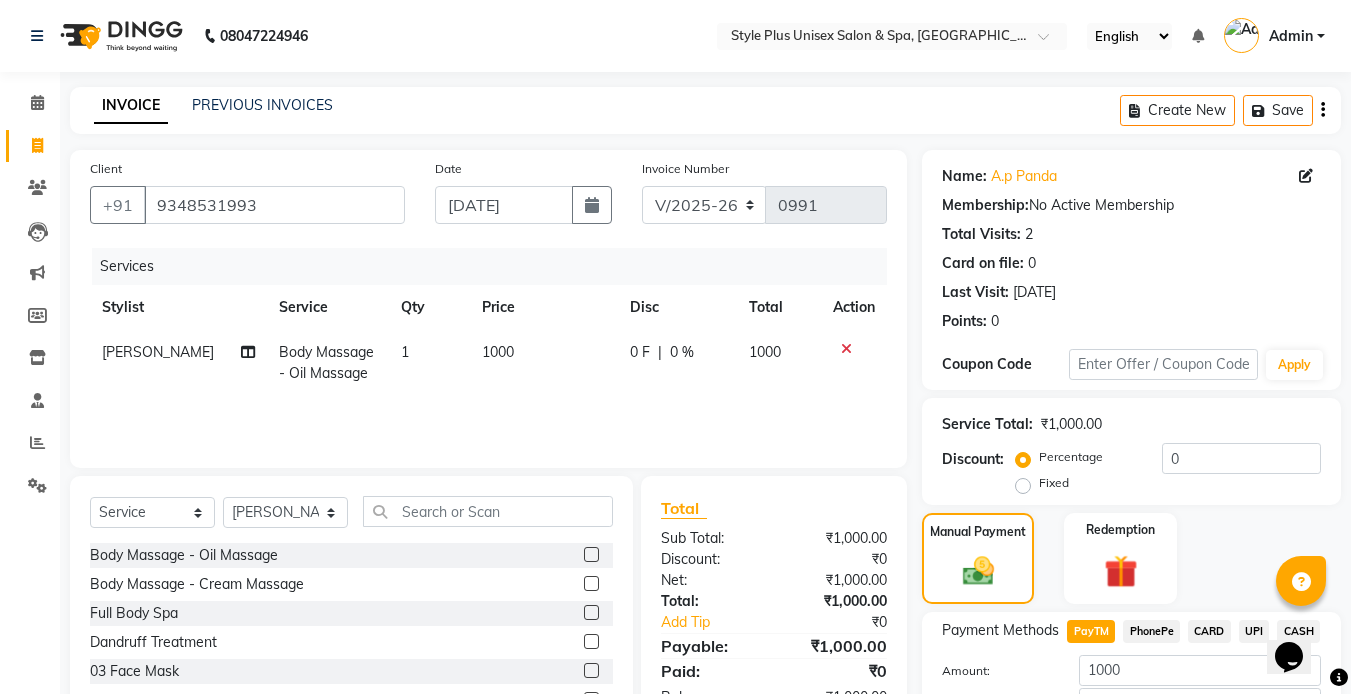 scroll, scrollTop: 138, scrollLeft: 0, axis: vertical 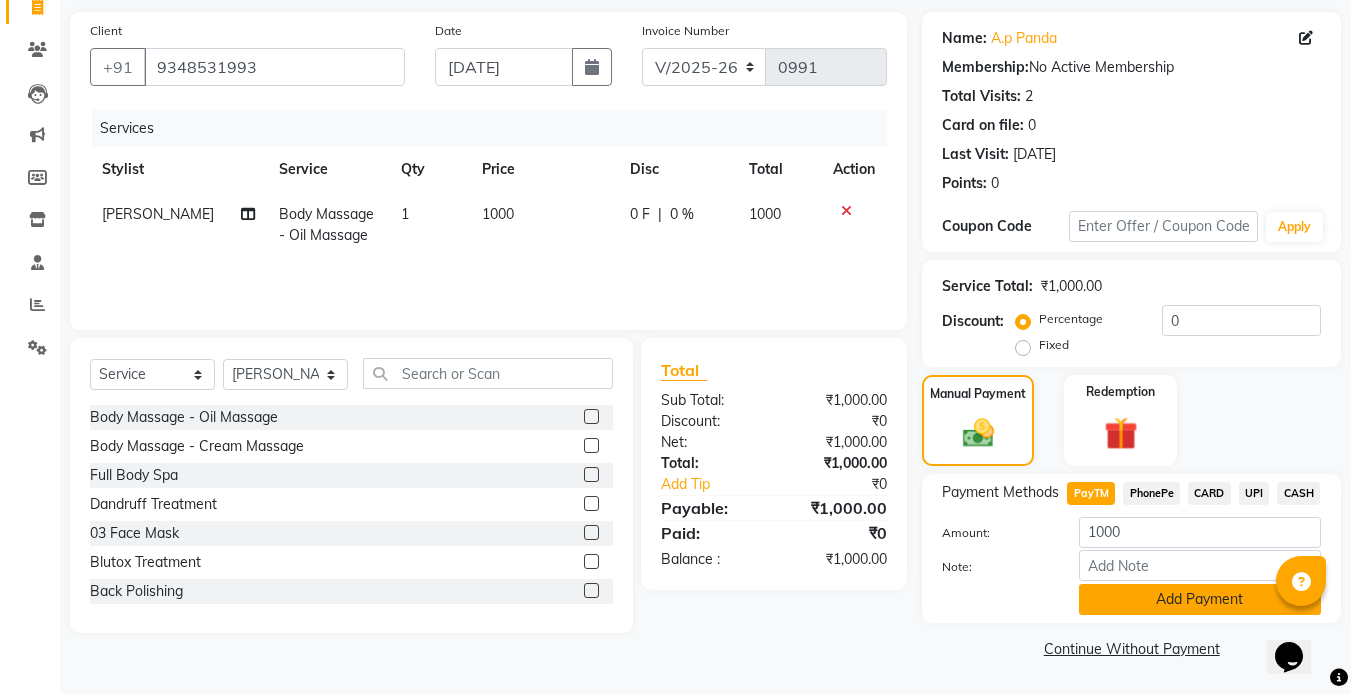 click on "Add Payment" 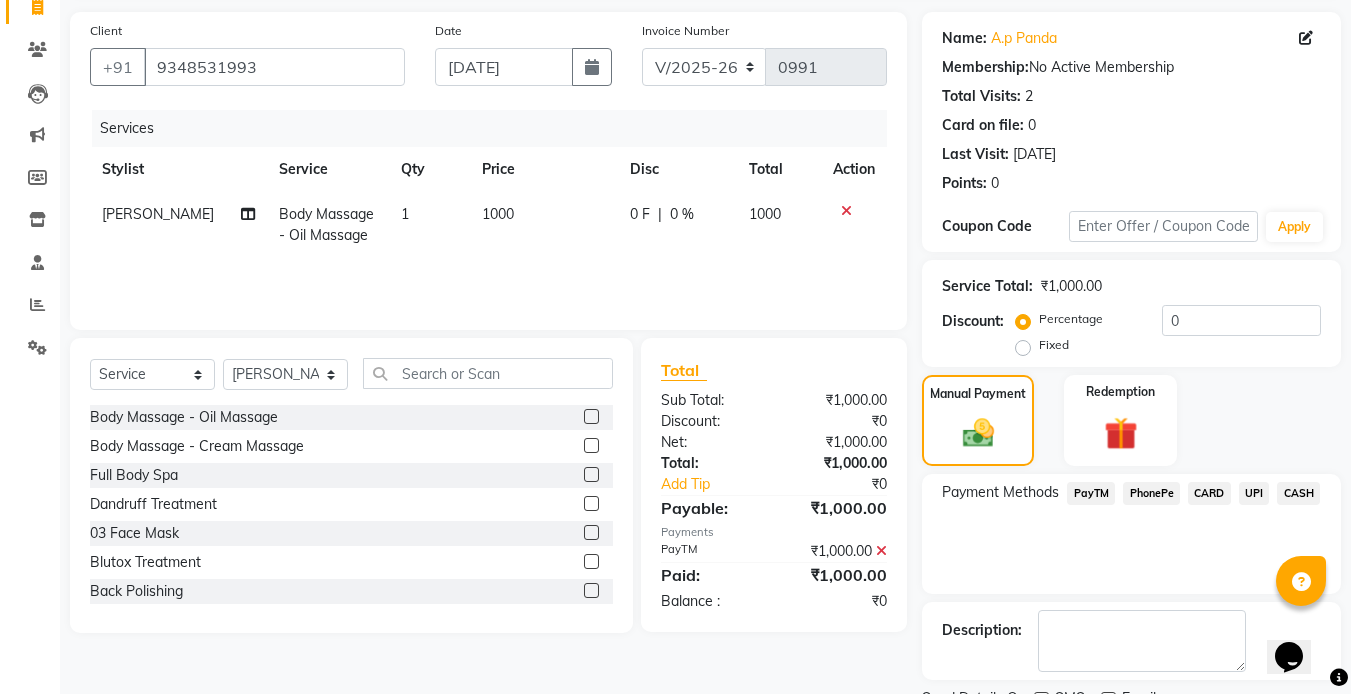 scroll, scrollTop: 222, scrollLeft: 0, axis: vertical 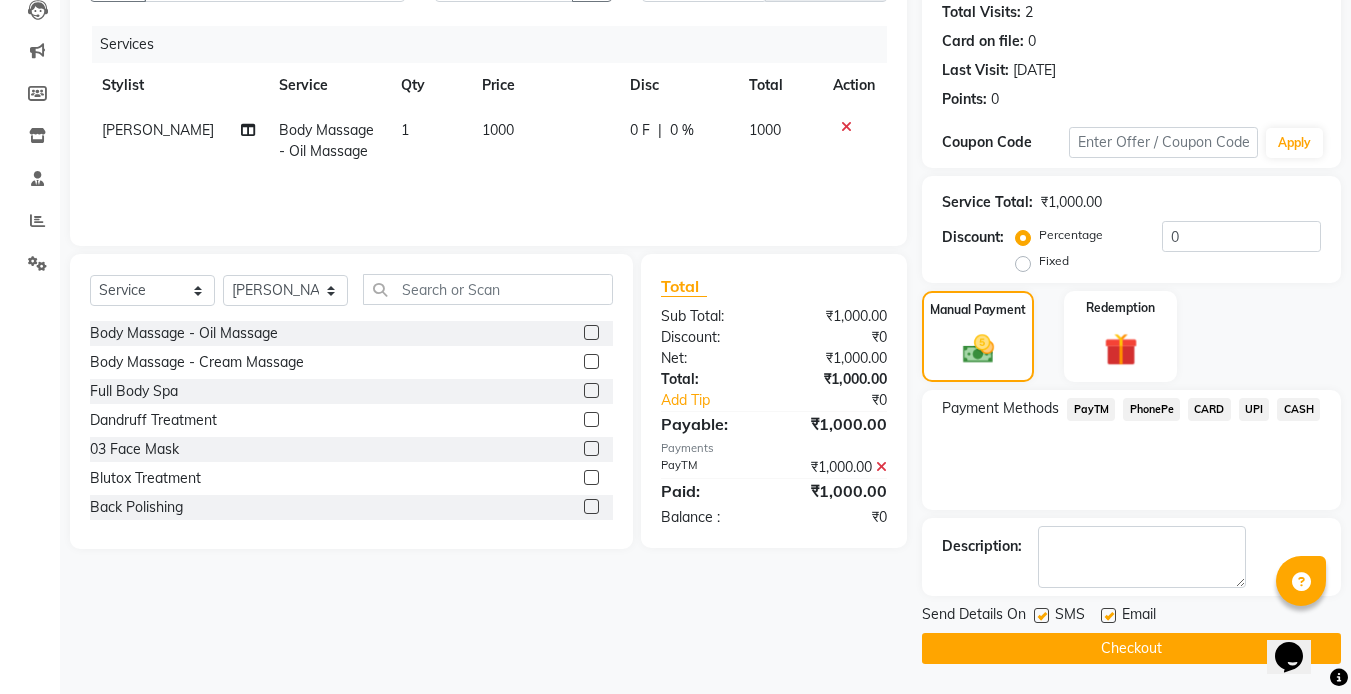 click 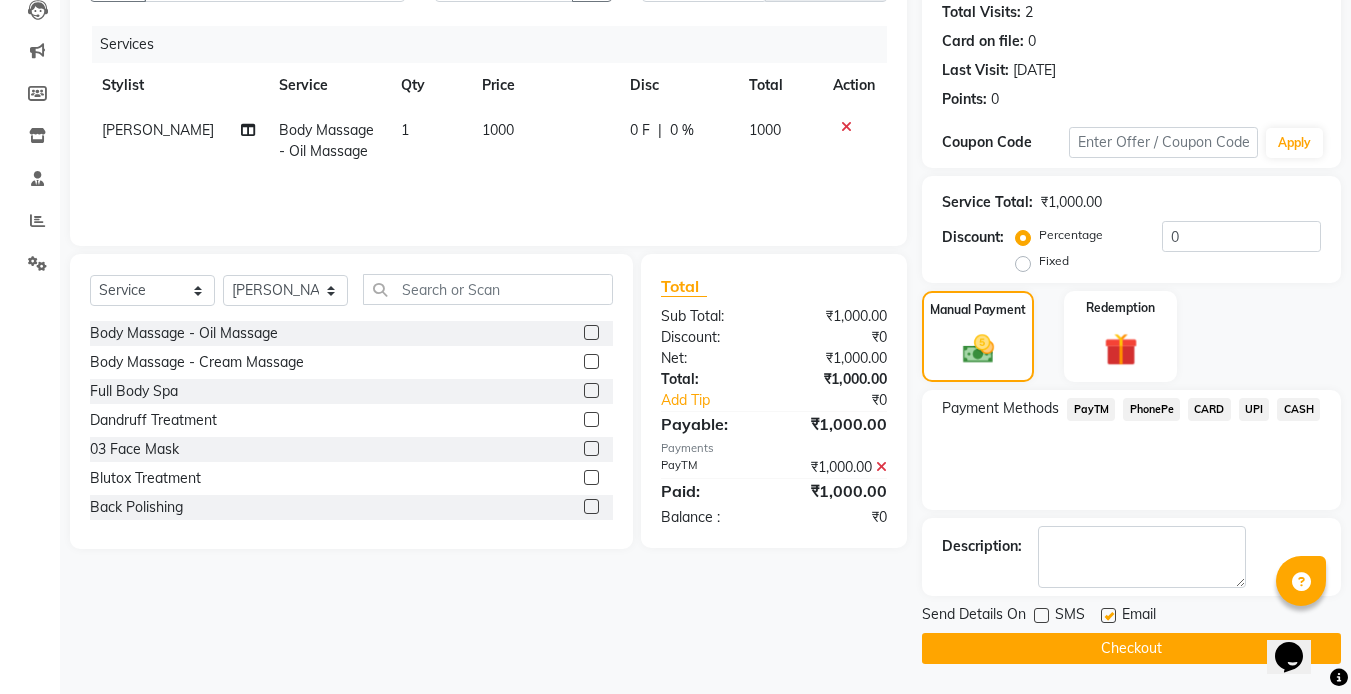 click 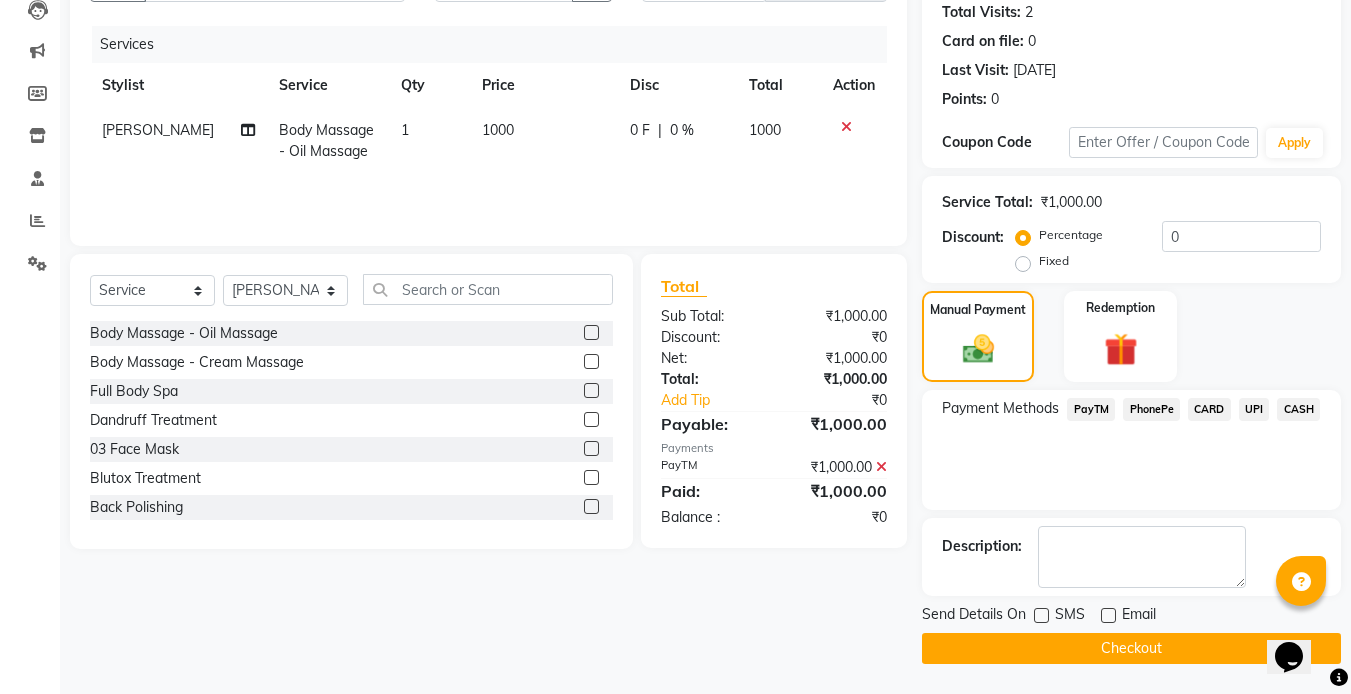 click on "Checkout" 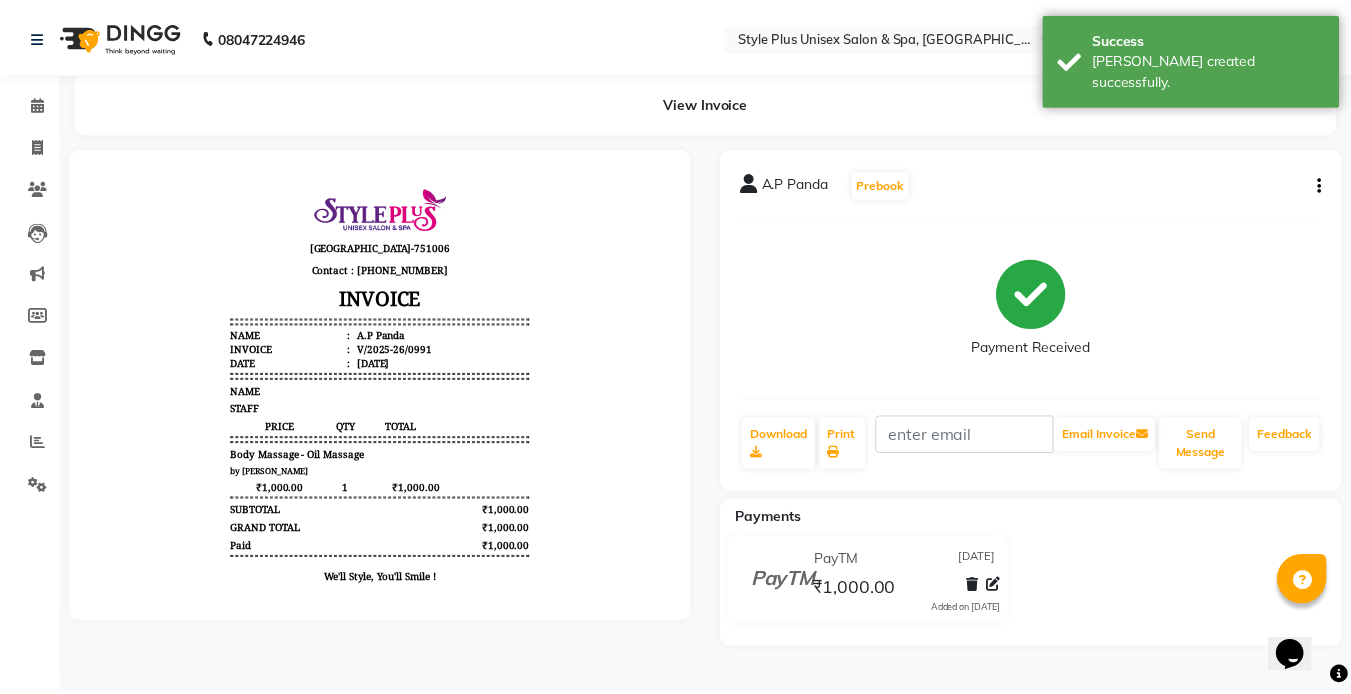 scroll, scrollTop: 0, scrollLeft: 0, axis: both 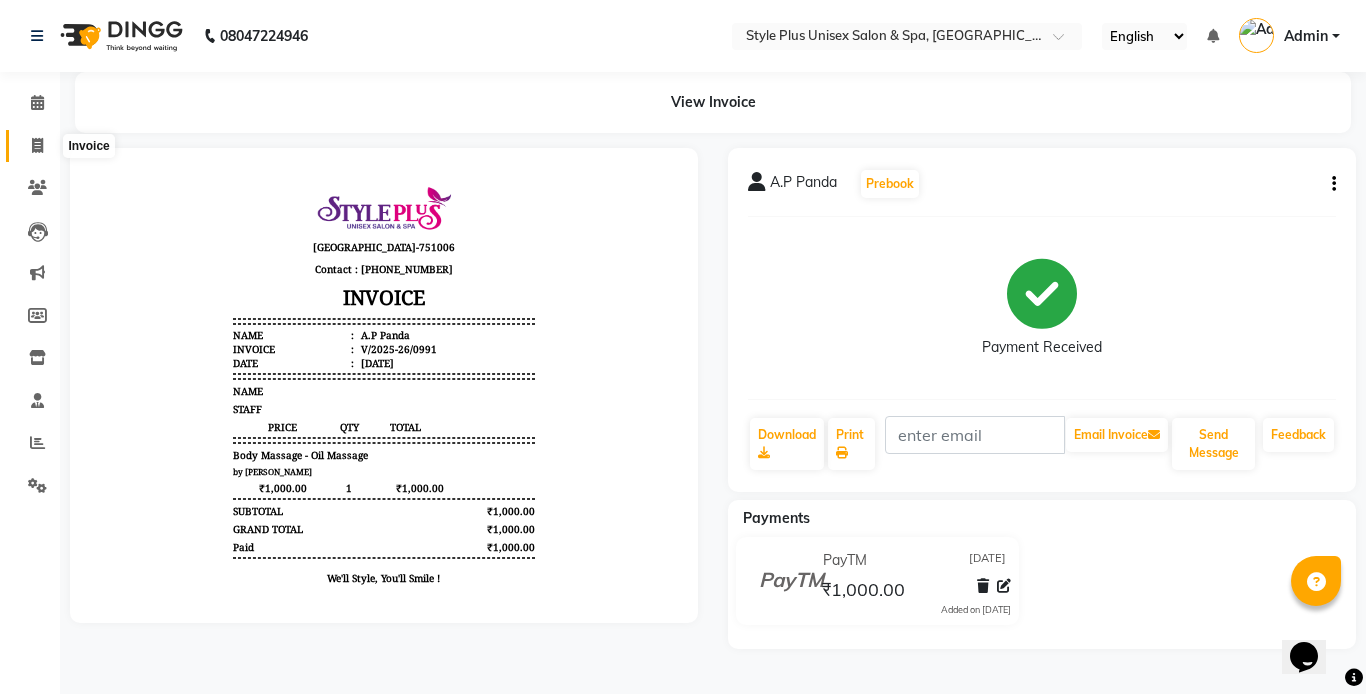 click 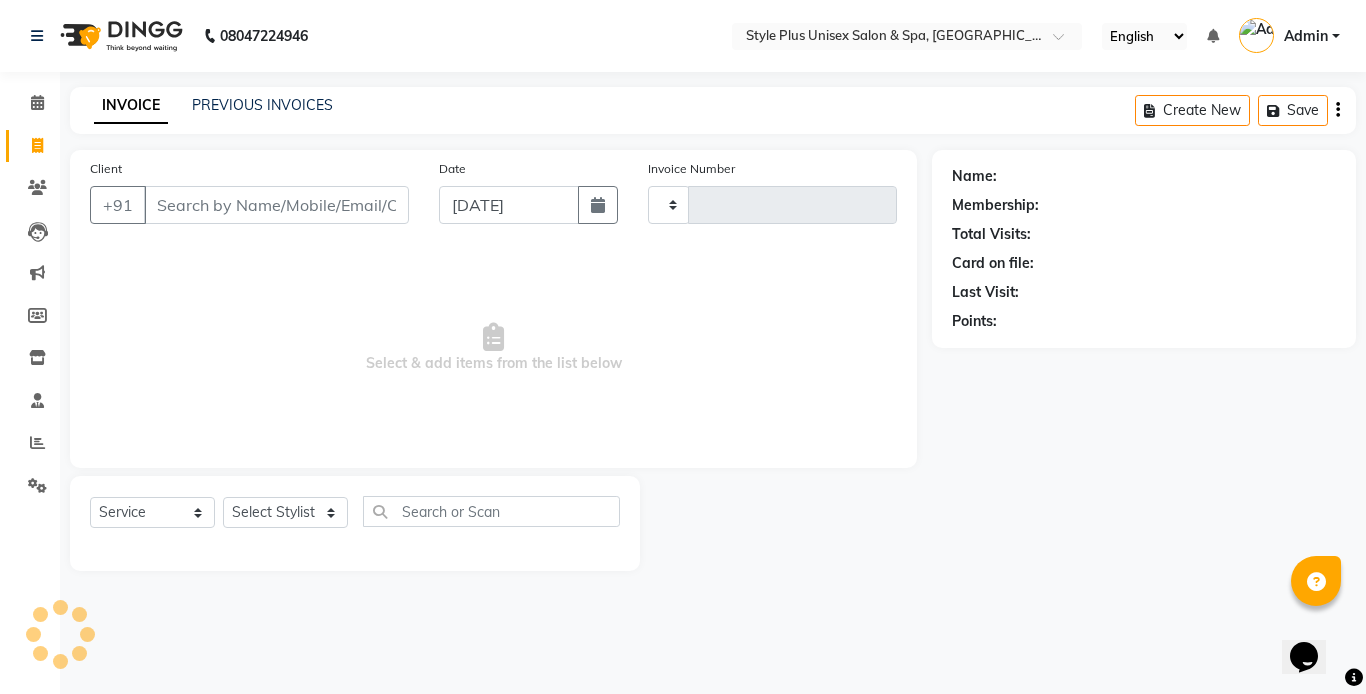 type on "0992" 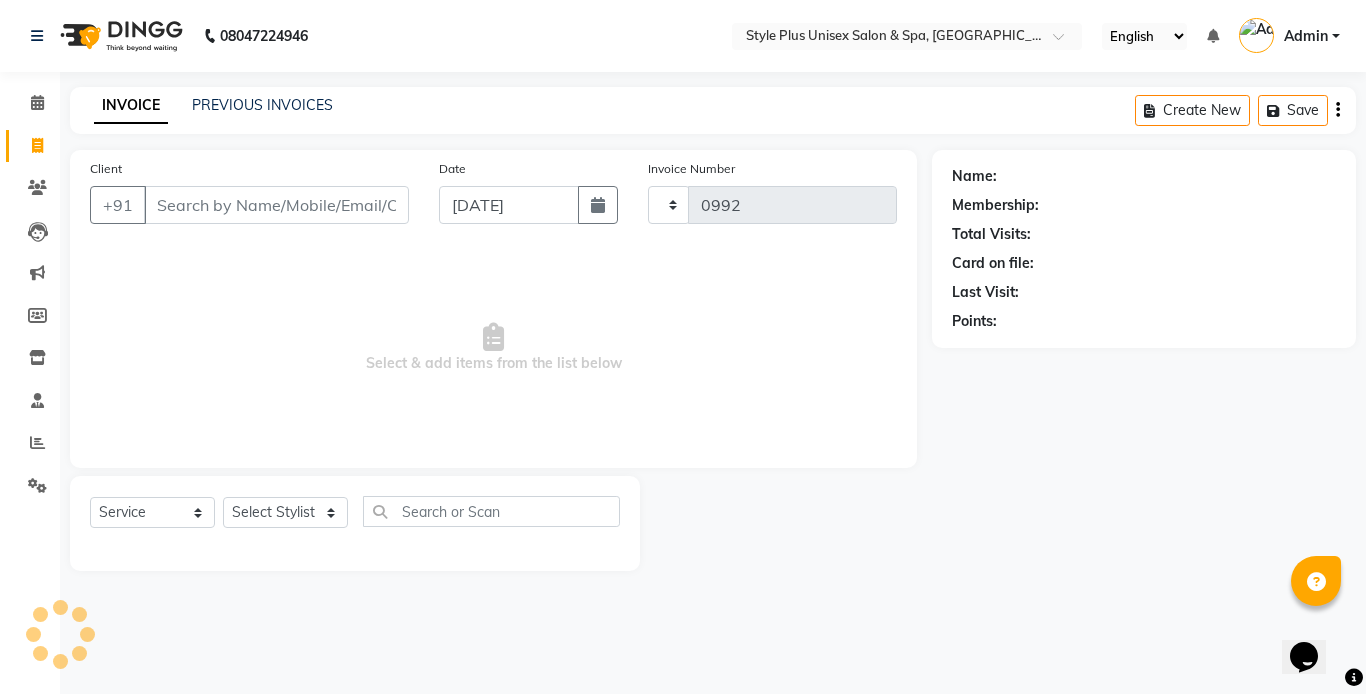 select on "7084" 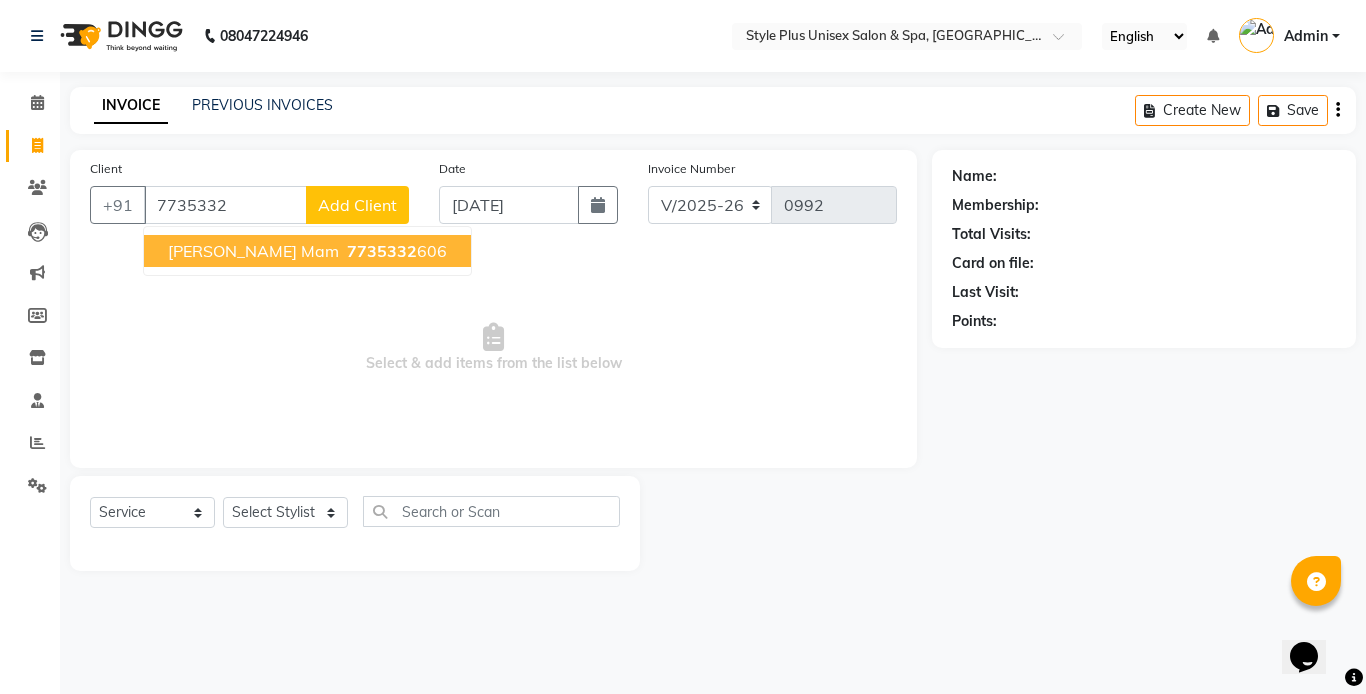 click on "[PERSON_NAME] Mam" at bounding box center (253, 251) 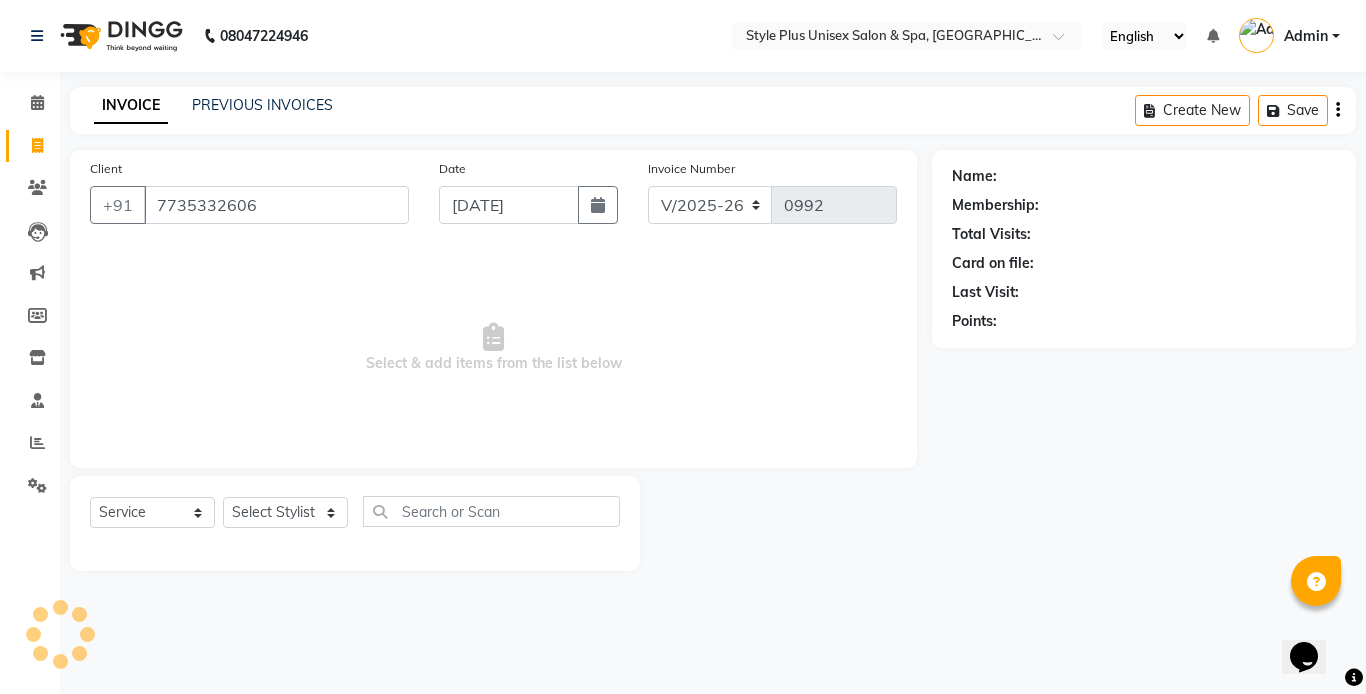 type on "7735332606" 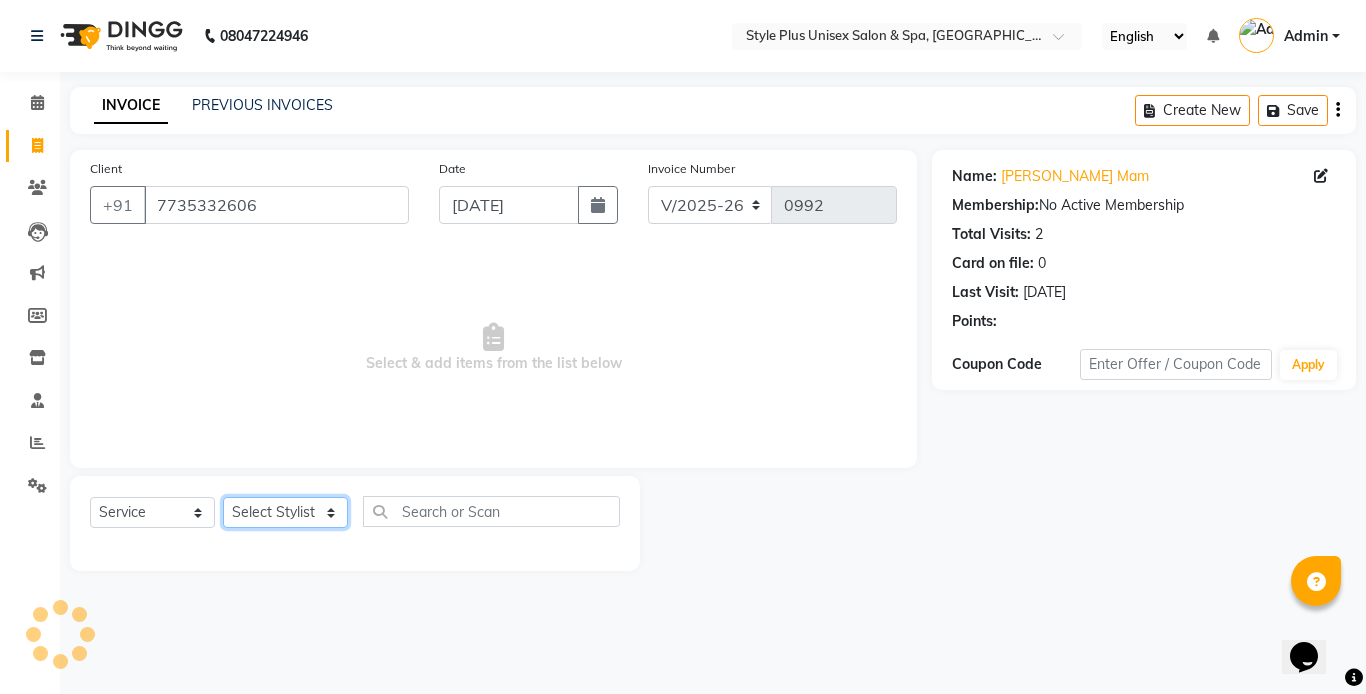 click on "Select Stylist [PERSON_NAME] [PERSON_NAME] J [PERSON_NAME] MD [PERSON_NAME] [PERSON_NAME] [PERSON_NAME]" 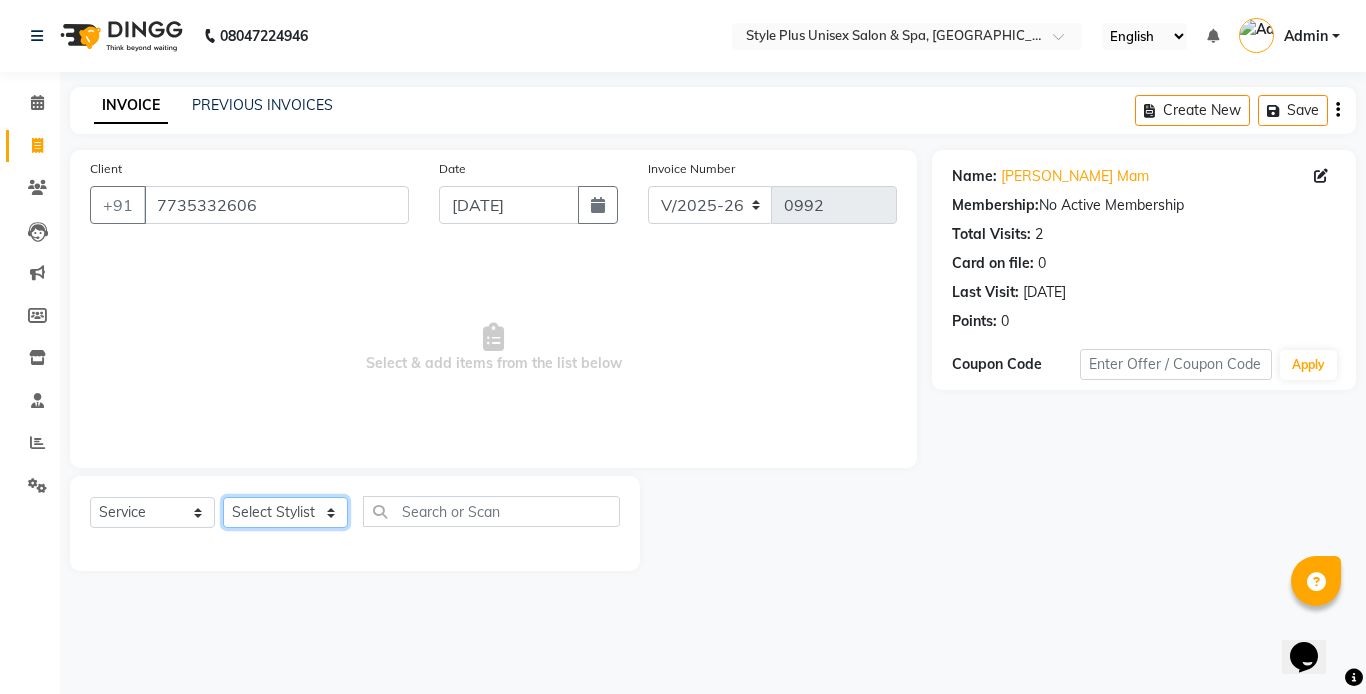 select on "60152" 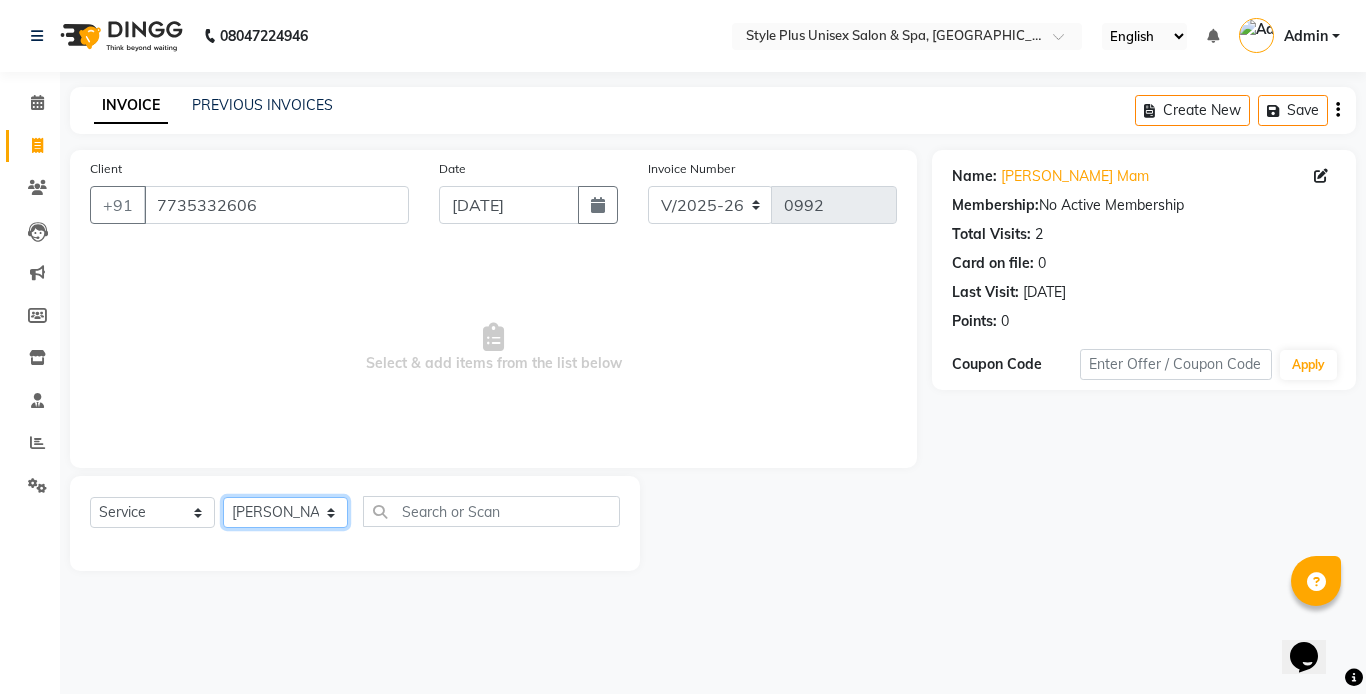 click on "Select Stylist [PERSON_NAME] [PERSON_NAME] J [PERSON_NAME] MD [PERSON_NAME] [PERSON_NAME] [PERSON_NAME]" 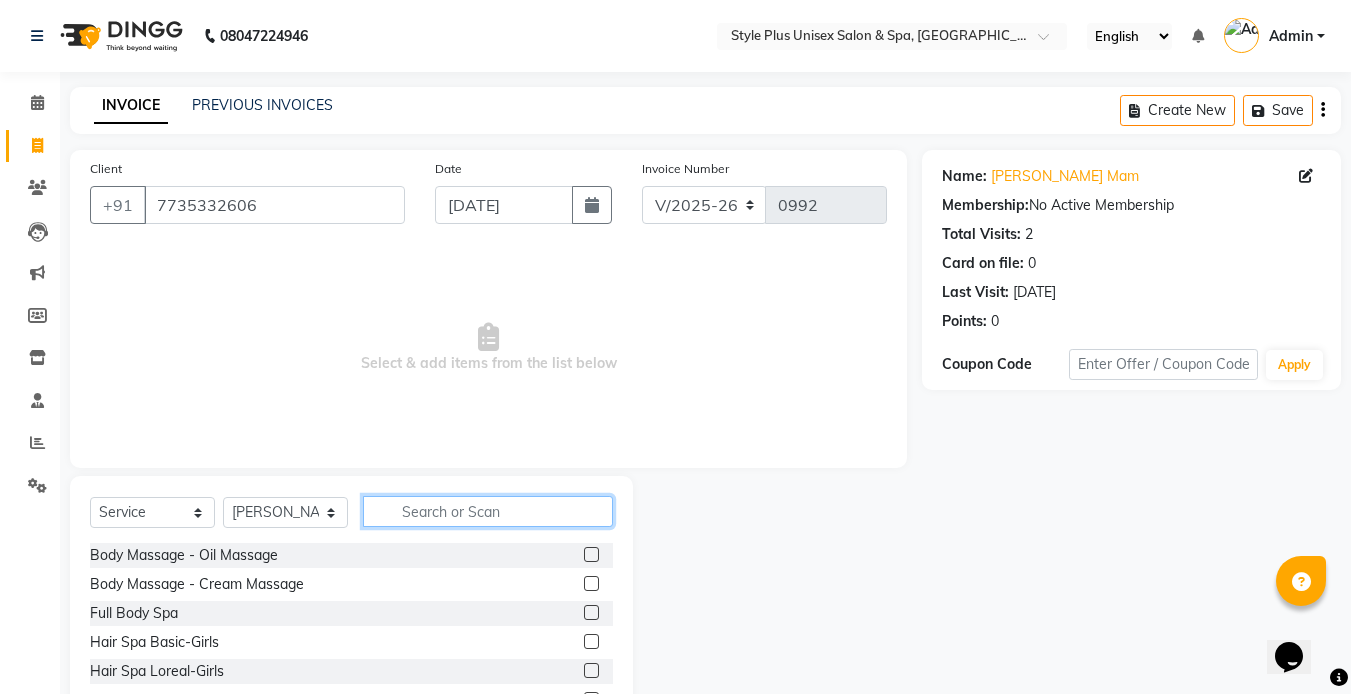 click 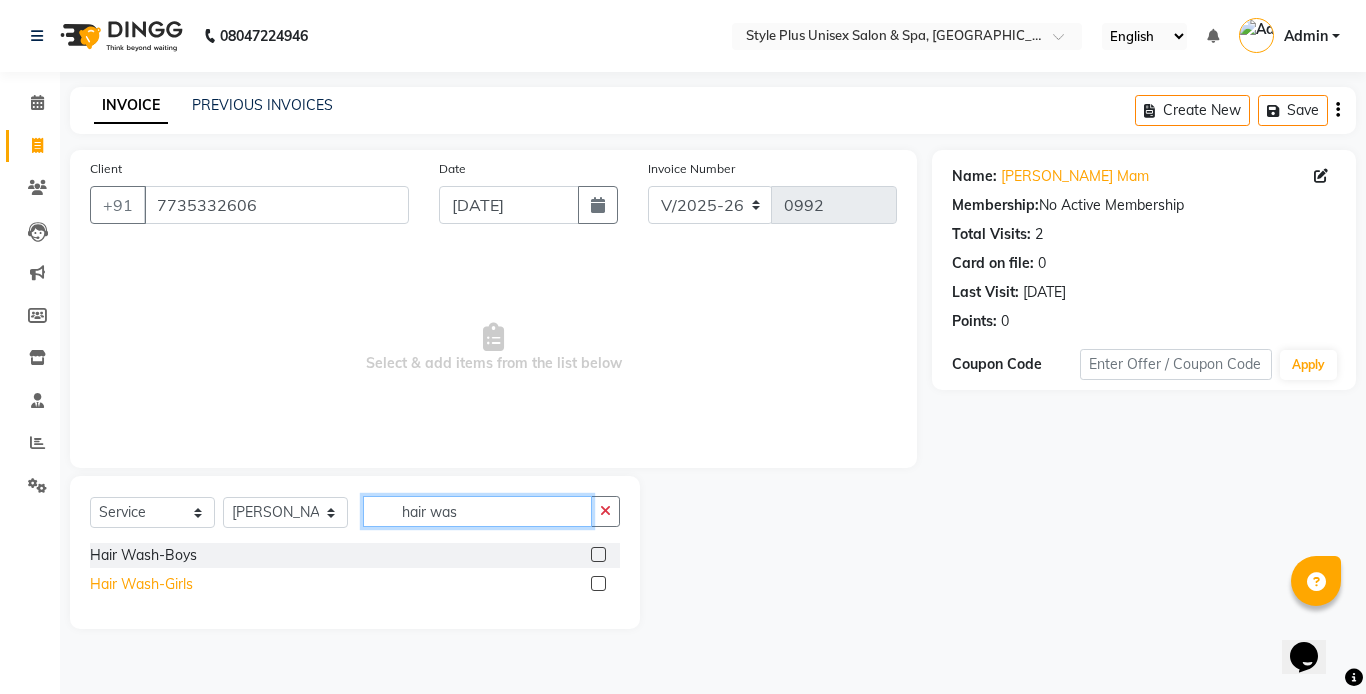 type on "hair was" 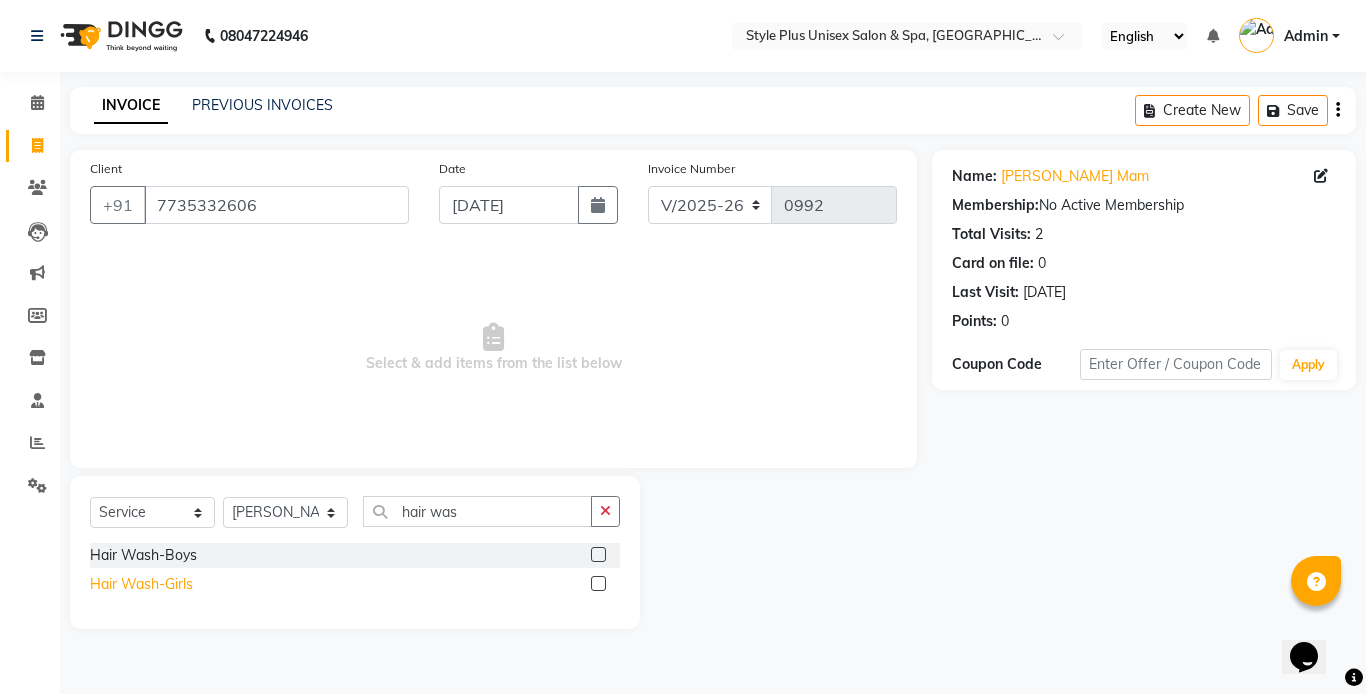click on "Hair Wash-Girls" 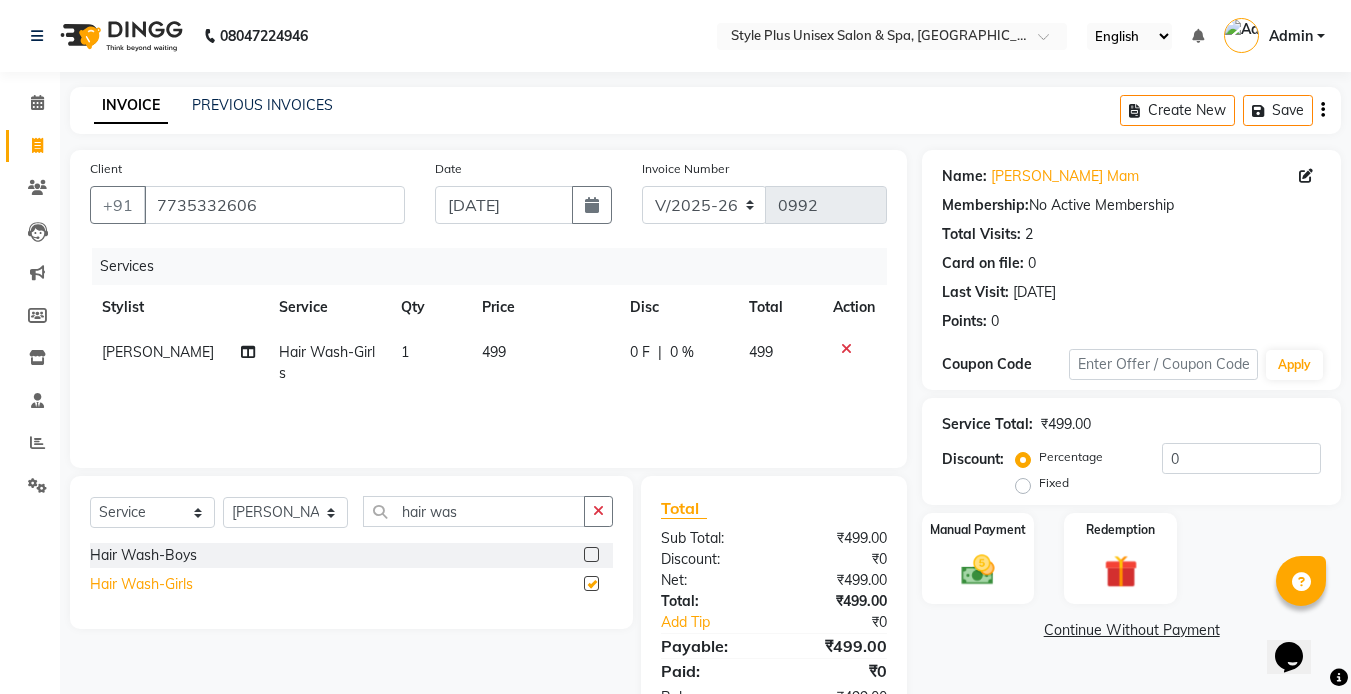 checkbox on "false" 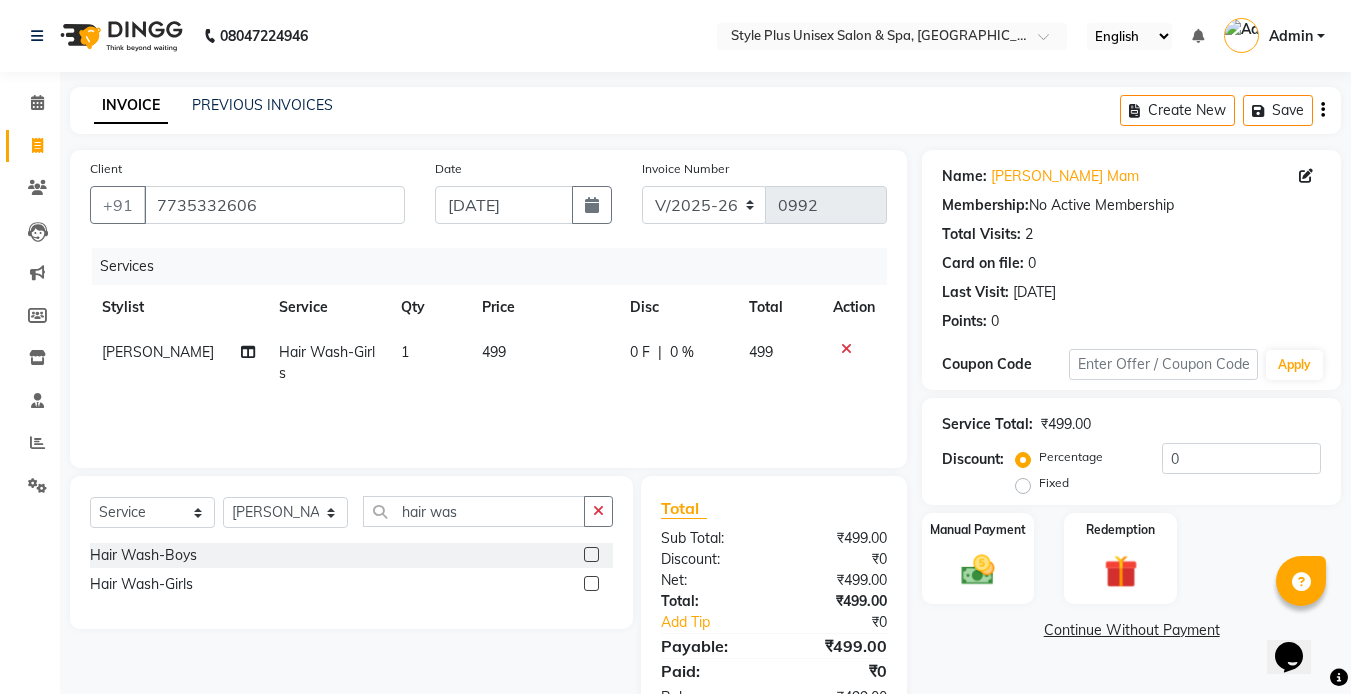 click on "499" 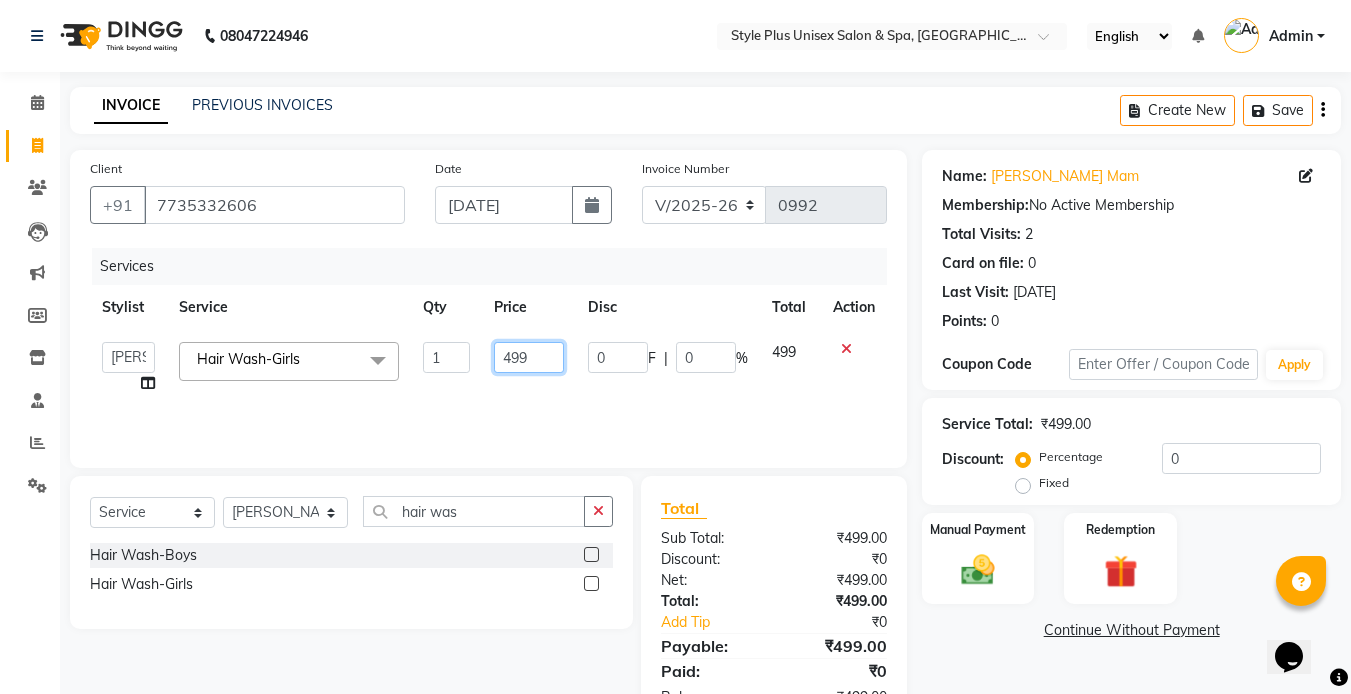 click on "499" 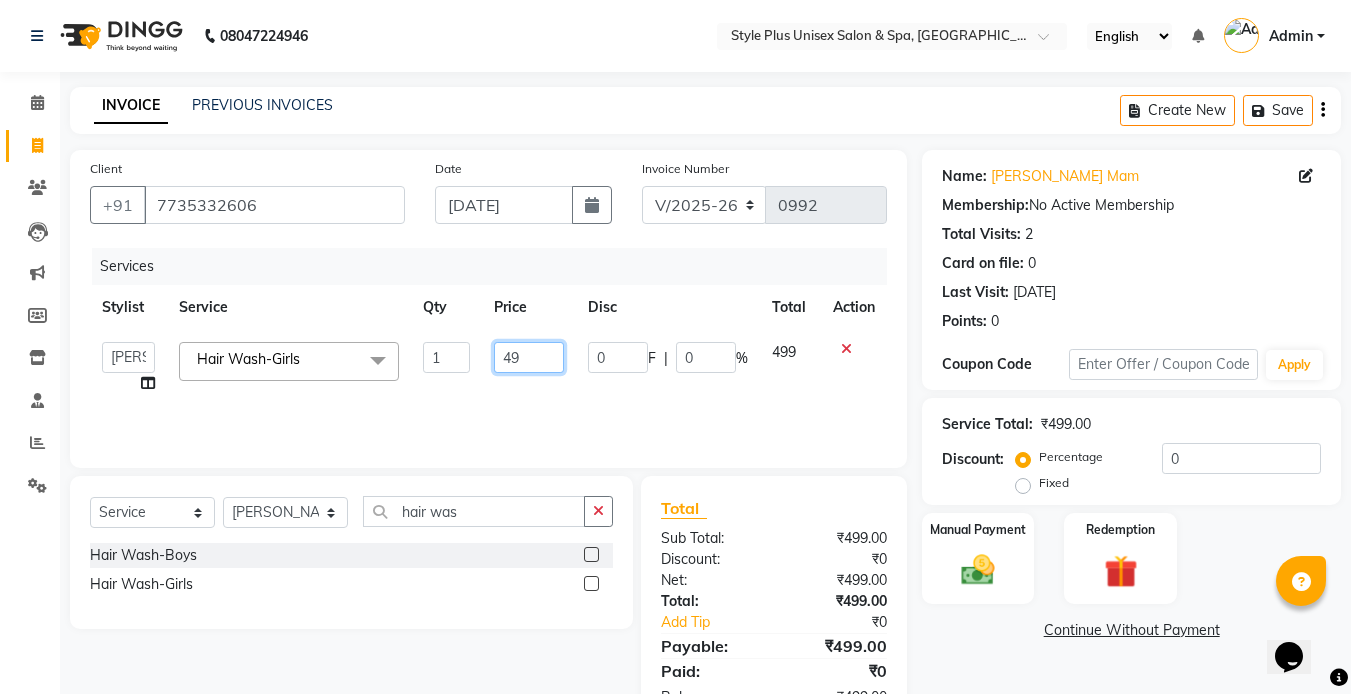 type on "4" 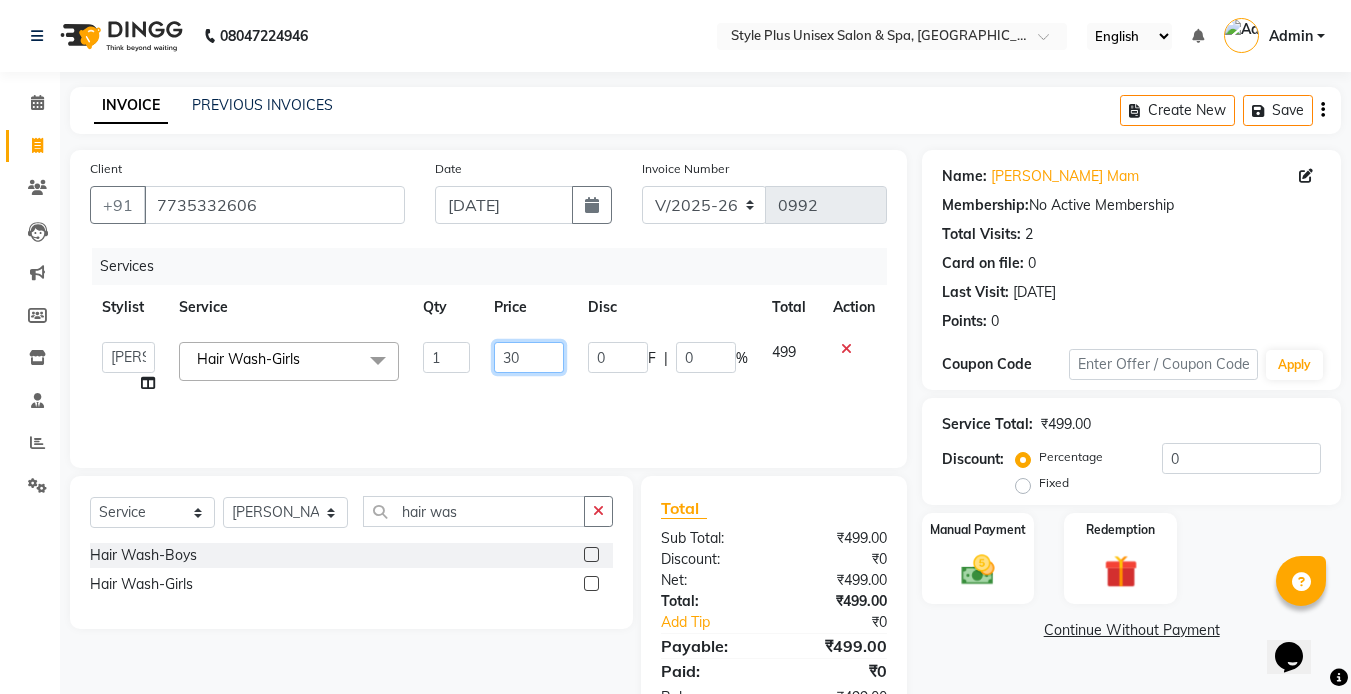 type on "300" 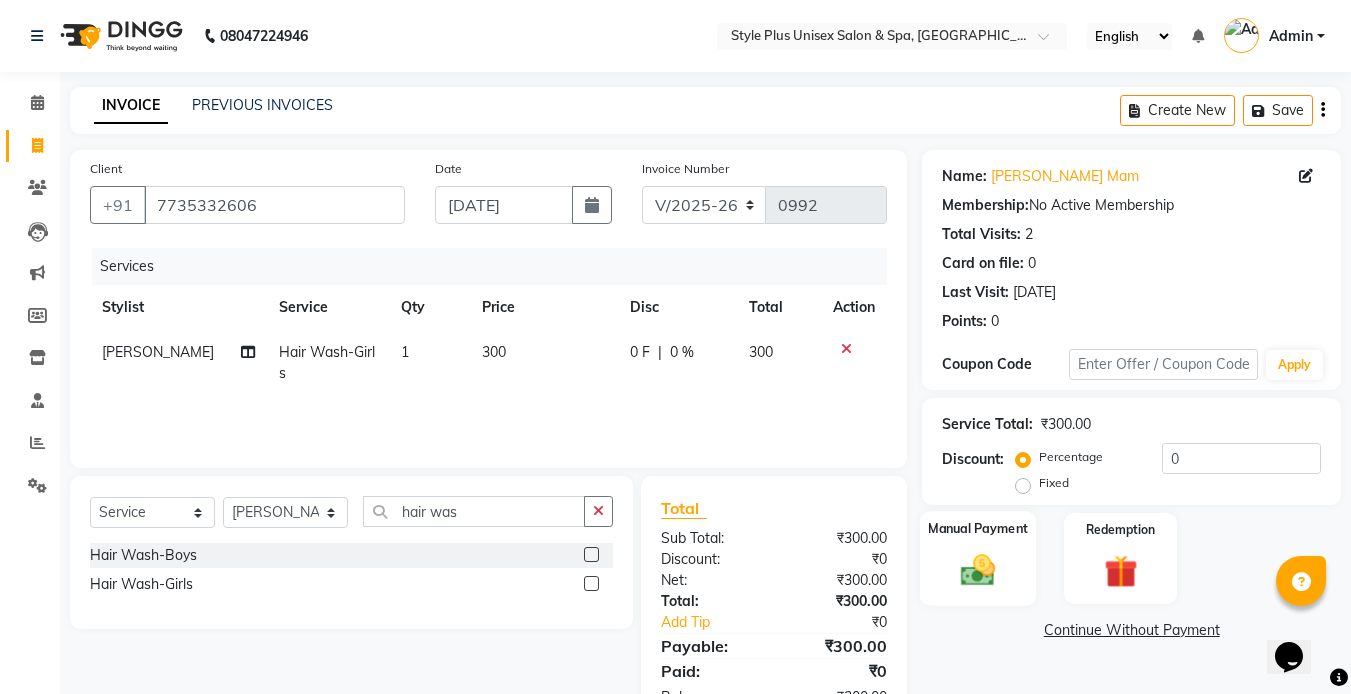 click 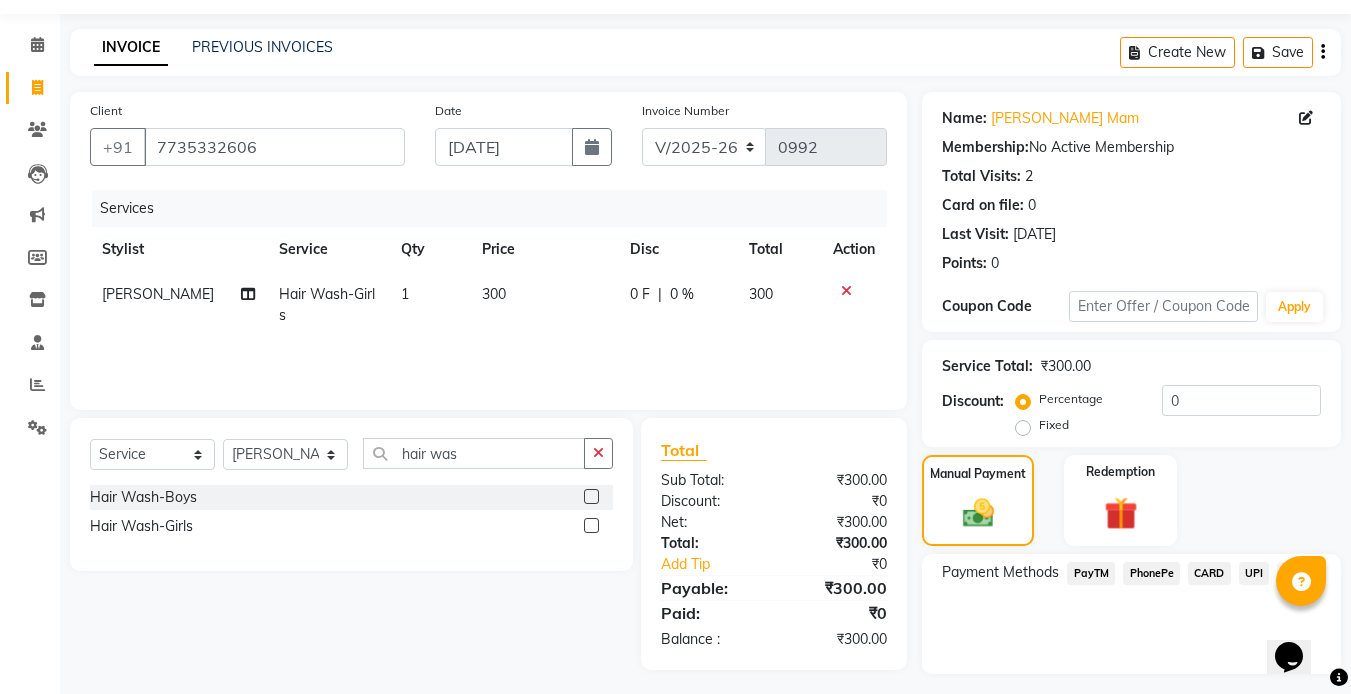 scroll, scrollTop: 109, scrollLeft: 0, axis: vertical 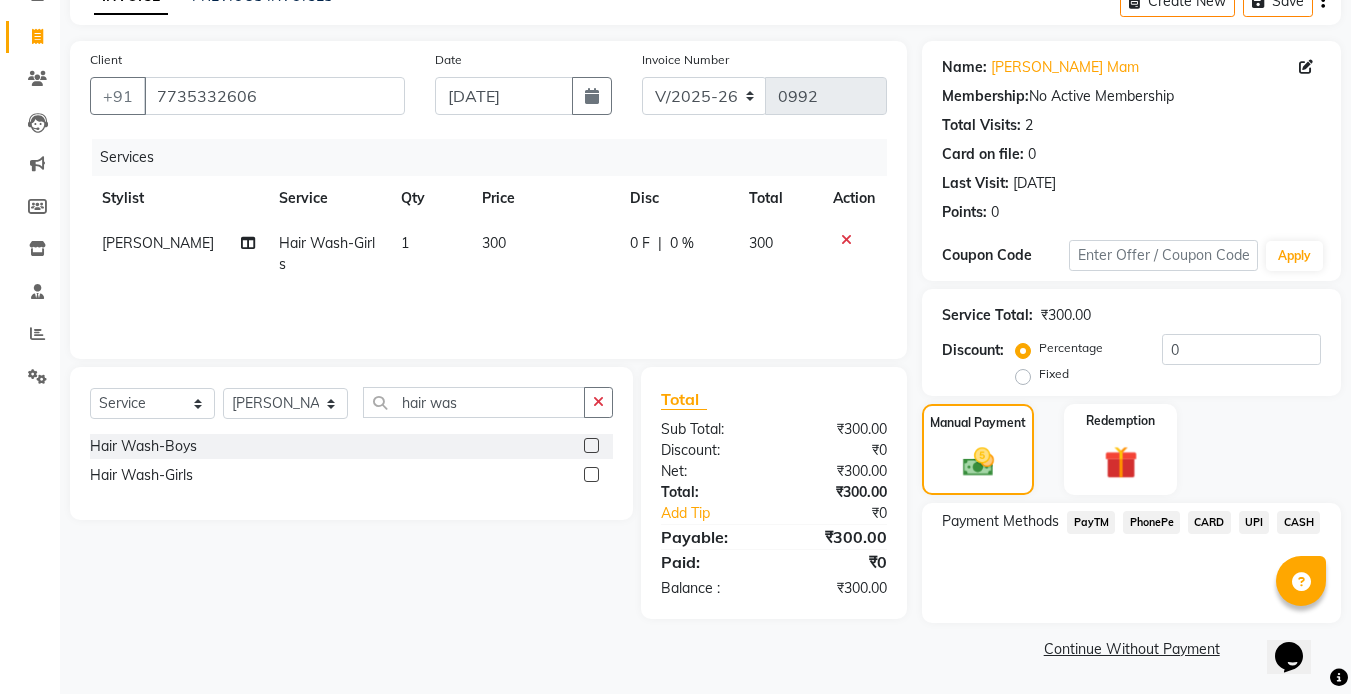 click on "UPI" 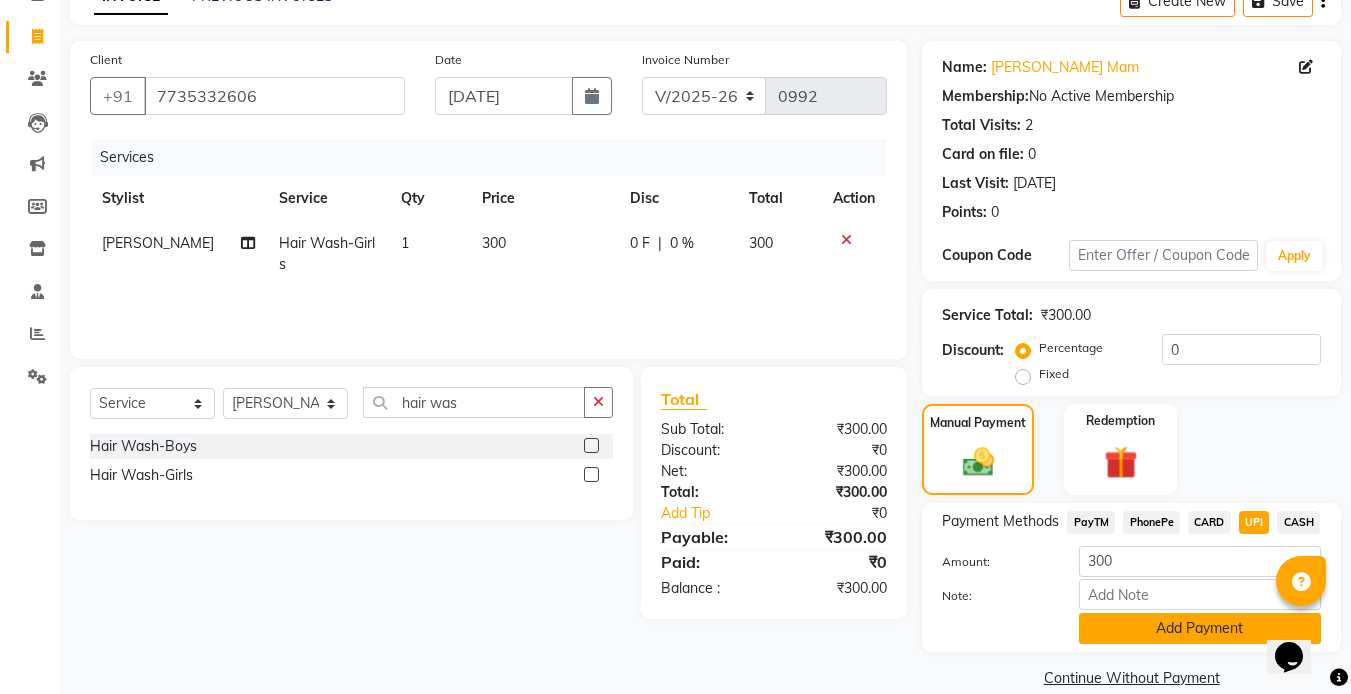 click on "Add Payment" 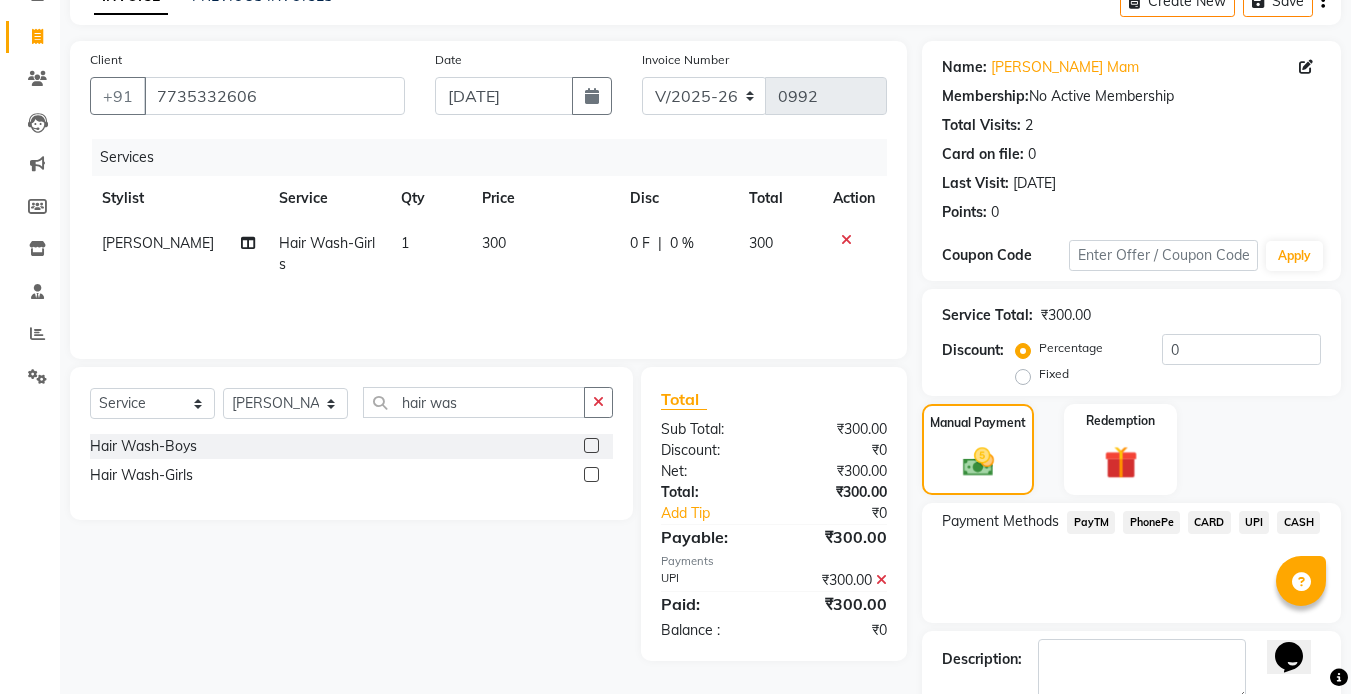 scroll, scrollTop: 222, scrollLeft: 0, axis: vertical 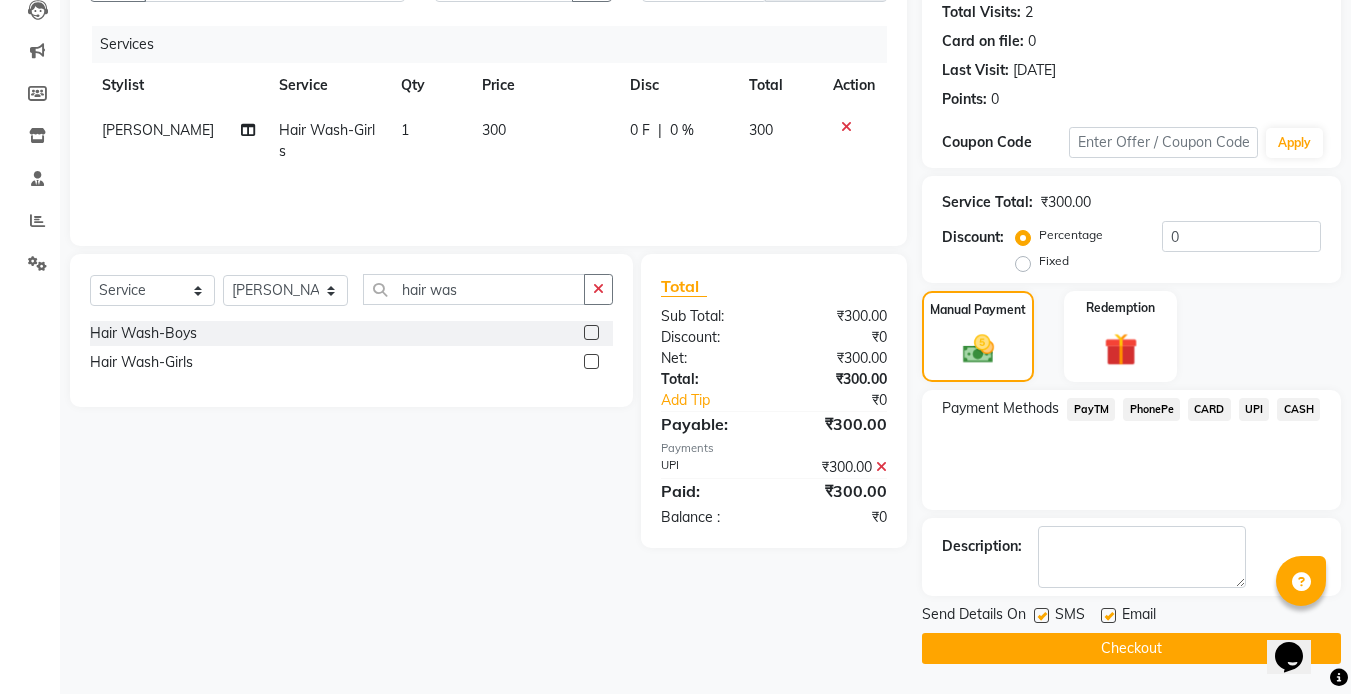 click 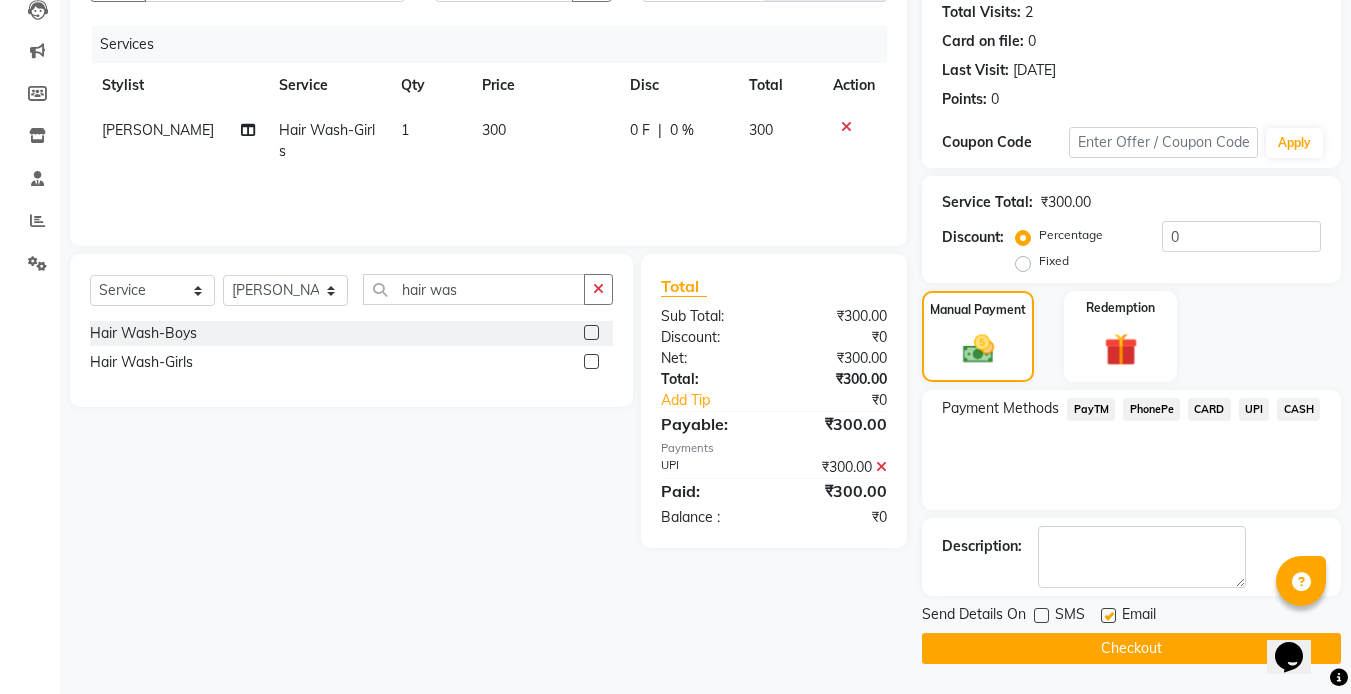 click 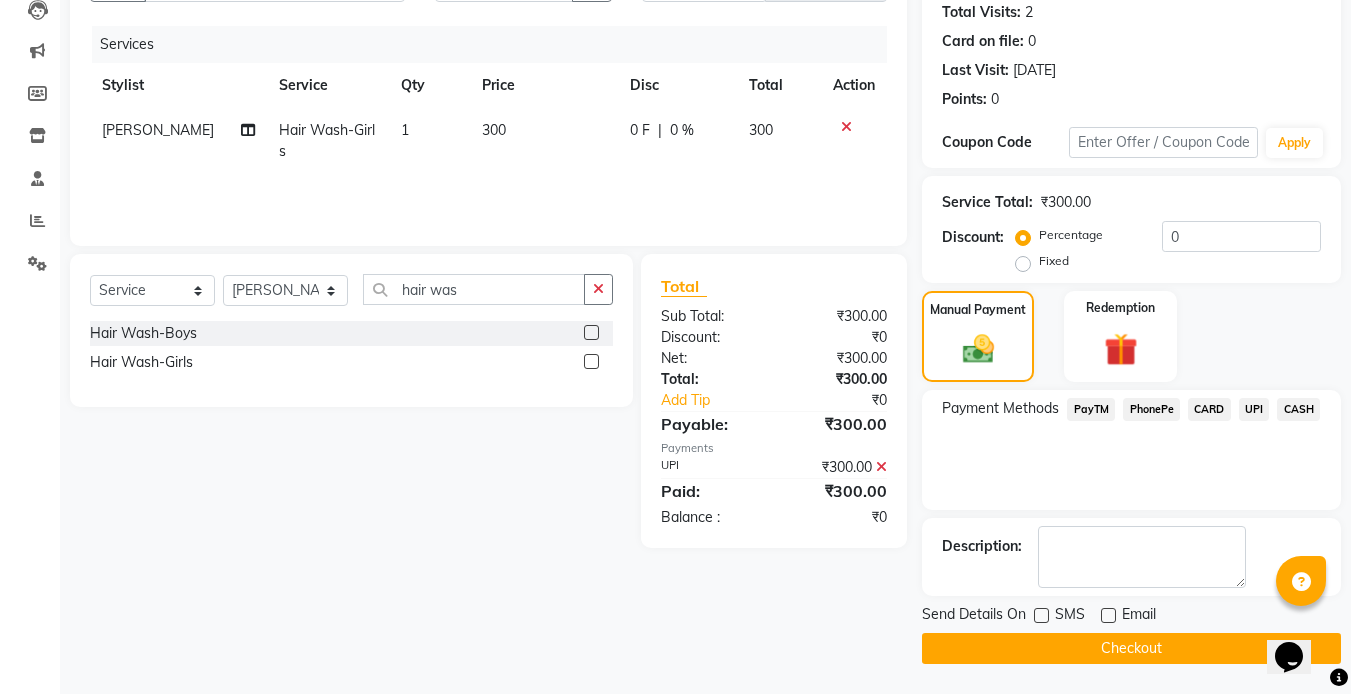 click on "Checkout" 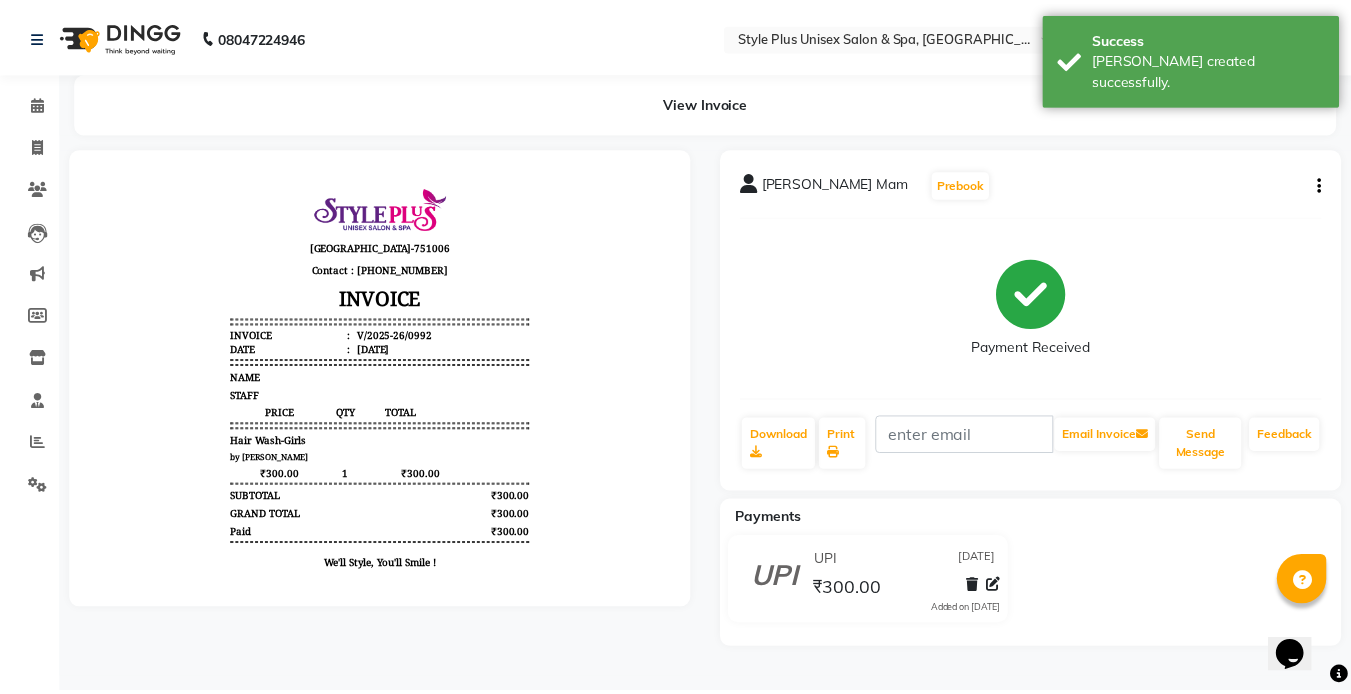 scroll, scrollTop: 0, scrollLeft: 0, axis: both 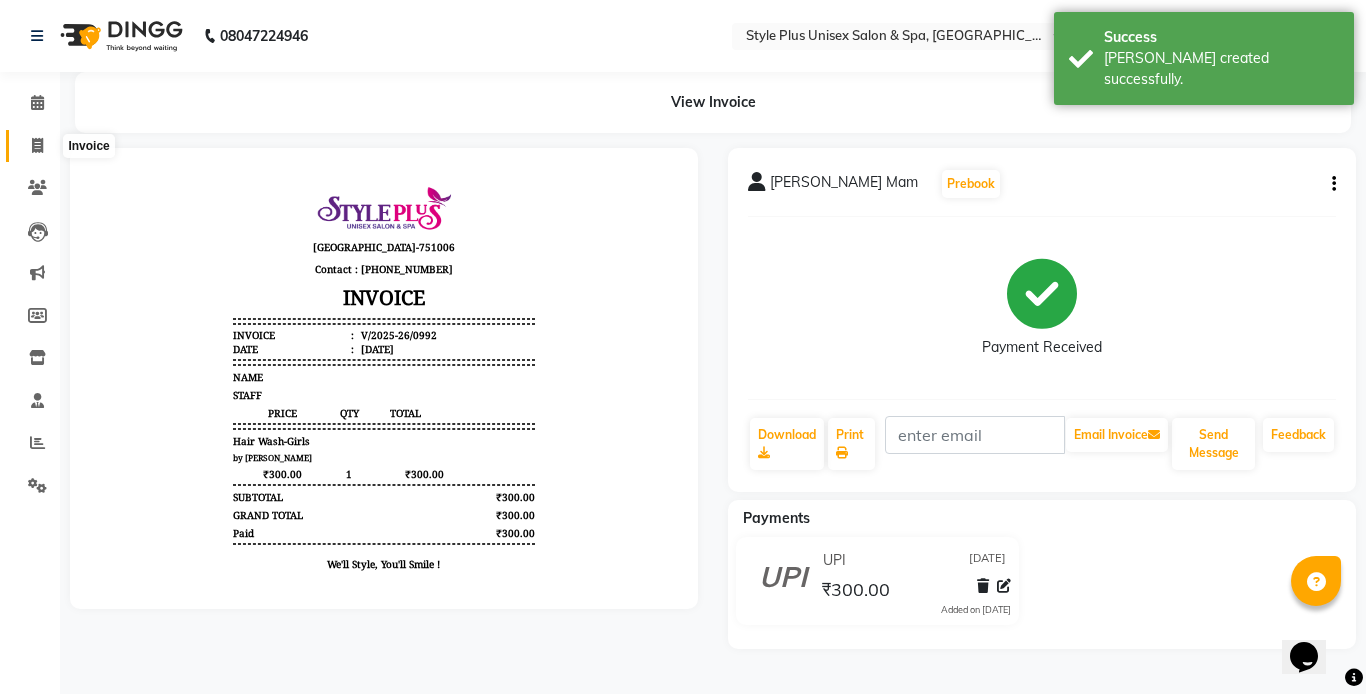 click 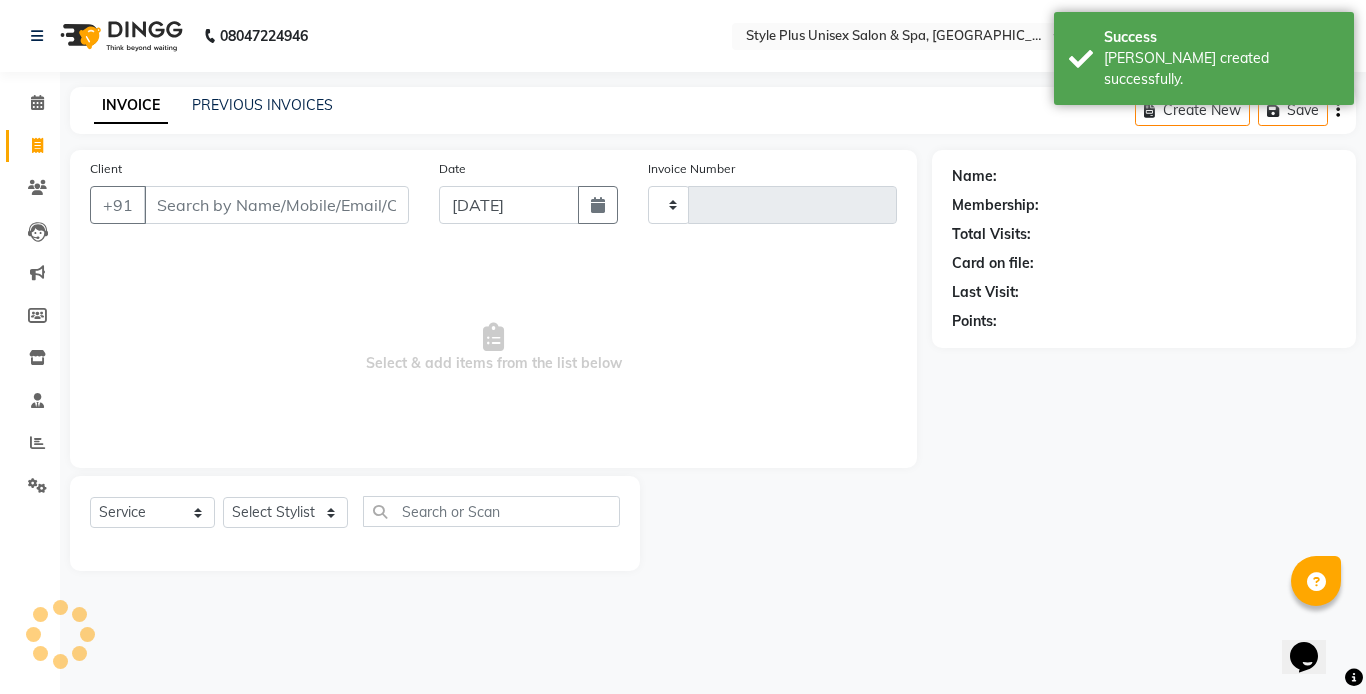 type on "0993" 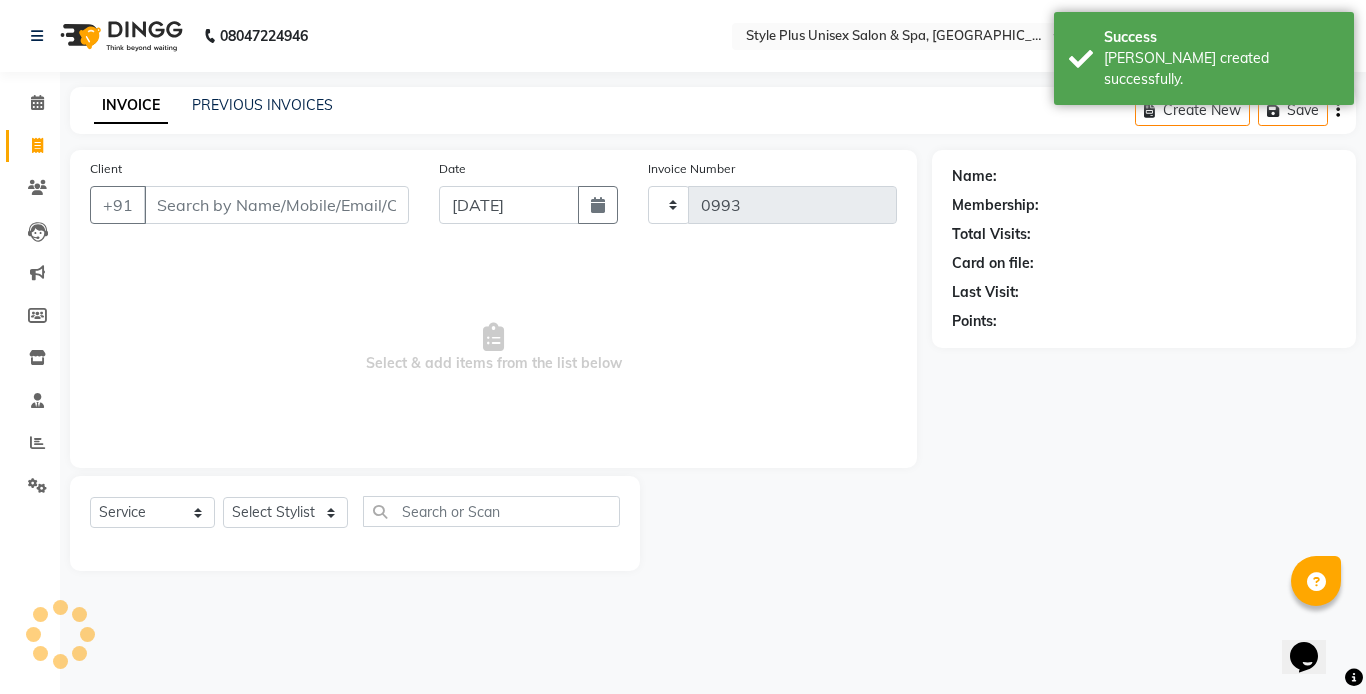 select on "7084" 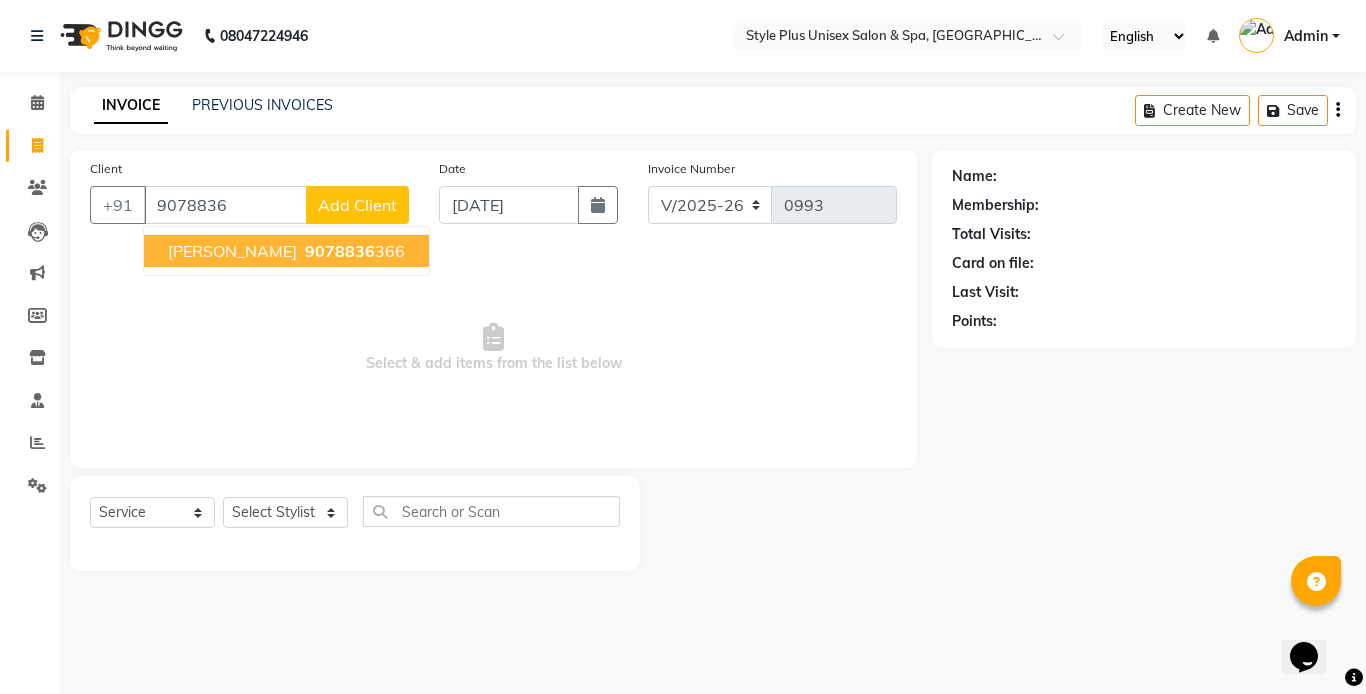 click on "[PERSON_NAME]" at bounding box center (232, 251) 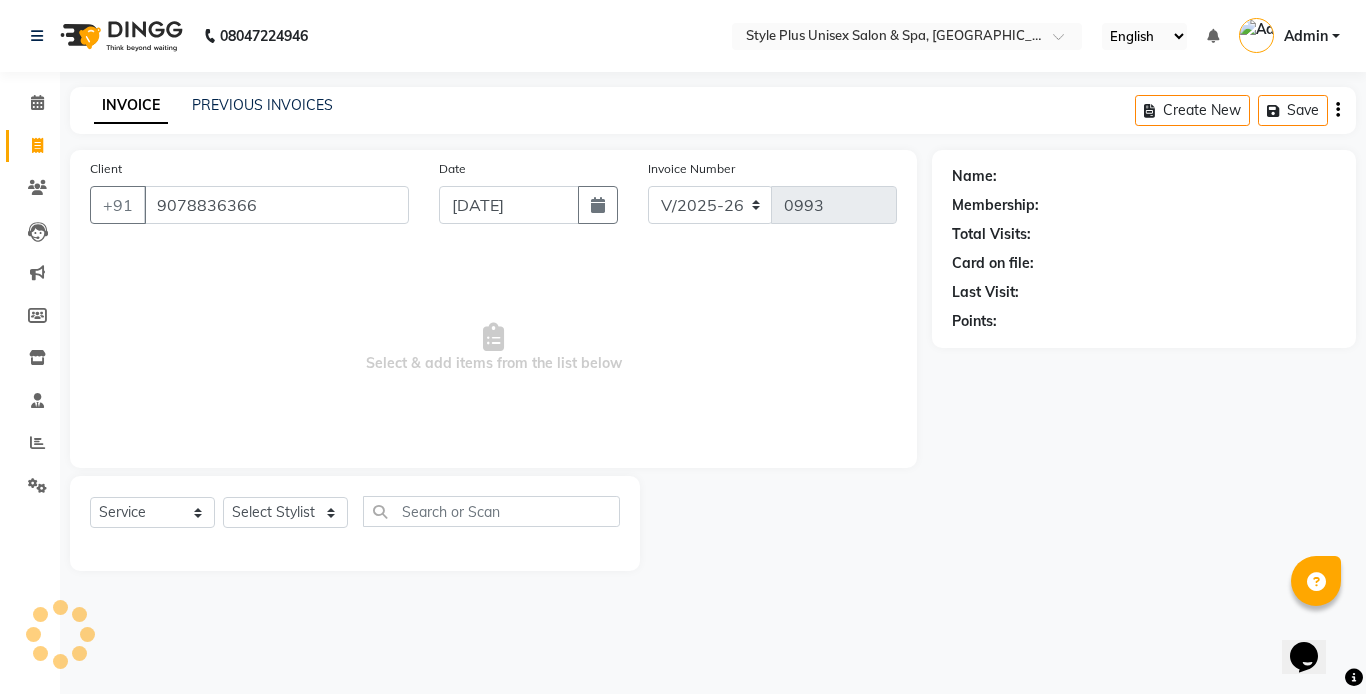 type on "9078836366" 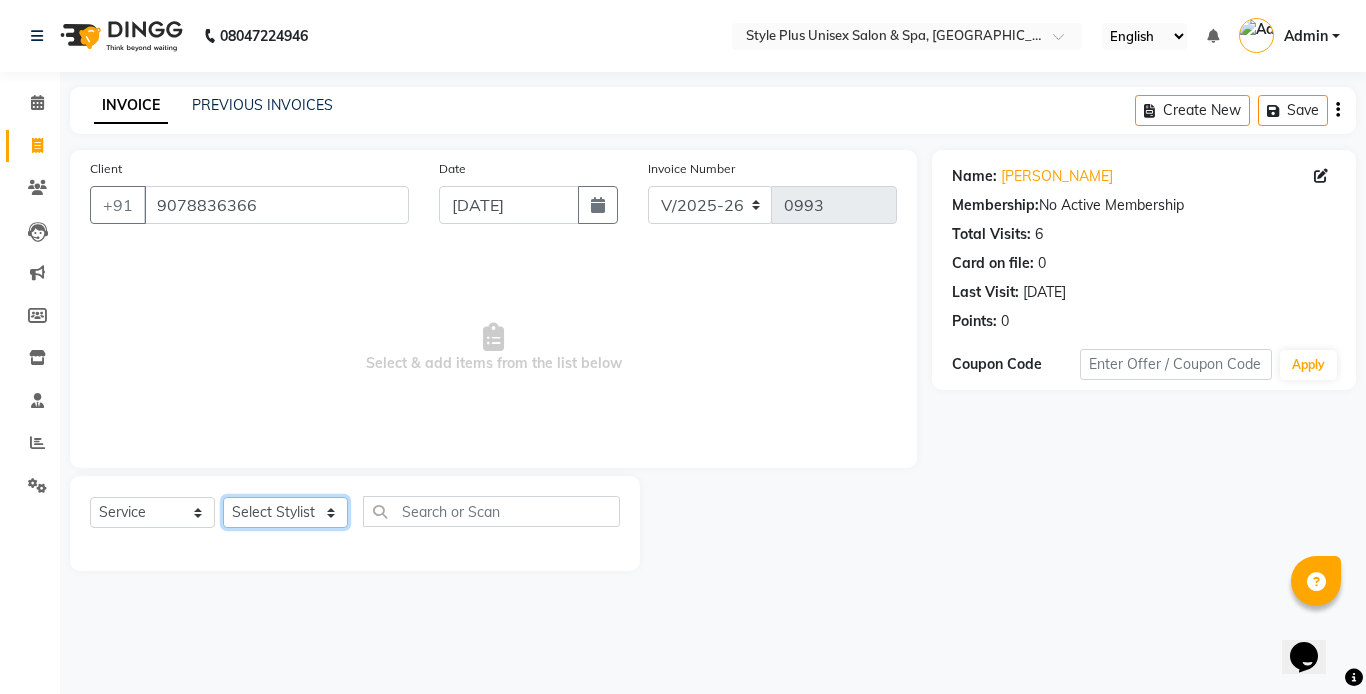 click on "Select Stylist [PERSON_NAME] [PERSON_NAME] J [PERSON_NAME] MD [PERSON_NAME] [PERSON_NAME] [PERSON_NAME]" 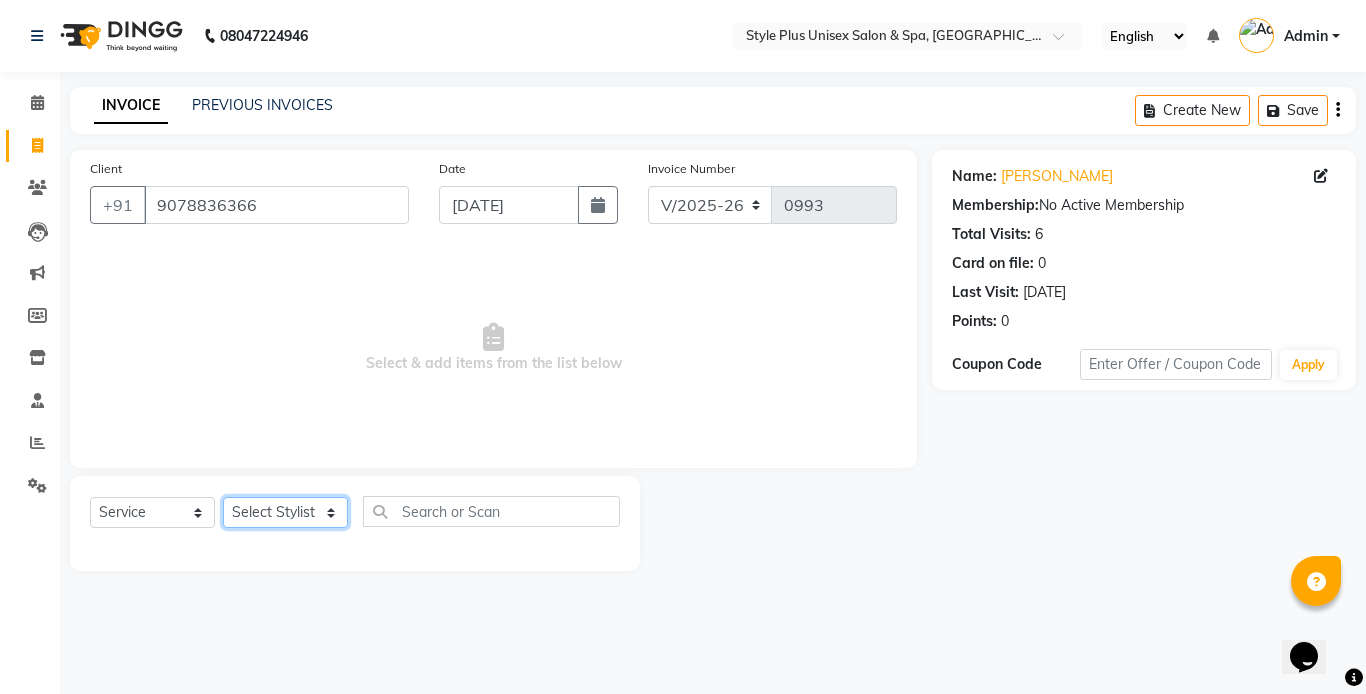 select on "58991" 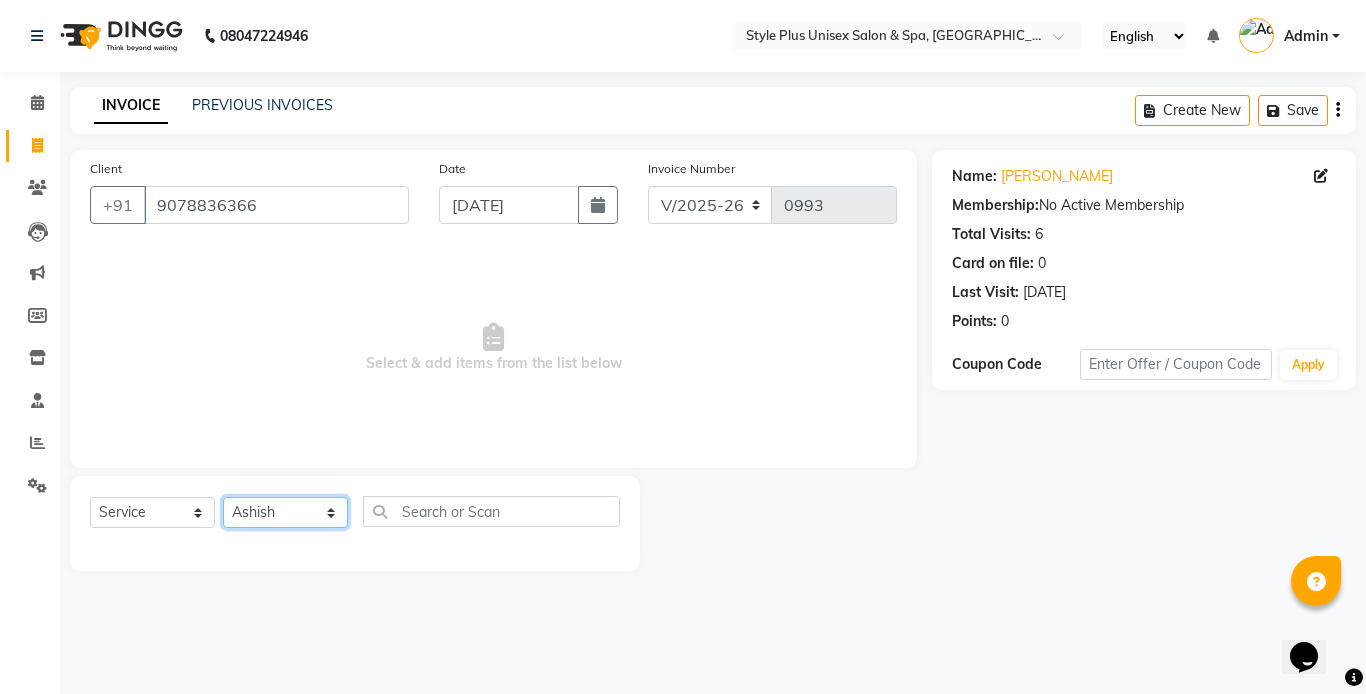 click on "Select Stylist [PERSON_NAME] [PERSON_NAME] J [PERSON_NAME] MD [PERSON_NAME] [PERSON_NAME] [PERSON_NAME]" 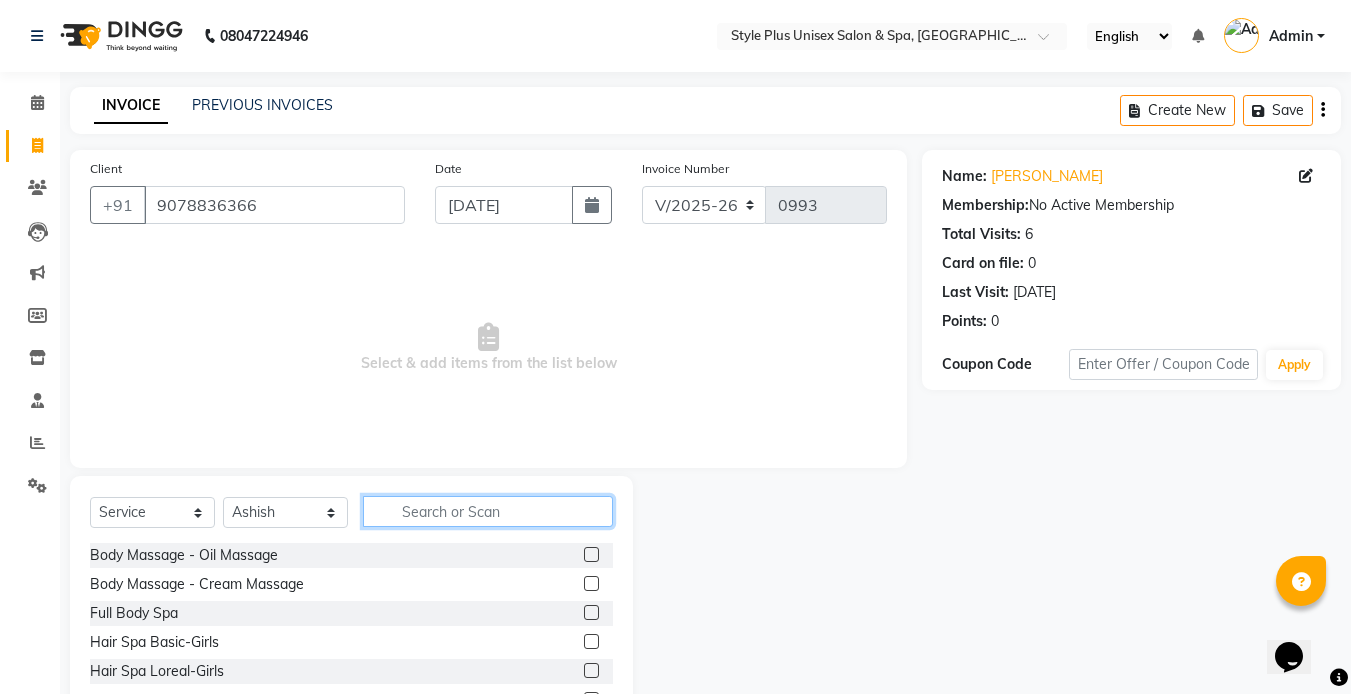 click 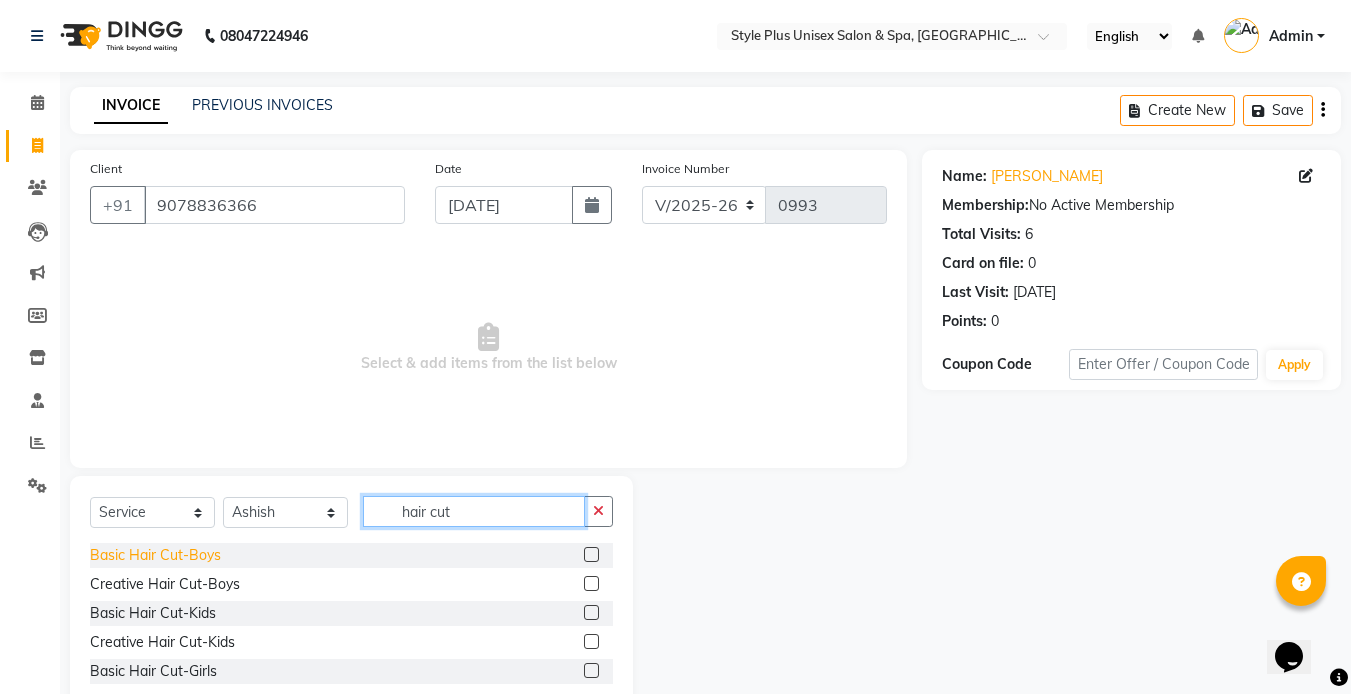 type on "hair cut" 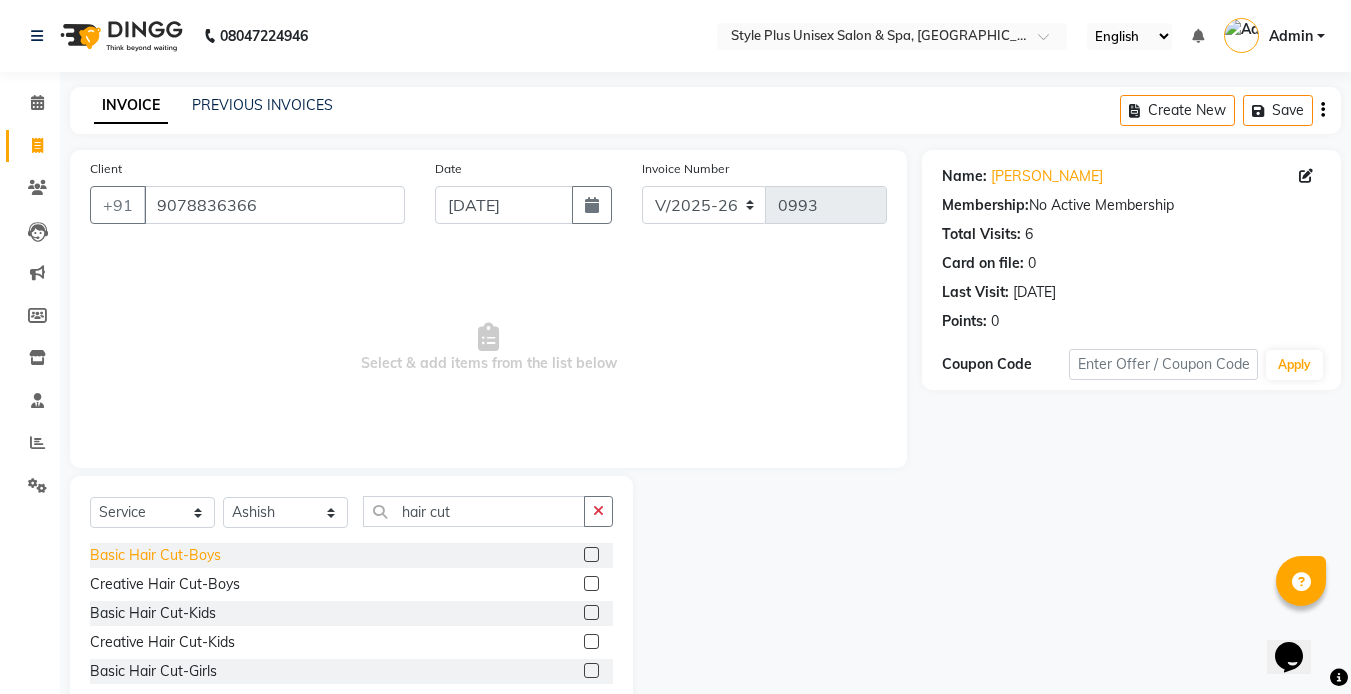 click on "Basic Hair Cut-Boys" 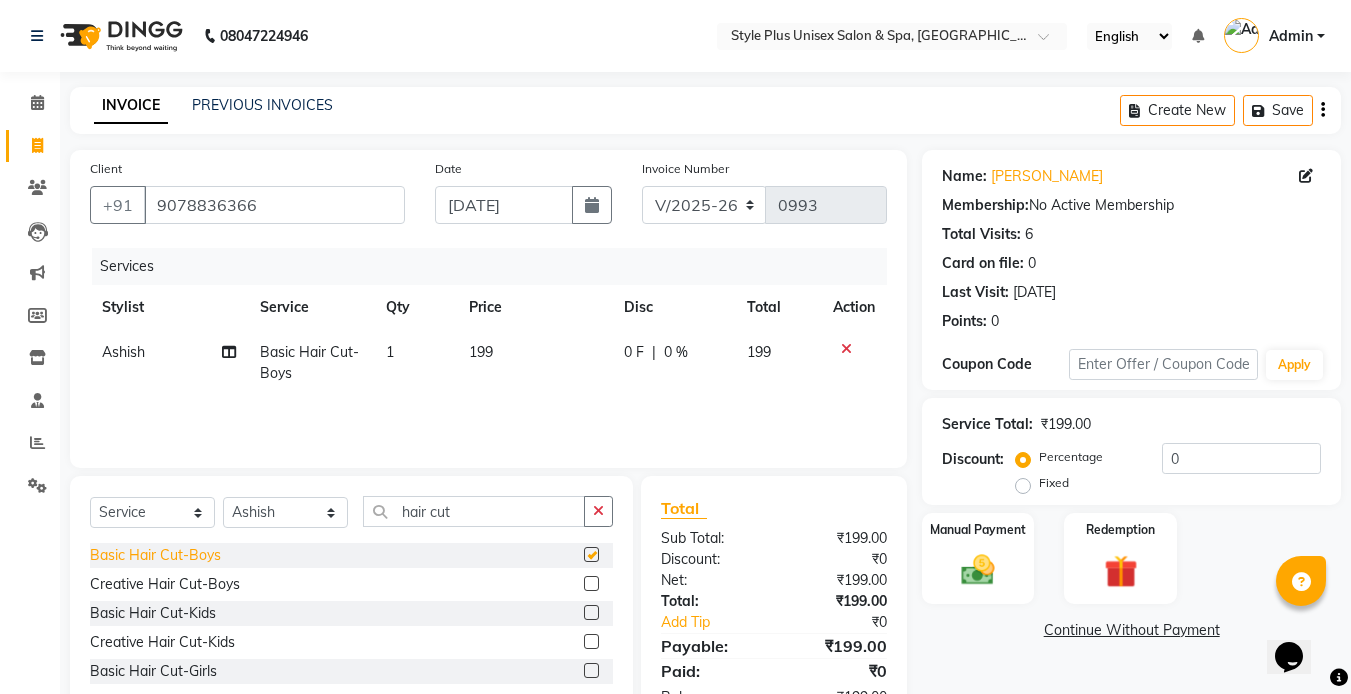 checkbox on "false" 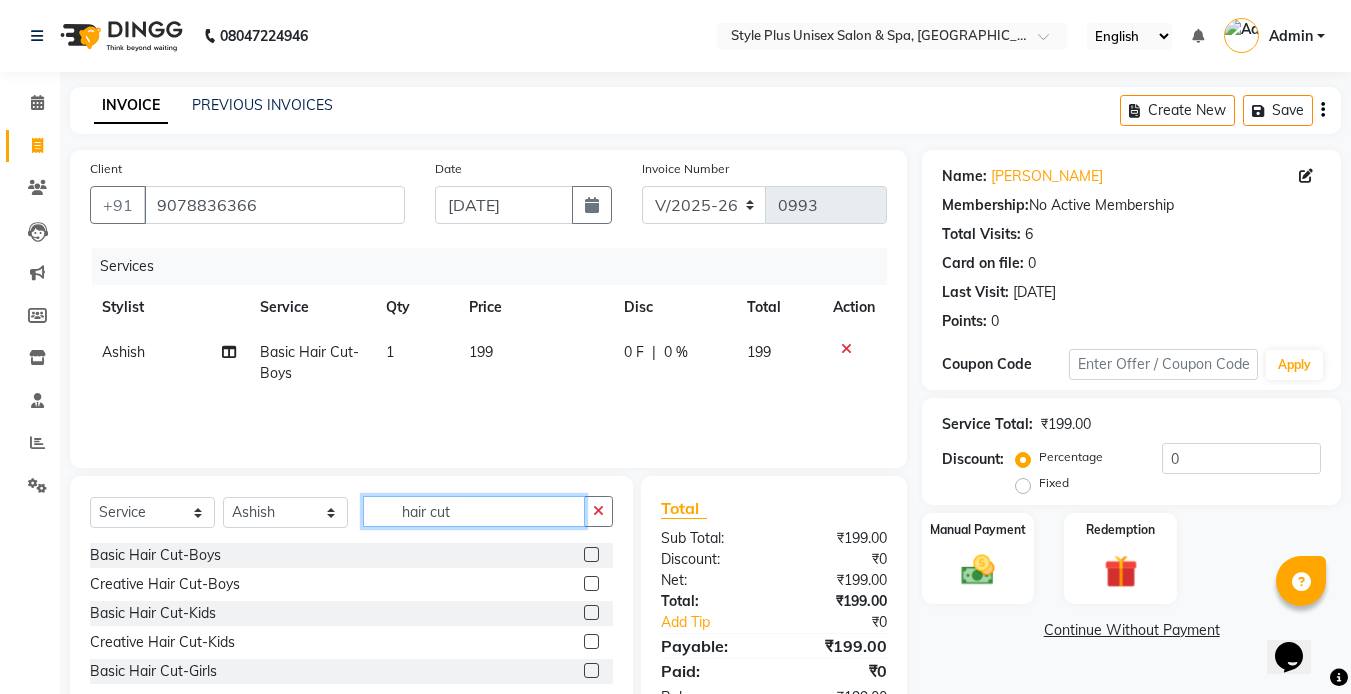 click on "hair cut" 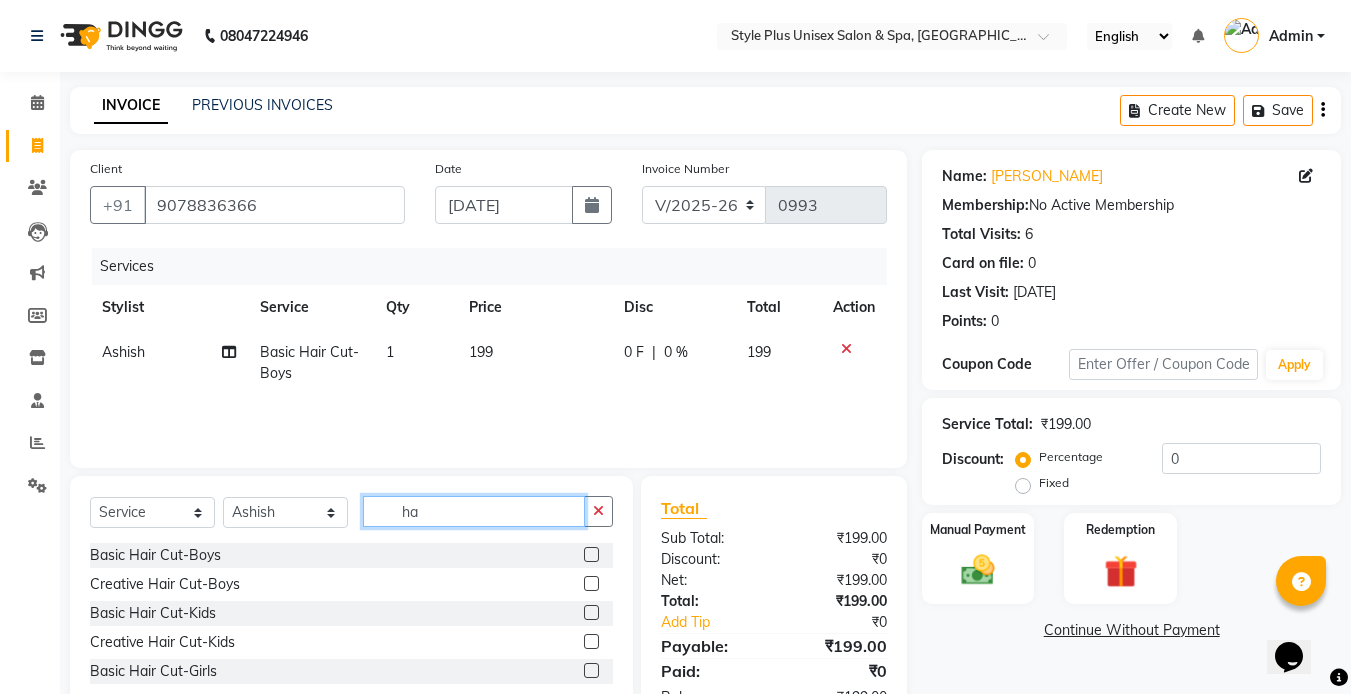 type on "h" 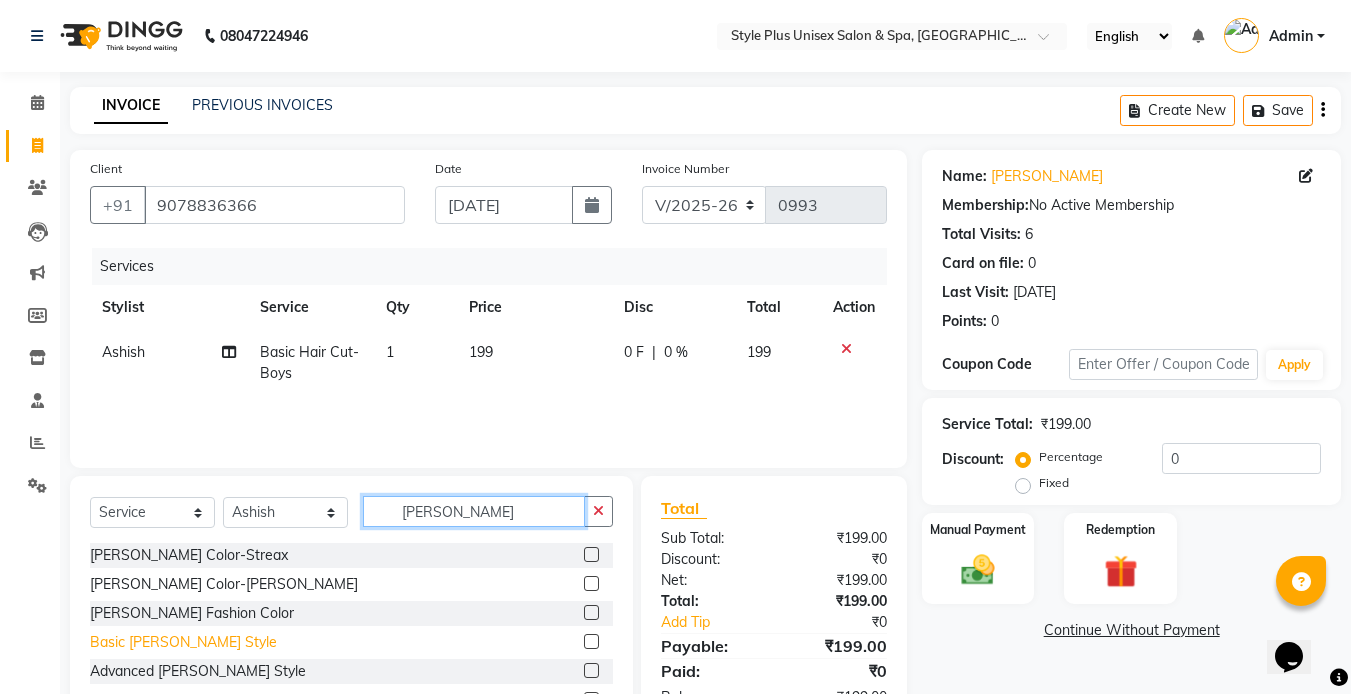 type on "[PERSON_NAME]" 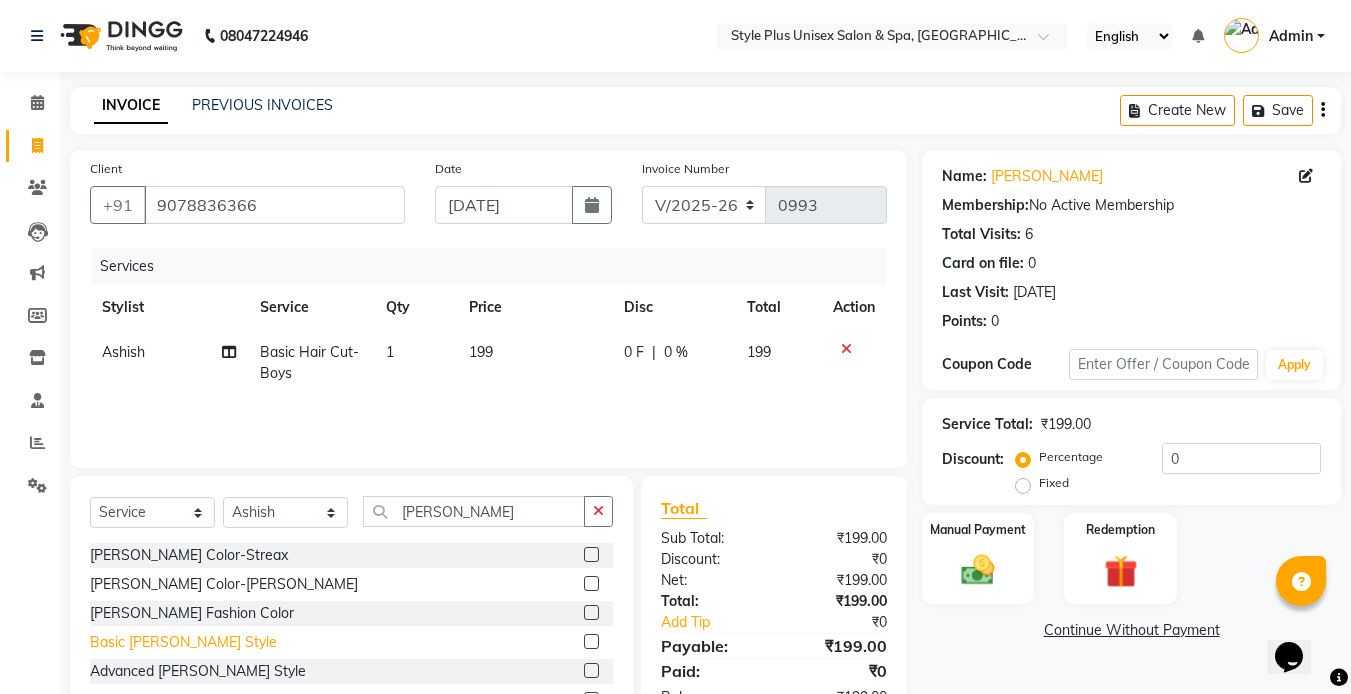 click on "Basic [PERSON_NAME] Style" 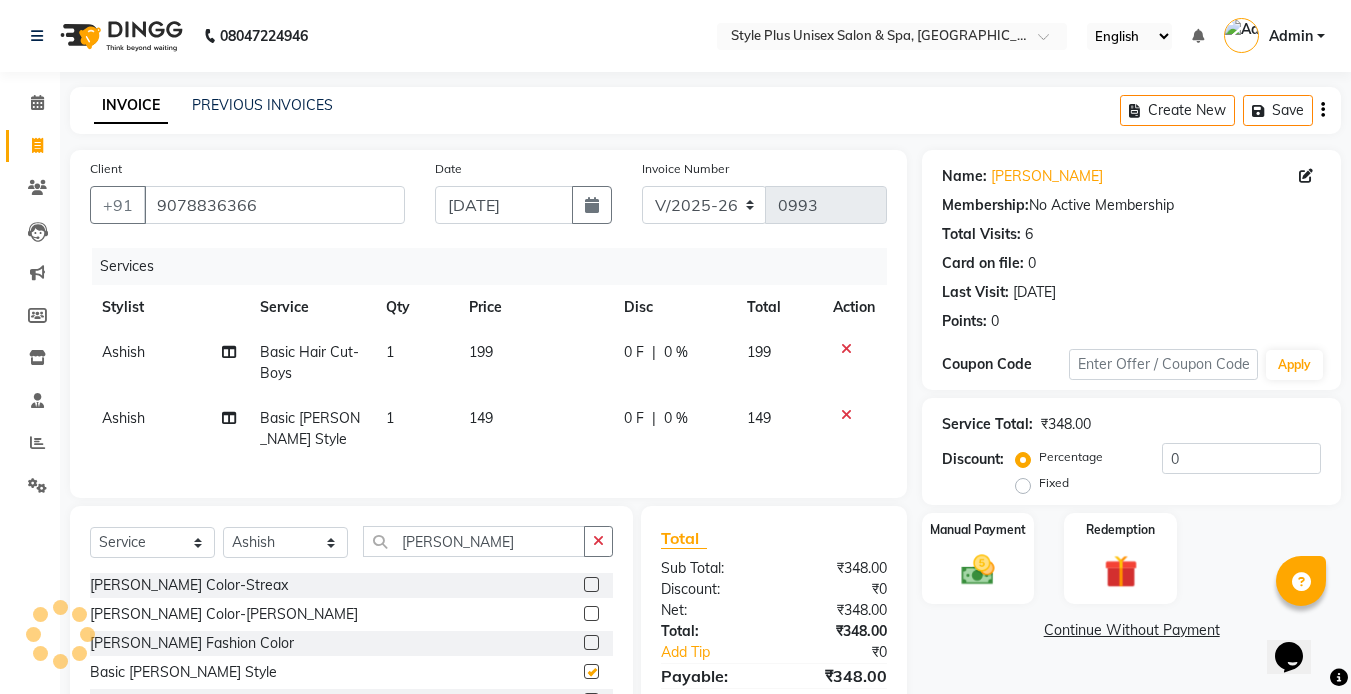 checkbox on "false" 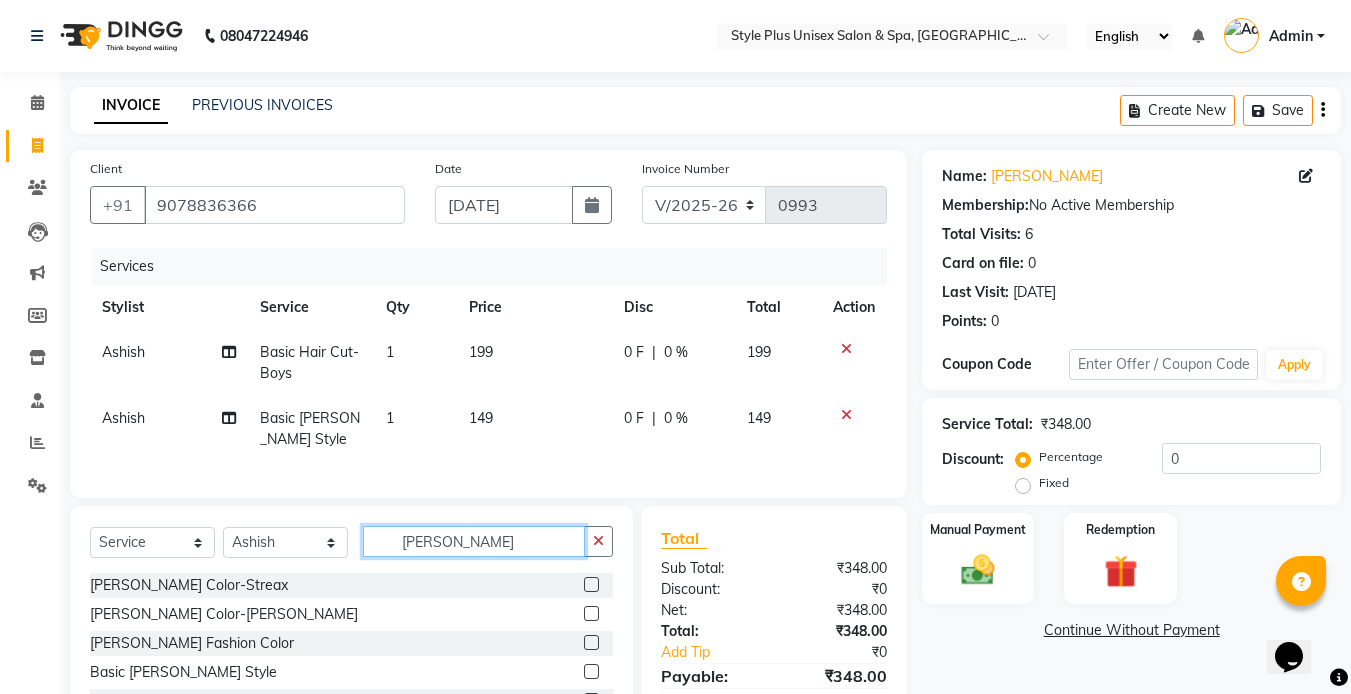 click on "[PERSON_NAME]" 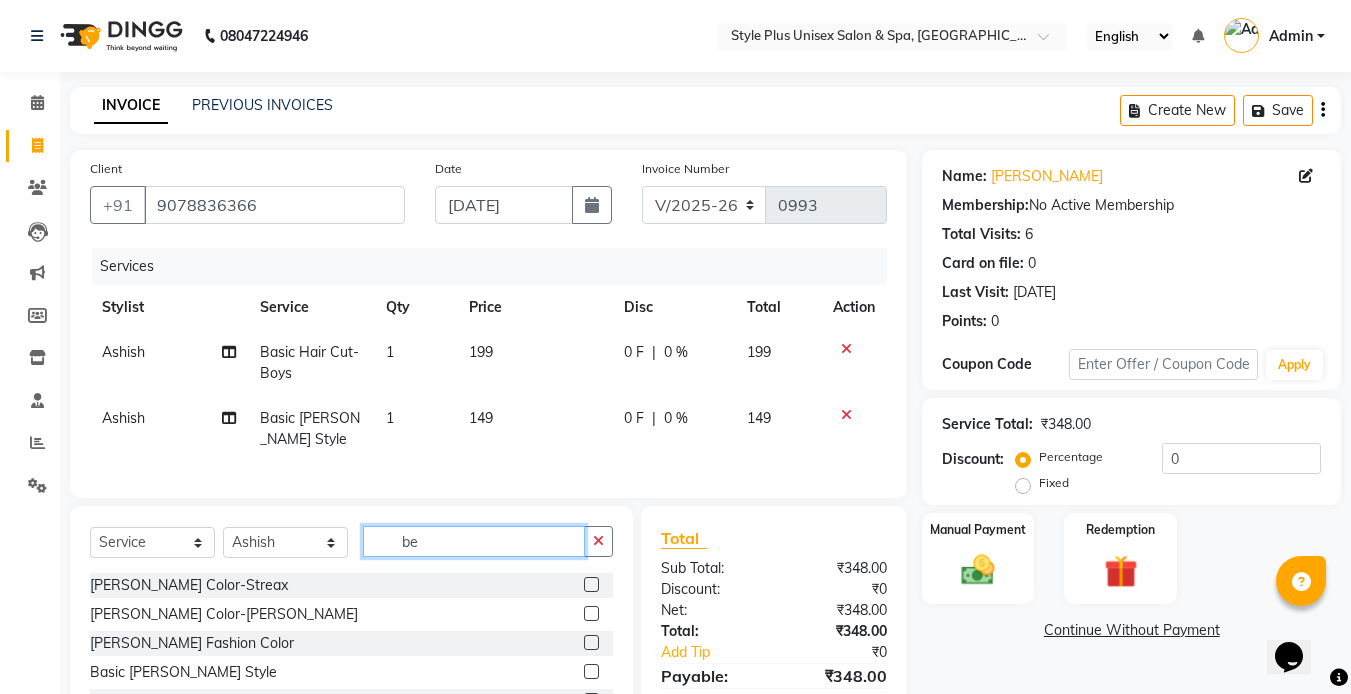 type on "b" 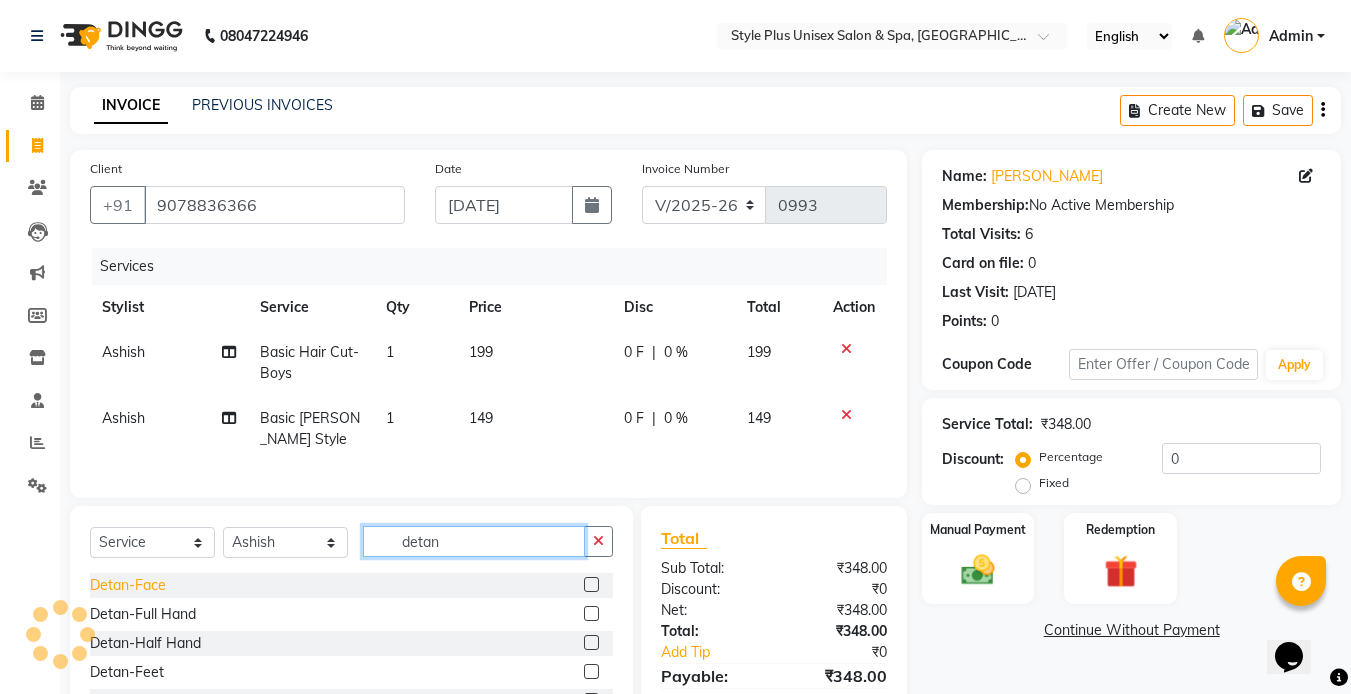type on "detan" 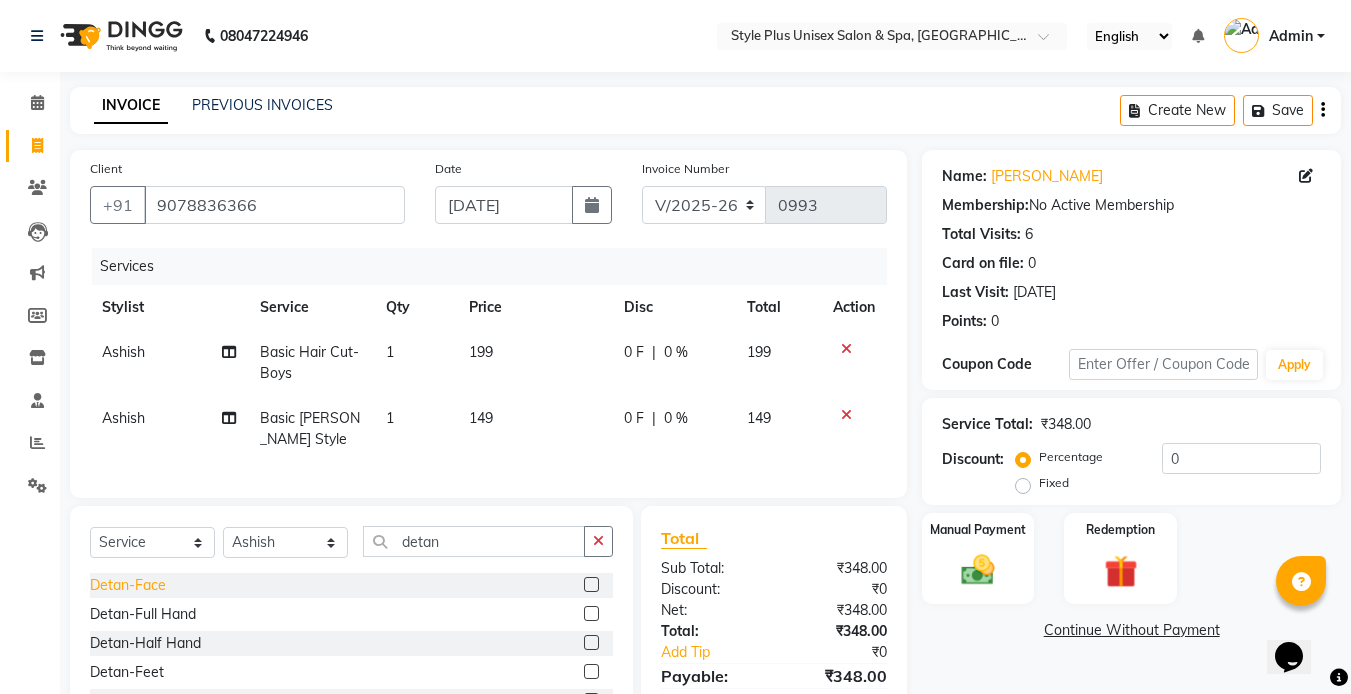 click on "Detan-Face" 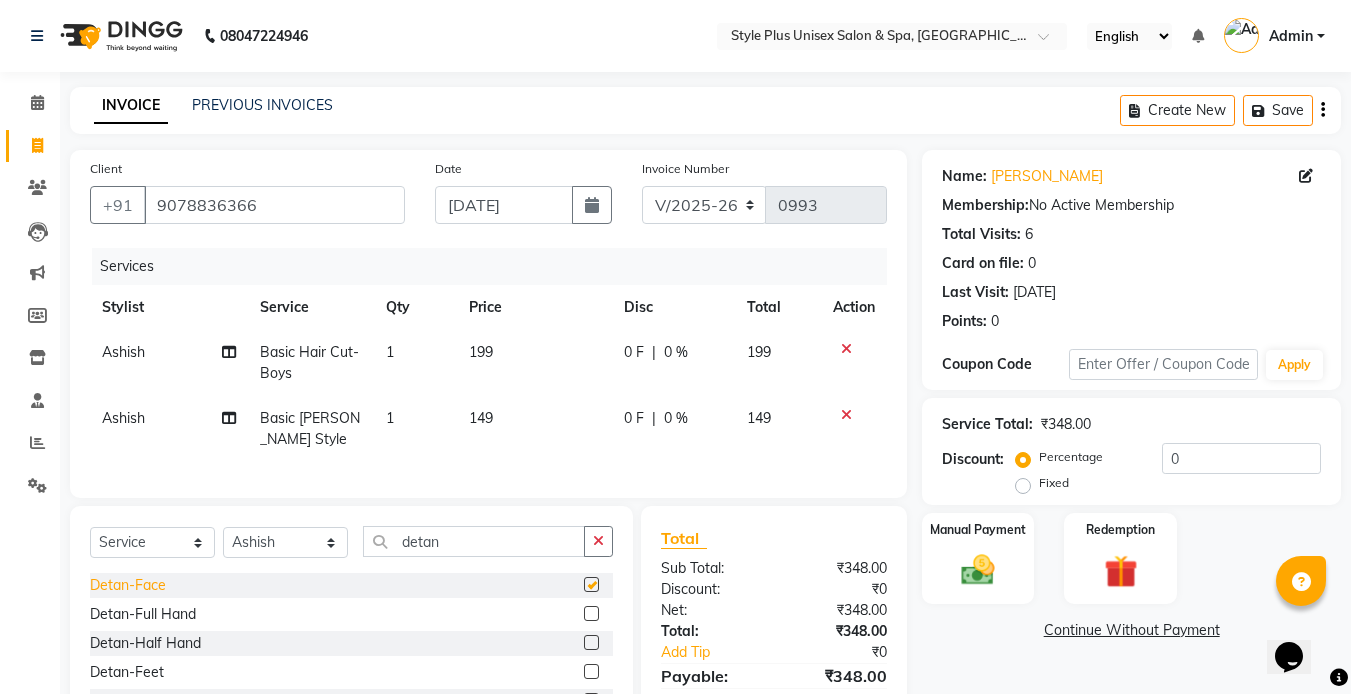 checkbox on "false" 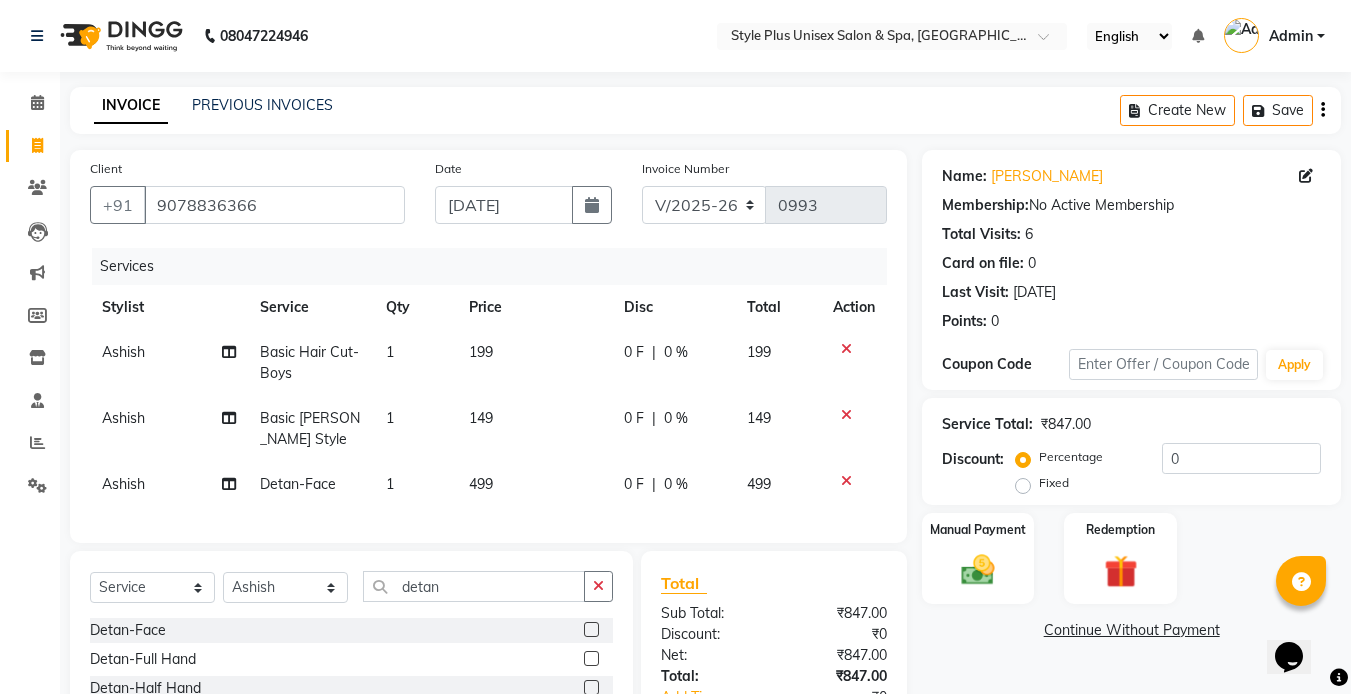click on "199" 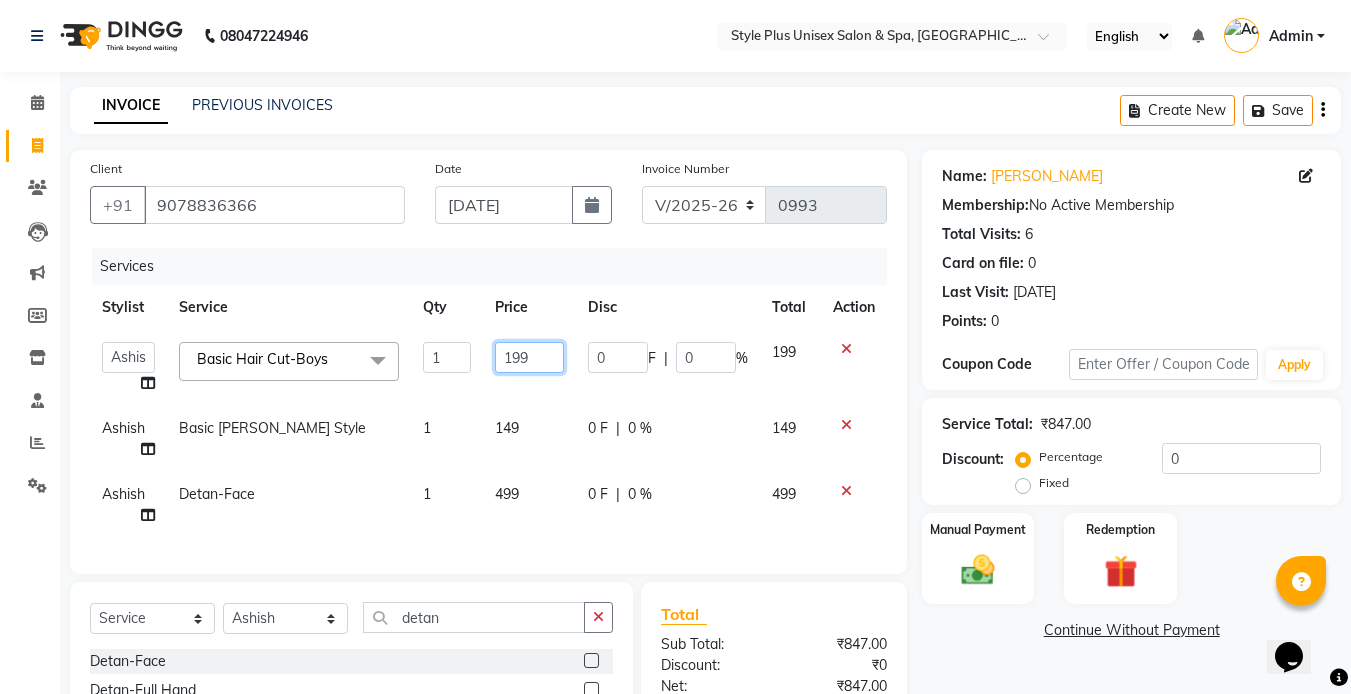 click on "199" 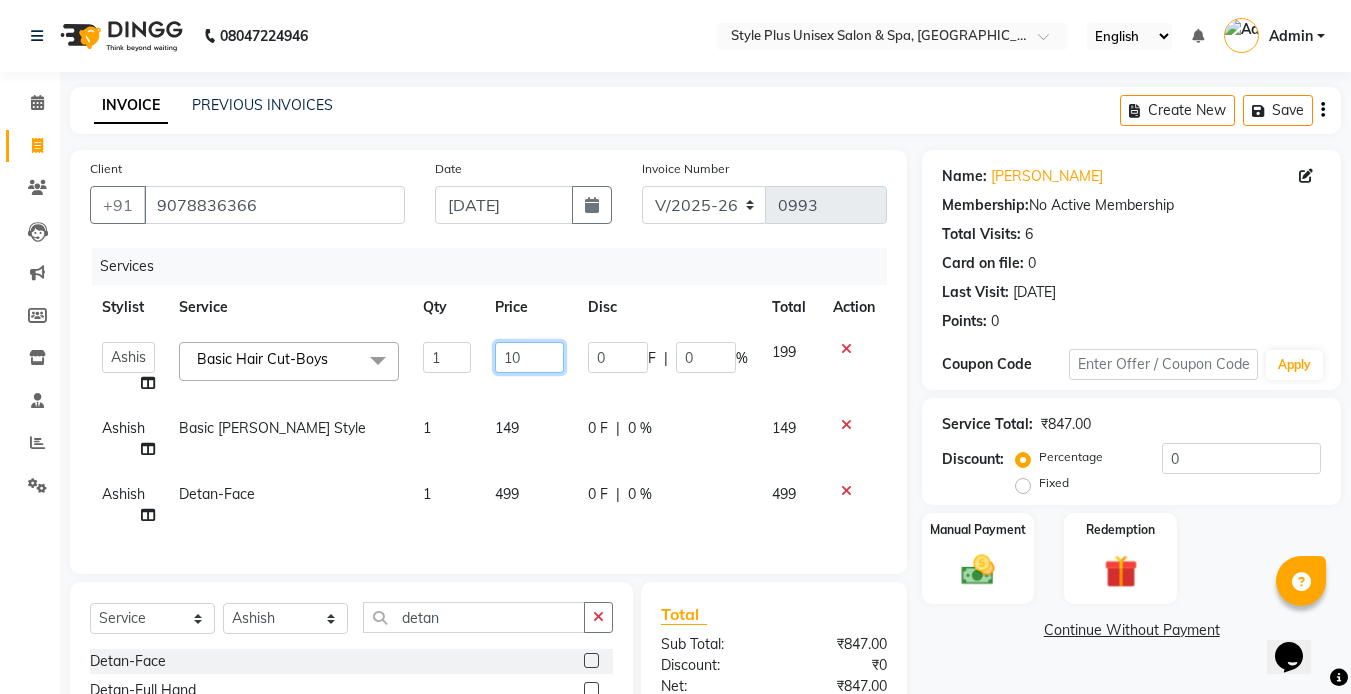 type on "100" 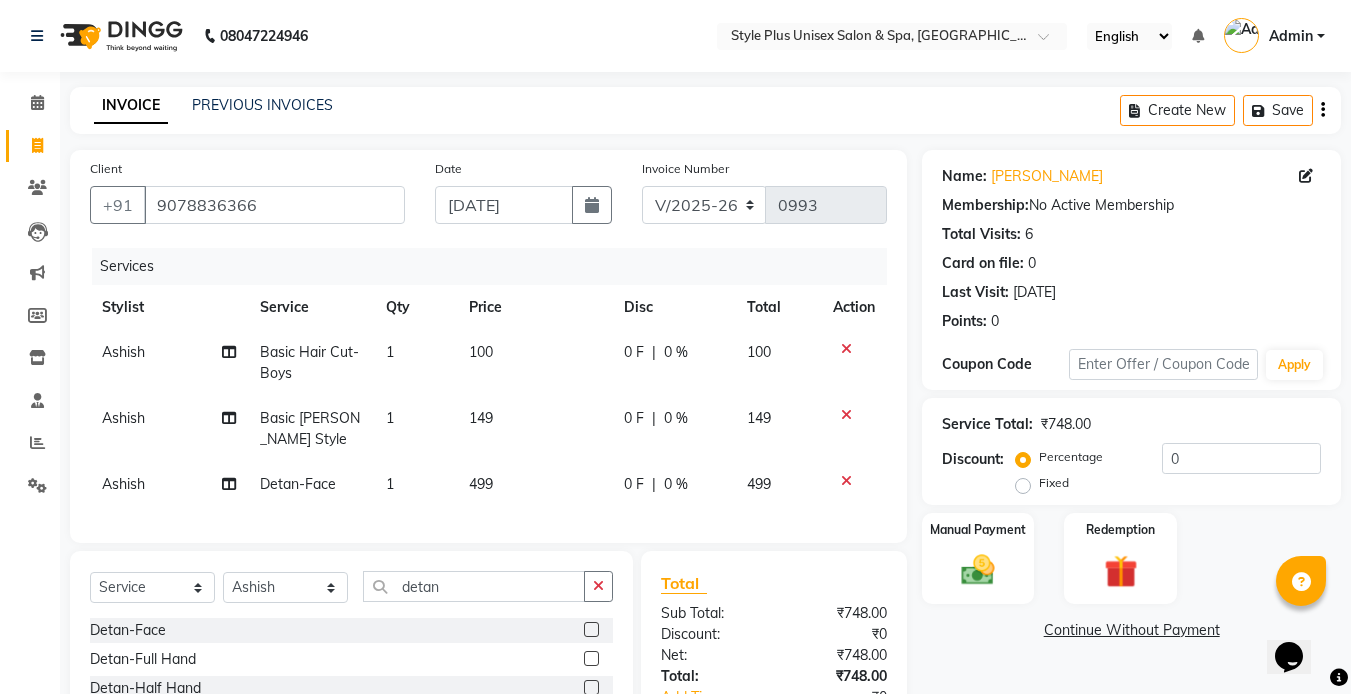 click on "149" 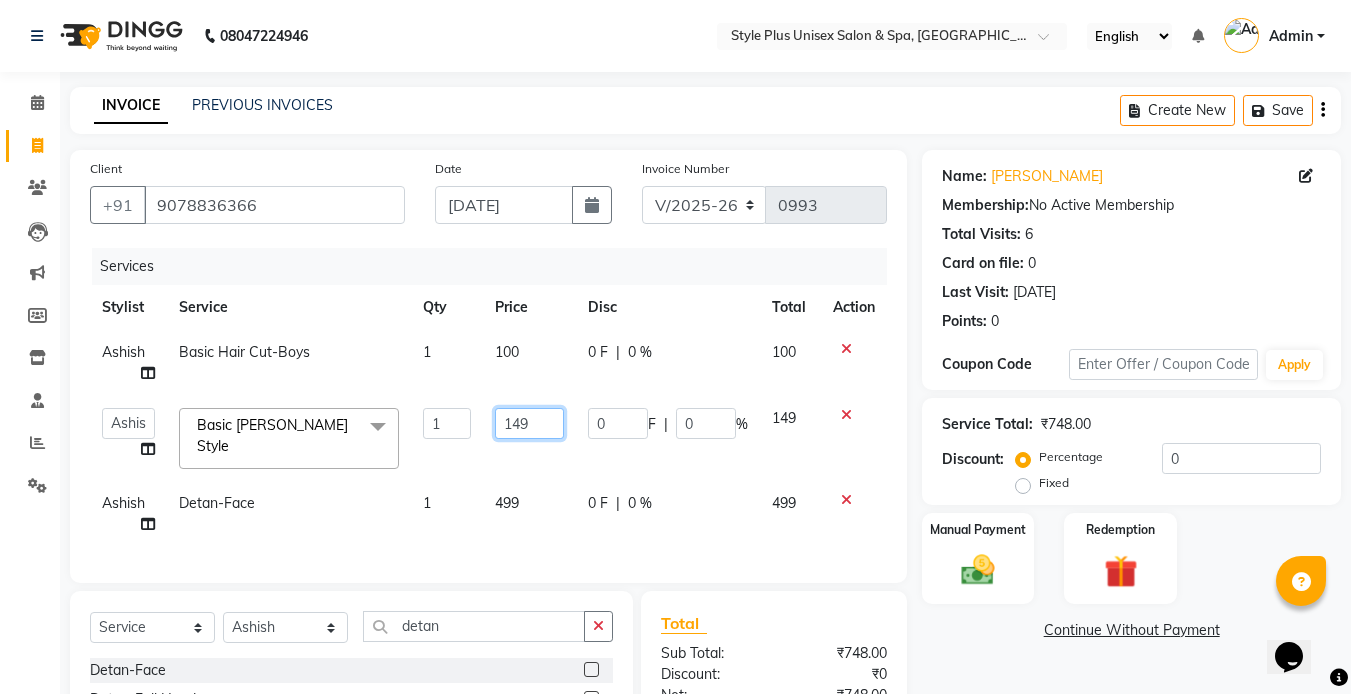 click on "149" 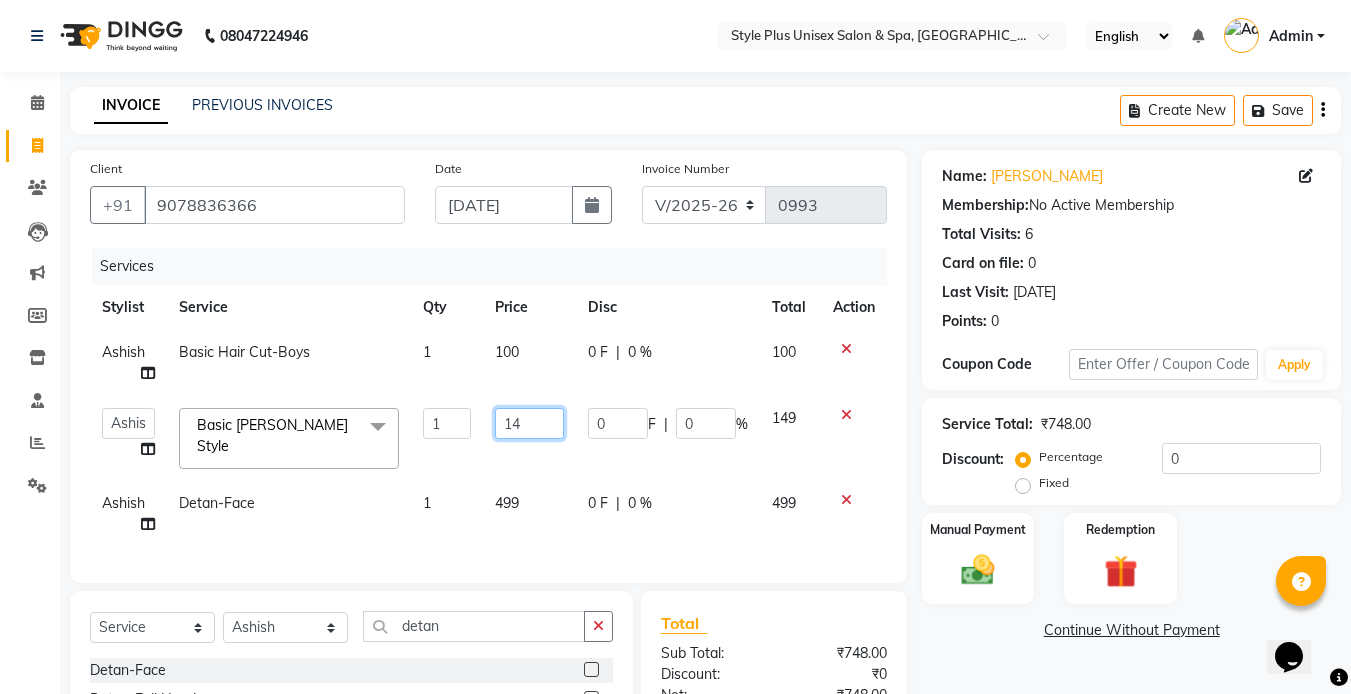 type on "1" 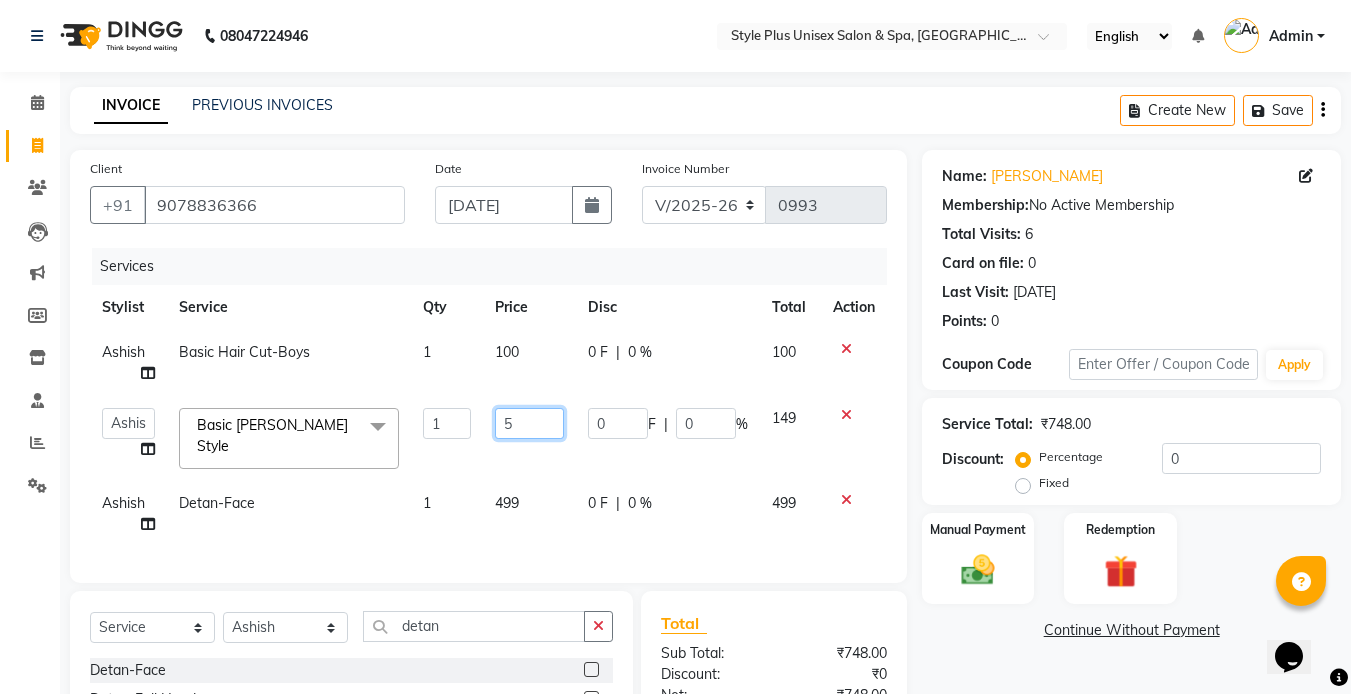type on "50" 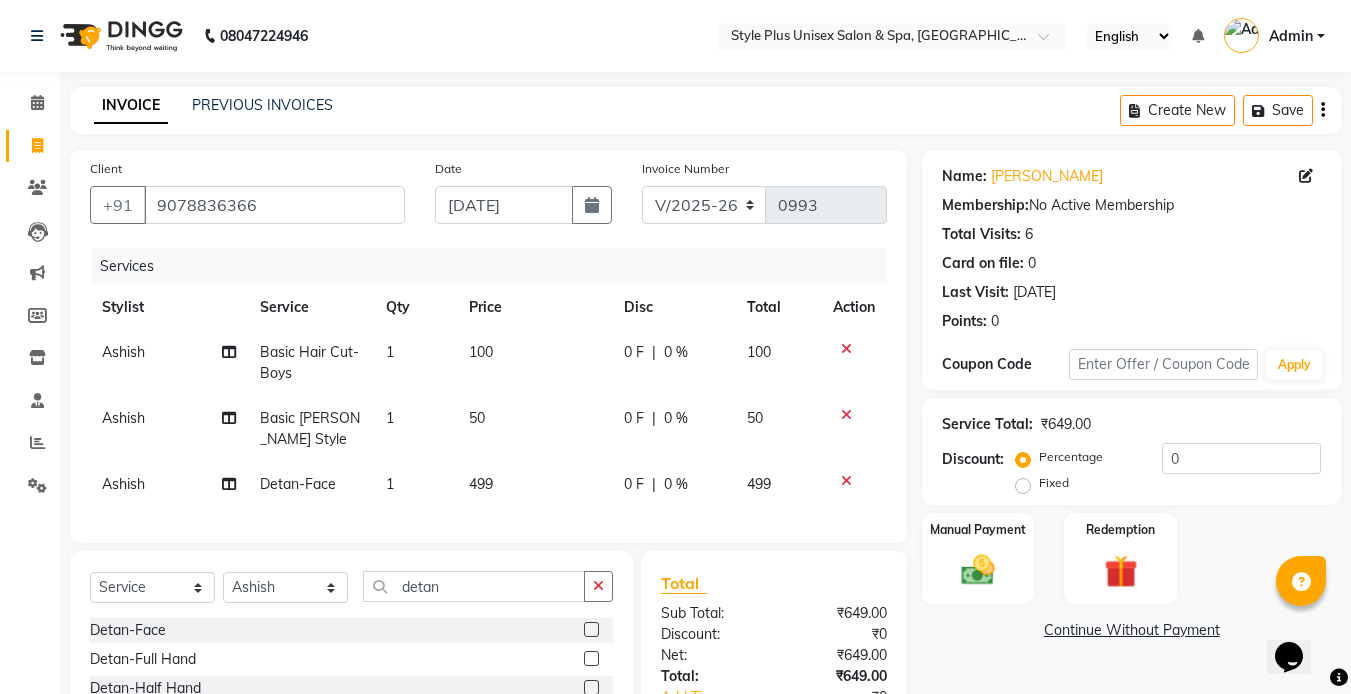 click on "499" 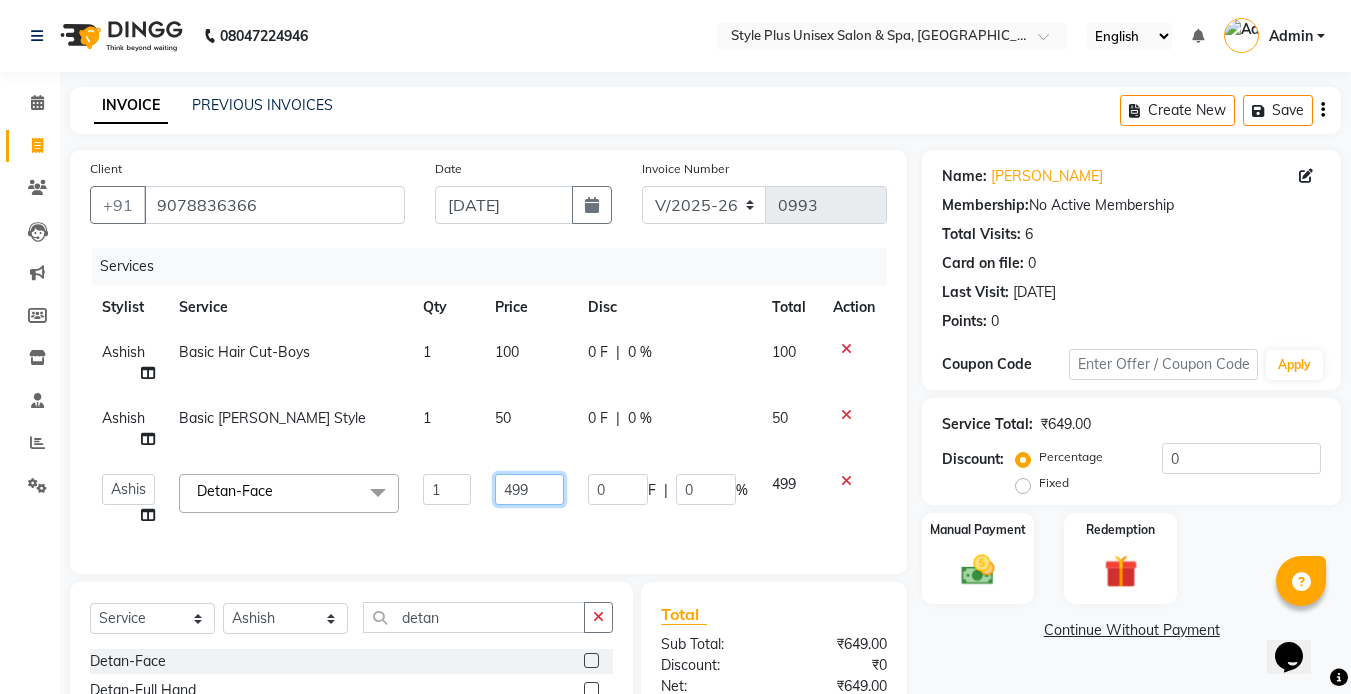 click on "499" 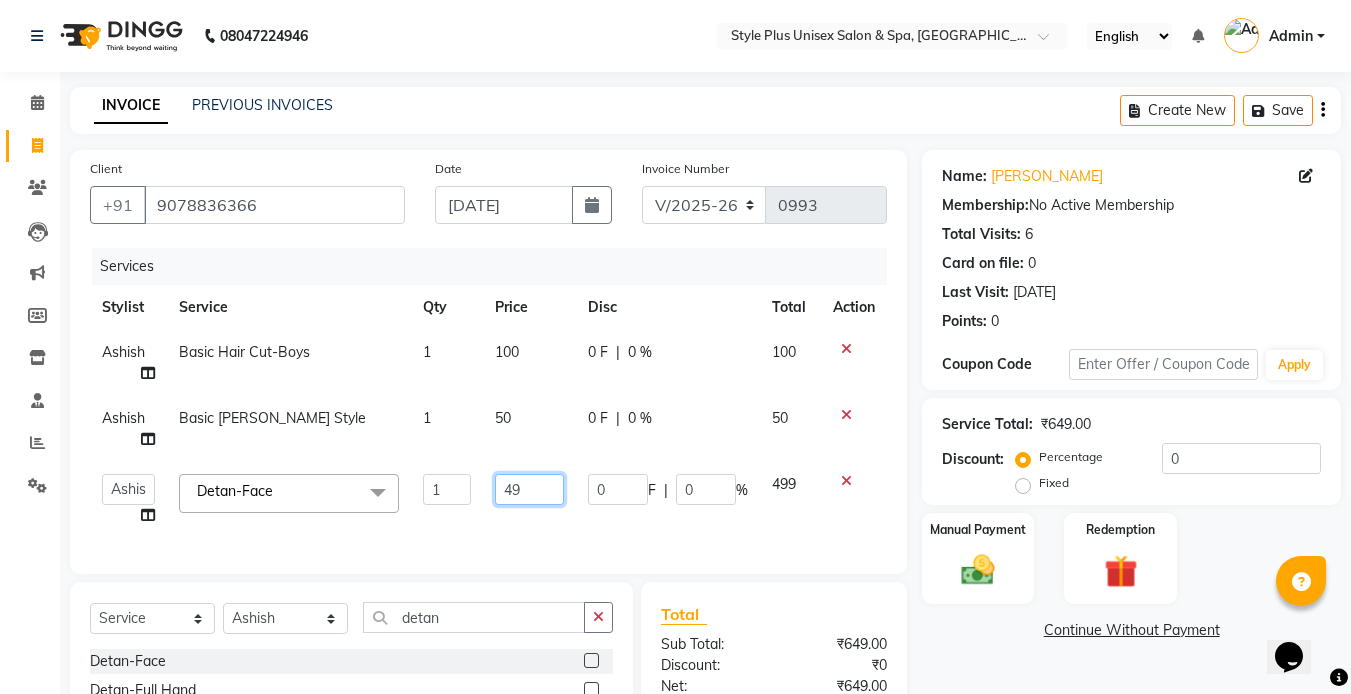 type on "4" 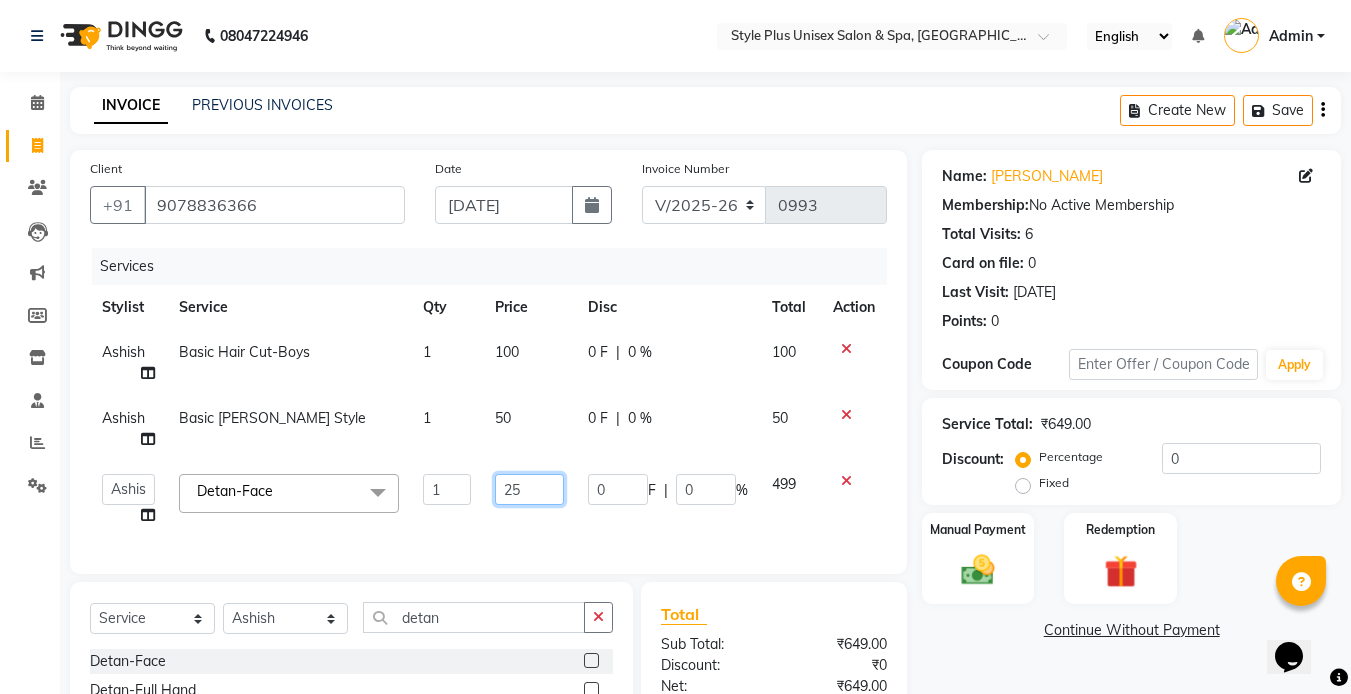 type on "250" 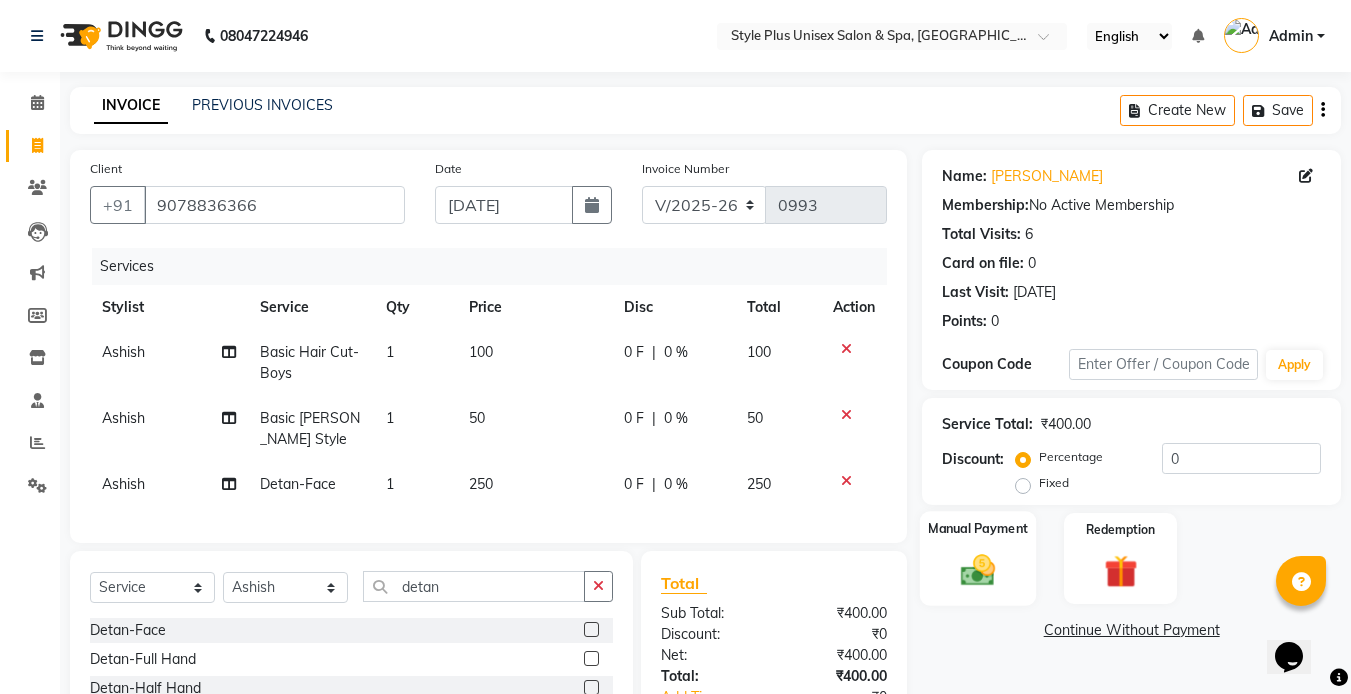 click 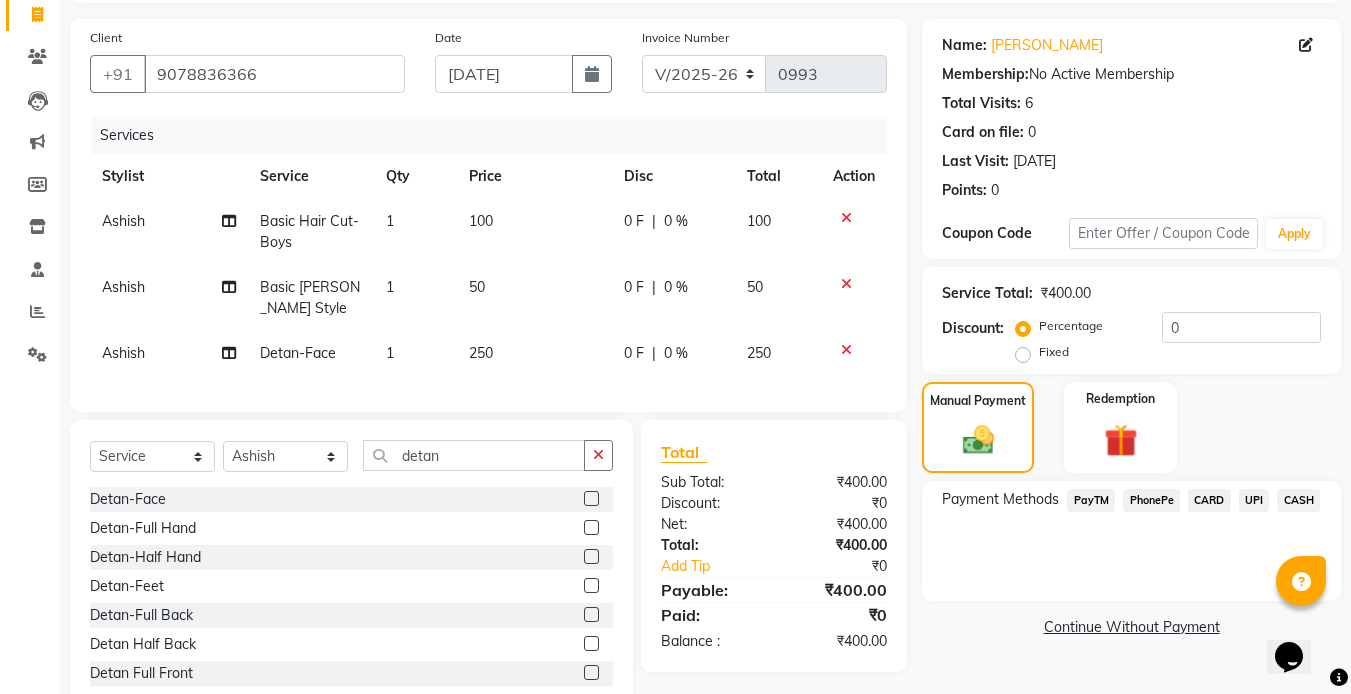 scroll, scrollTop: 197, scrollLeft: 0, axis: vertical 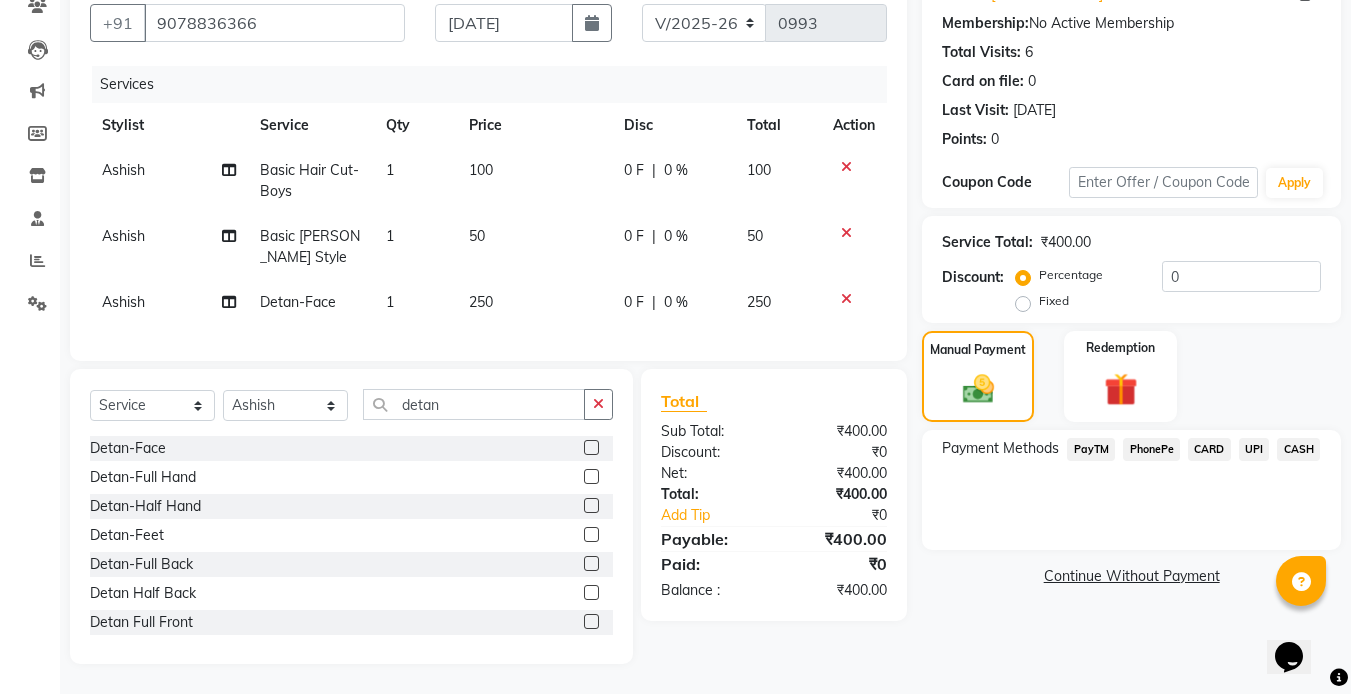 click on "UPI" 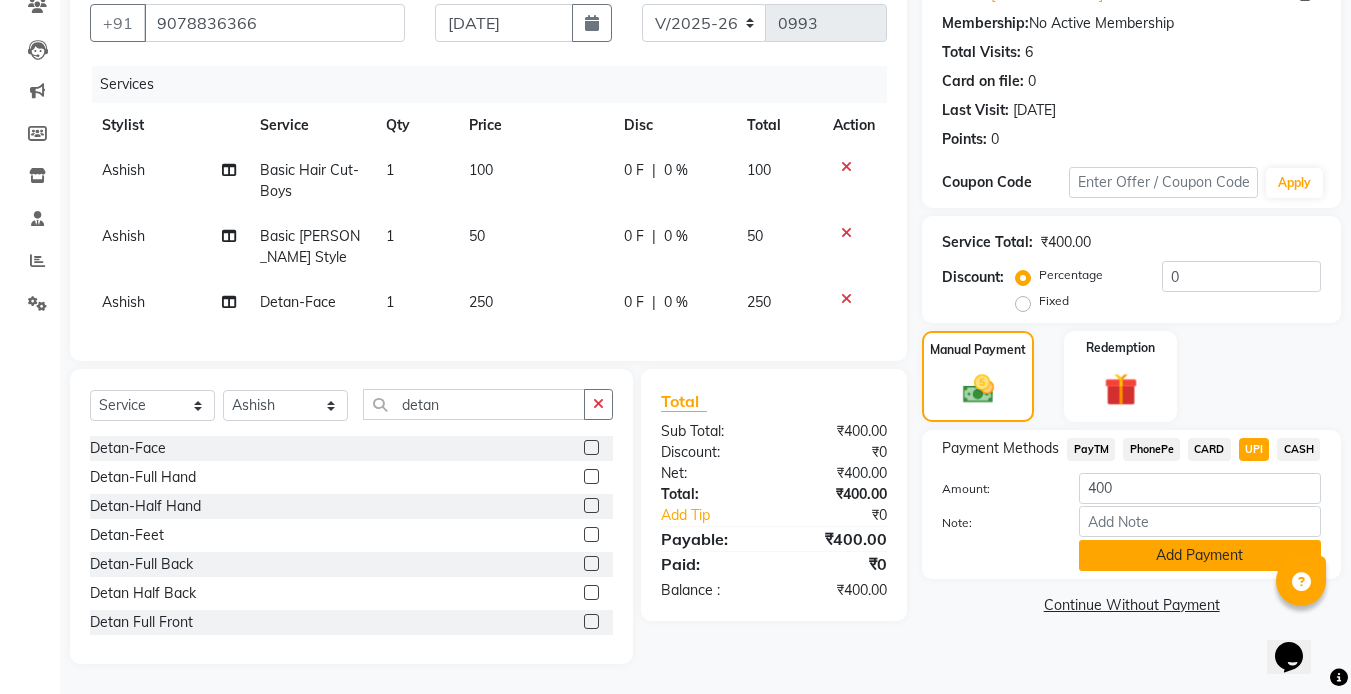 click on "Add Payment" 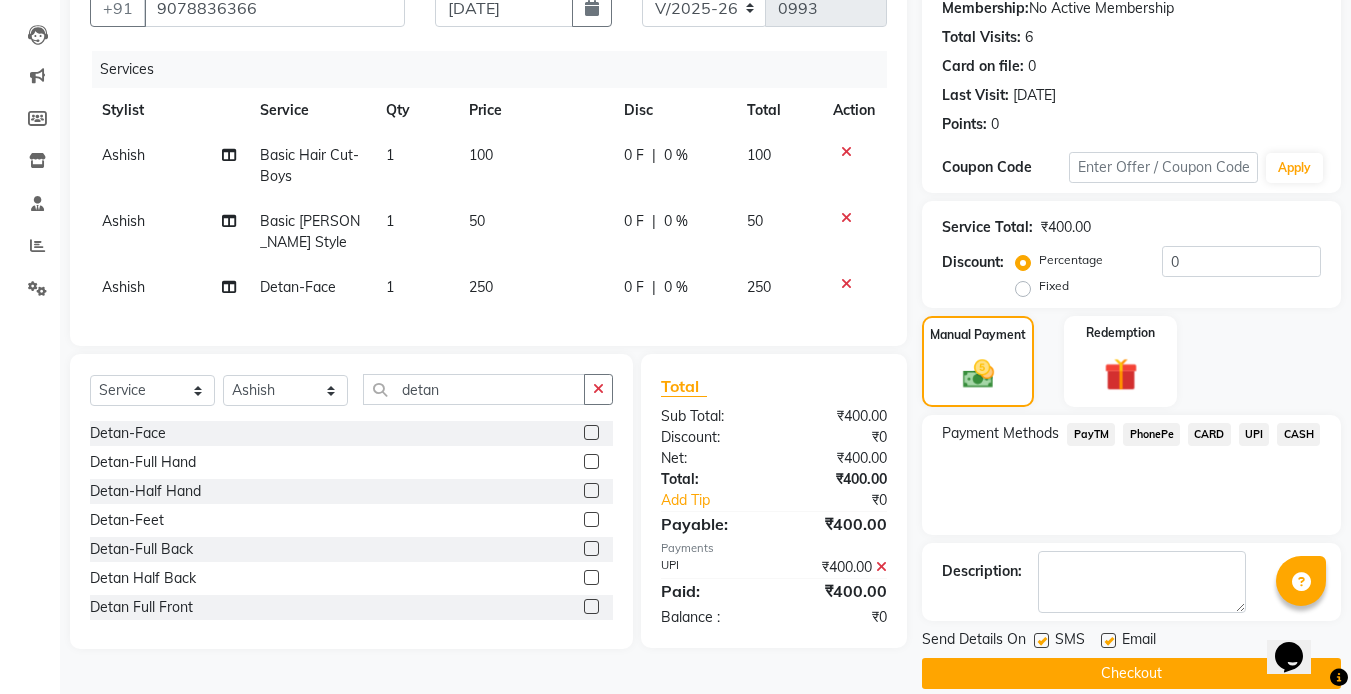 click 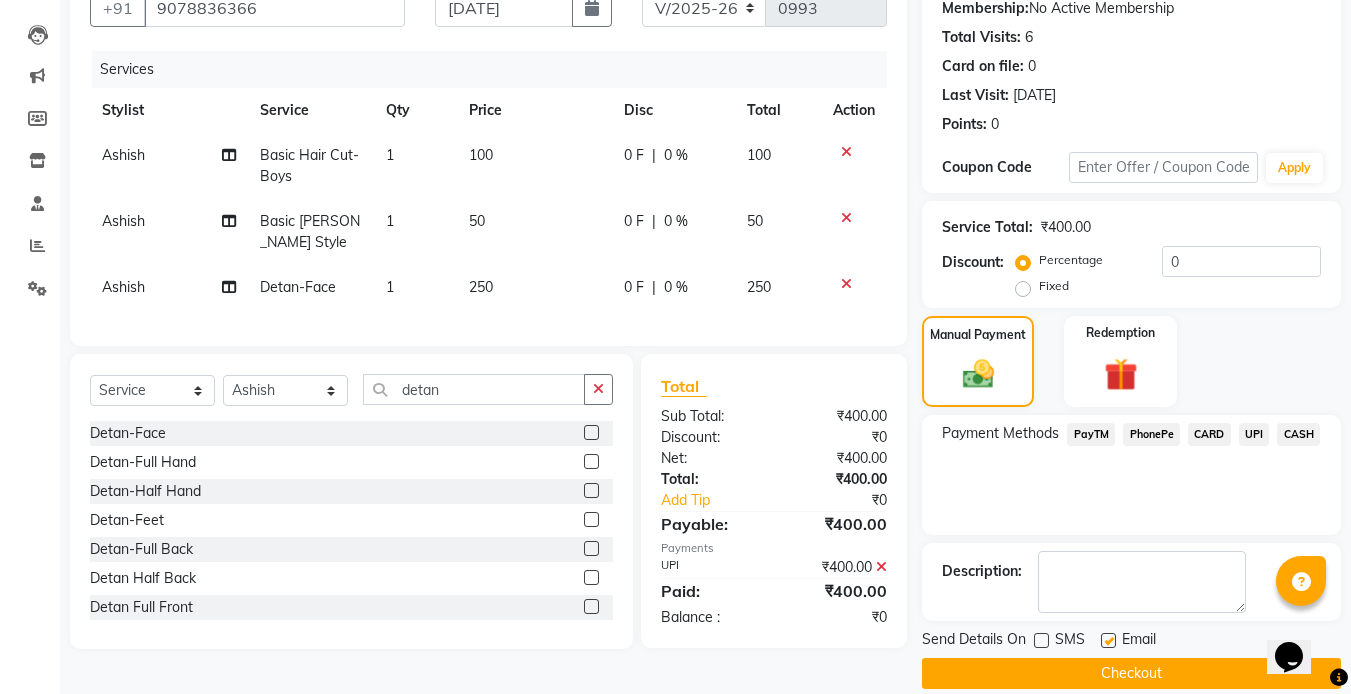 click 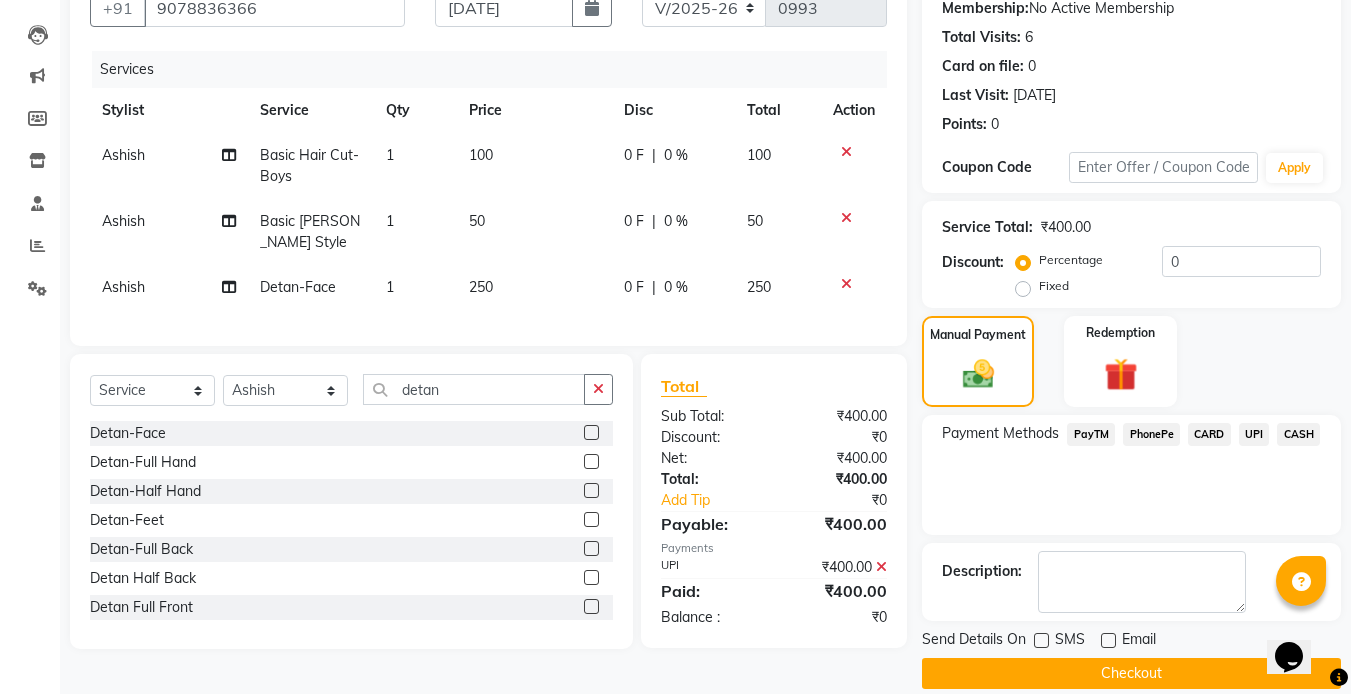 click on "Checkout" 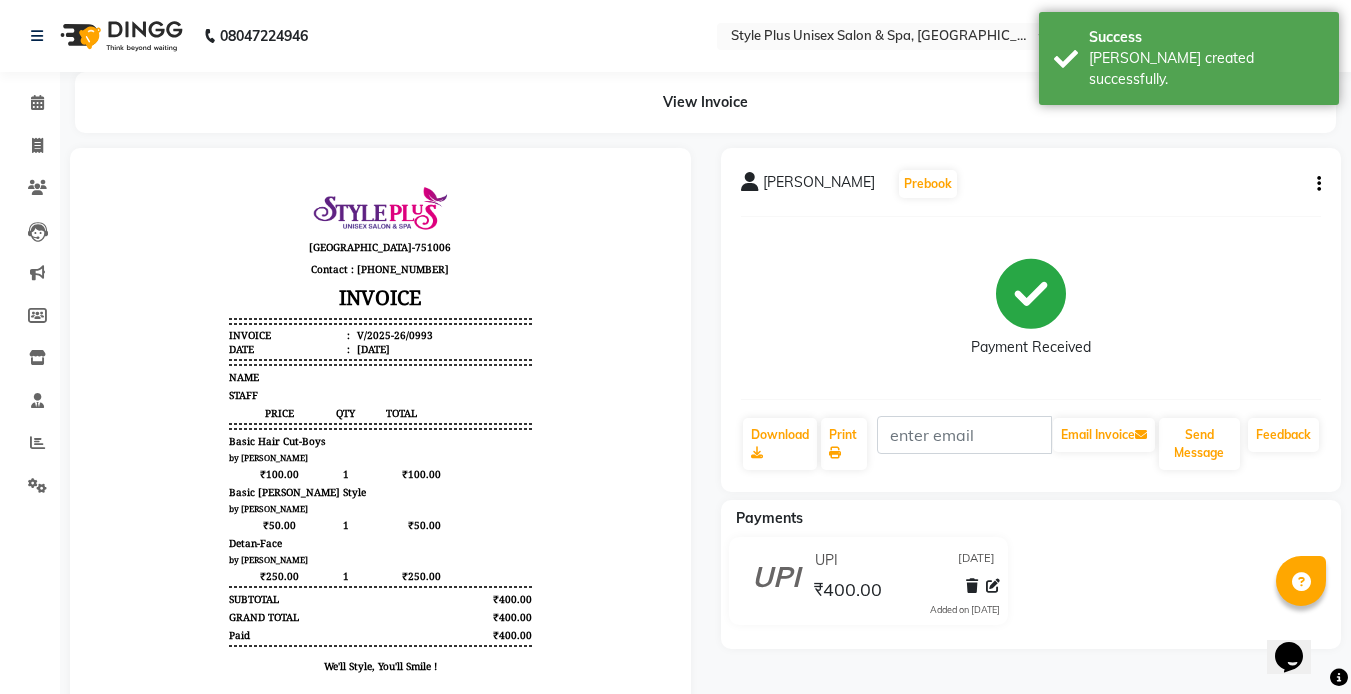 scroll, scrollTop: 0, scrollLeft: 0, axis: both 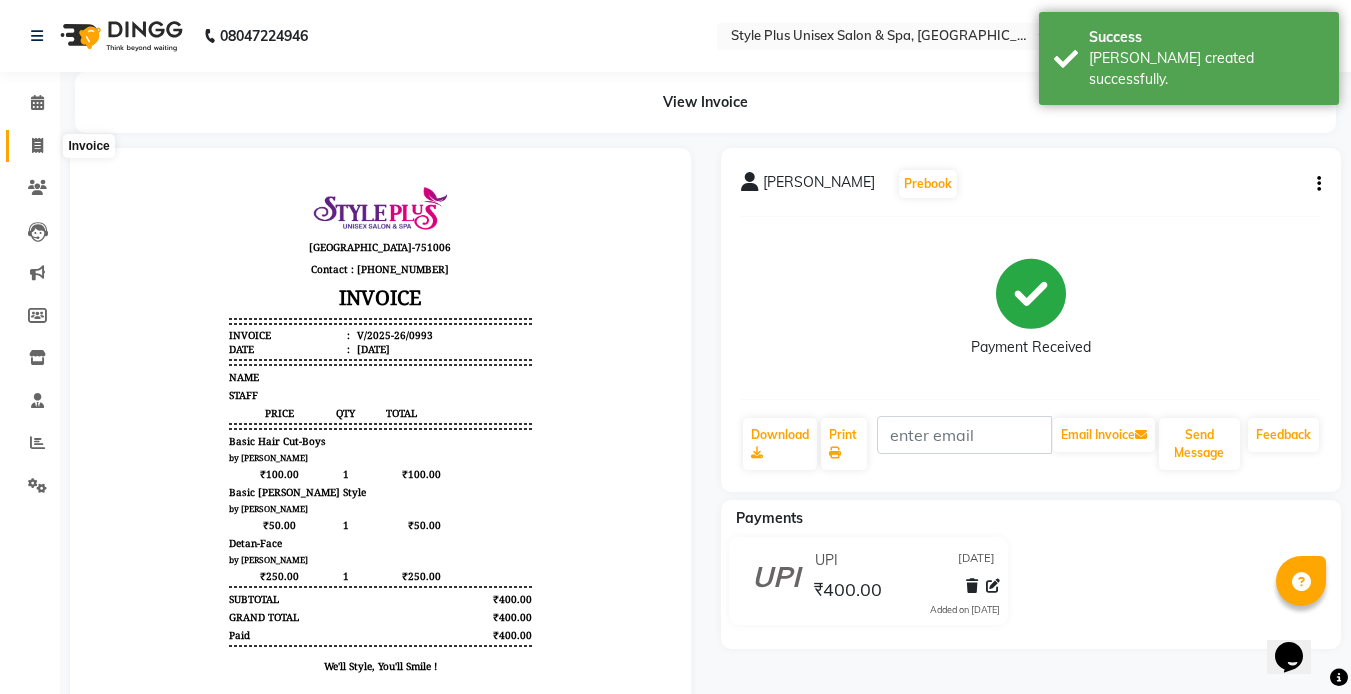 click 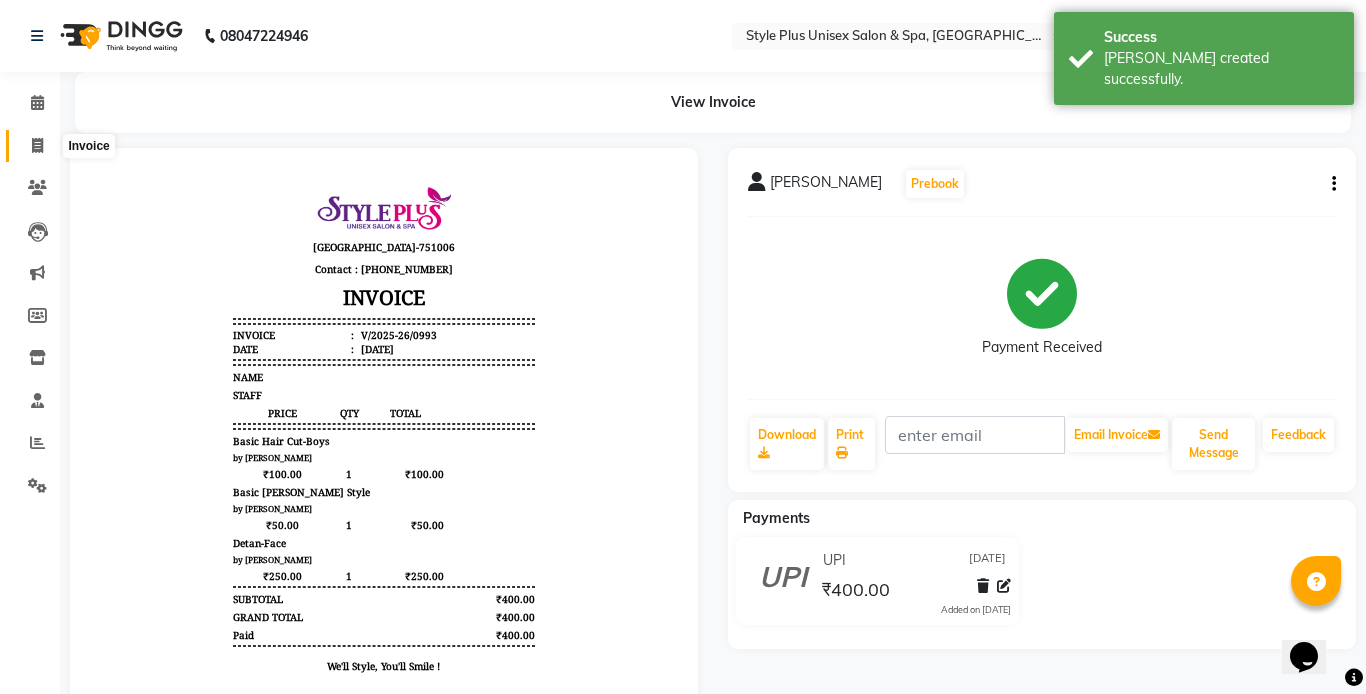 select on "service" 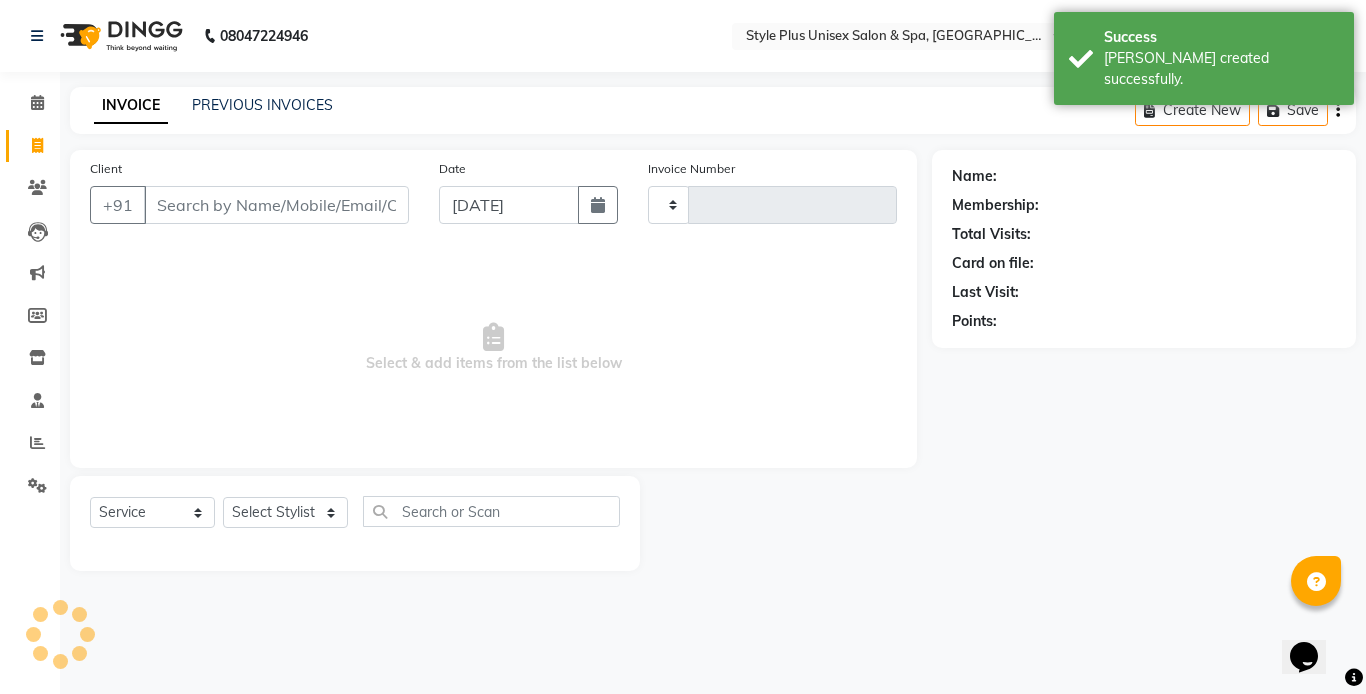 type on "0994" 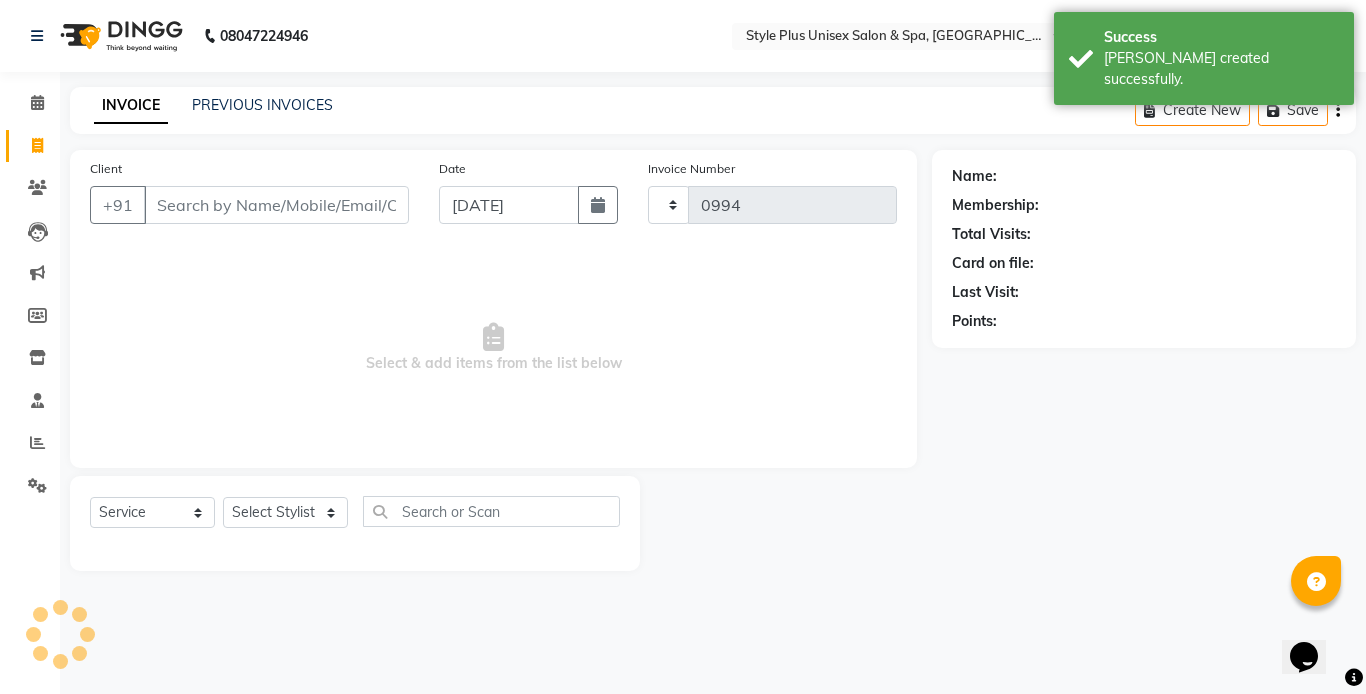 select on "7084" 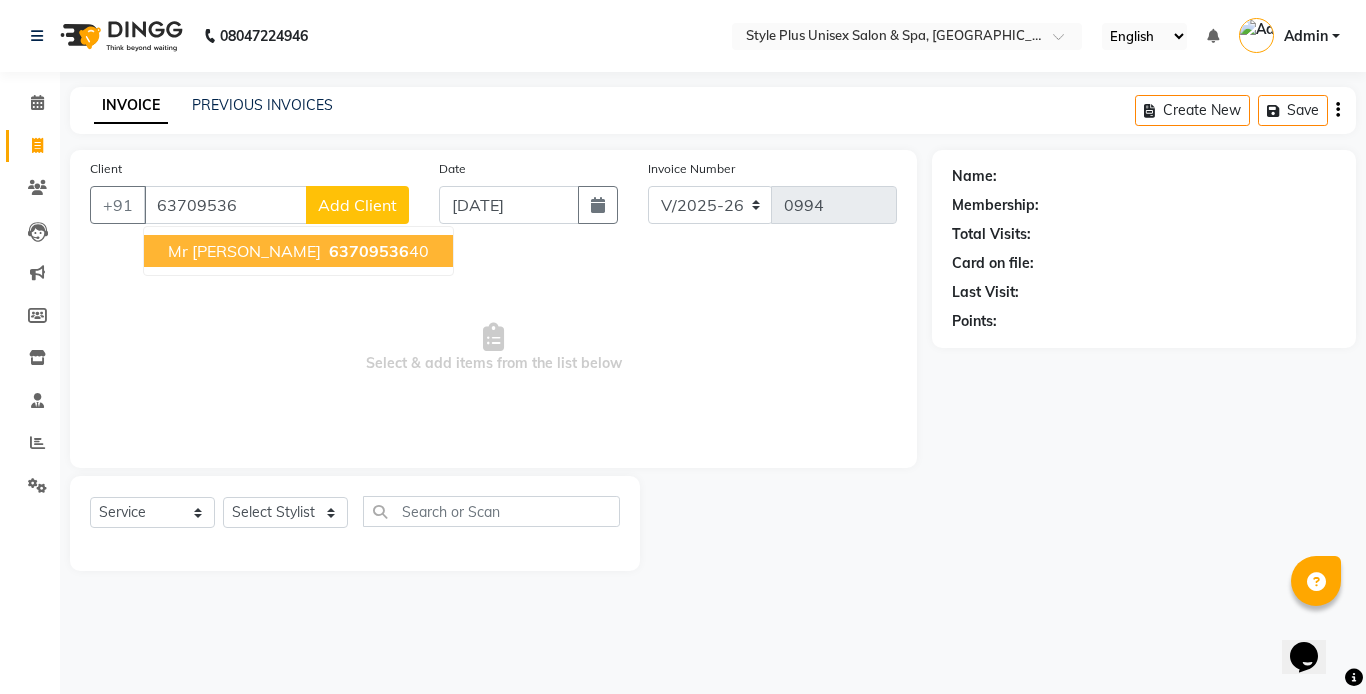 click on "63709536" at bounding box center (369, 251) 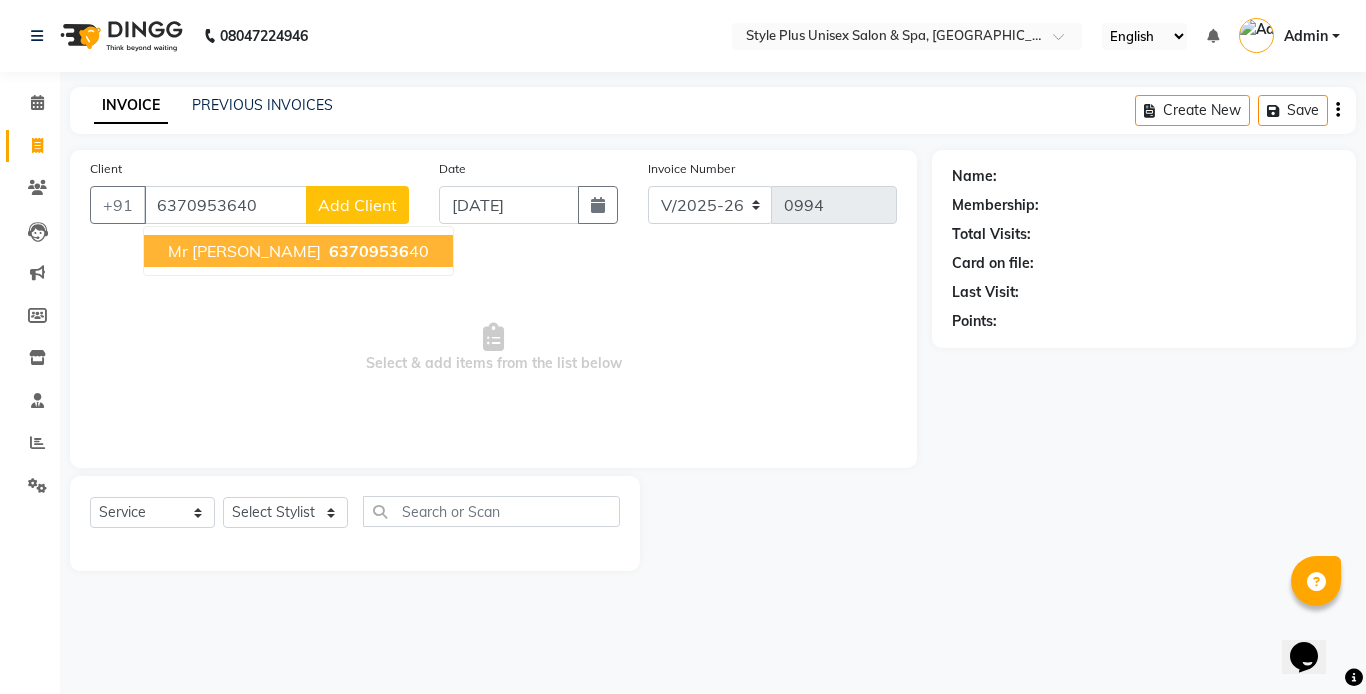 type on "6370953640" 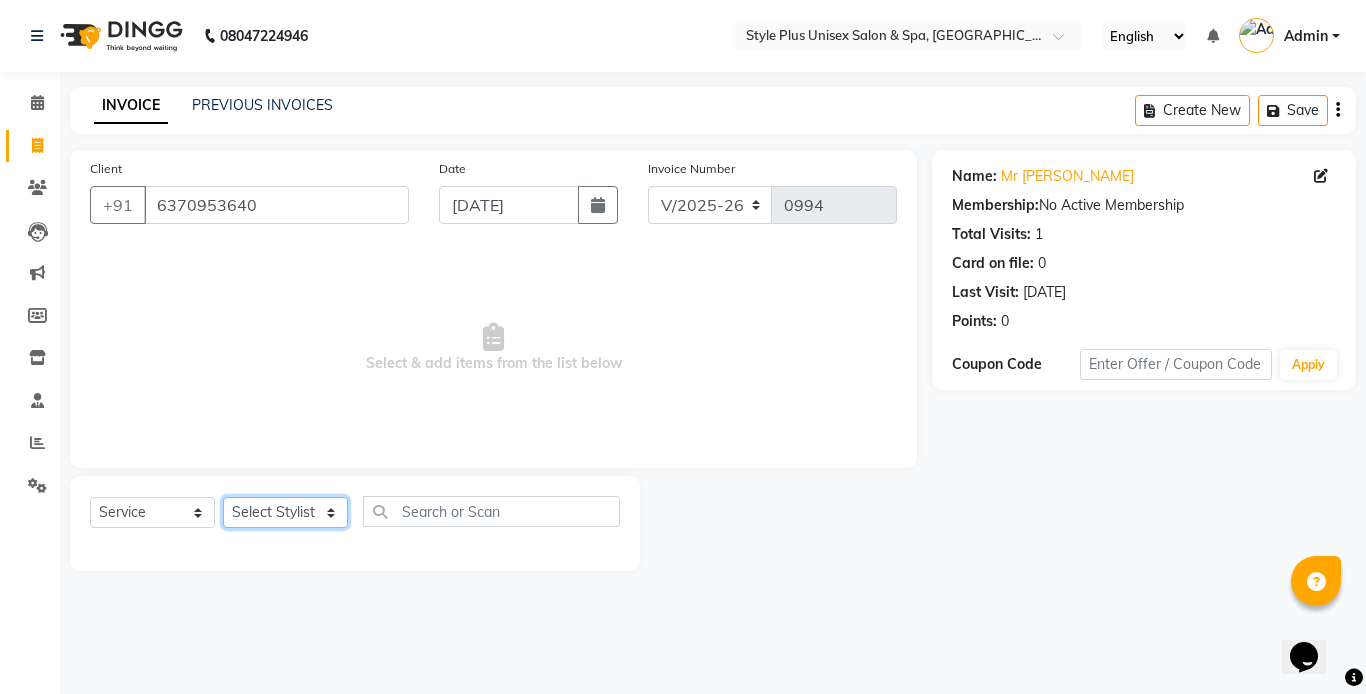 click on "Select Stylist [PERSON_NAME] [PERSON_NAME] J [PERSON_NAME] MD [PERSON_NAME] [PERSON_NAME] [PERSON_NAME]" 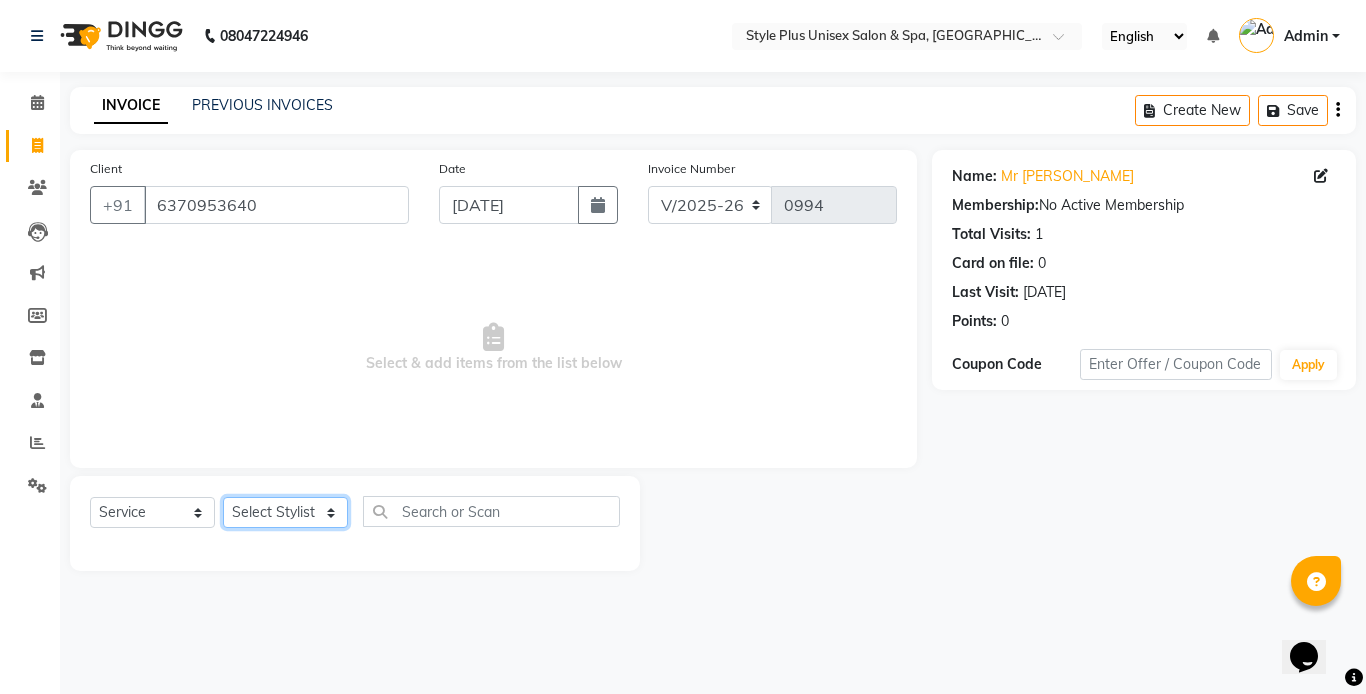 select on "61813" 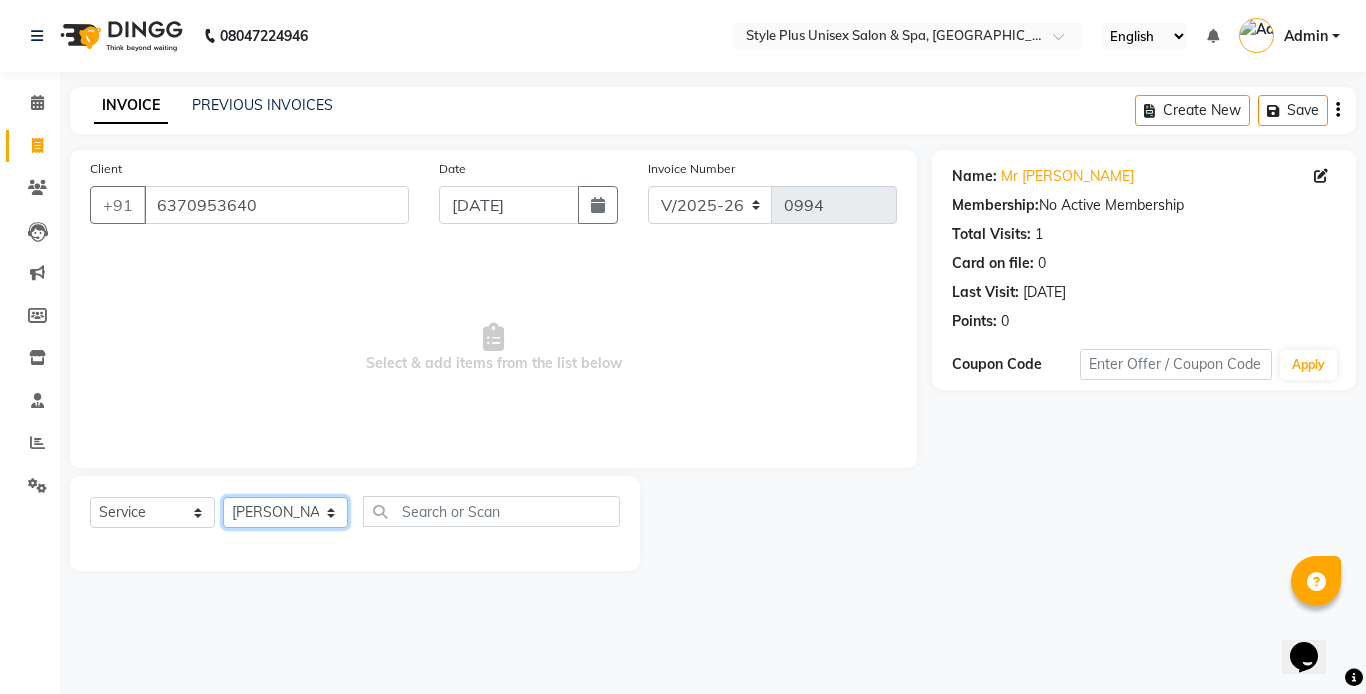 click on "Select Stylist [PERSON_NAME] [PERSON_NAME] J [PERSON_NAME] MD [PERSON_NAME] [PERSON_NAME] [PERSON_NAME]" 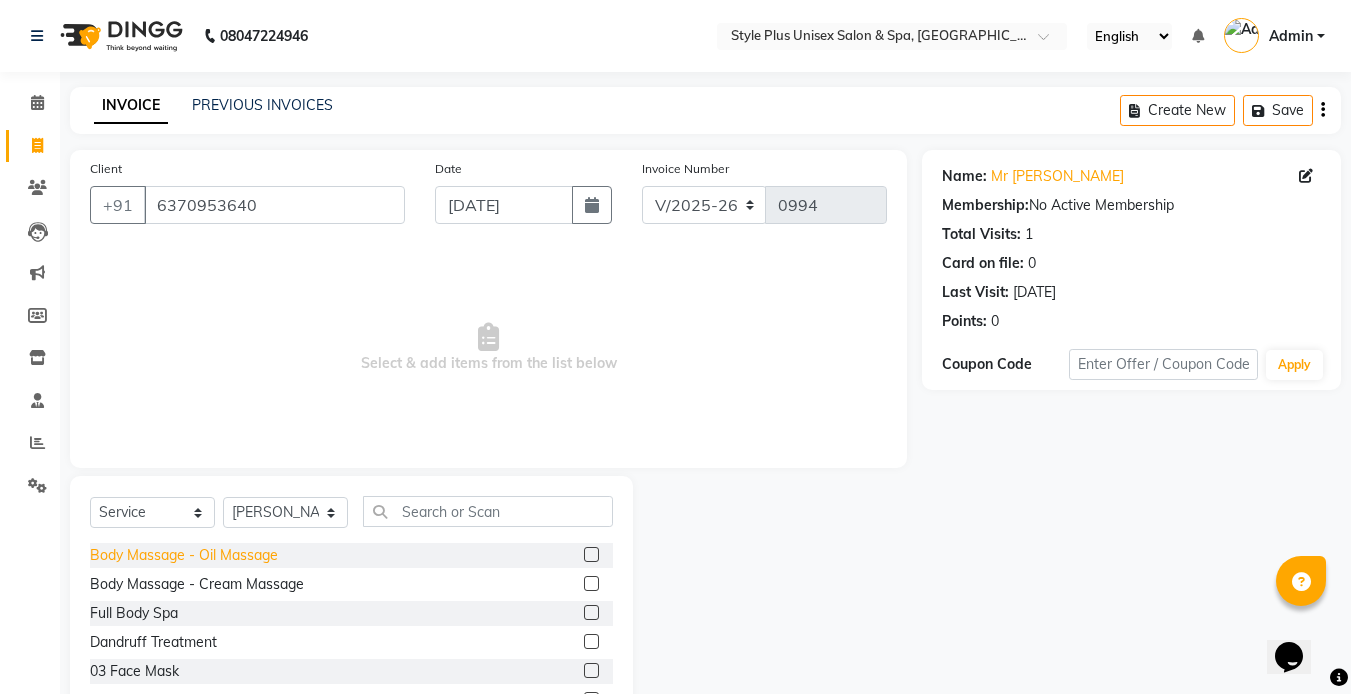 click on "Body Massage - Oil Massage" 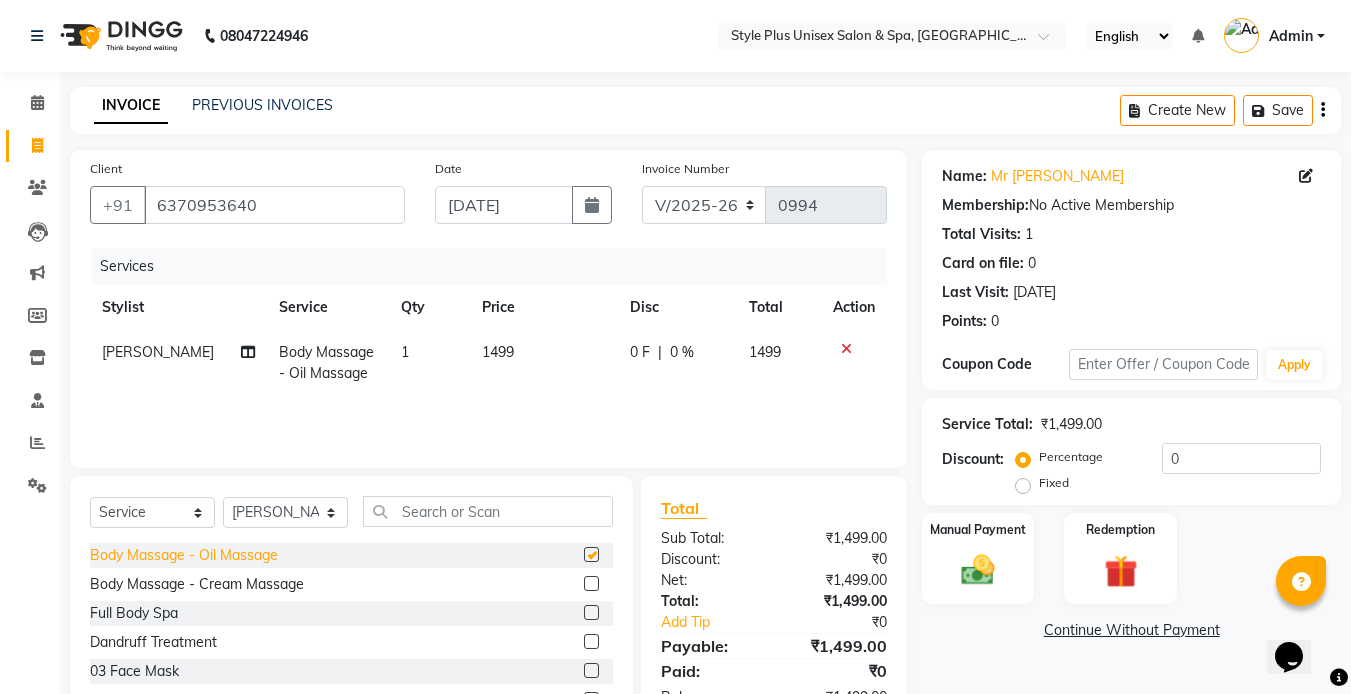 checkbox on "false" 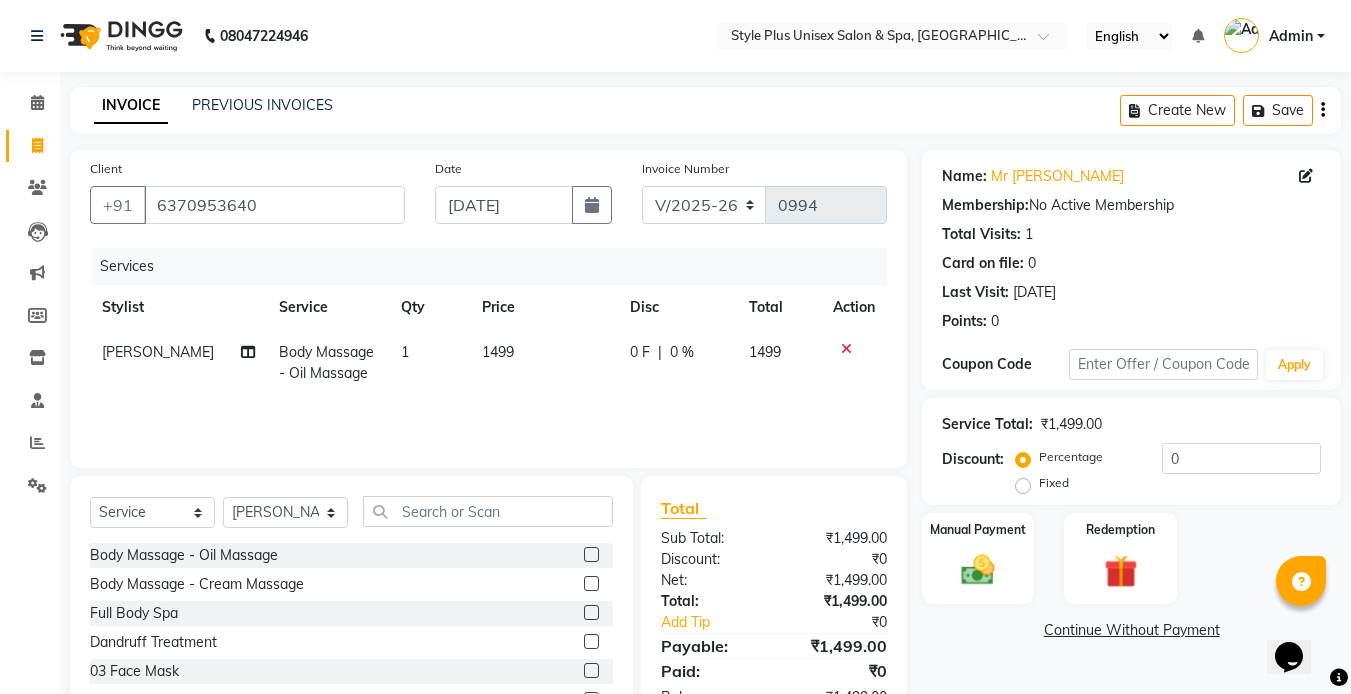 click on "1499" 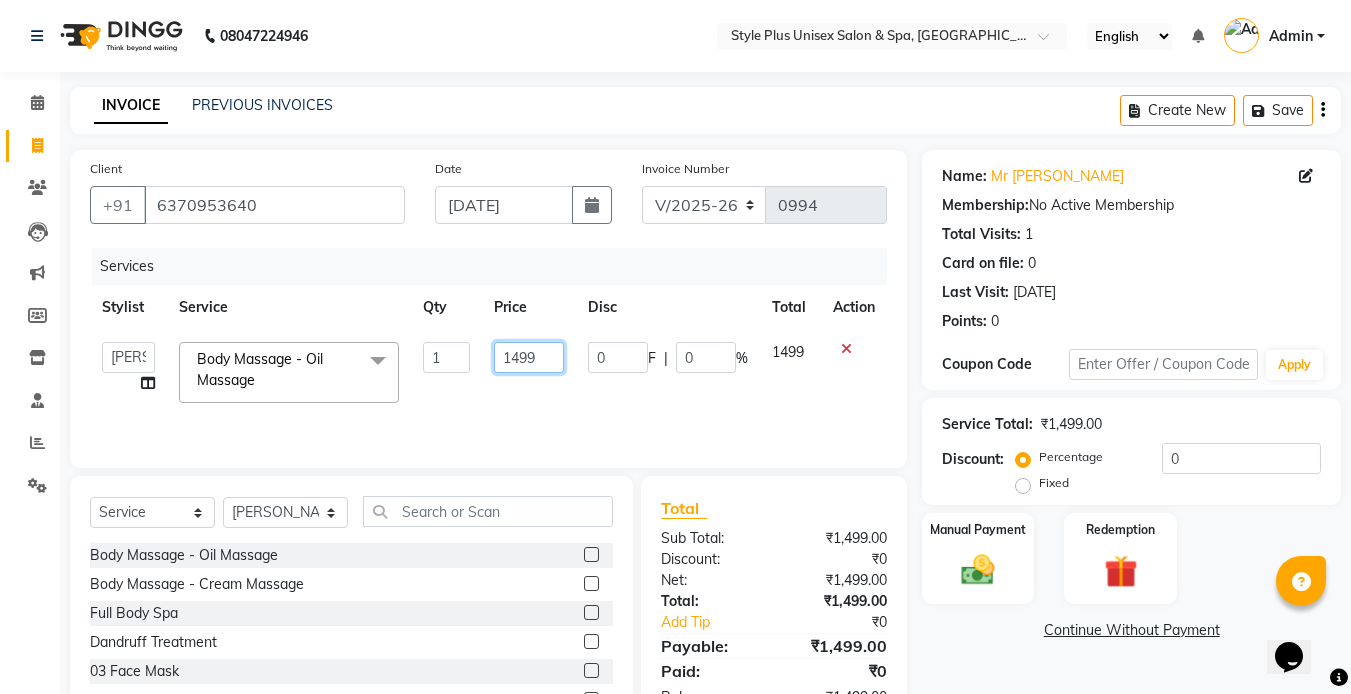 click on "1499" 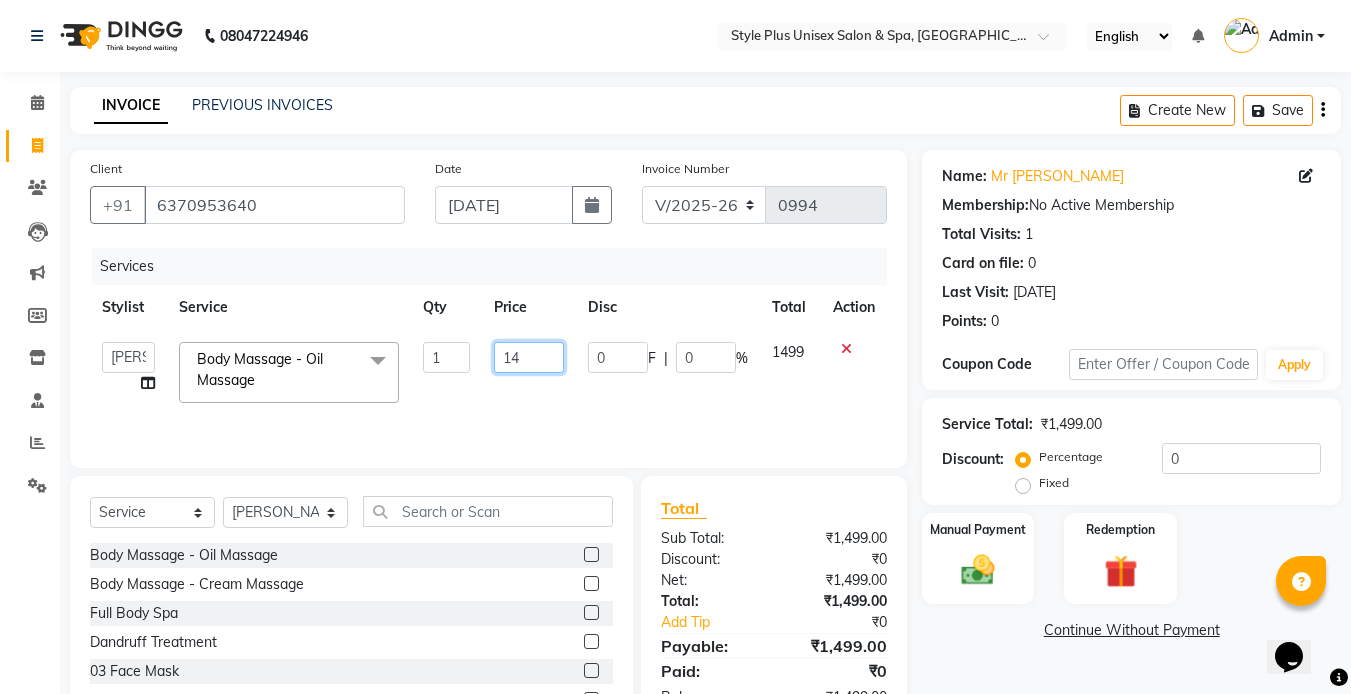 type on "1" 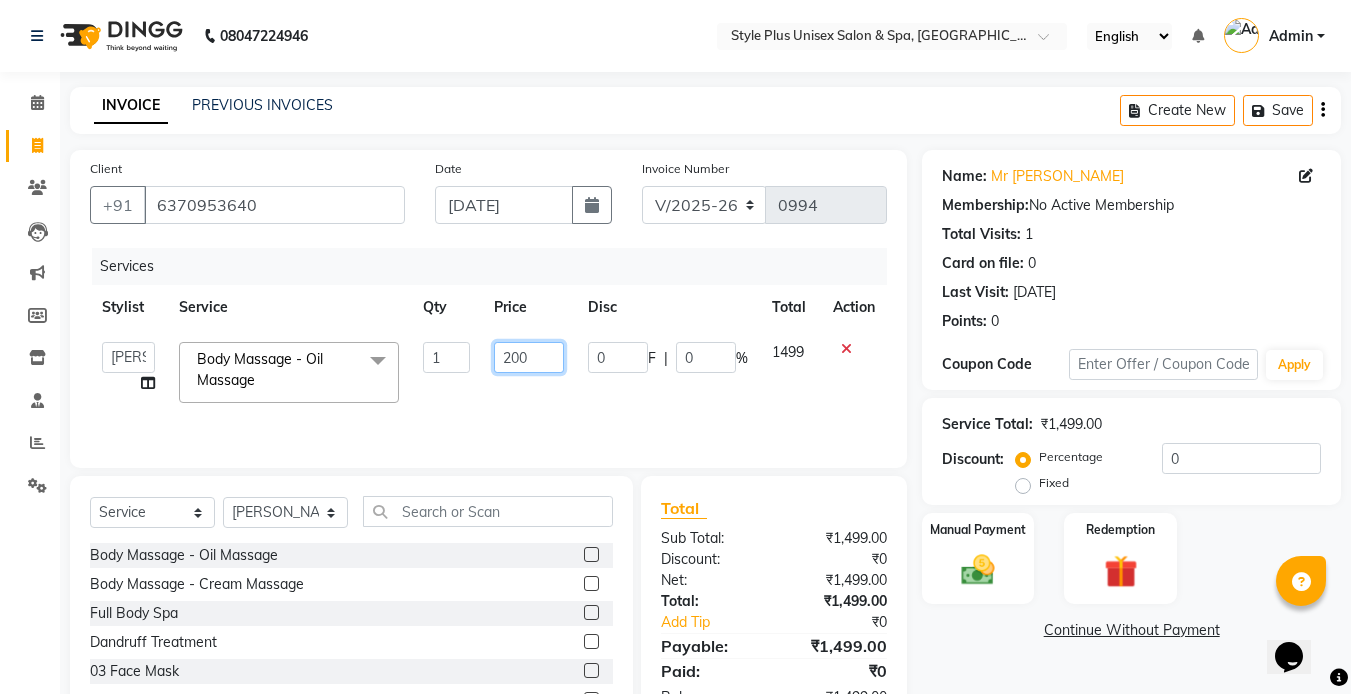 type on "2000" 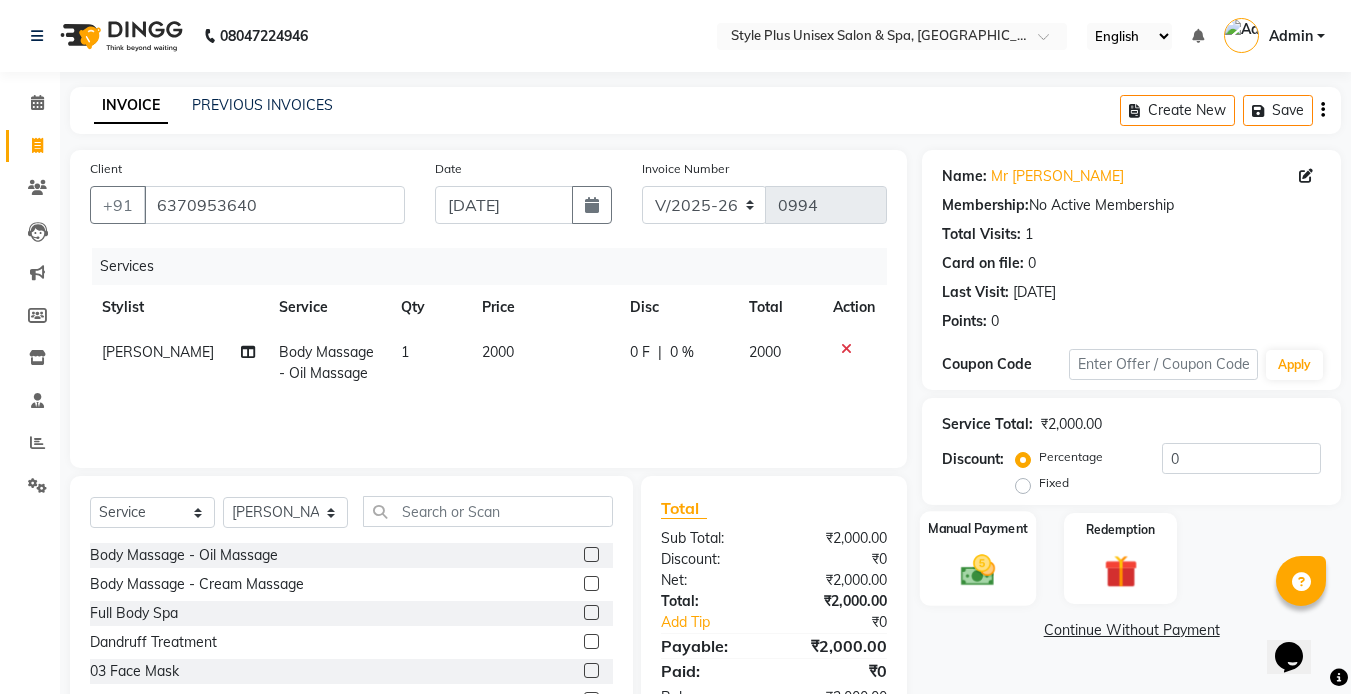 click 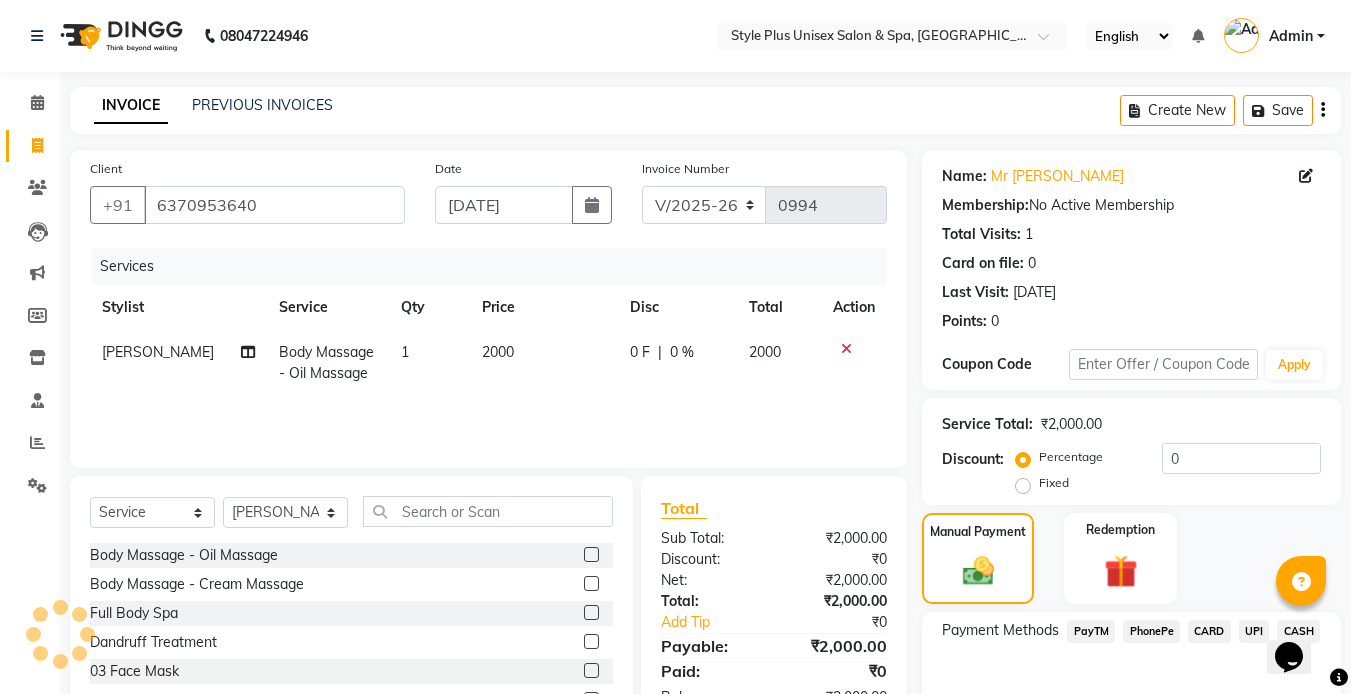 click on "PayTM" 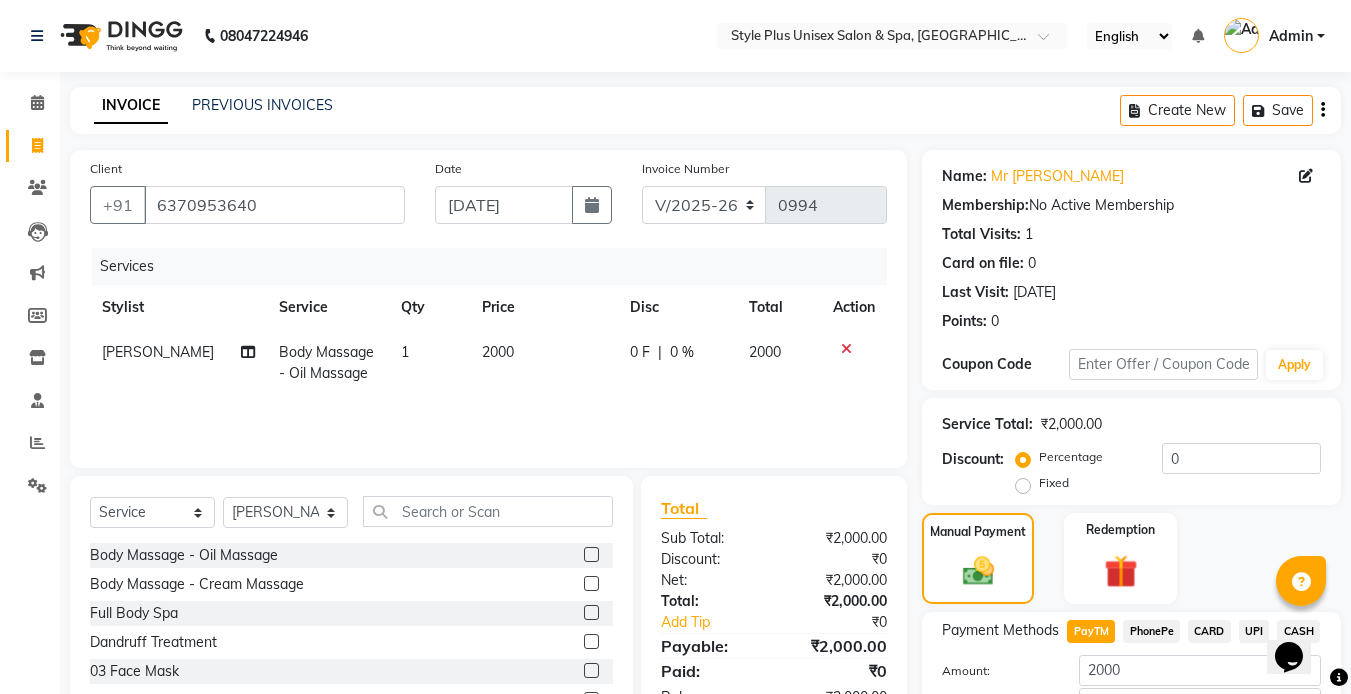 scroll, scrollTop: 138, scrollLeft: 0, axis: vertical 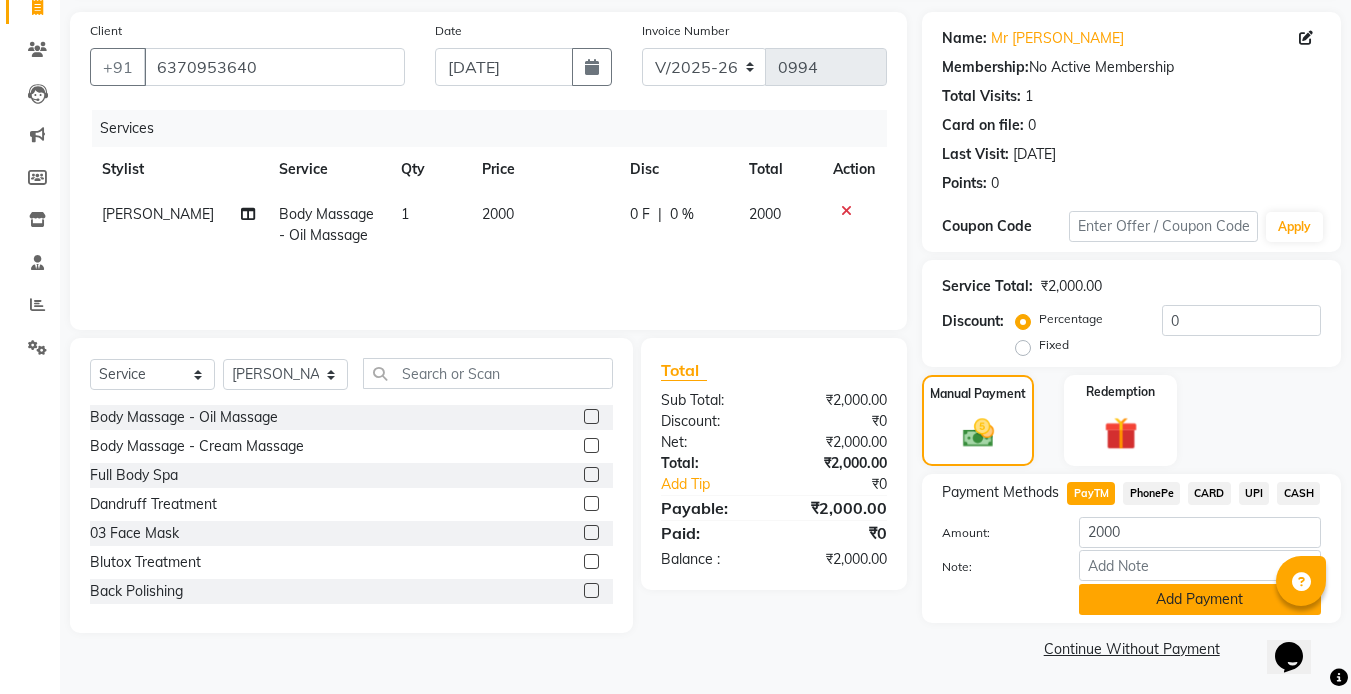 click on "Add Payment" 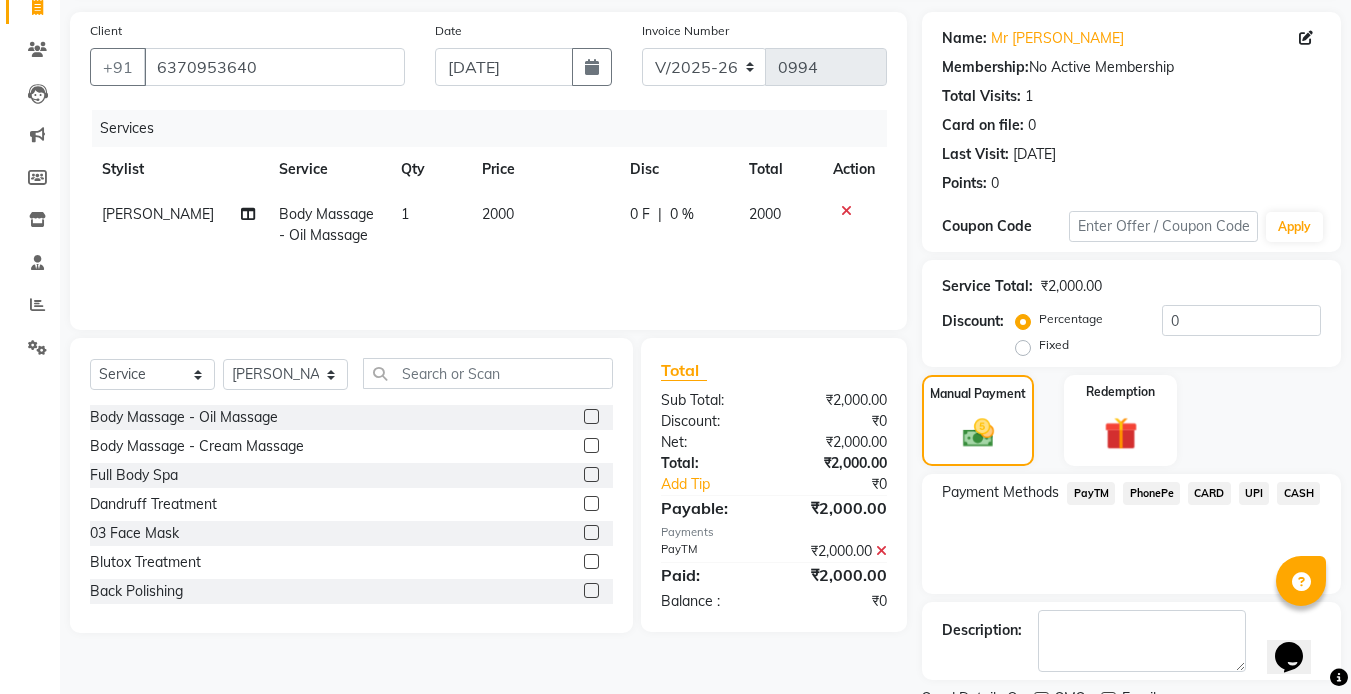 scroll, scrollTop: 222, scrollLeft: 0, axis: vertical 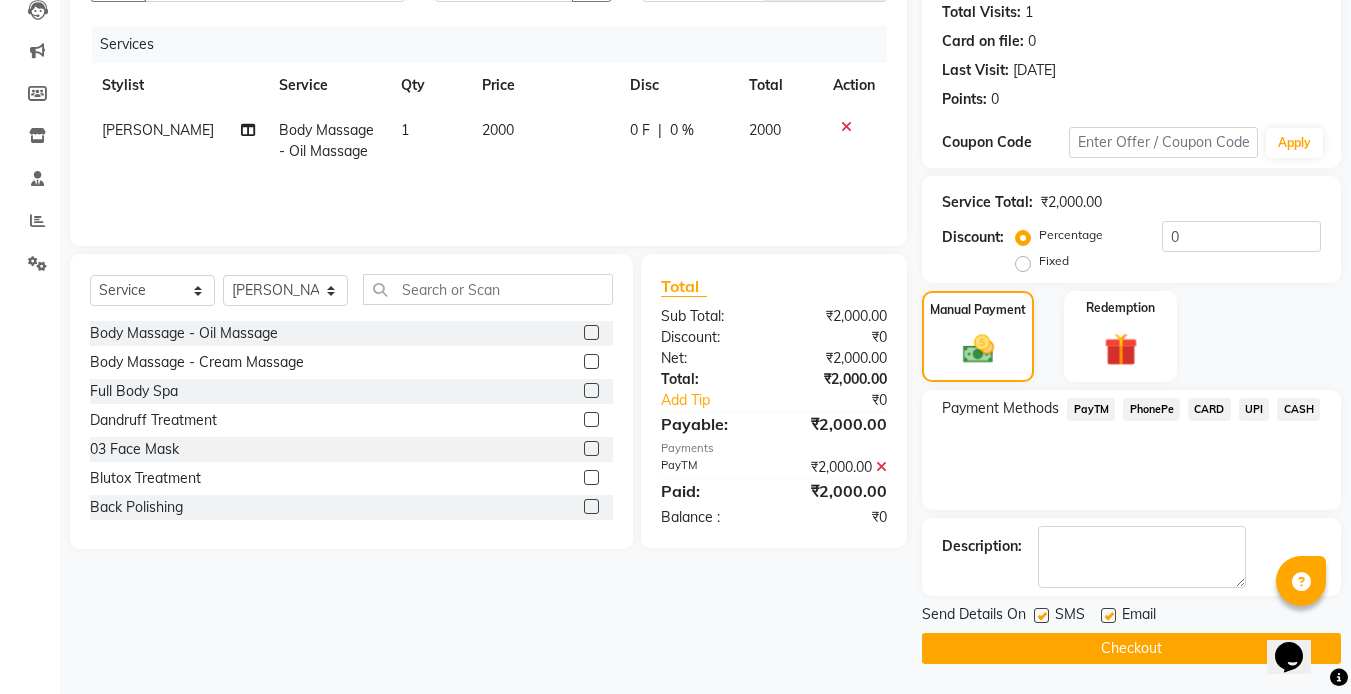 click 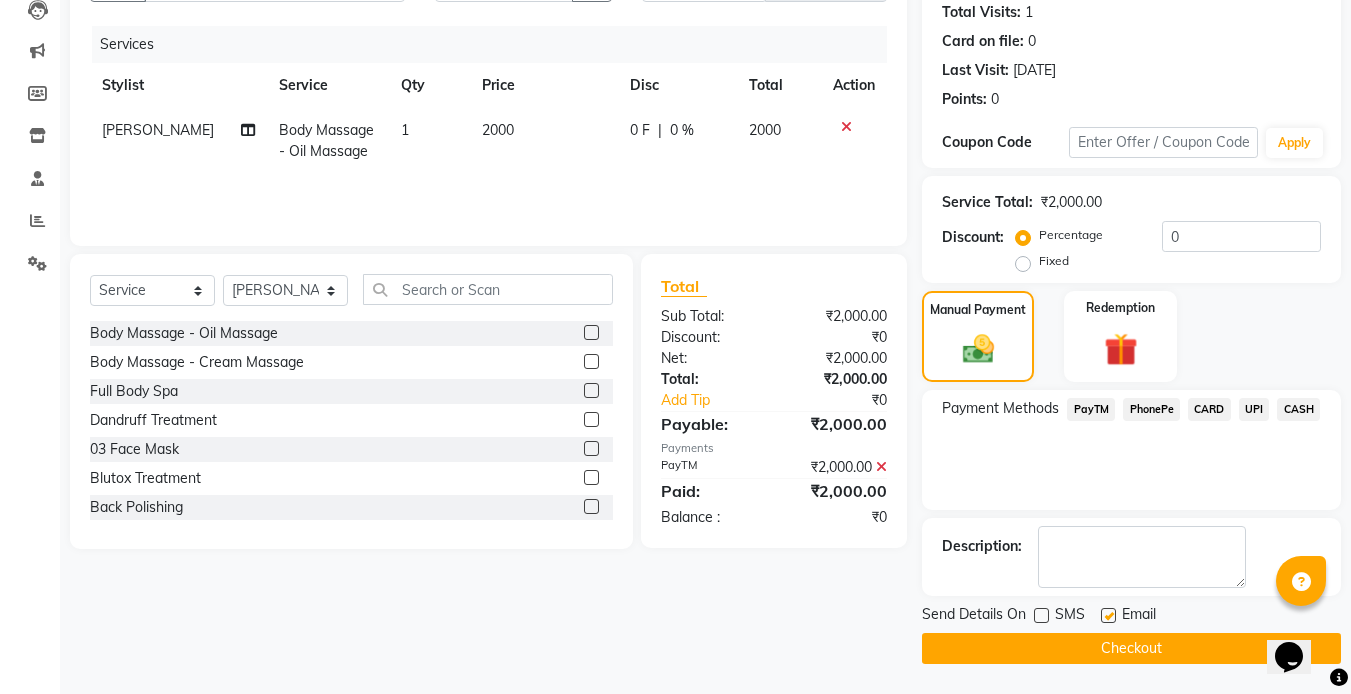 click 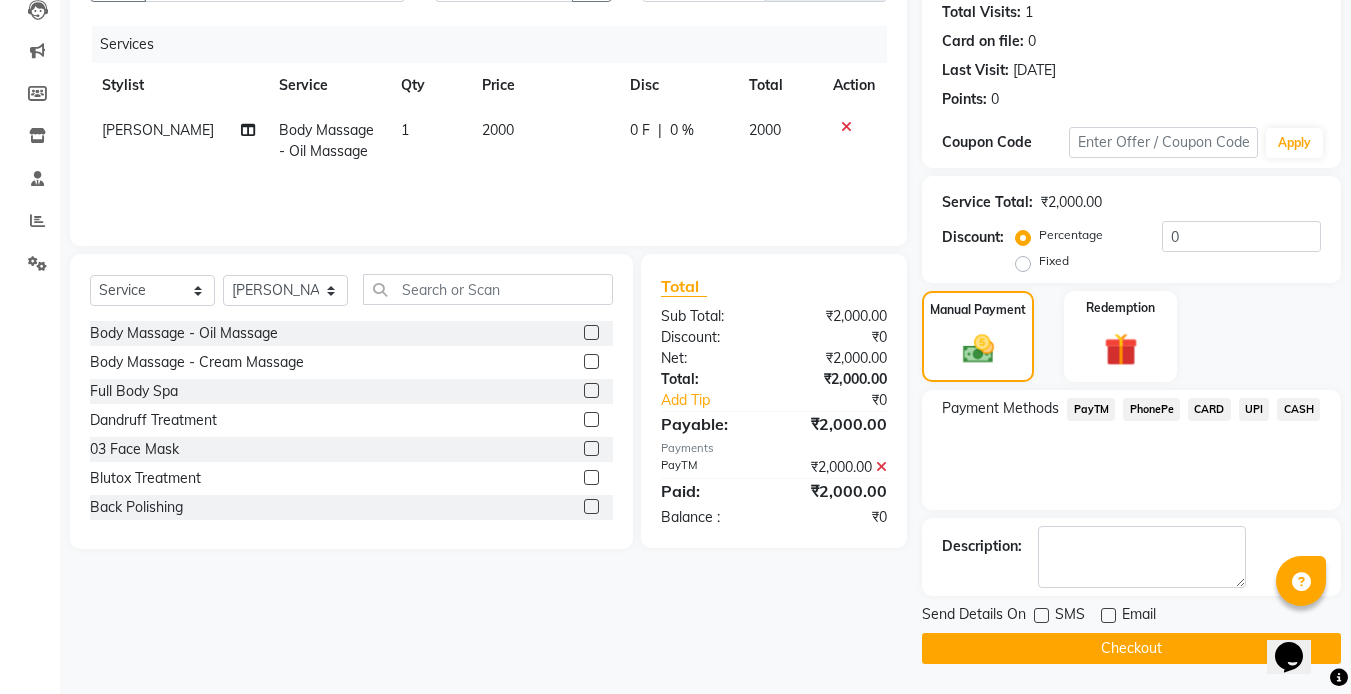 click on "Checkout" 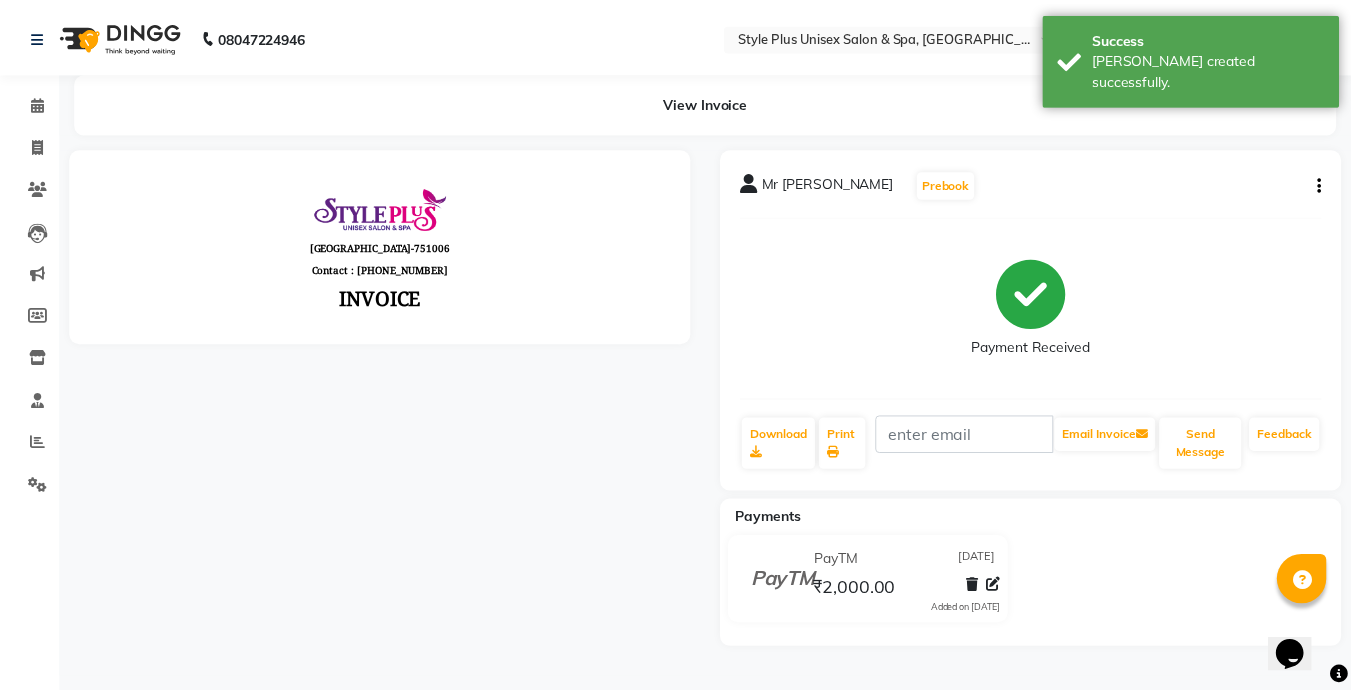 scroll, scrollTop: 0, scrollLeft: 0, axis: both 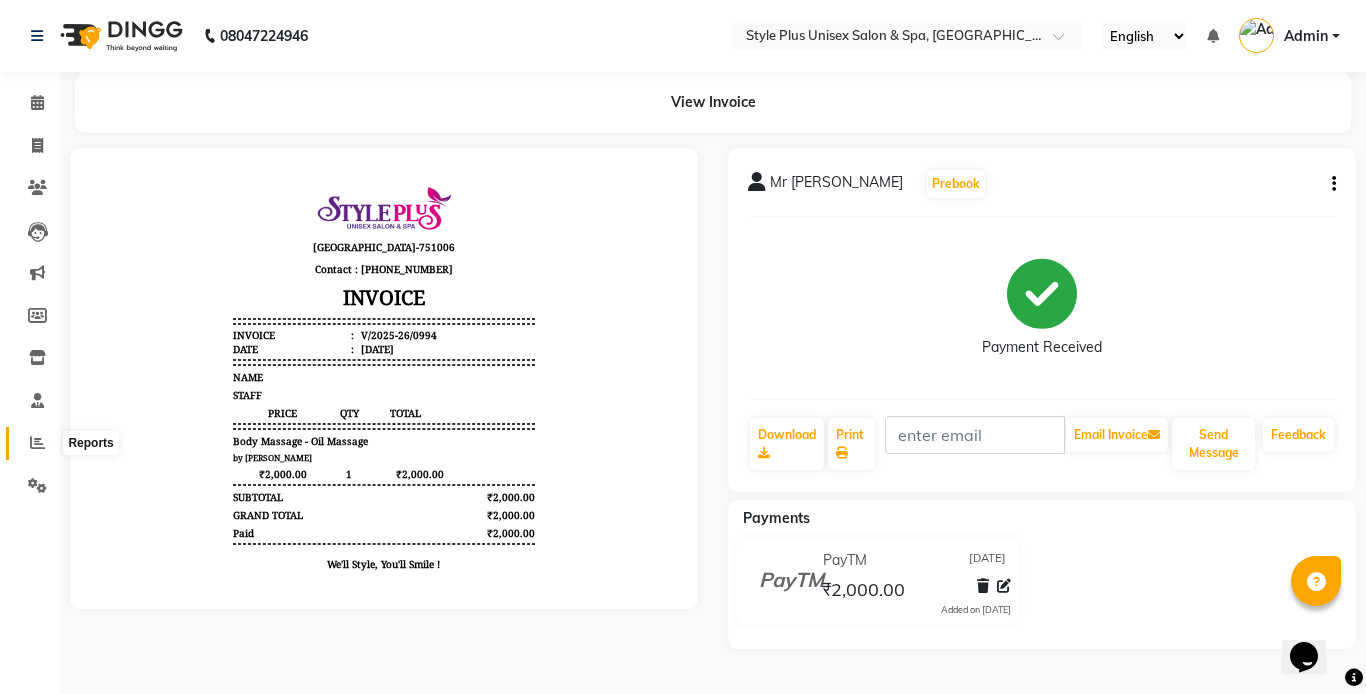 click 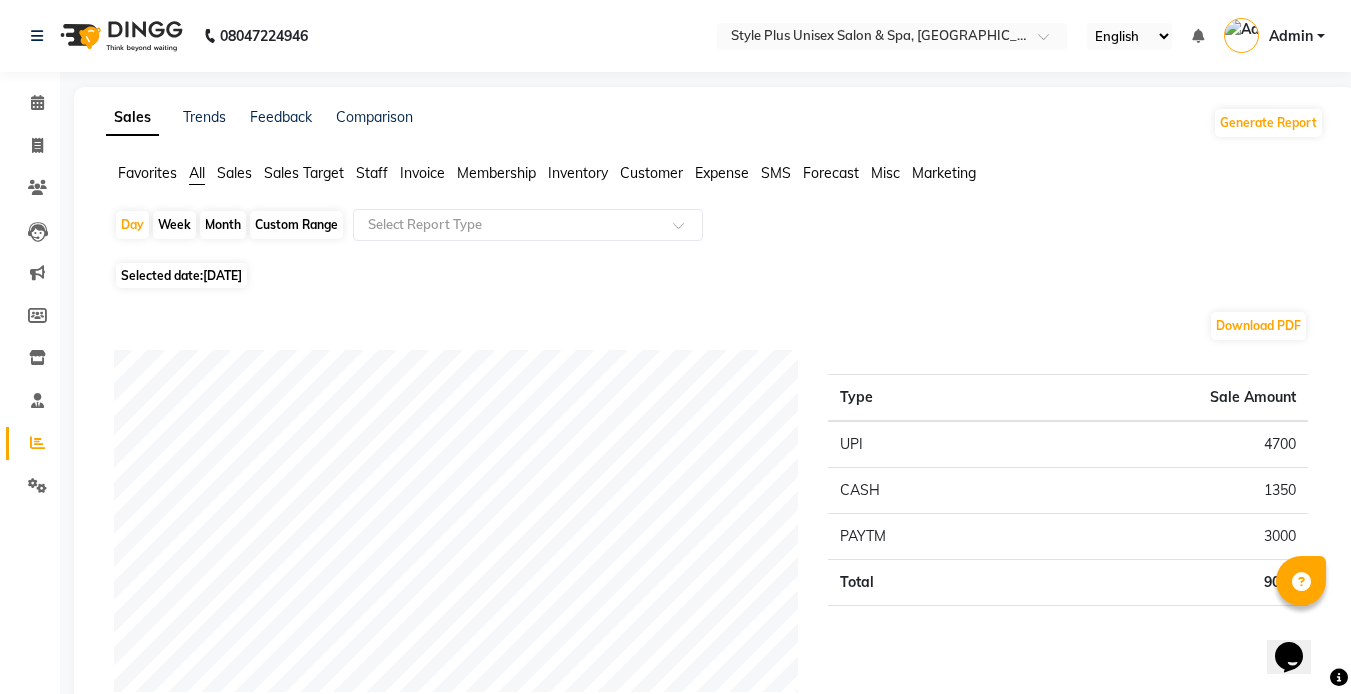 click on "Month" 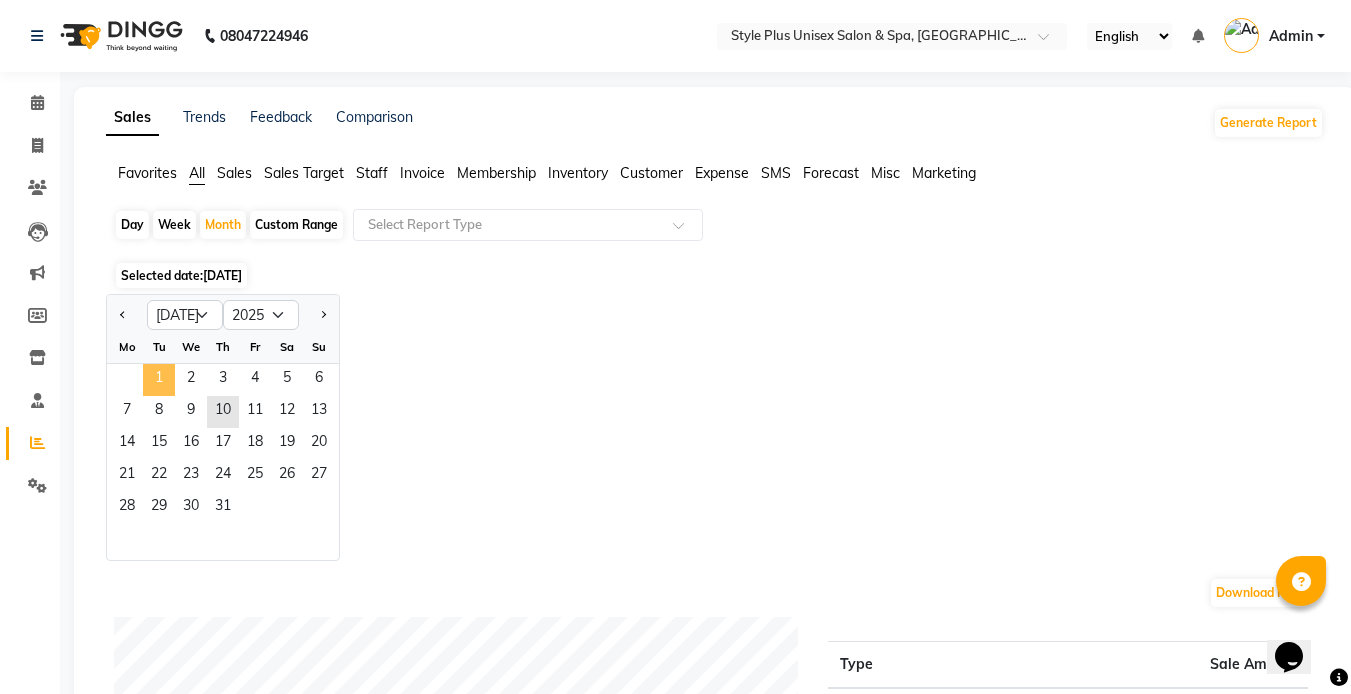 click on "1" 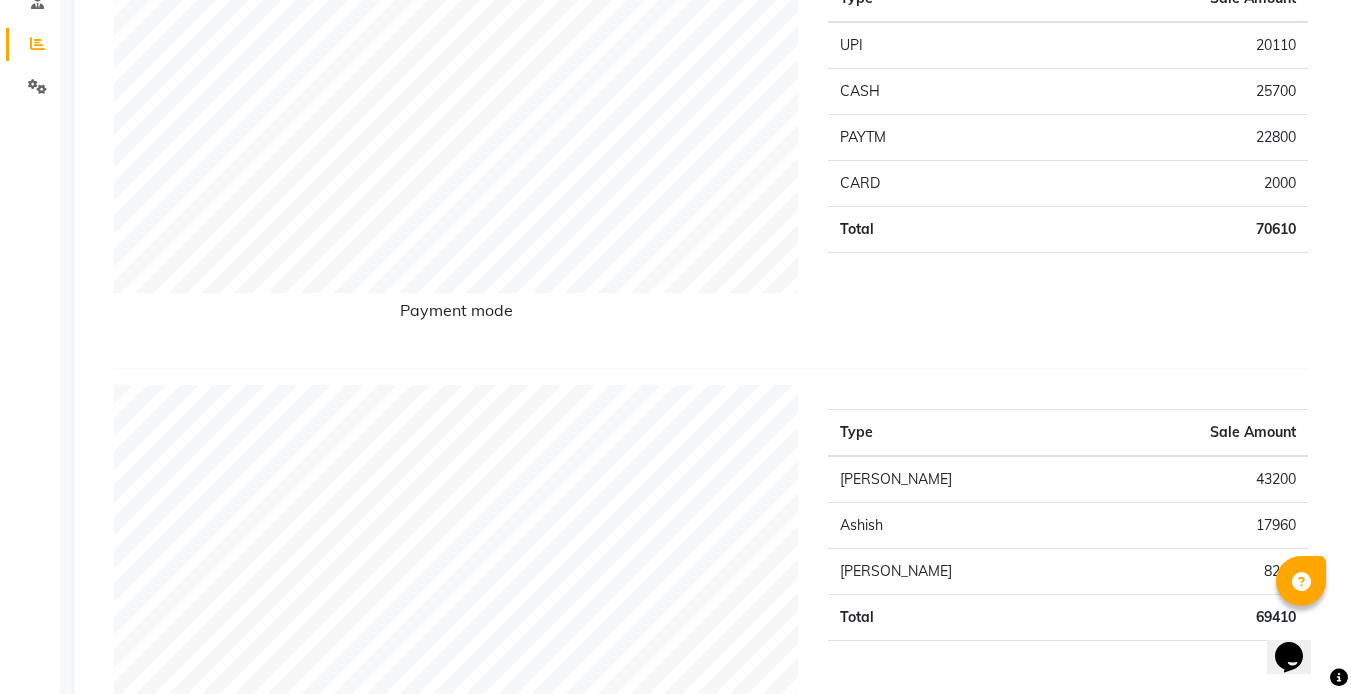 scroll, scrollTop: 400, scrollLeft: 0, axis: vertical 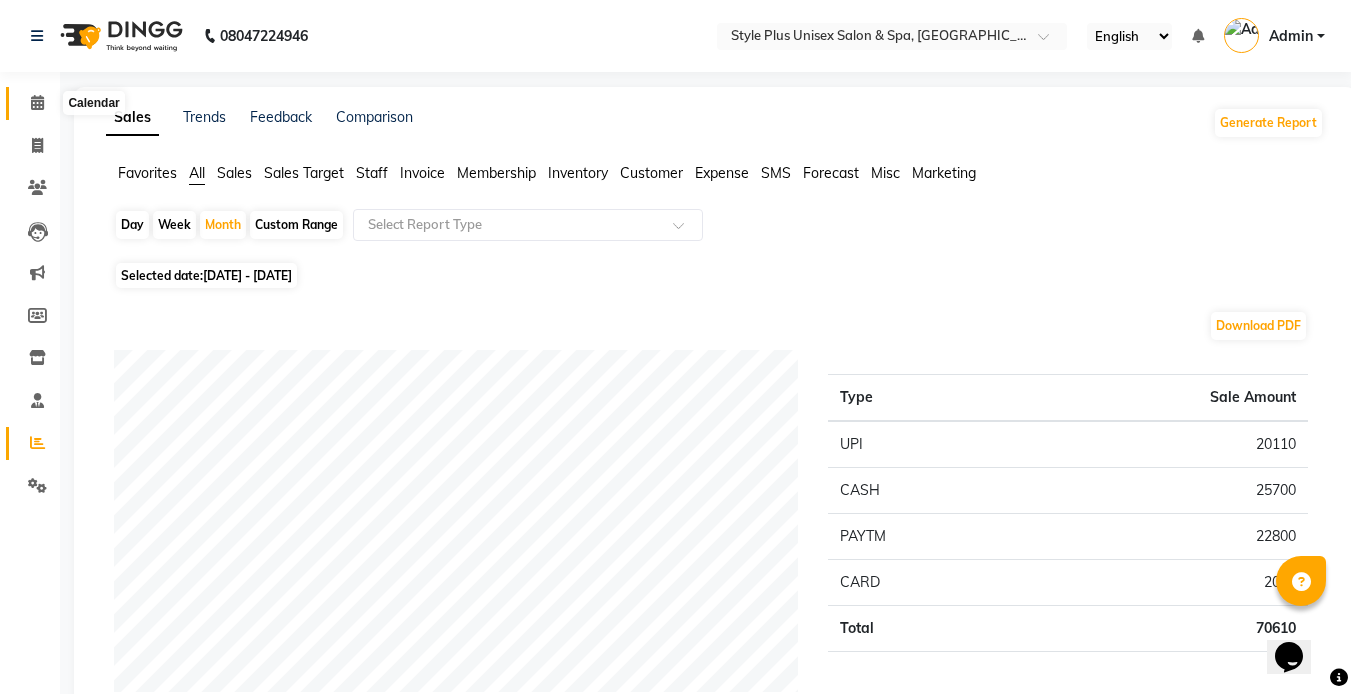 click 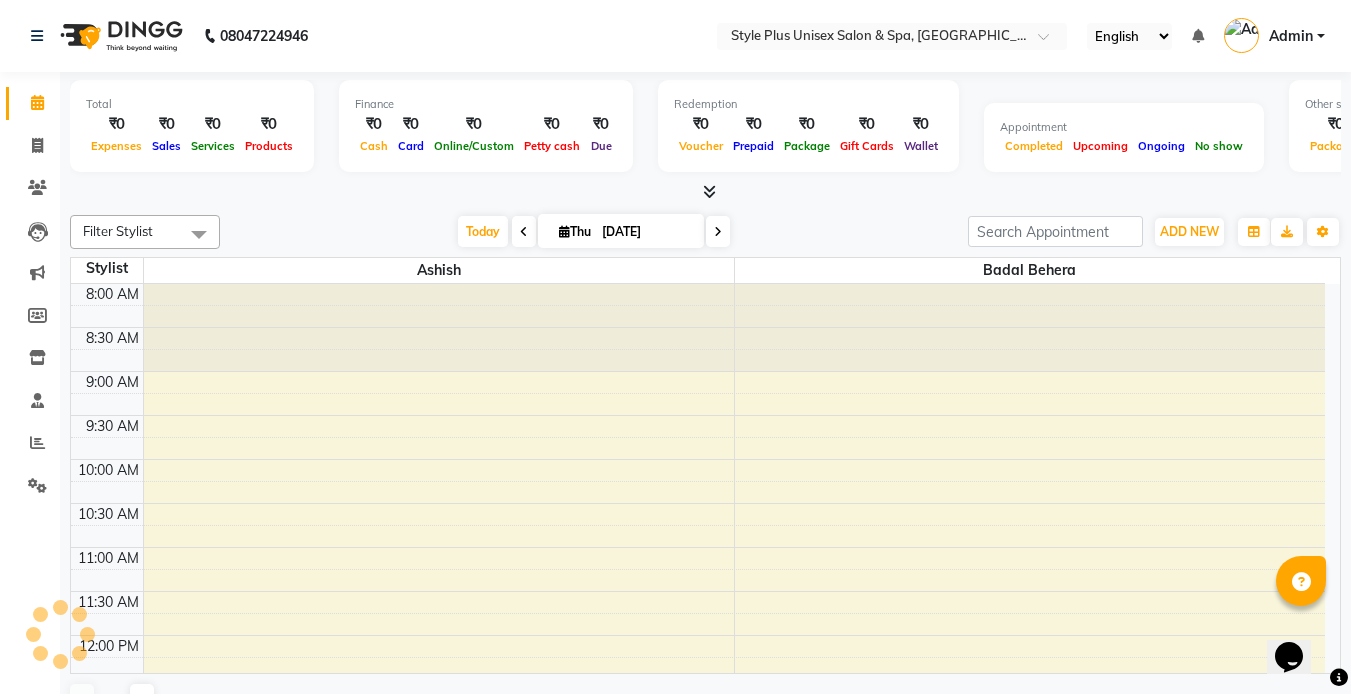 scroll, scrollTop: 0, scrollLeft: 0, axis: both 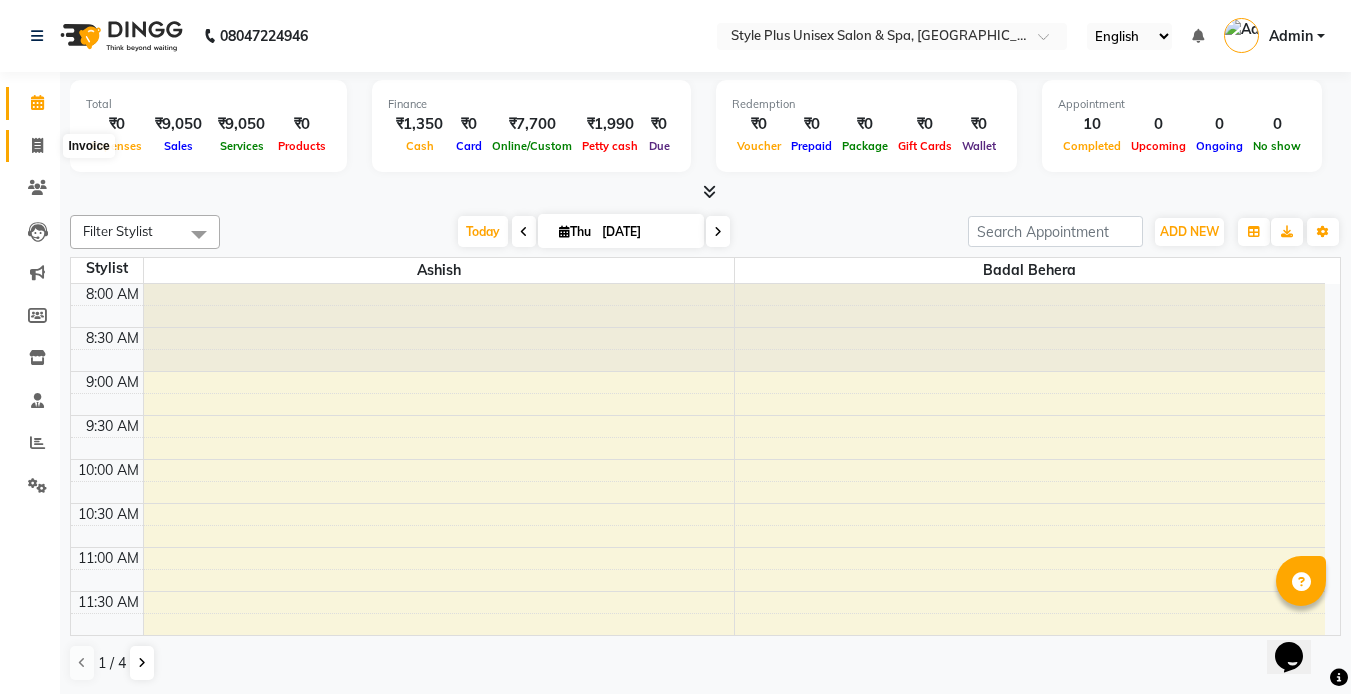 click 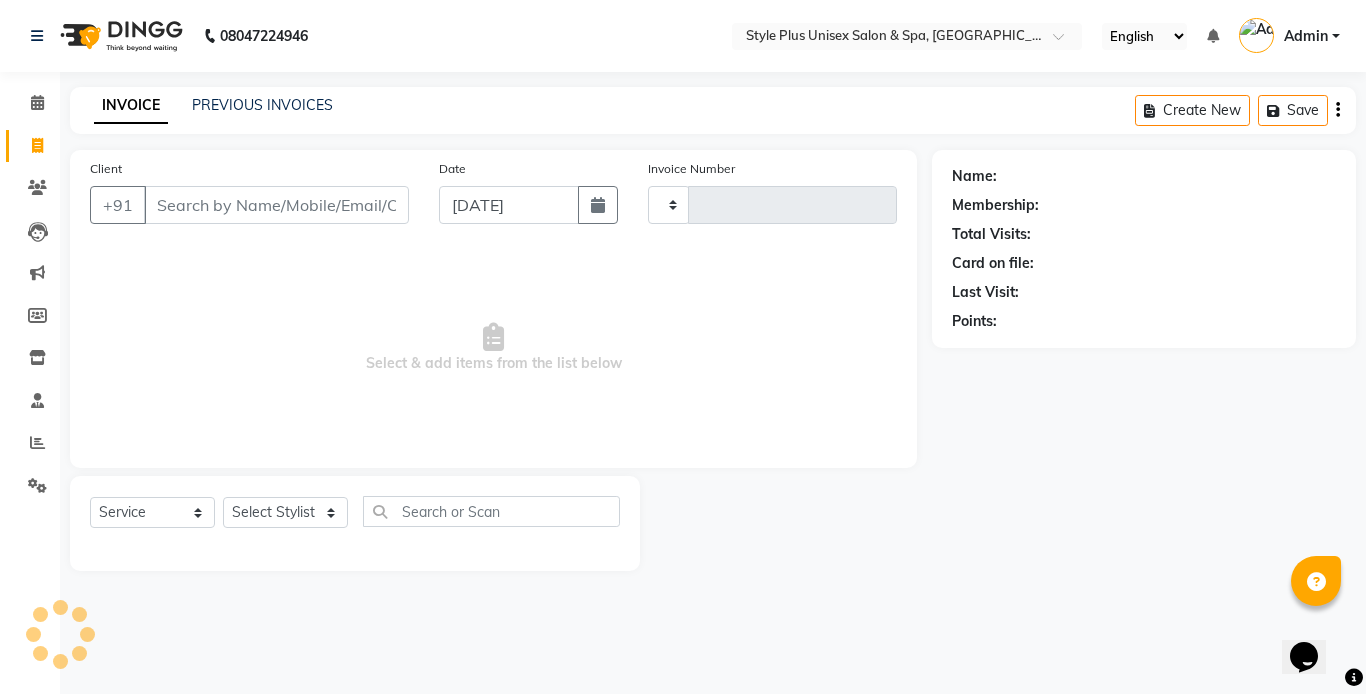 type on "0995" 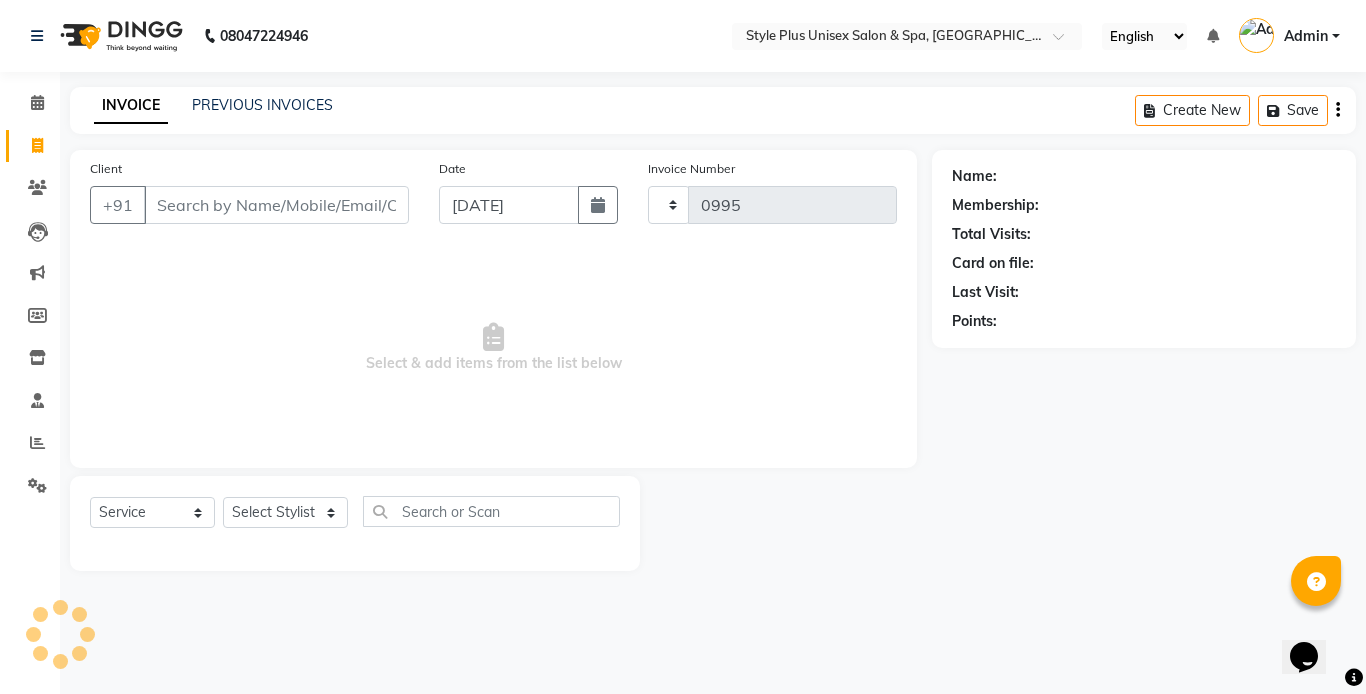select on "7084" 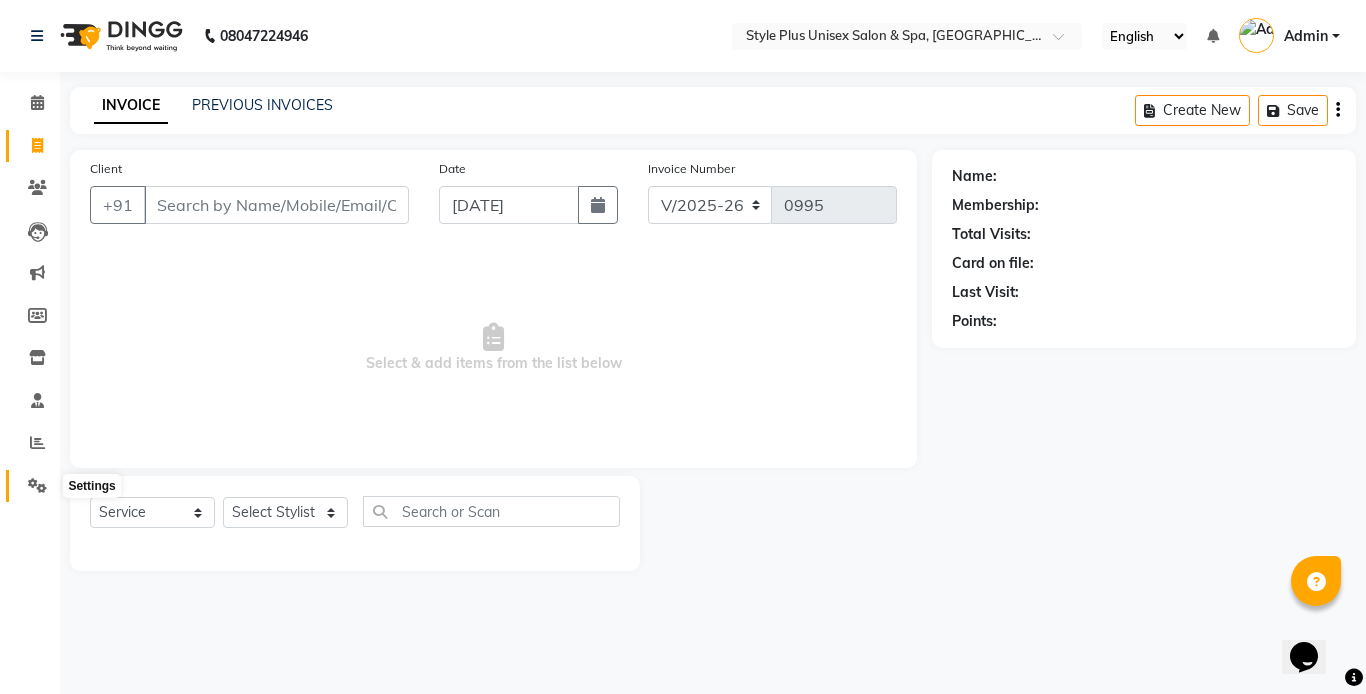 drag, startPoint x: 32, startPoint y: 505, endPoint x: 35, endPoint y: 494, distance: 11.401754 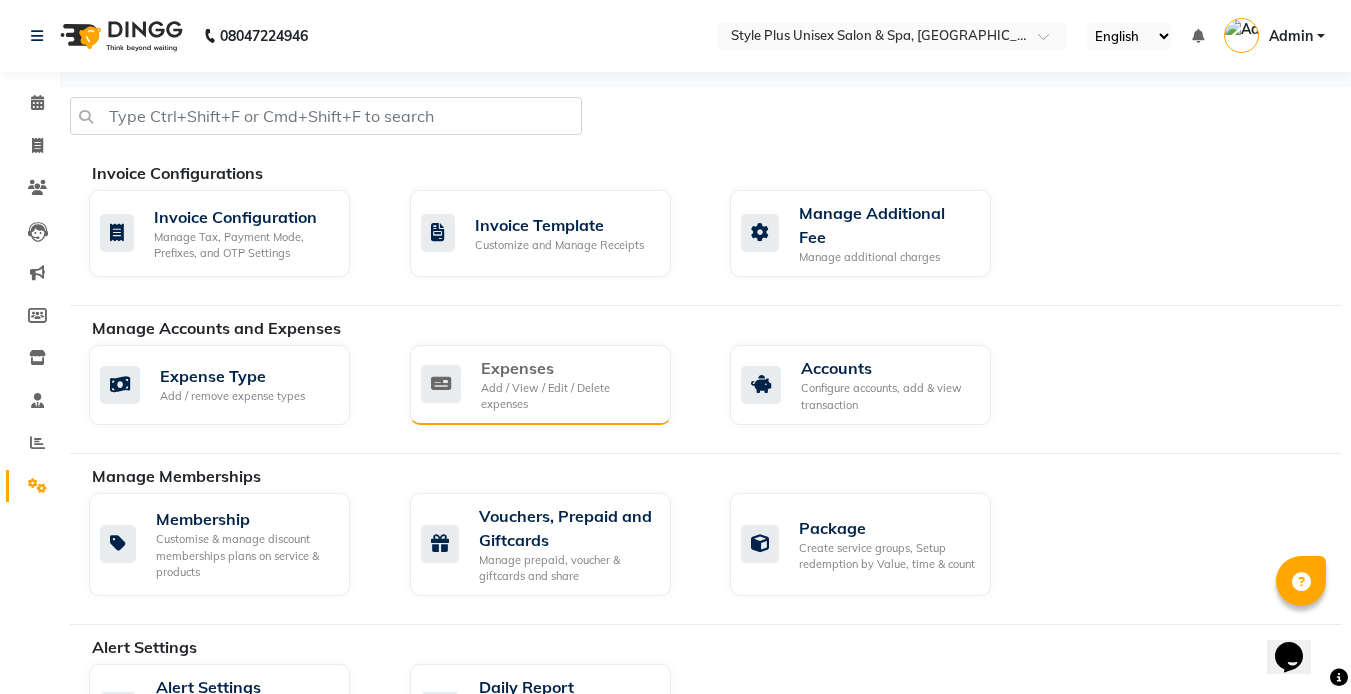 click on "Add / View / Edit / Delete expenses" 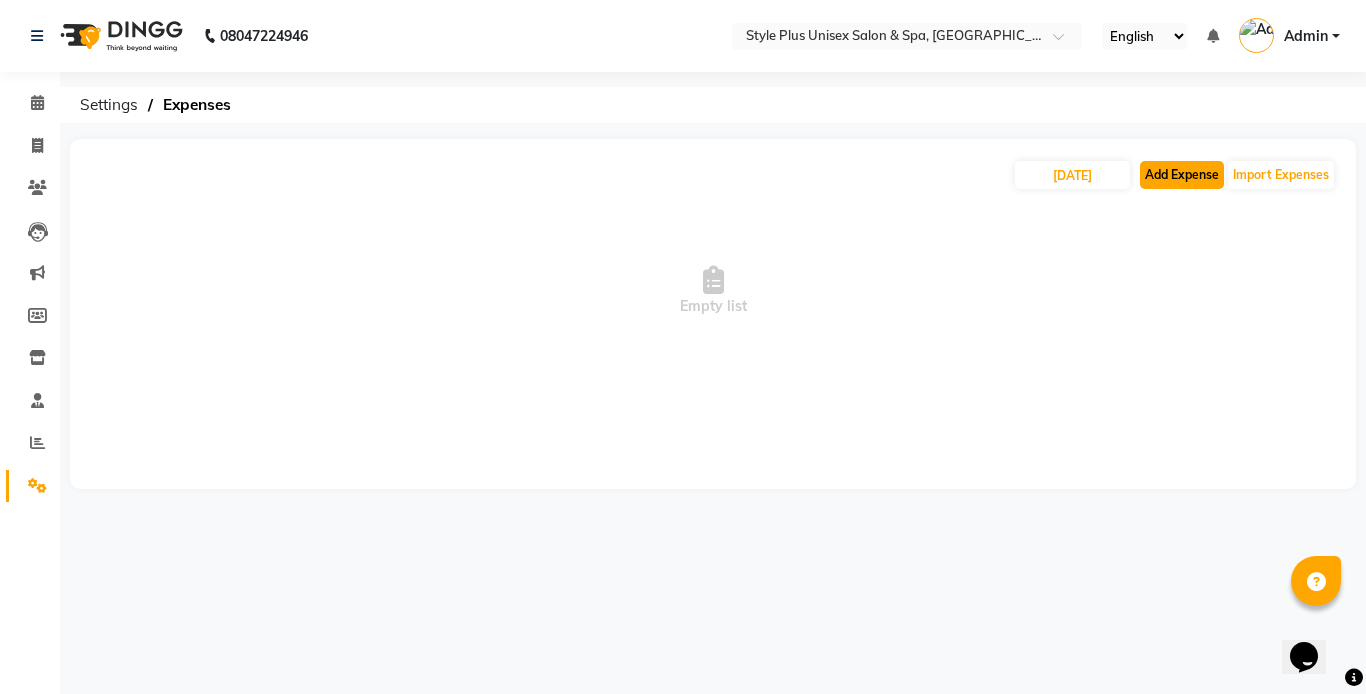 click on "Add Expense" 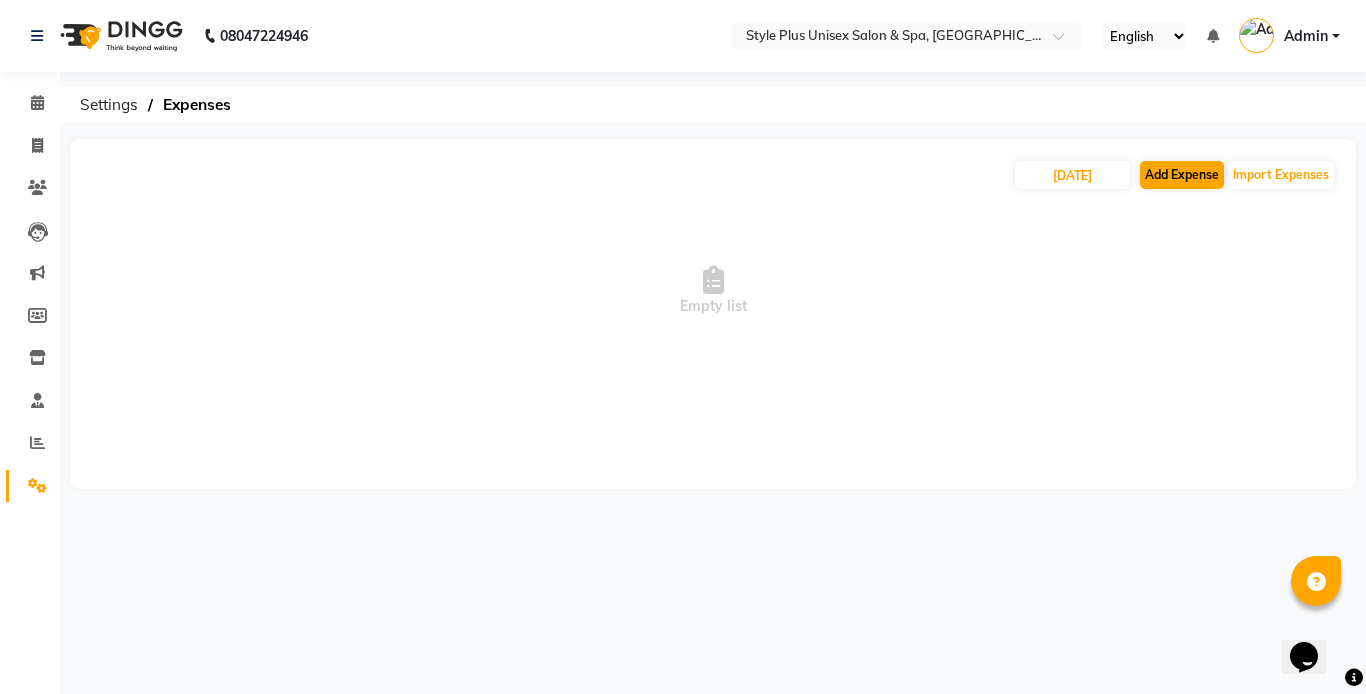 select on "1" 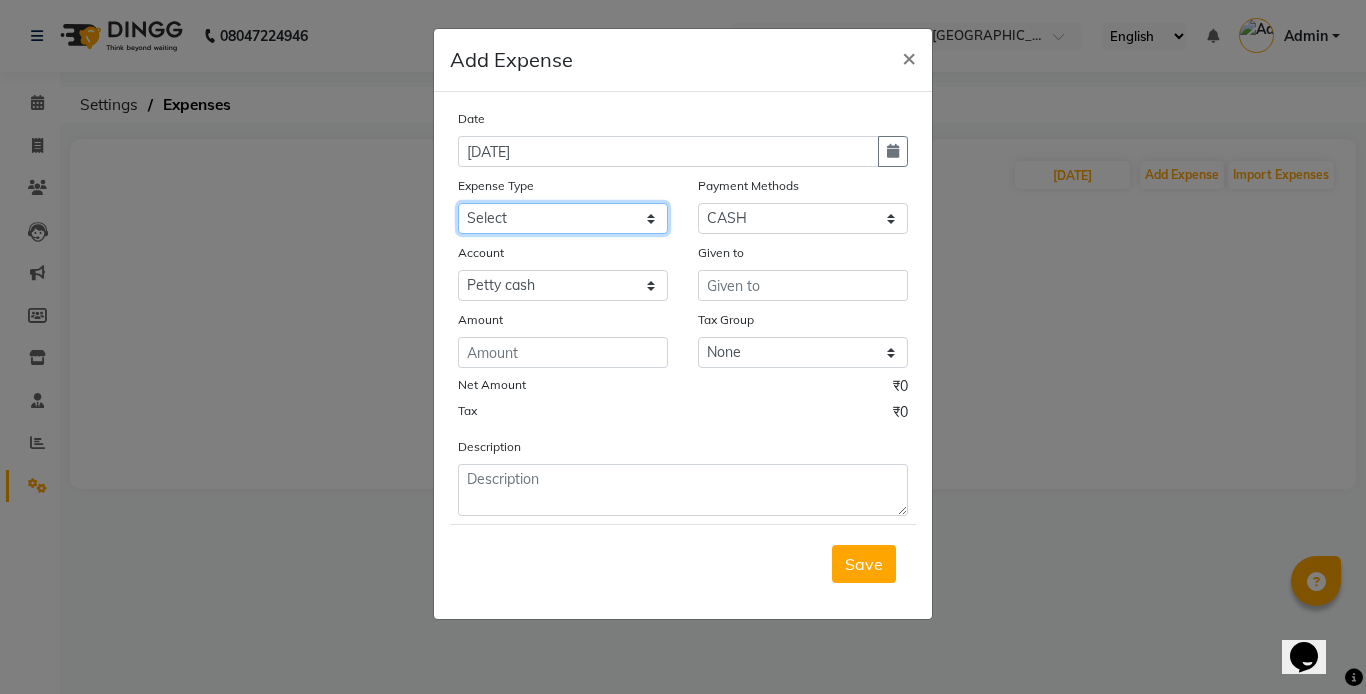 click on "Select Advance Salary Bank charges Cash transfer to bank Cash withdrawal by owner Client Snacks and refreshment Equipment Fuel Govt fee home expenses Incentive Insurance Loan Repayment Marketing Miscellaneous Other Pantry Printing and Stationary Product and consumables Puja and Charity Rent Repair and Maintenance Salary Staff Meal and refreshment Staff Snacks Tax Tea & Refreshment Utilities" 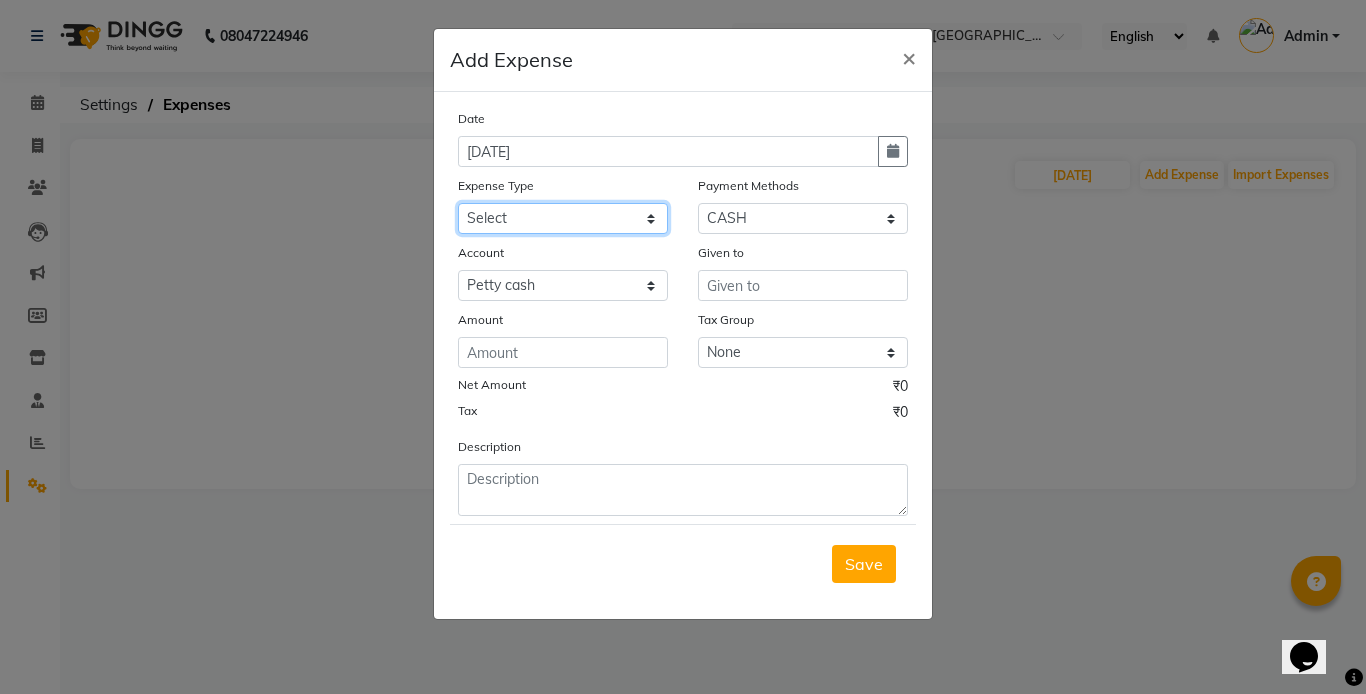 select on "18528" 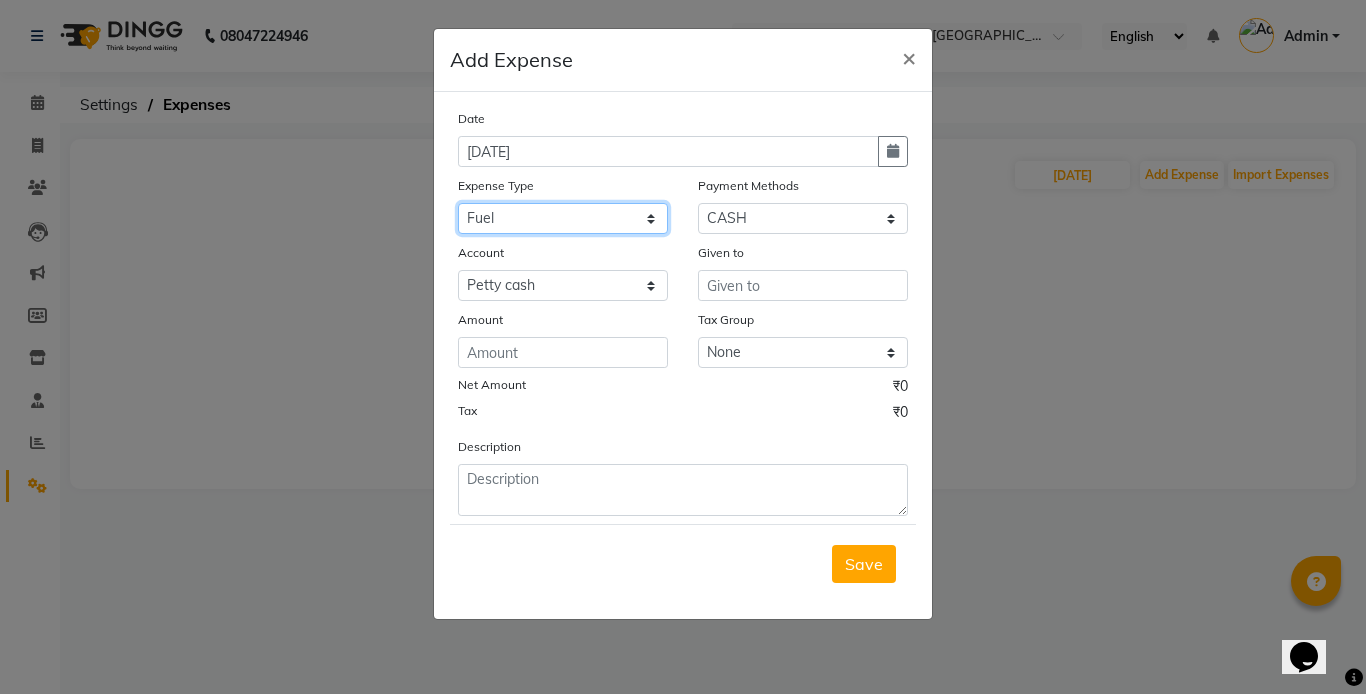 click on "Select Advance Salary Bank charges Cash transfer to bank Cash withdrawal by owner Client Snacks and refreshment Equipment Fuel Govt fee home expenses Incentive Insurance Loan Repayment Marketing Miscellaneous Other Pantry Printing and Stationary Product and consumables Puja and Charity Rent Repair and Maintenance Salary Staff Meal and refreshment Staff Snacks Tax Tea & Refreshment Utilities" 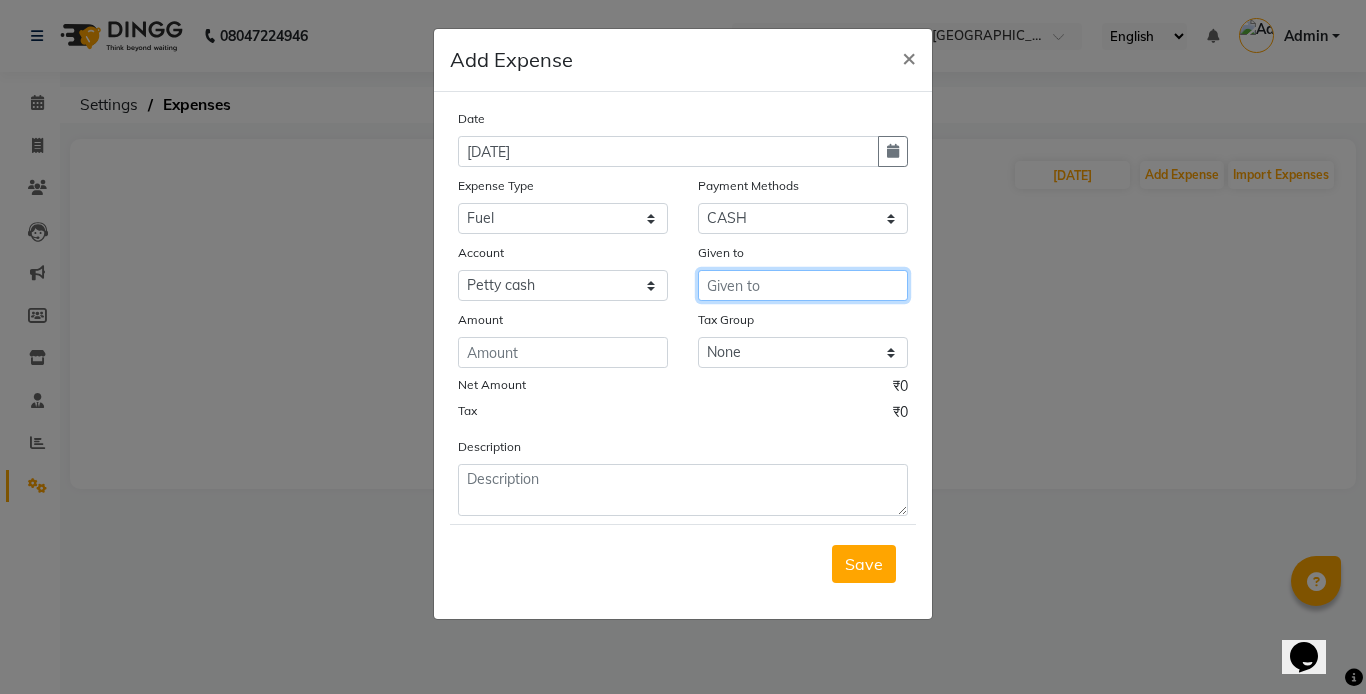 click at bounding box center [803, 285] 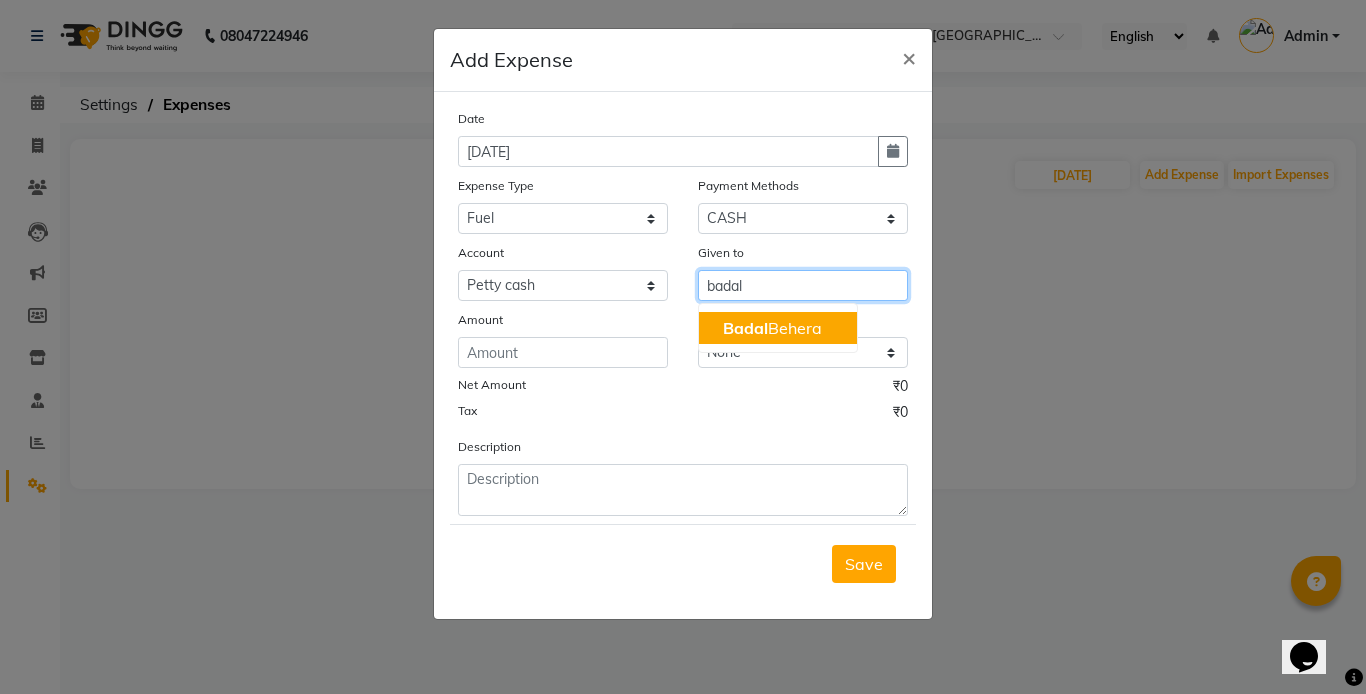 click on "Badal" 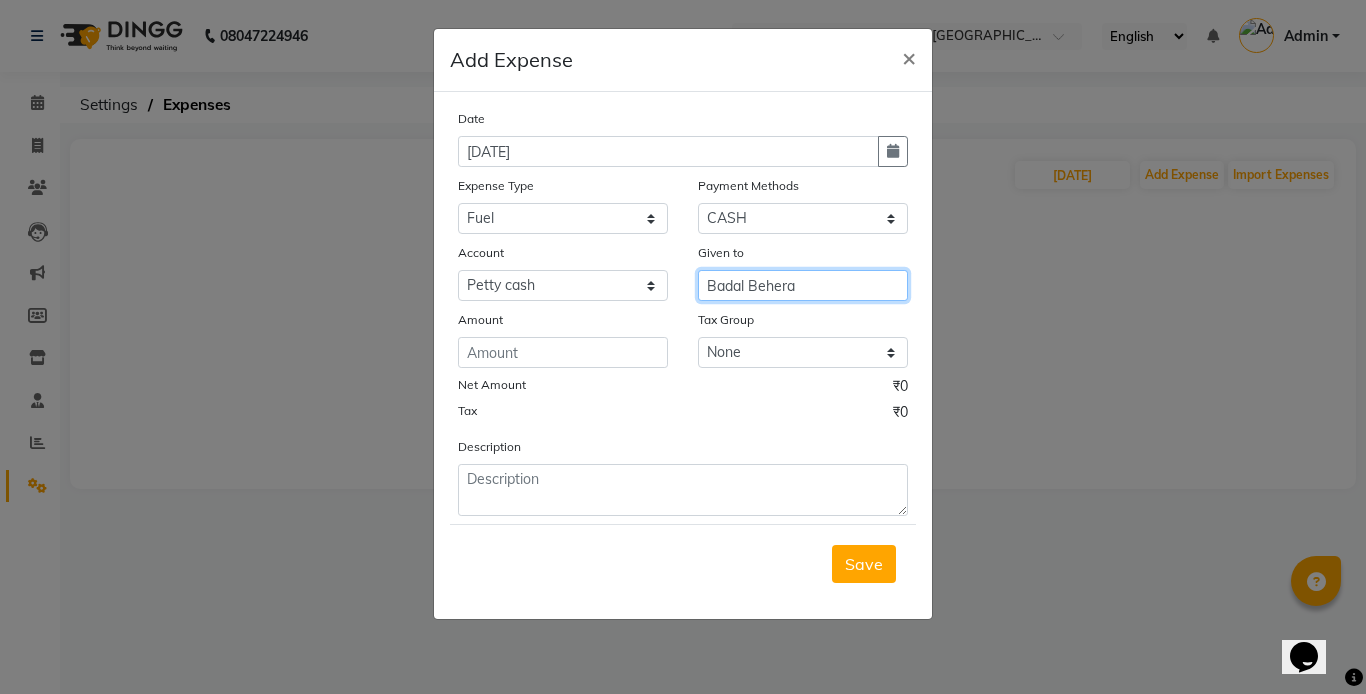 type on "Badal Behera" 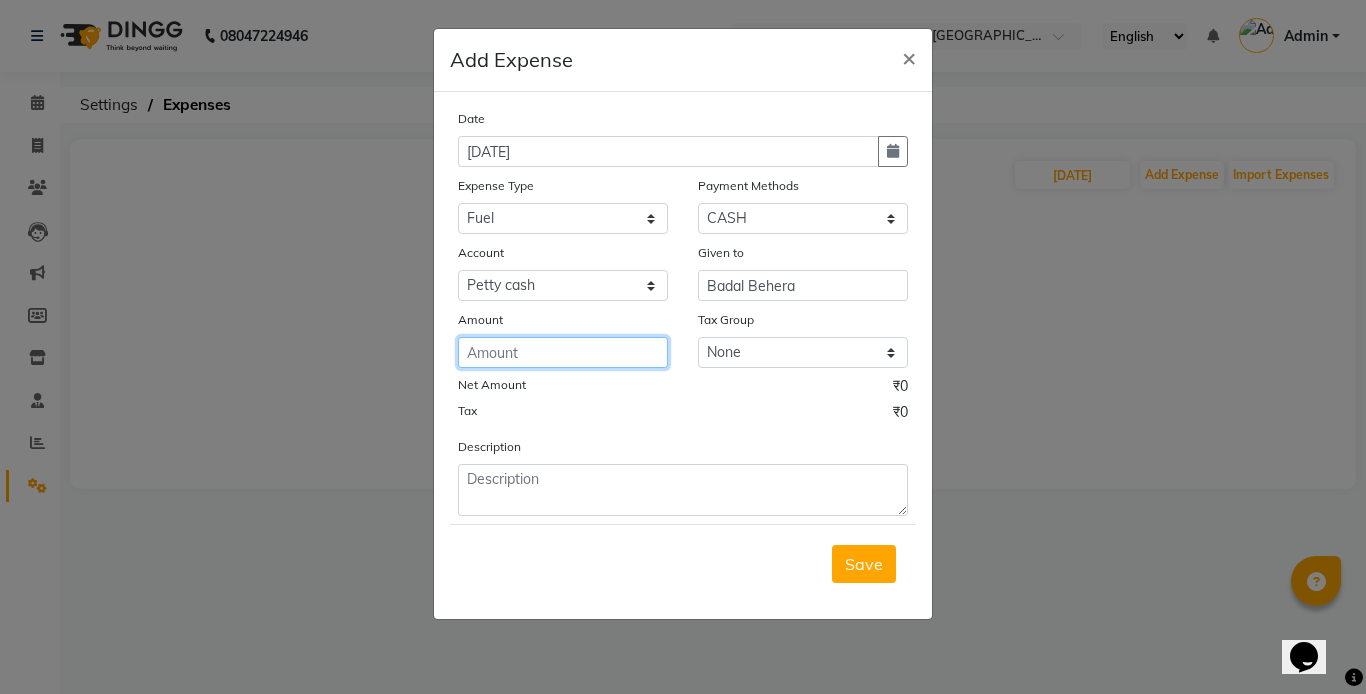 click 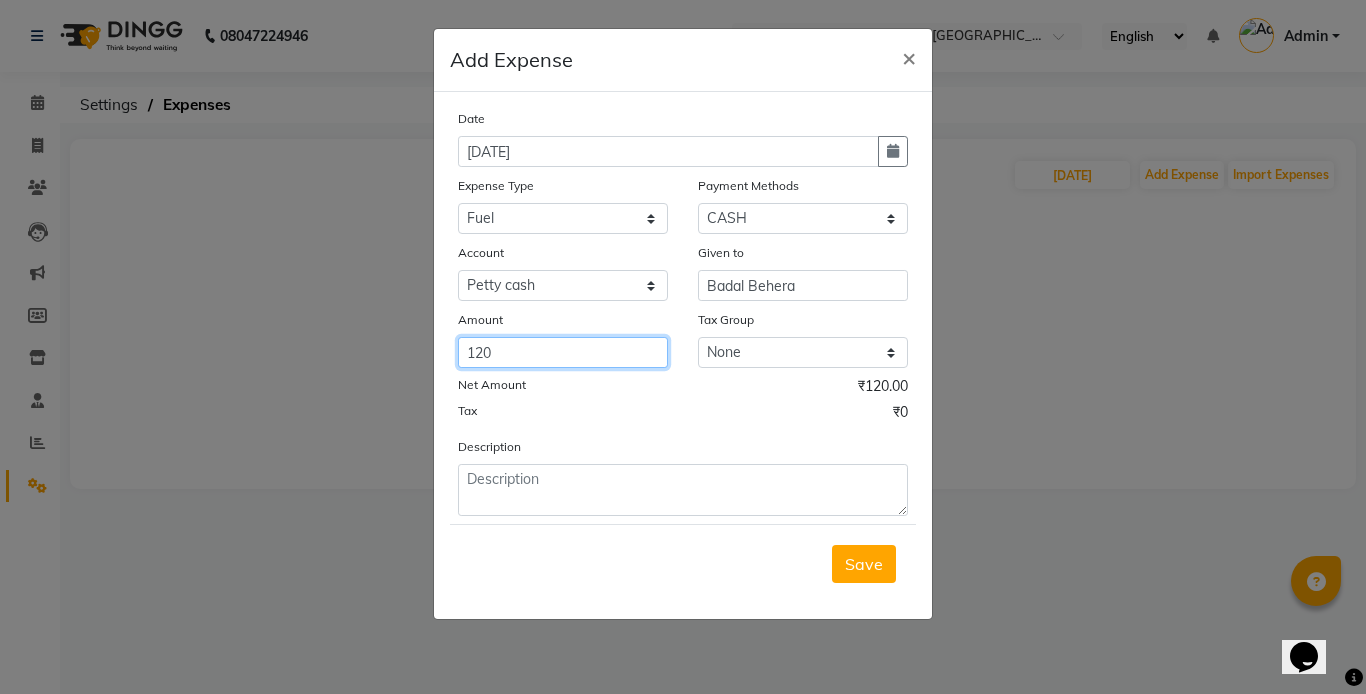 type on "120" 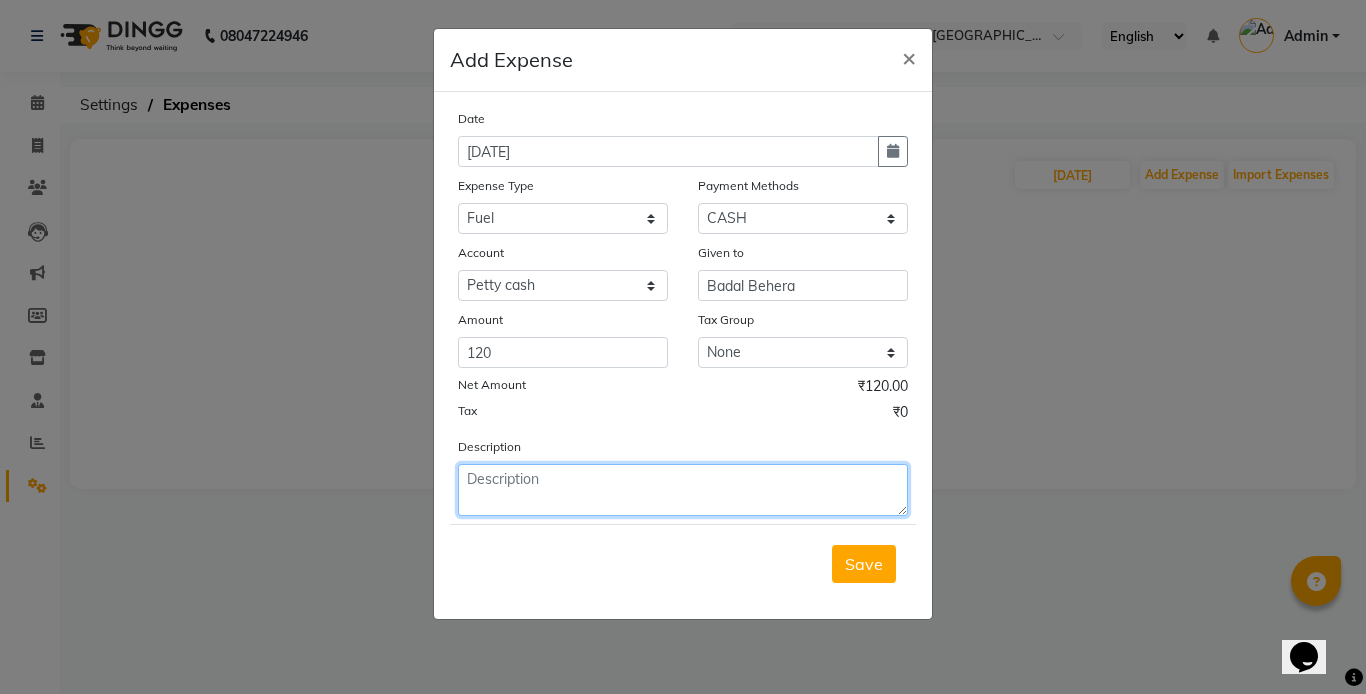 click 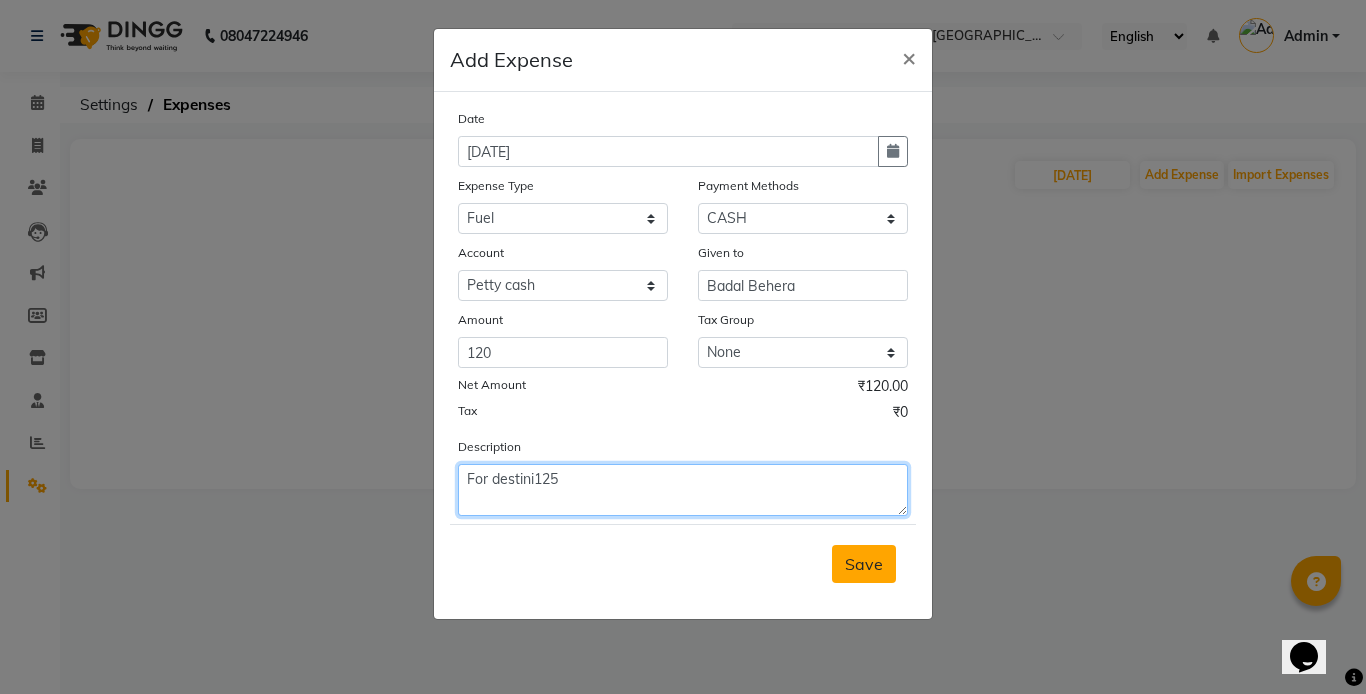 type on "For destini125" 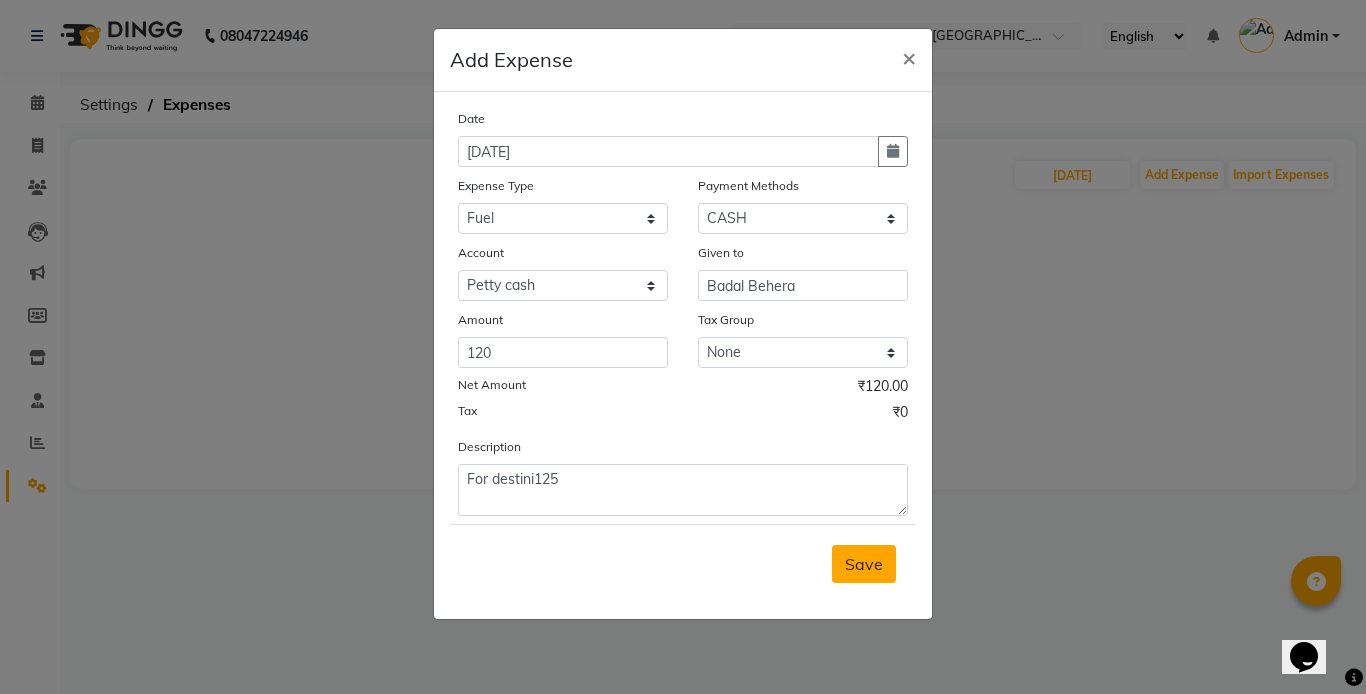 click on "Save" at bounding box center (864, 564) 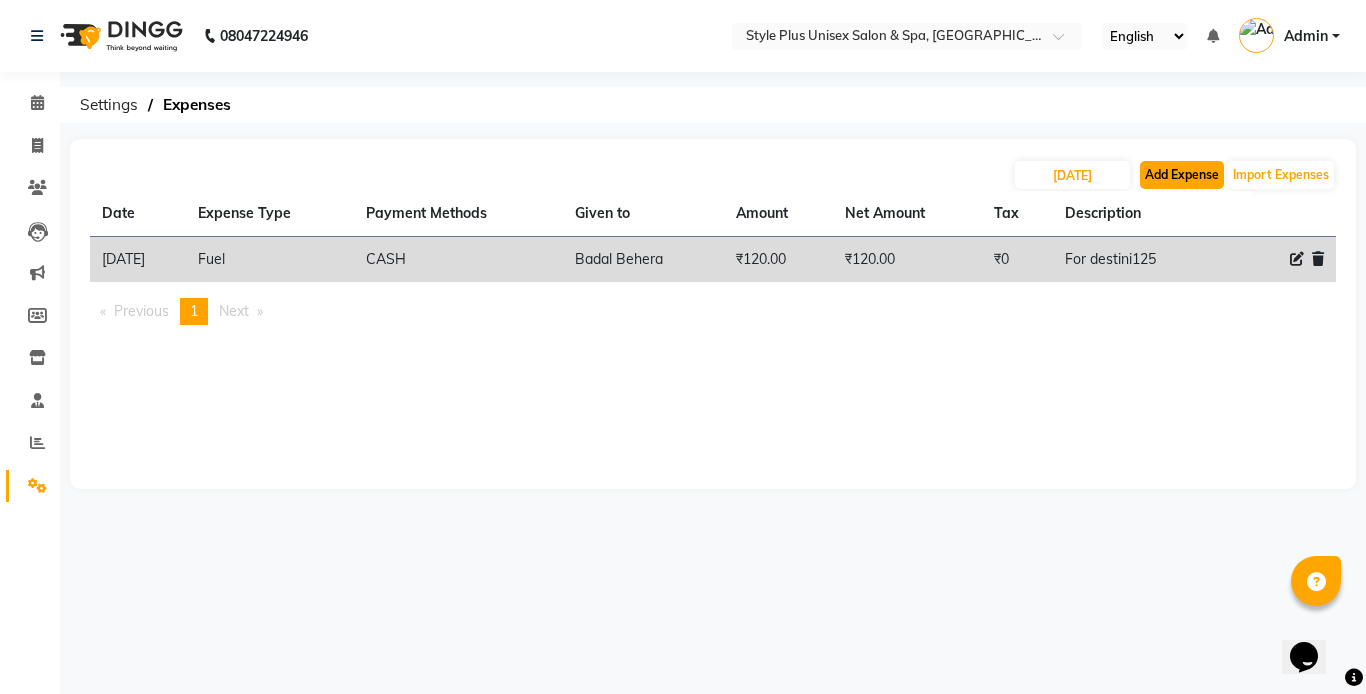 click on "Add Expense" 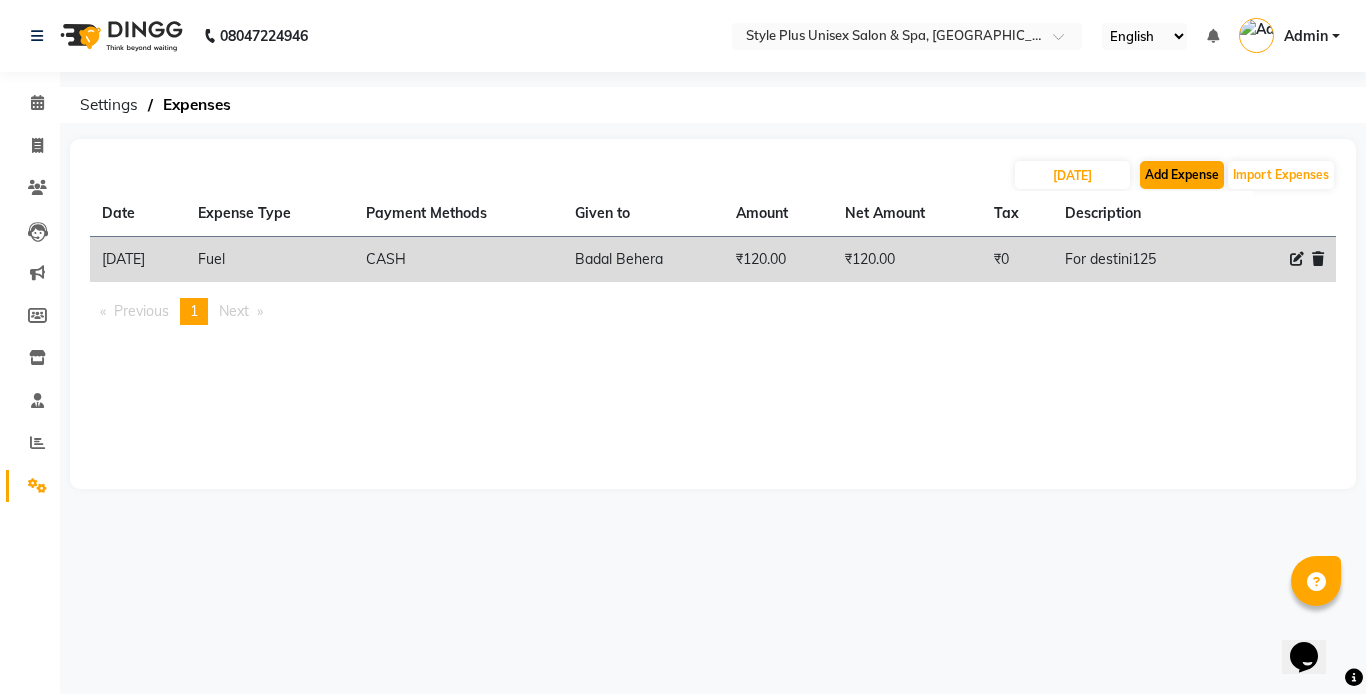 select on "1" 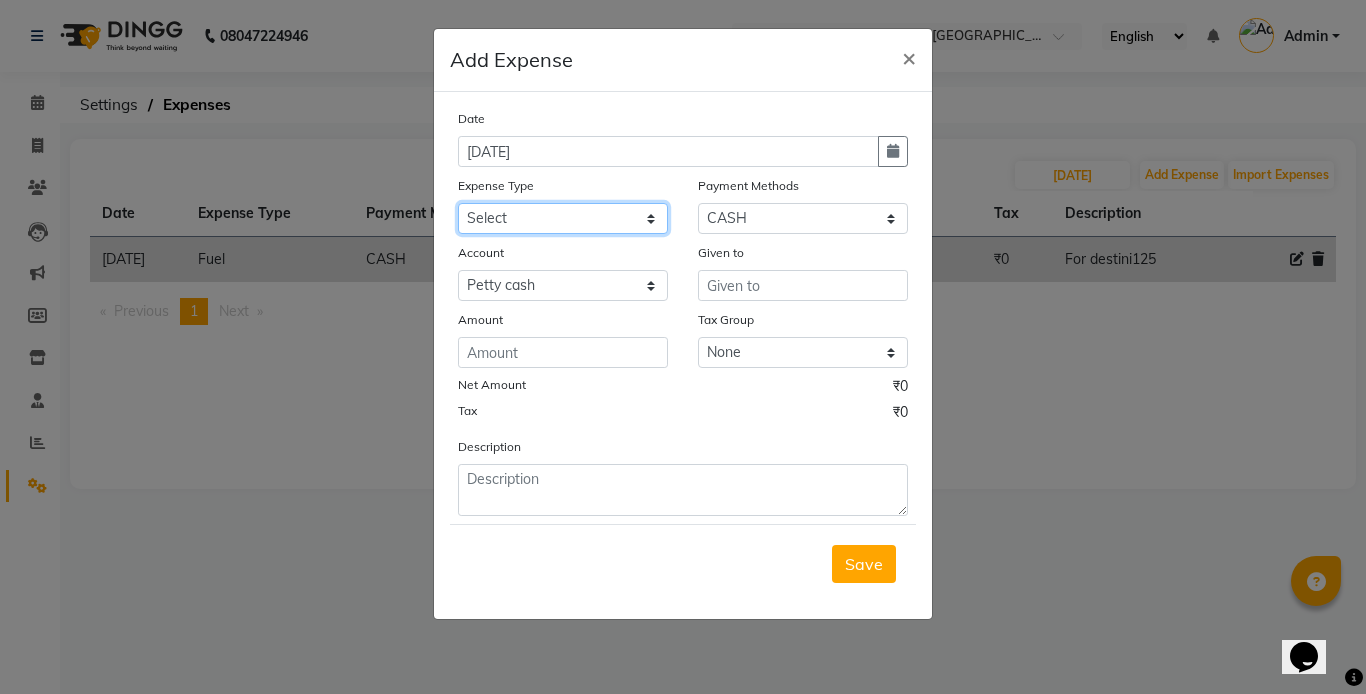 click on "Select Advance Salary Bank charges Cash transfer to bank Cash withdrawal by owner Client Snacks and refreshment Equipment Fuel Govt fee home expenses Incentive Insurance Loan Repayment Marketing Miscellaneous Other Pantry Printing and Stationary Product and consumables Puja and Charity Rent Repair and Maintenance Salary Staff Meal and refreshment Staff Snacks Tax Tea & Refreshment Utilities" 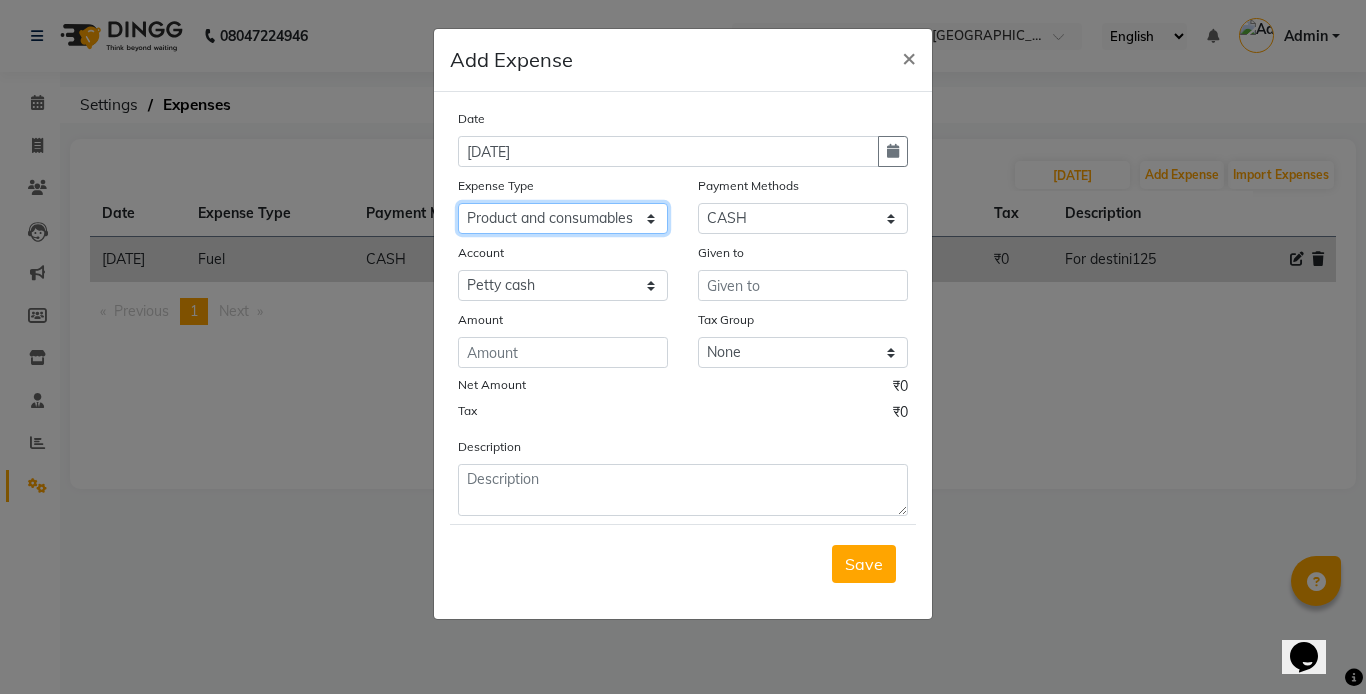 click on "Select Advance Salary Bank charges Cash transfer to bank Cash withdrawal by owner Client Snacks and refreshment Equipment Fuel Govt fee home expenses Incentive Insurance Loan Repayment Marketing Miscellaneous Other Pantry Printing and Stationary Product and consumables Puja and Charity Rent Repair and Maintenance Salary Staff Meal and refreshment Staff Snacks Tax Tea & Refreshment Utilities" 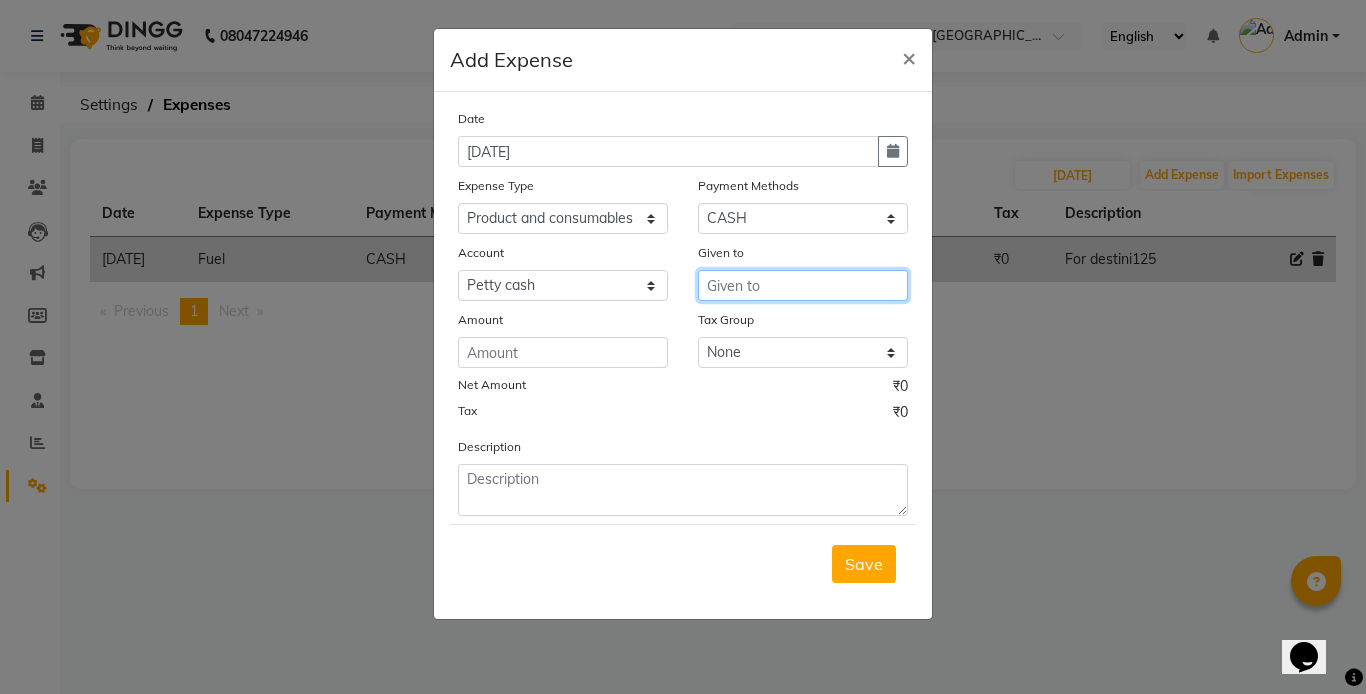click at bounding box center [803, 285] 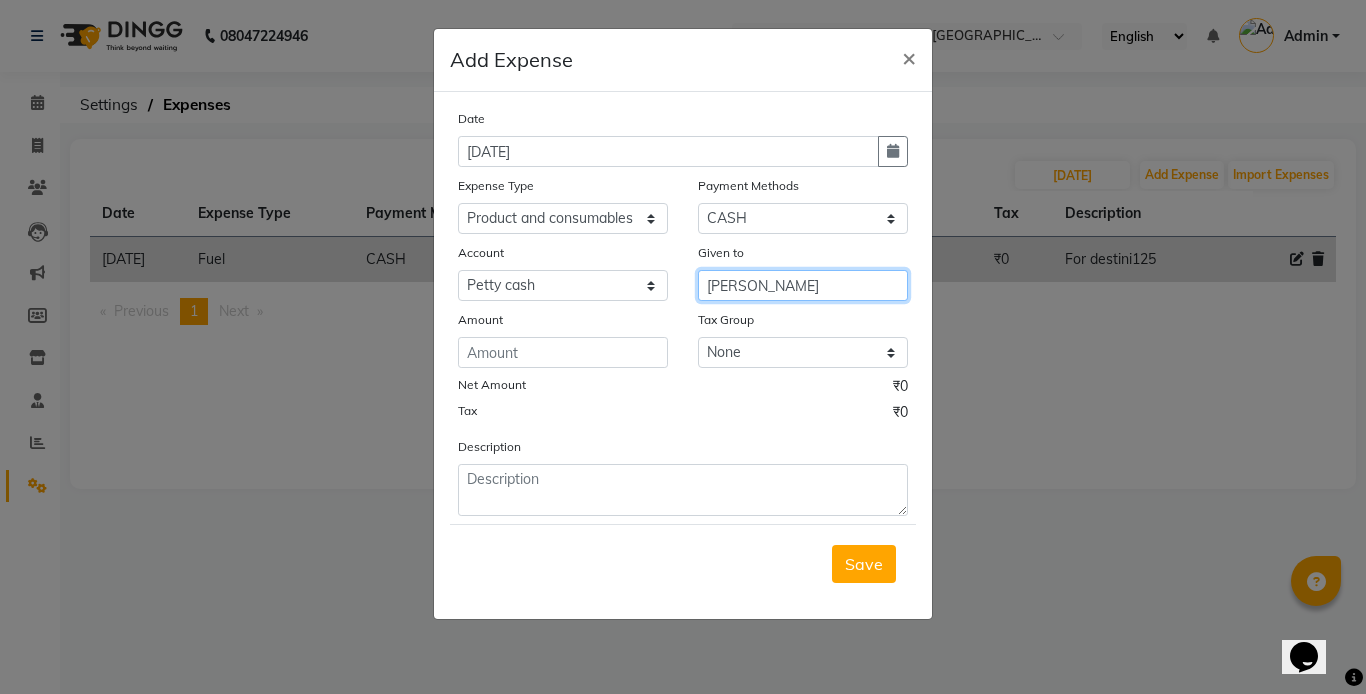type on "[PERSON_NAME]" 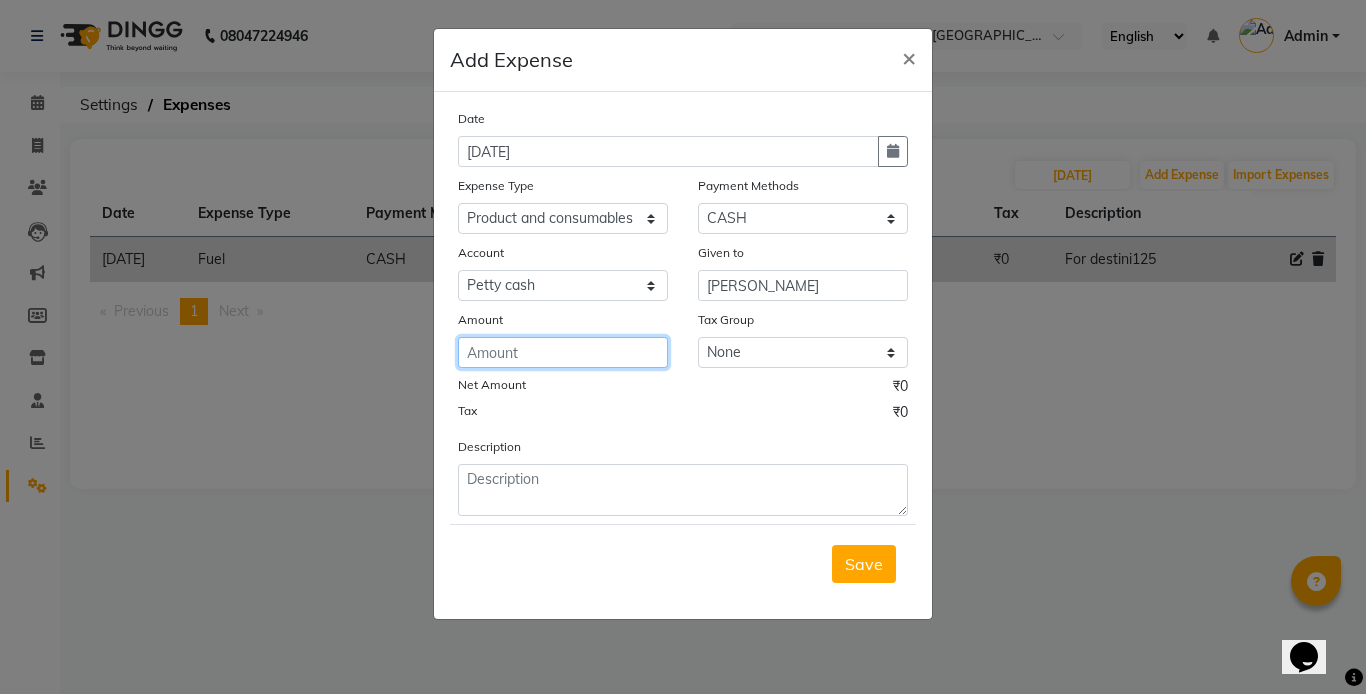 click 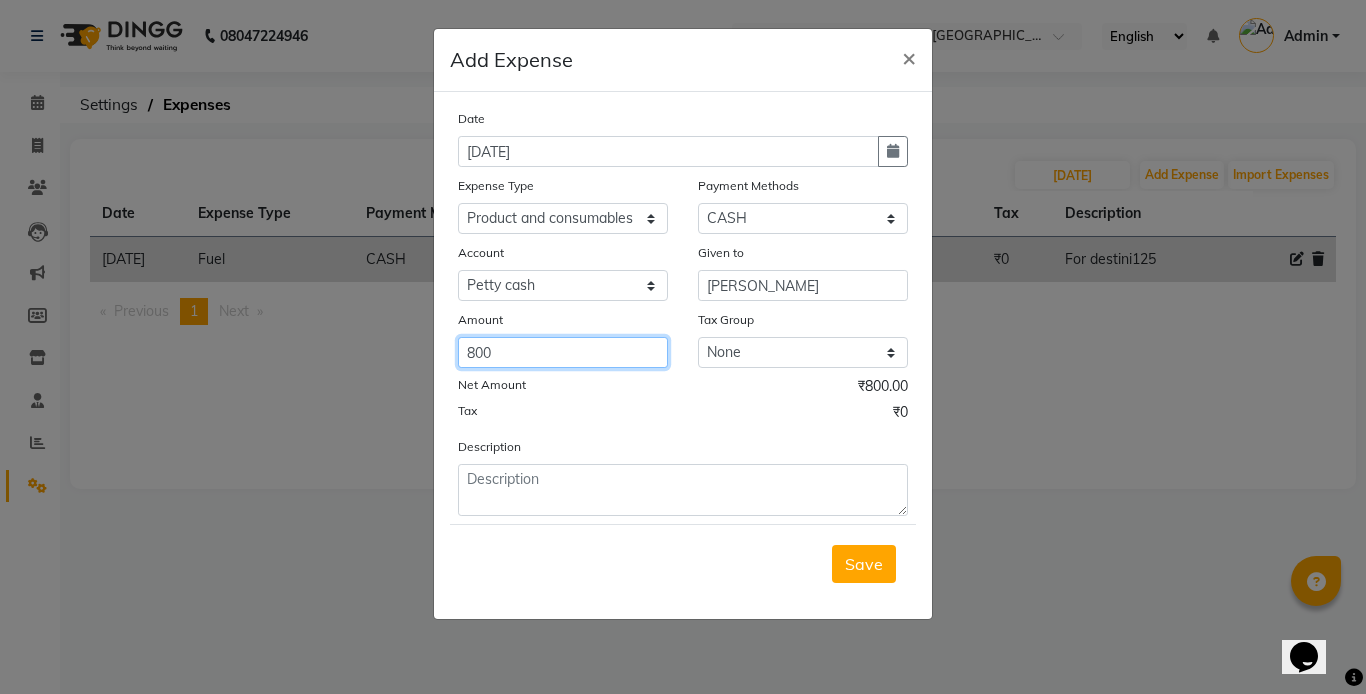 type on "800" 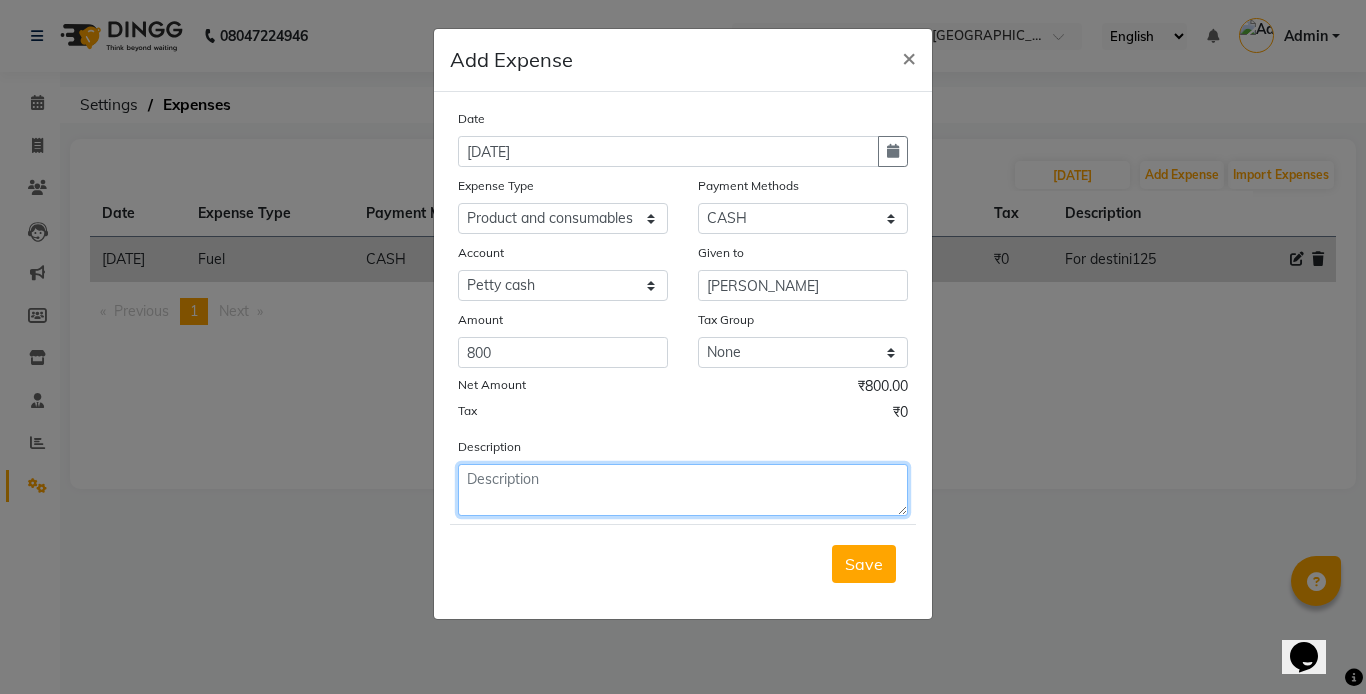 click 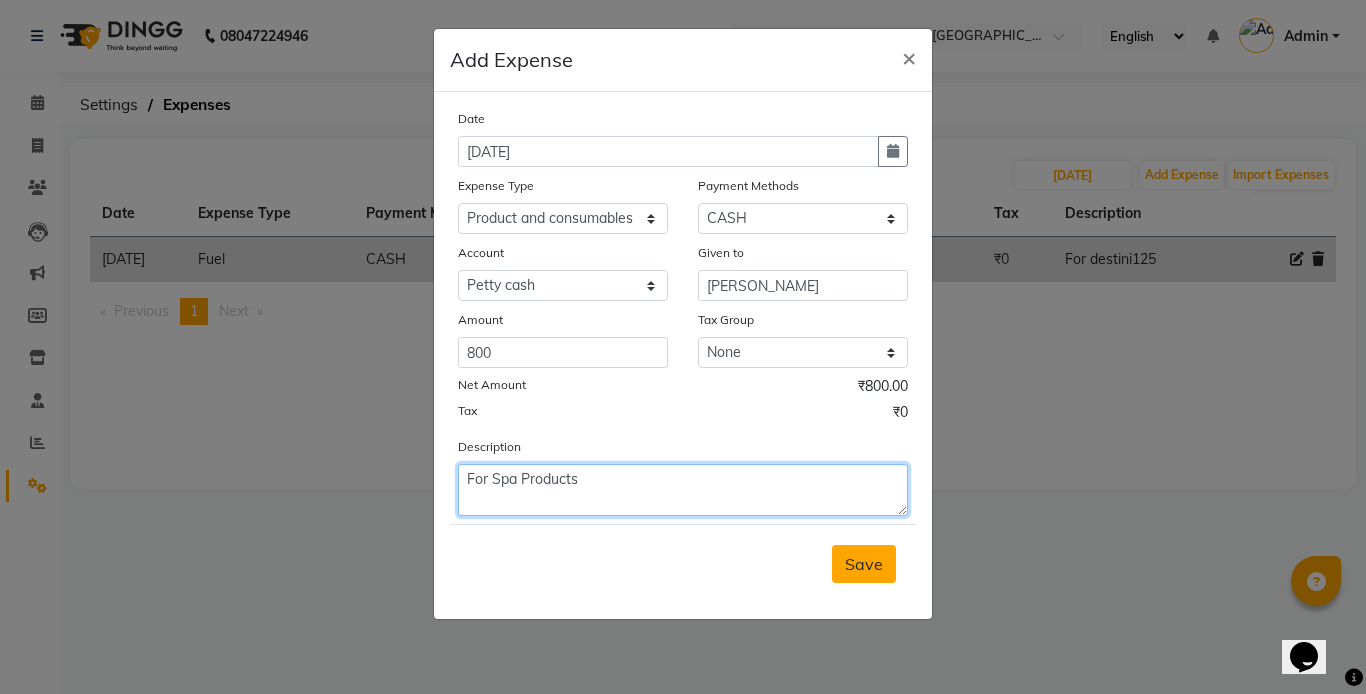 type on "For Spa Products" 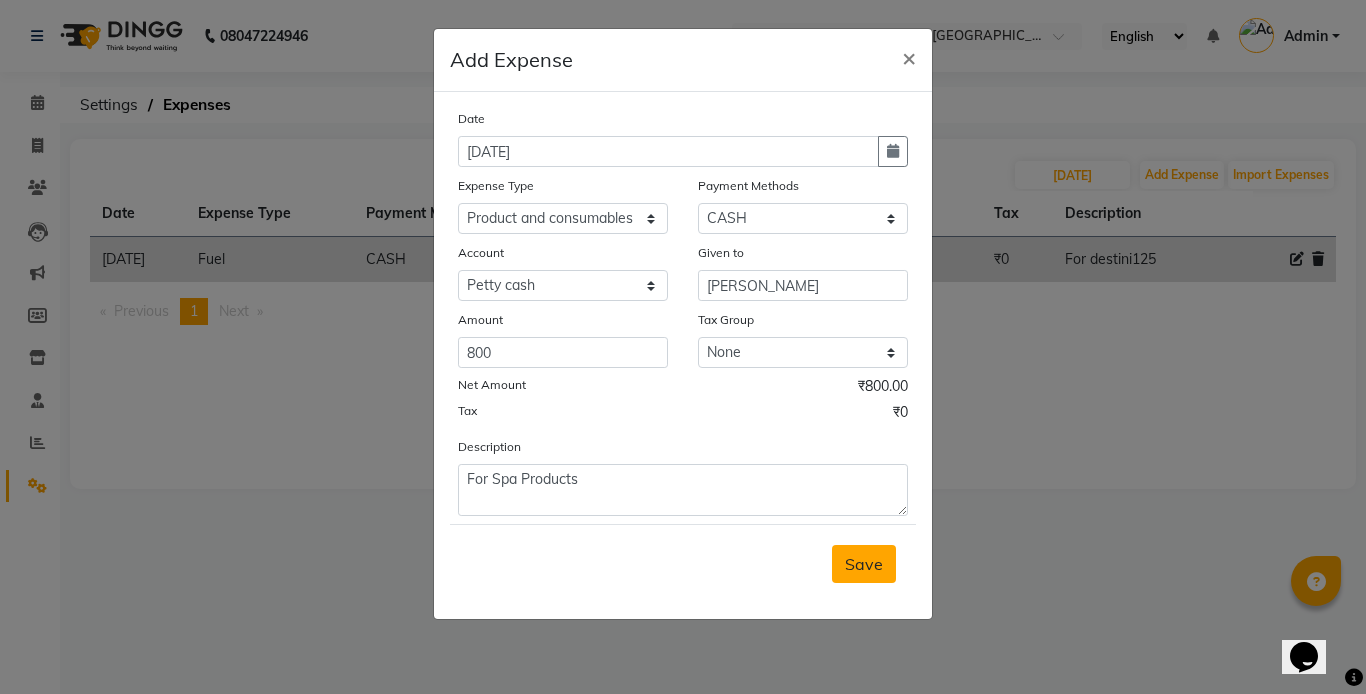 click on "Save" at bounding box center (864, 564) 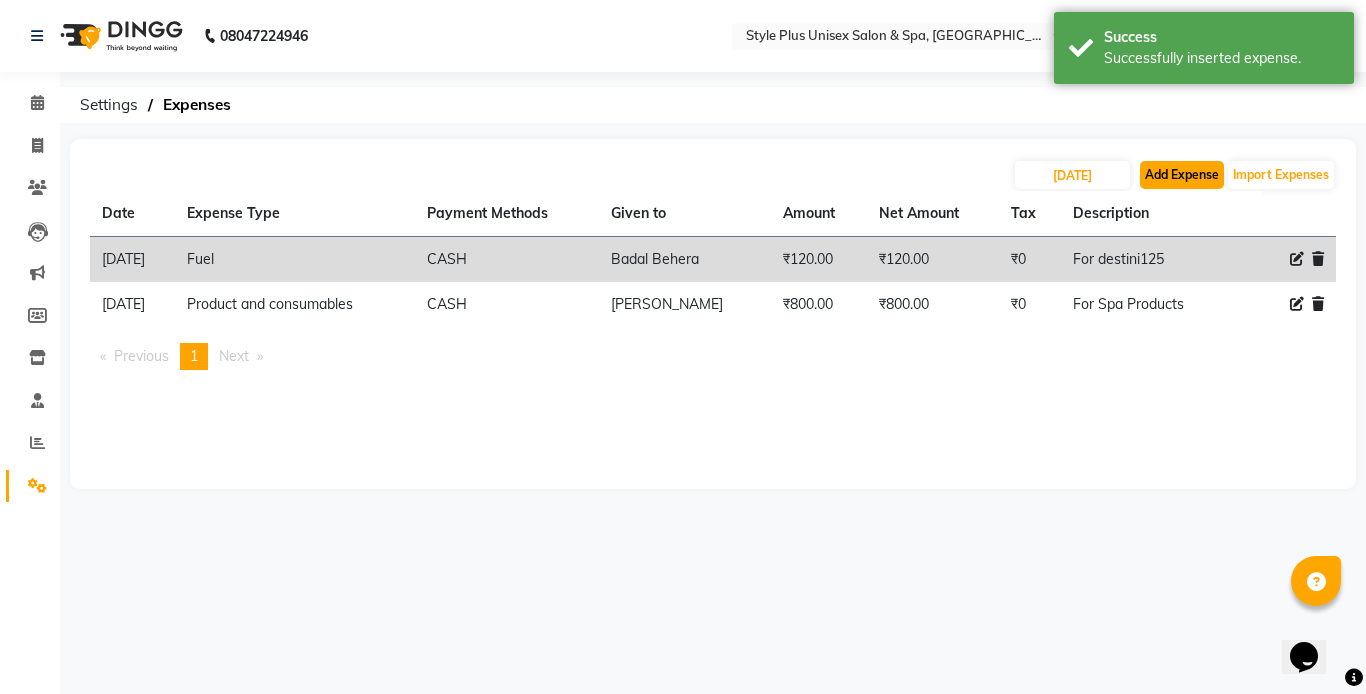 click on "Add Expense" 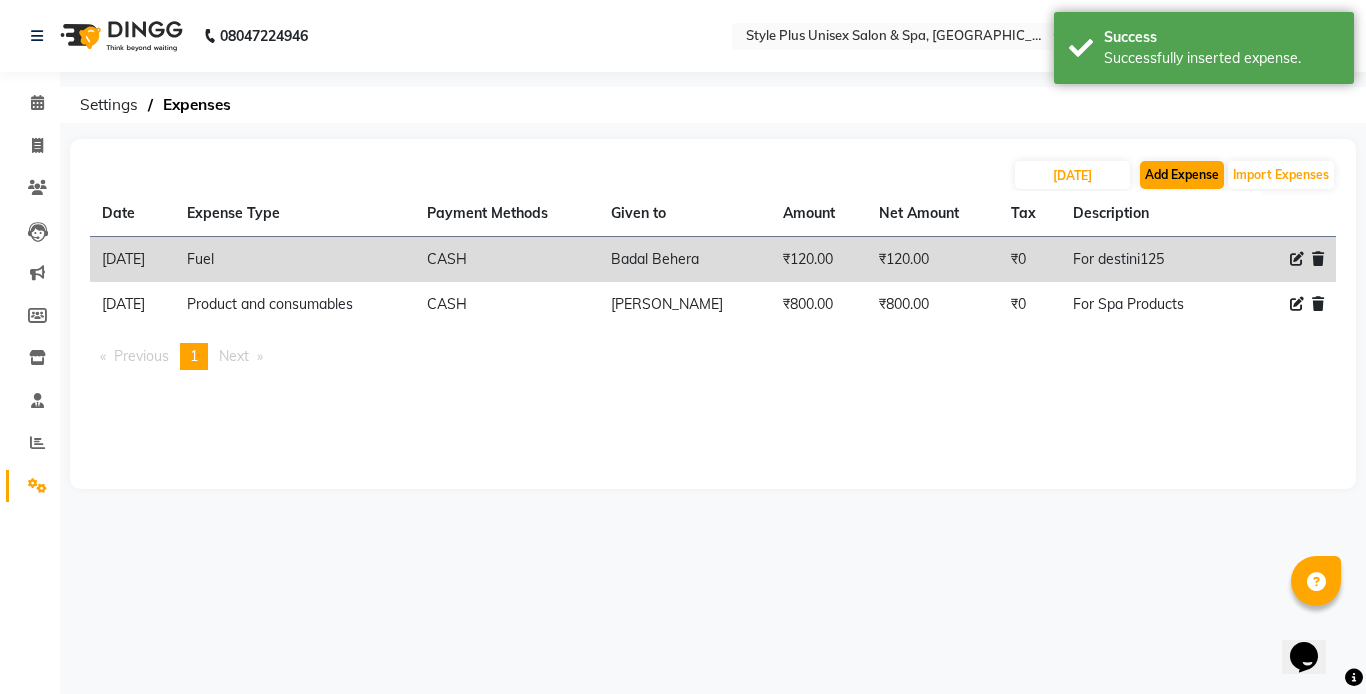 select on "1" 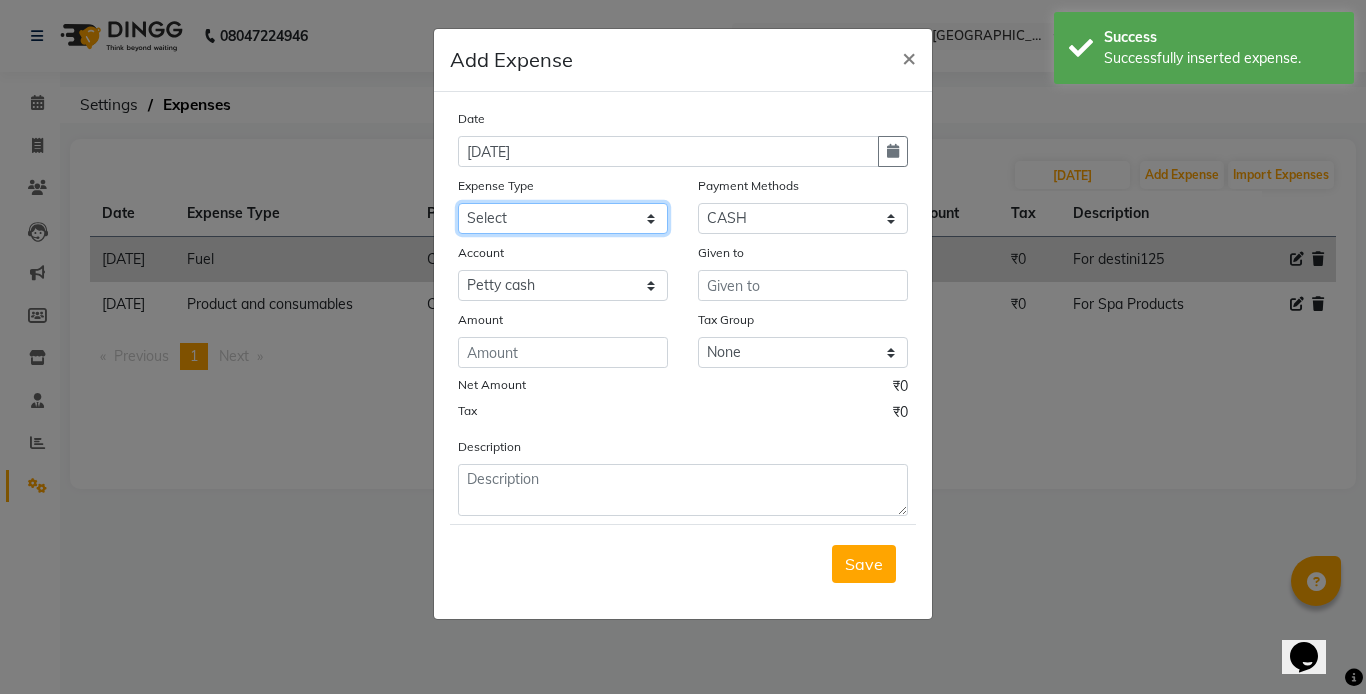 click on "Select Advance Salary Bank charges Cash transfer to bank Cash withdrawal by owner Client Snacks and refreshment Equipment Fuel Govt fee home expenses Incentive Insurance Loan Repayment Marketing Miscellaneous Other Pantry Printing and Stationary Product and consumables Puja and Charity Rent Repair and Maintenance Salary Staff Meal and refreshment Staff Snacks Tax Tea & Refreshment Utilities" 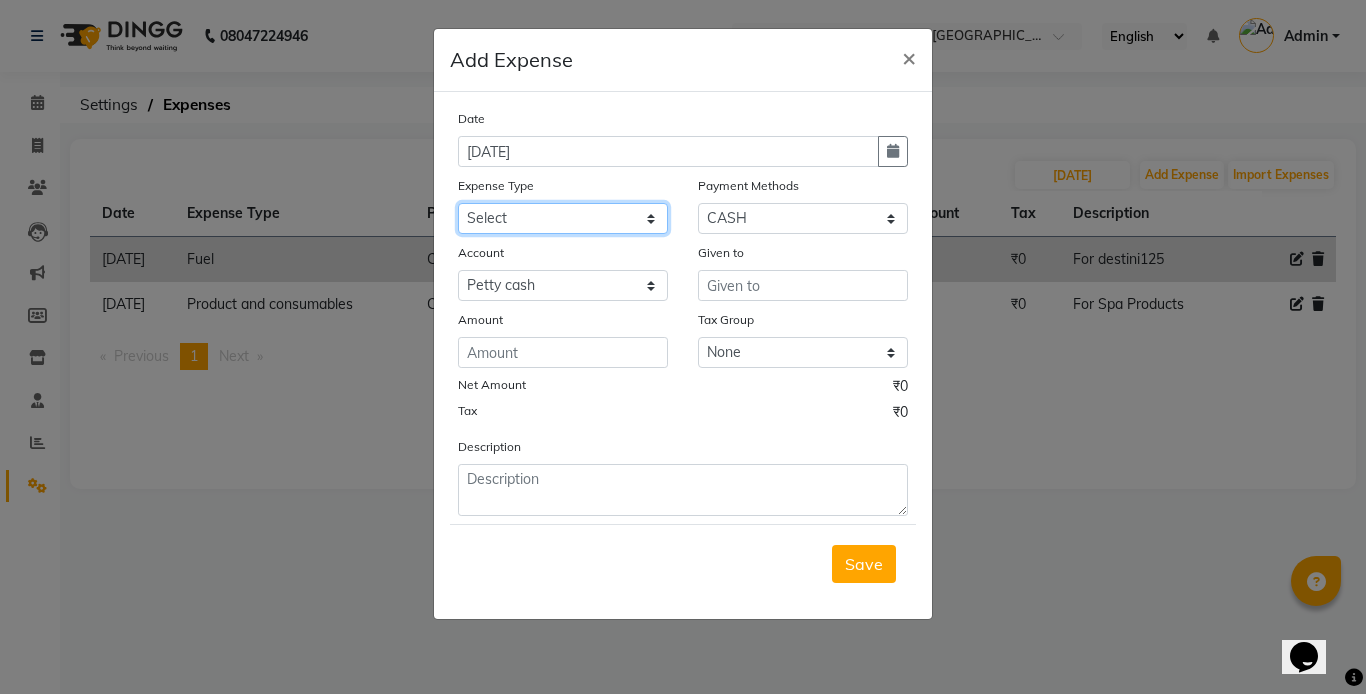 select on "18512" 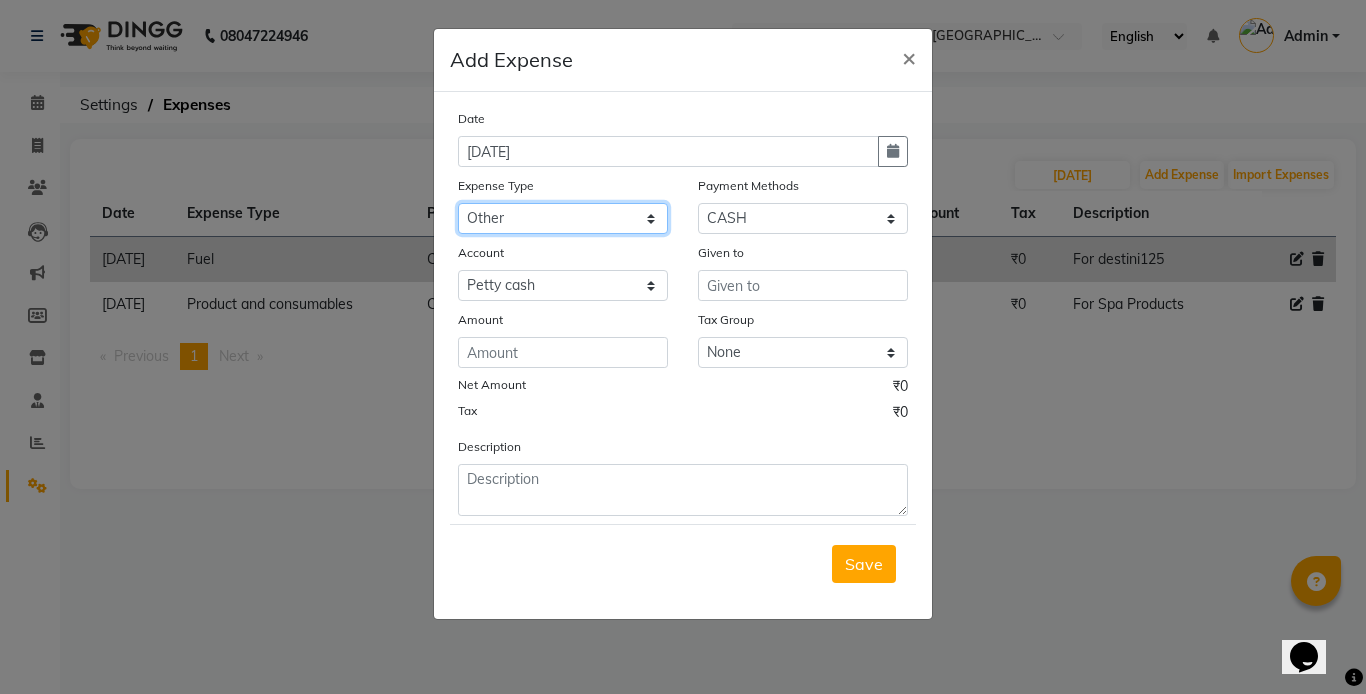 click on "Select Advance Salary Bank charges Cash transfer to bank Cash withdrawal by owner Client Snacks and refreshment Equipment Fuel Govt fee home expenses Incentive Insurance Loan Repayment Marketing Miscellaneous Other Pantry Printing and Stationary Product and consumables Puja and Charity Rent Repair and Maintenance Salary Staff Meal and refreshment Staff Snacks Tax Tea & Refreshment Utilities" 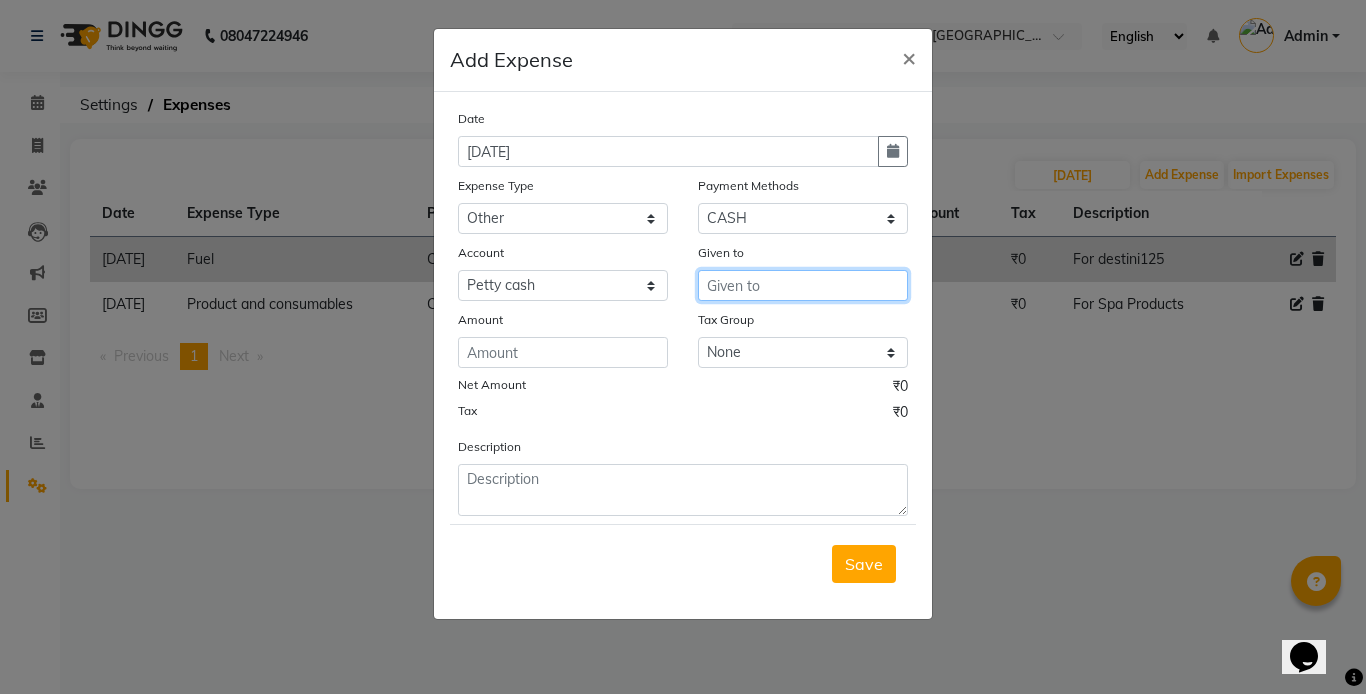 click at bounding box center (803, 285) 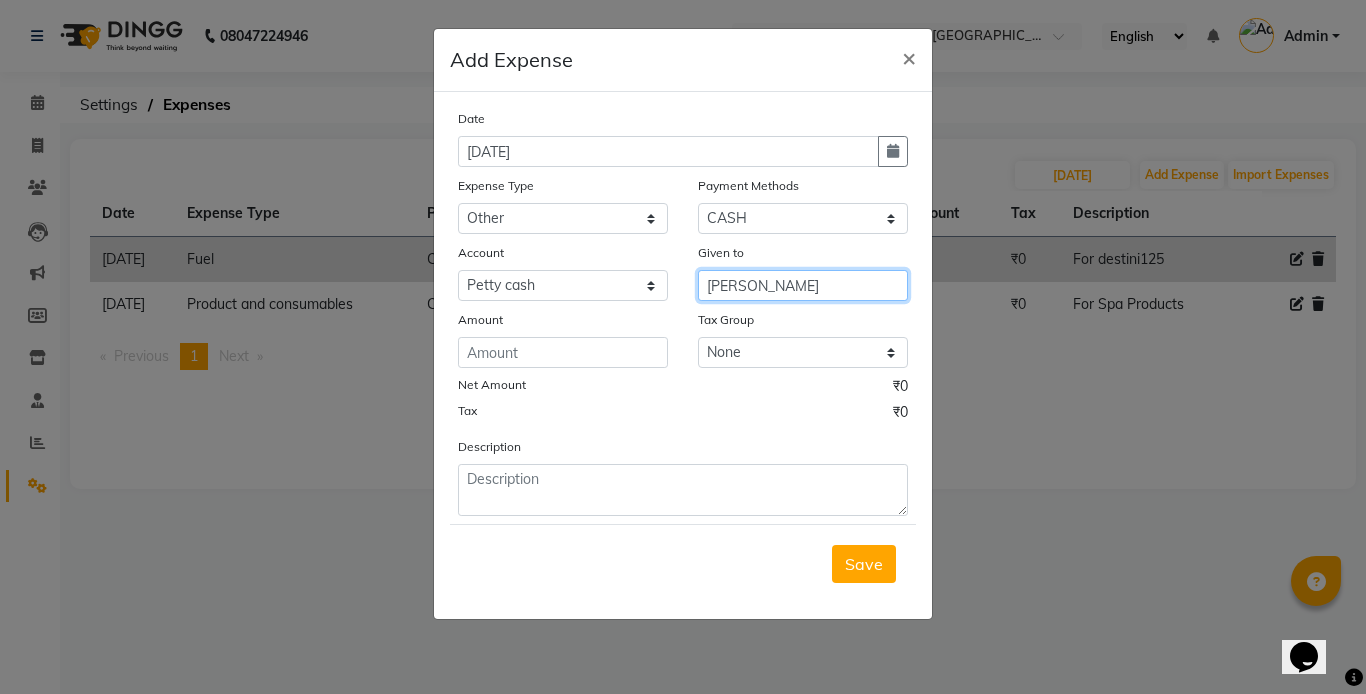 type on "[PERSON_NAME]" 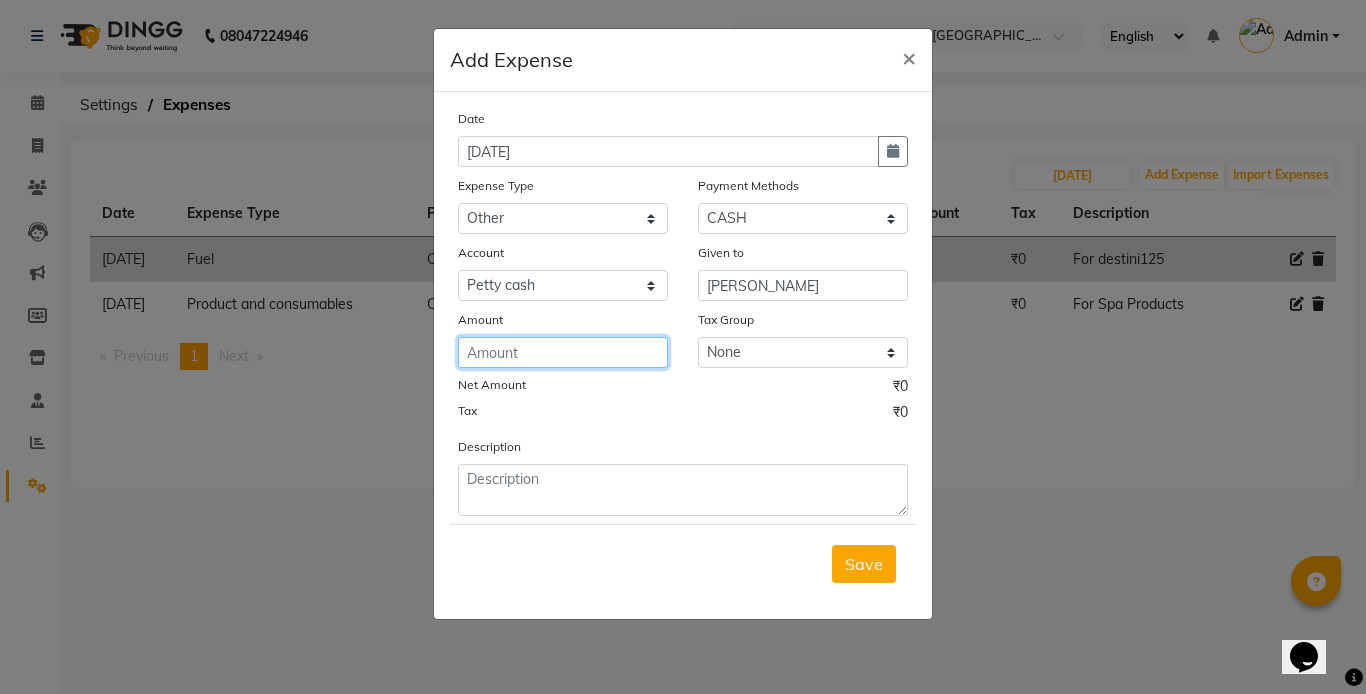click 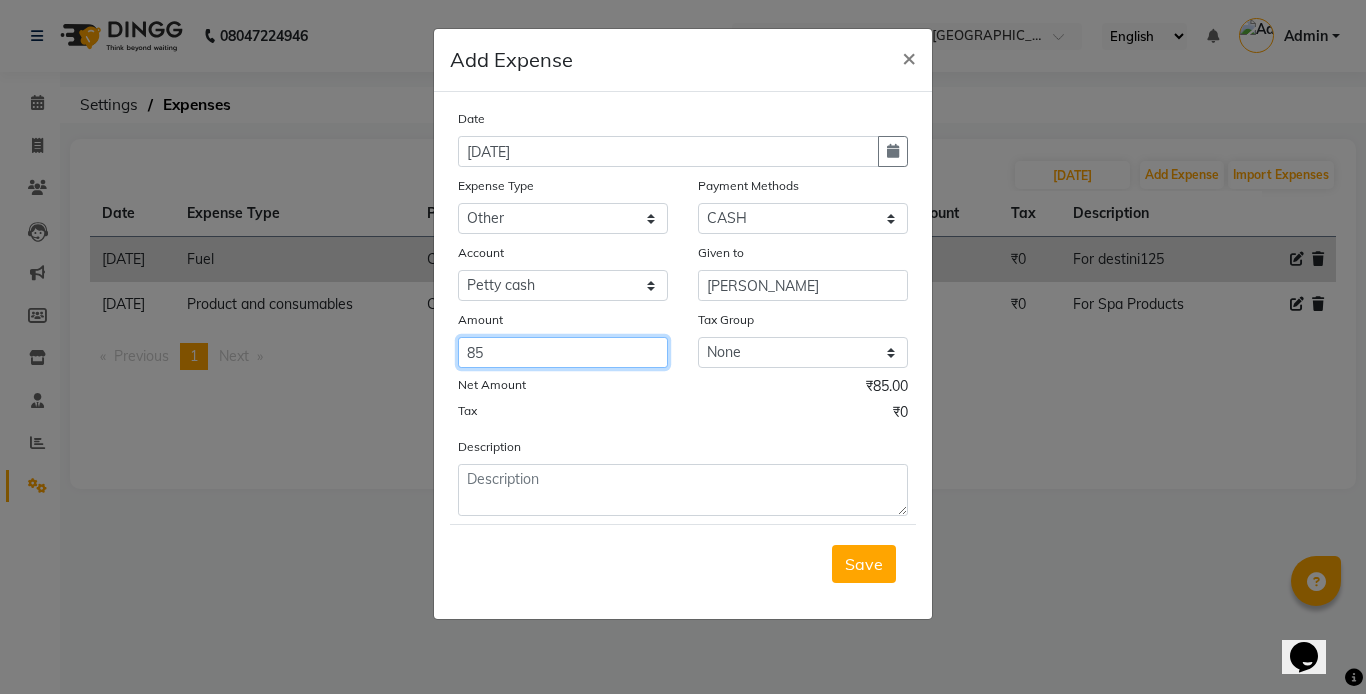 type on "85" 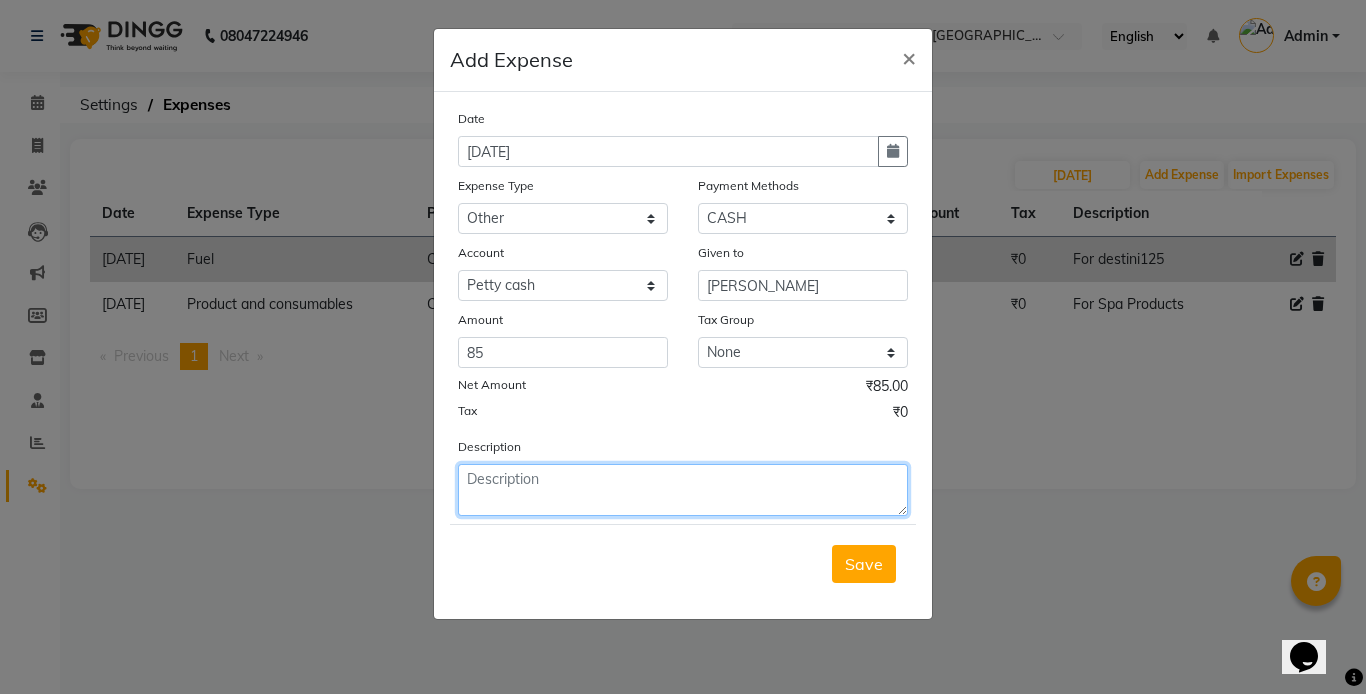 click 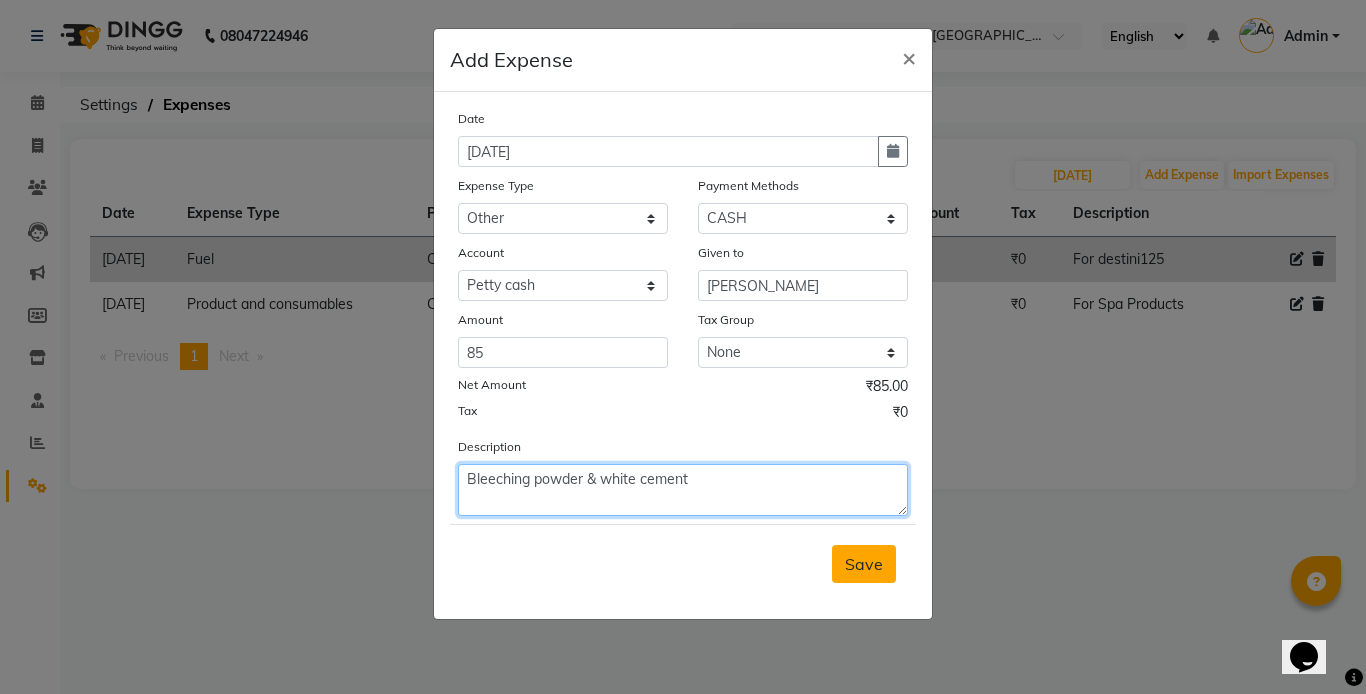 type on "Bleeching powder & white cement" 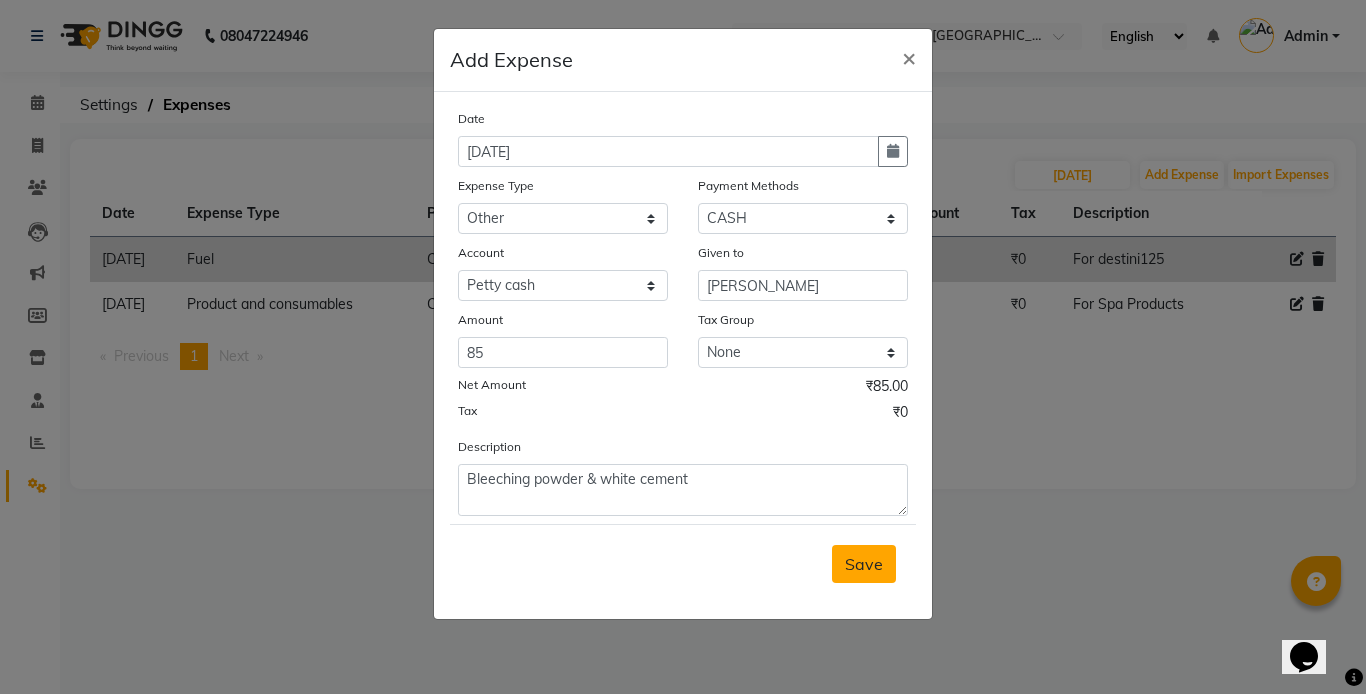 click on "Save" at bounding box center (864, 564) 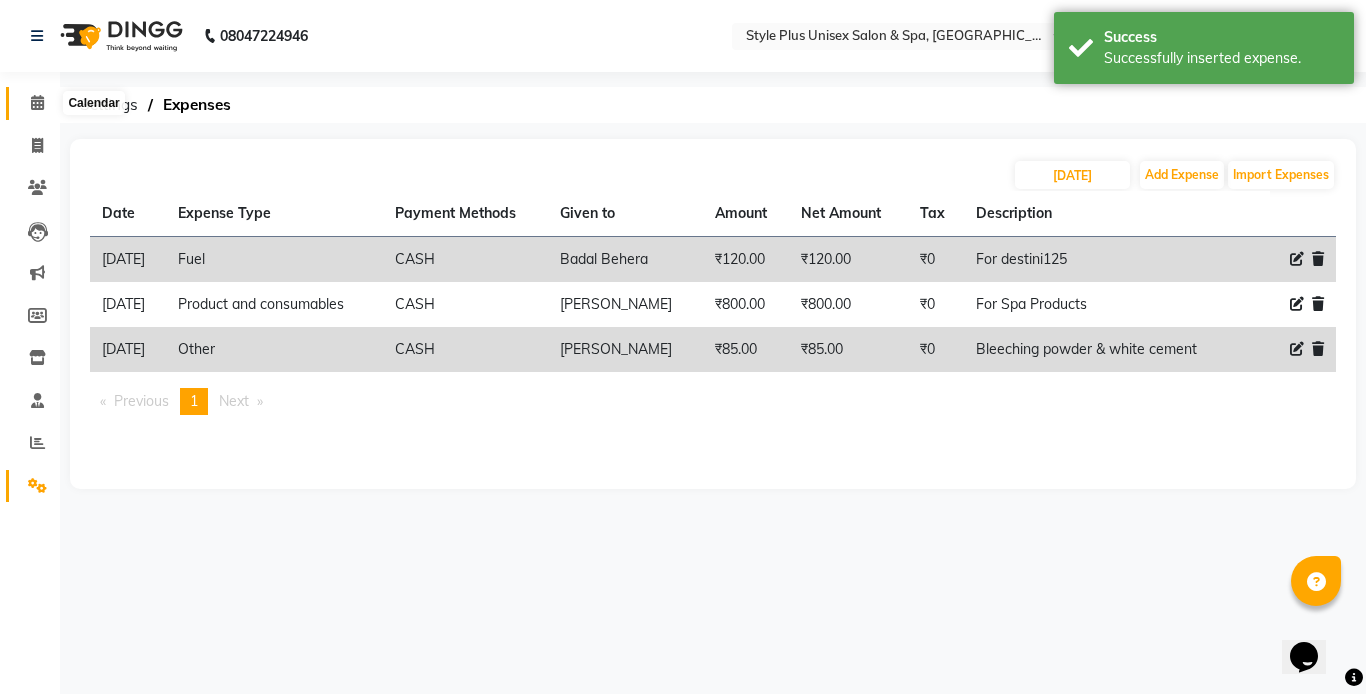 click 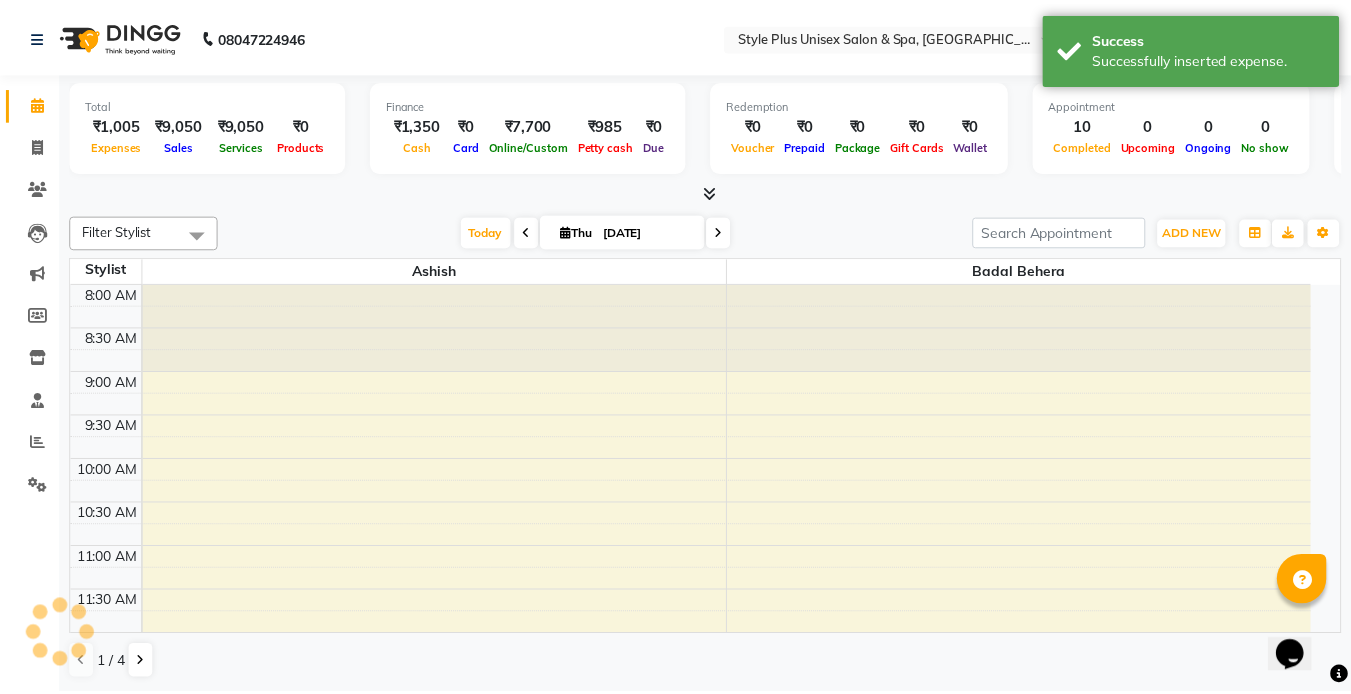 scroll, scrollTop: 0, scrollLeft: 0, axis: both 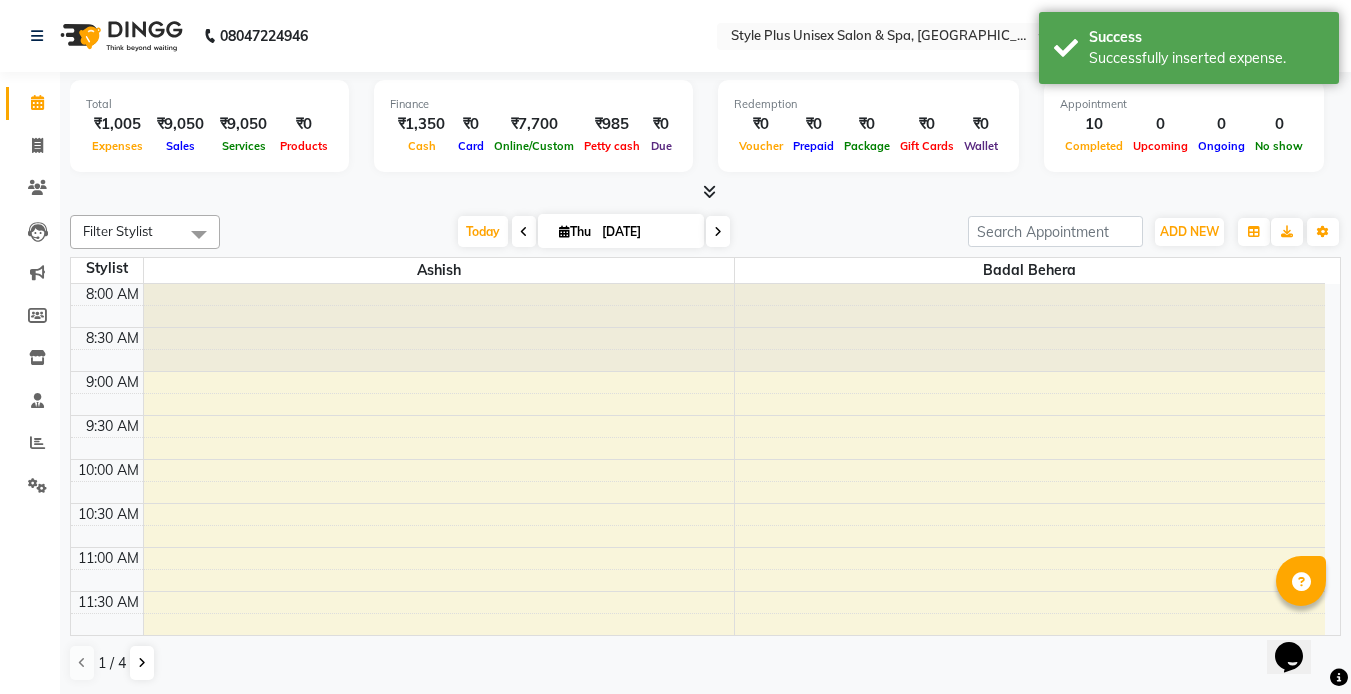 click 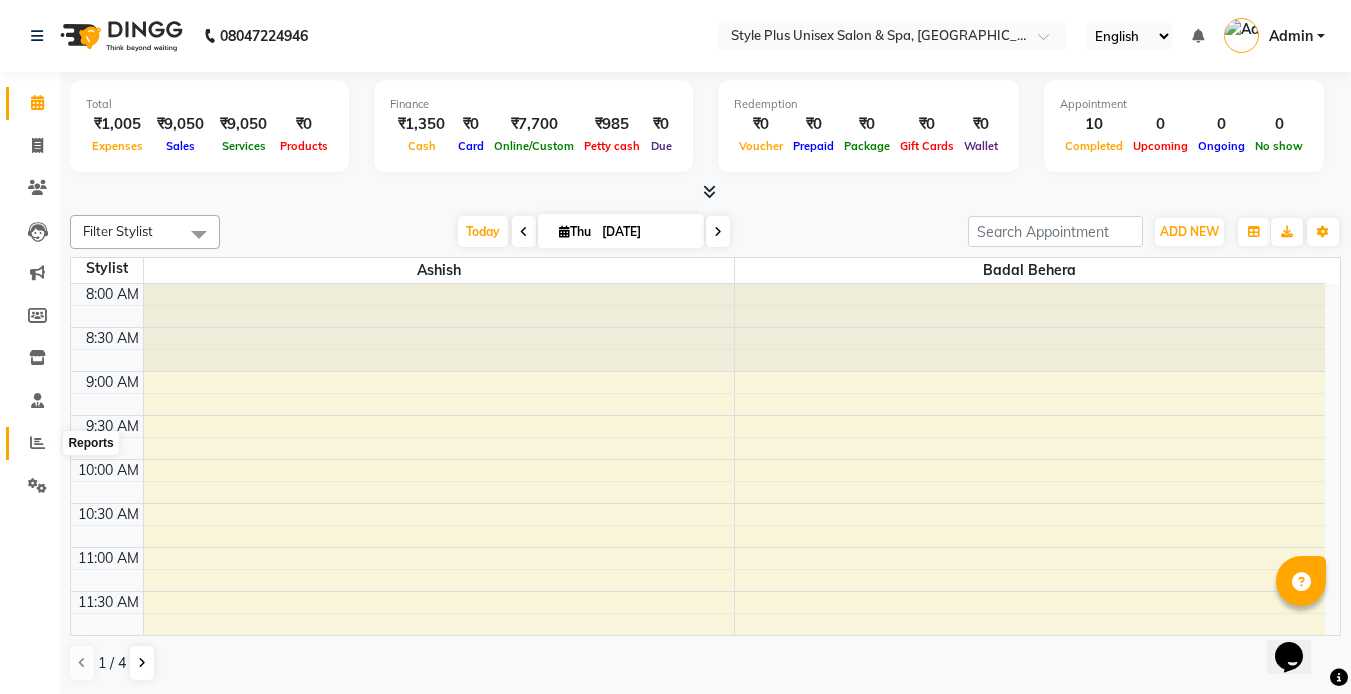click 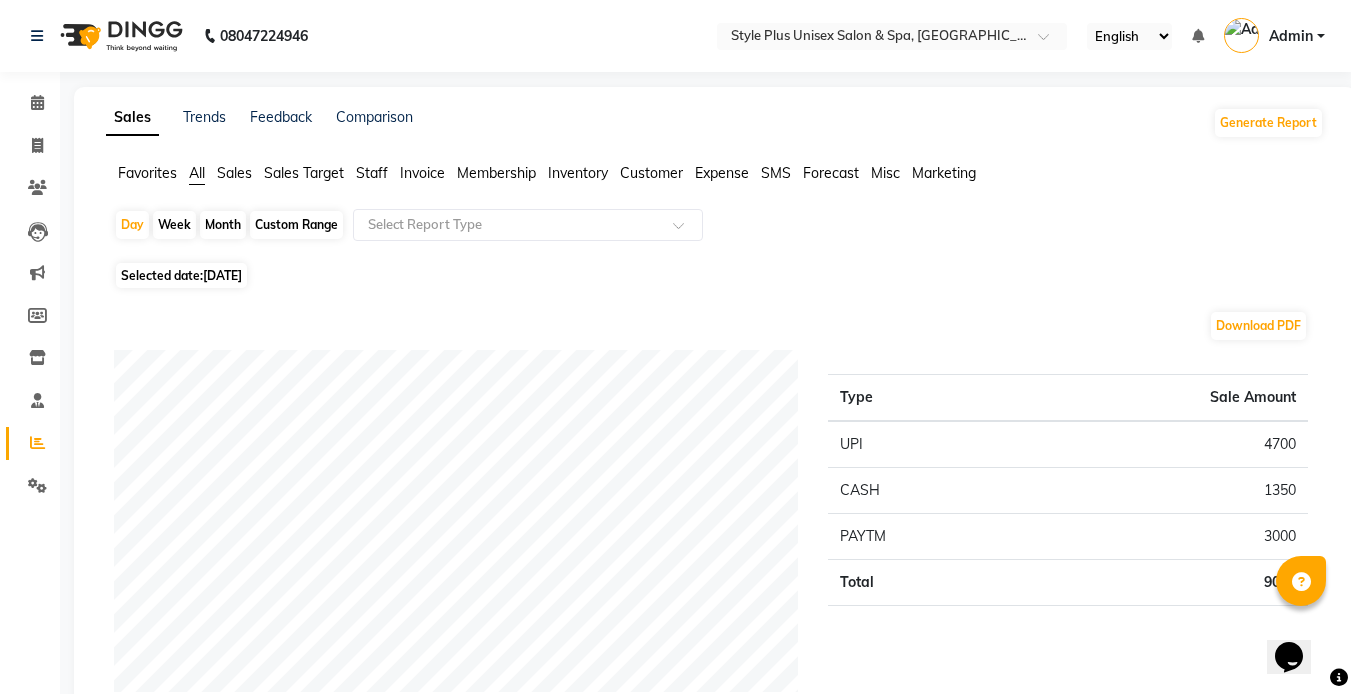 click on "Month" 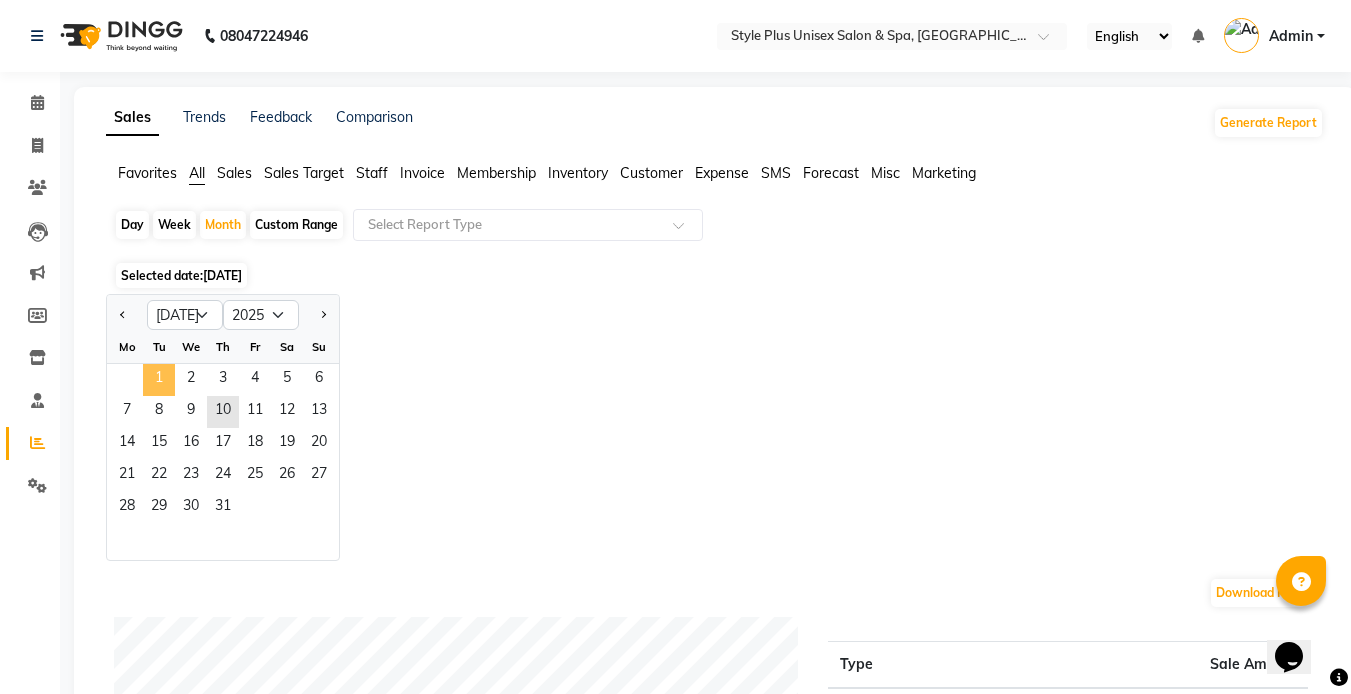 click on "1" 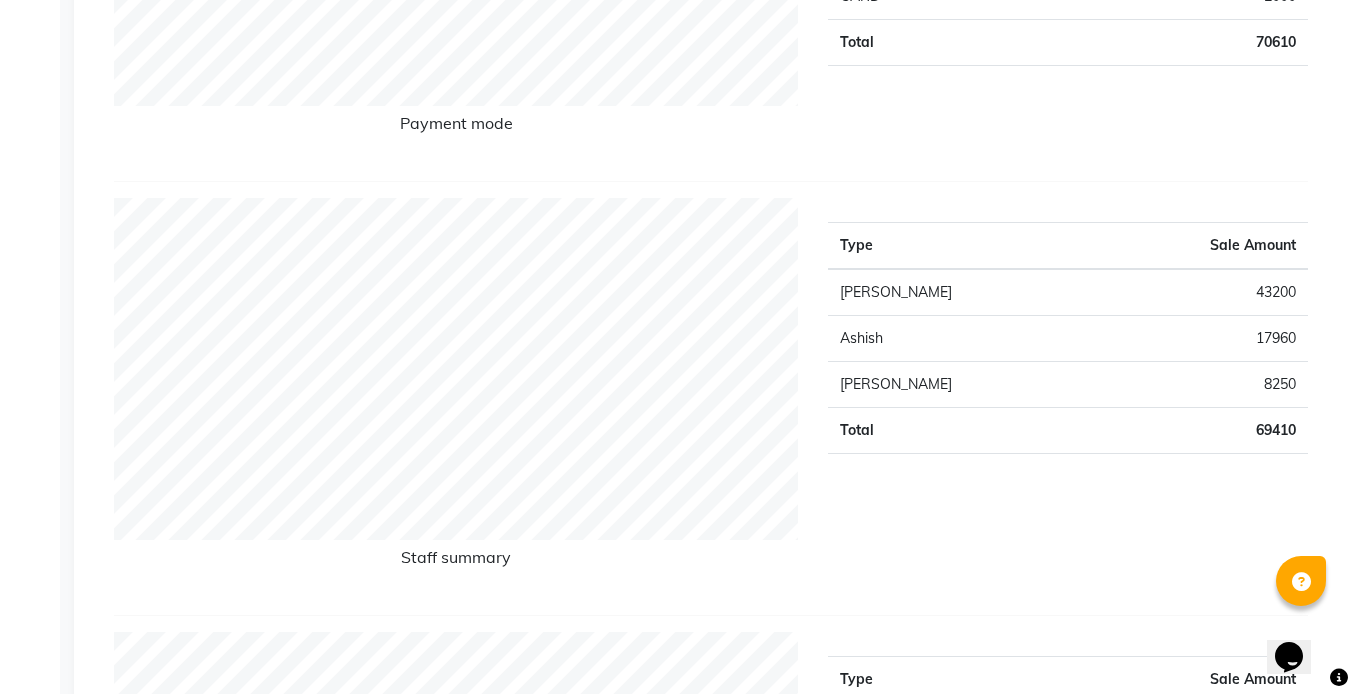 scroll, scrollTop: 600, scrollLeft: 0, axis: vertical 